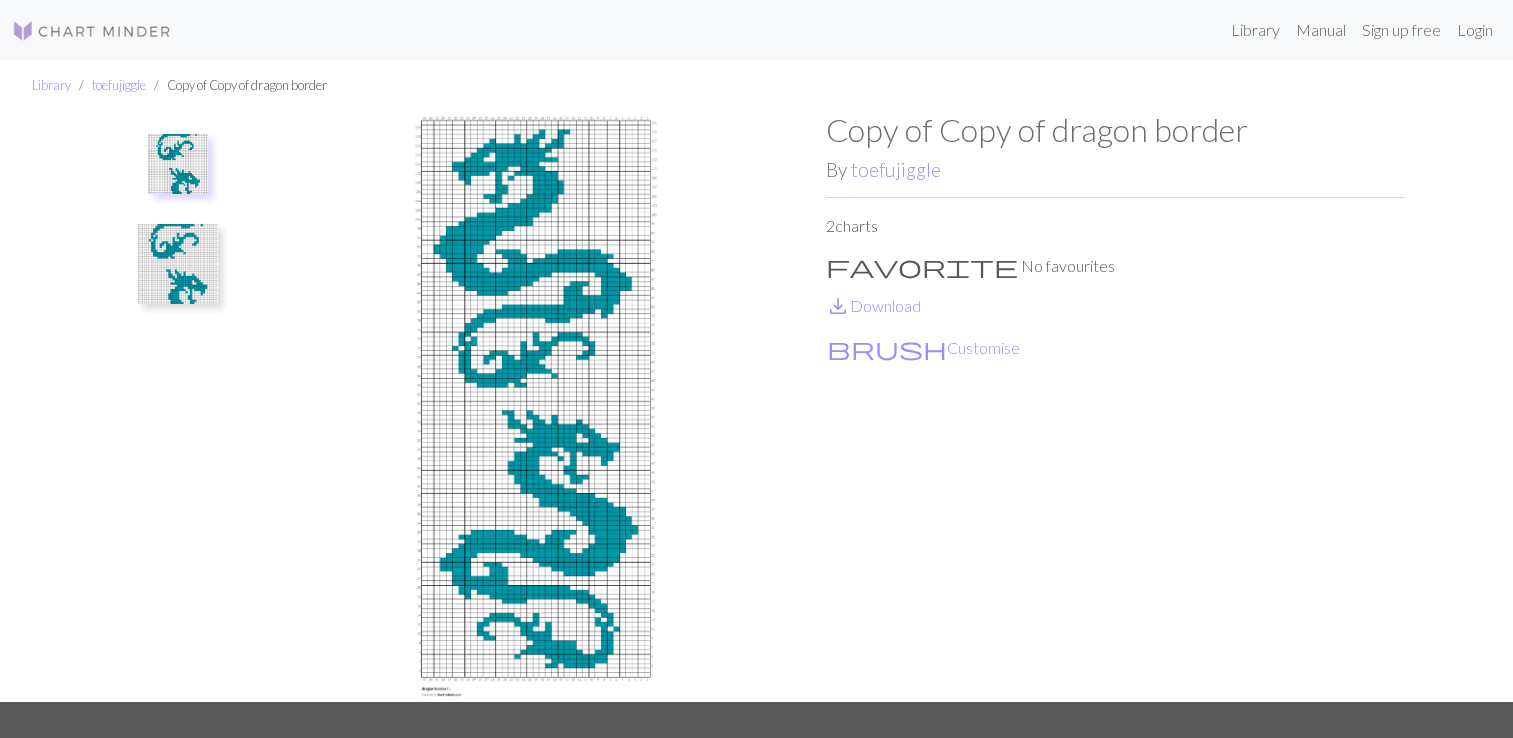 scroll, scrollTop: 0, scrollLeft: 0, axis: both 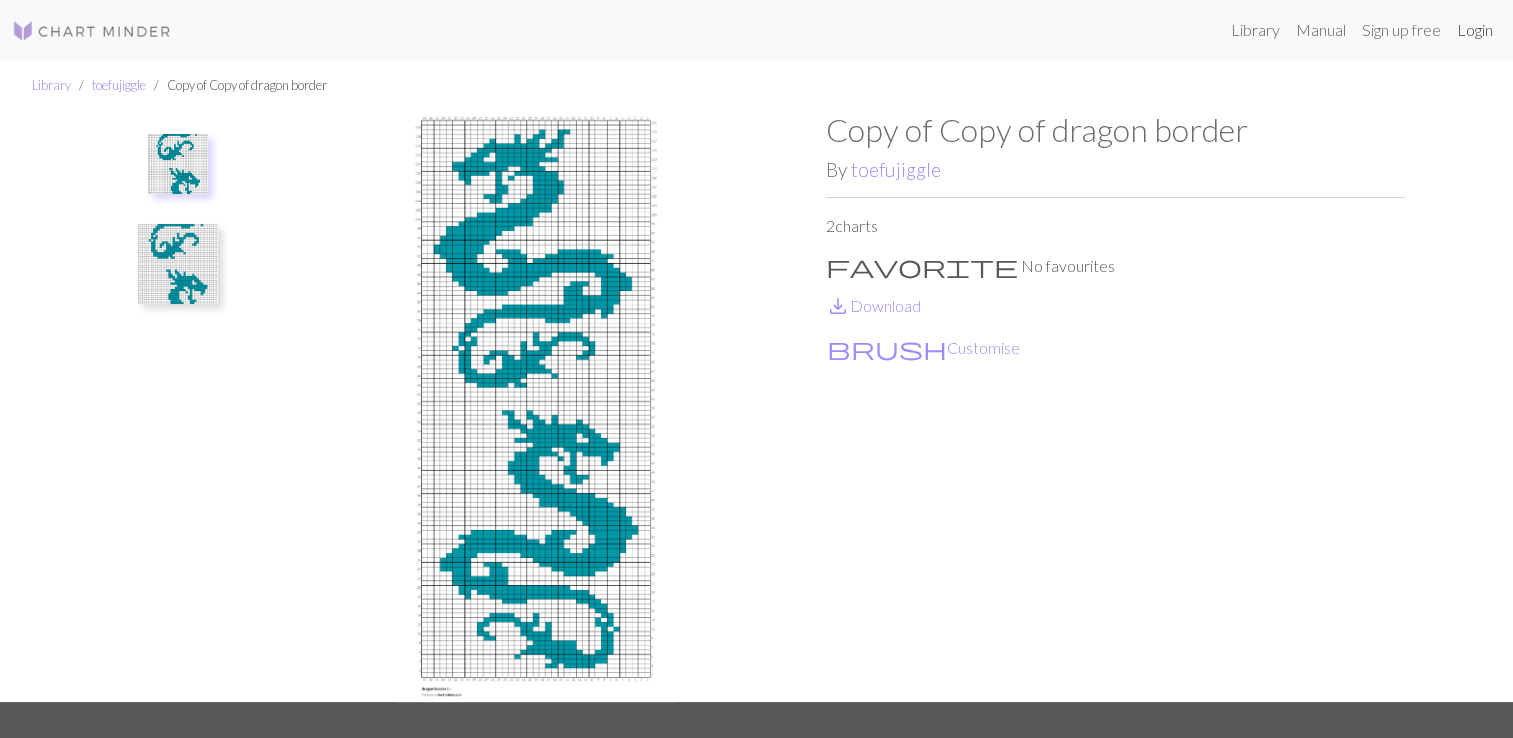 click on "Login" at bounding box center [1475, 30] 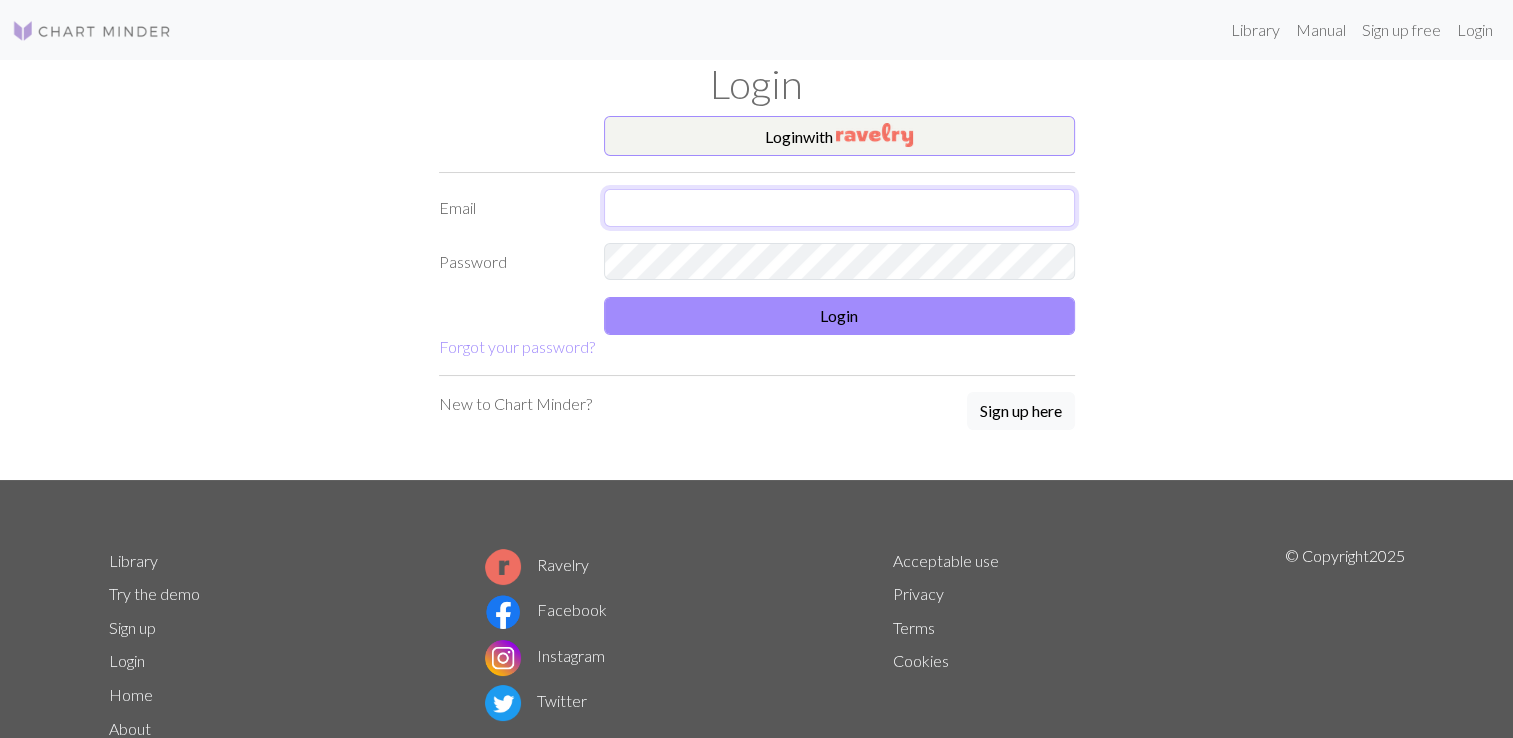 type on "[EMAIL_ADDRESS][DOMAIN_NAME]" 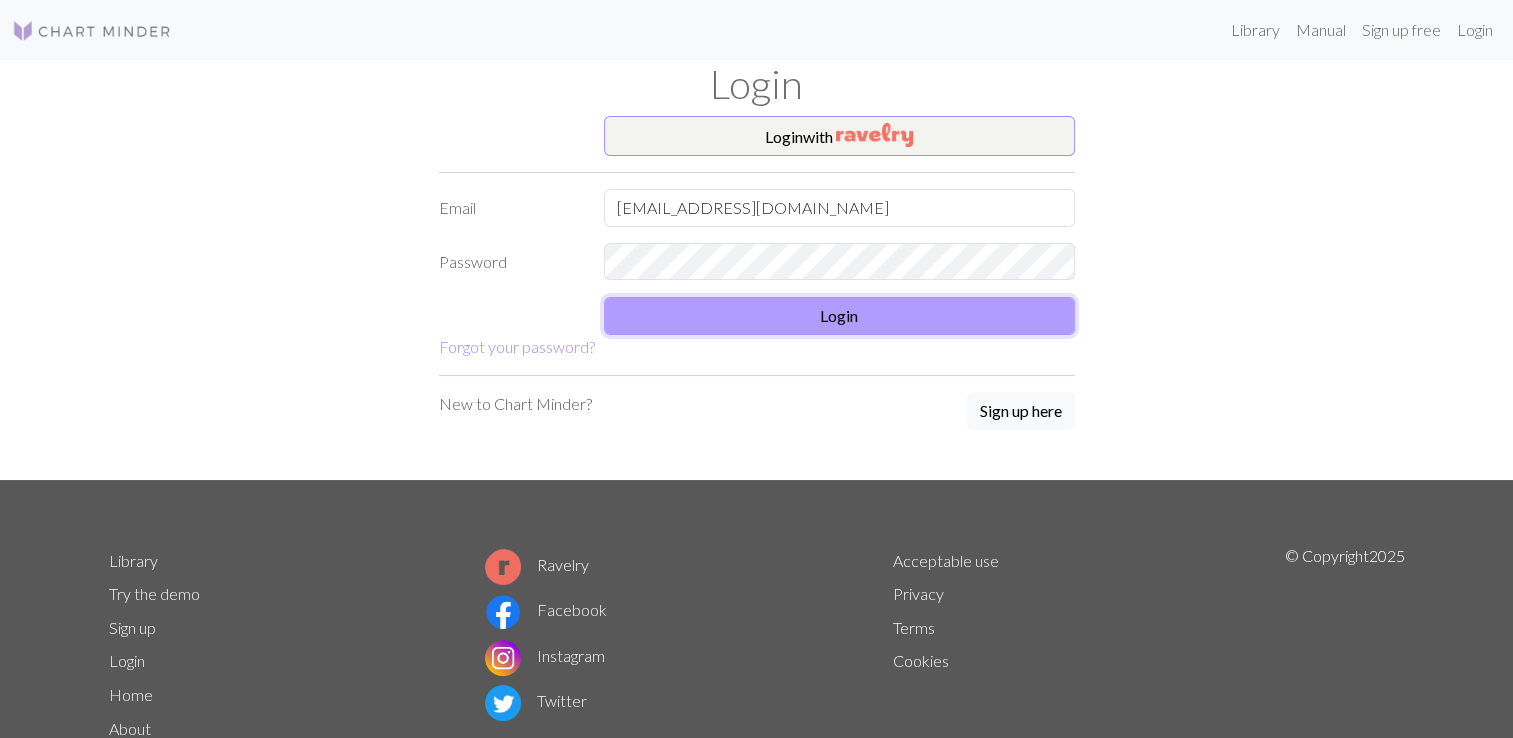 click on "Login" at bounding box center (839, 316) 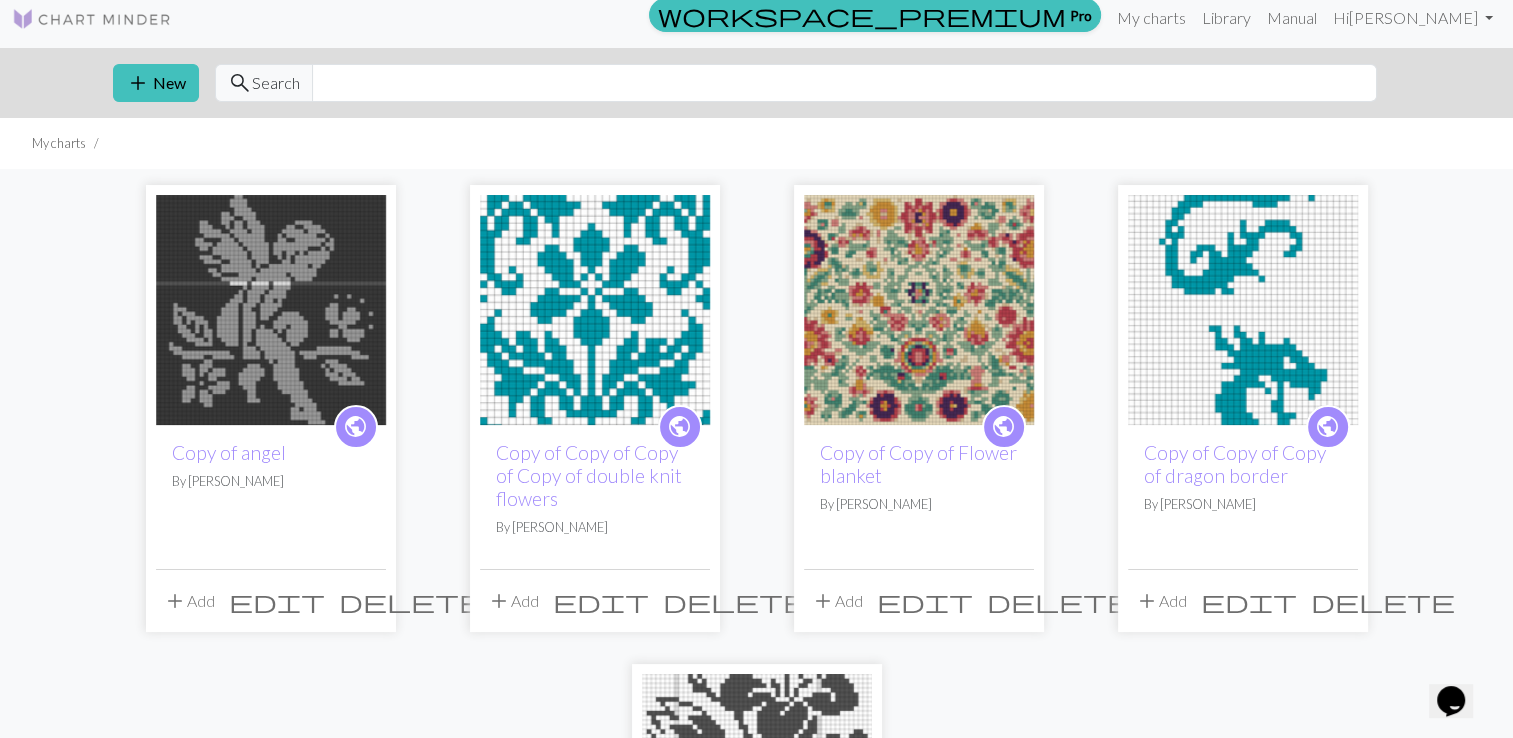 scroll, scrollTop: 10, scrollLeft: 0, axis: vertical 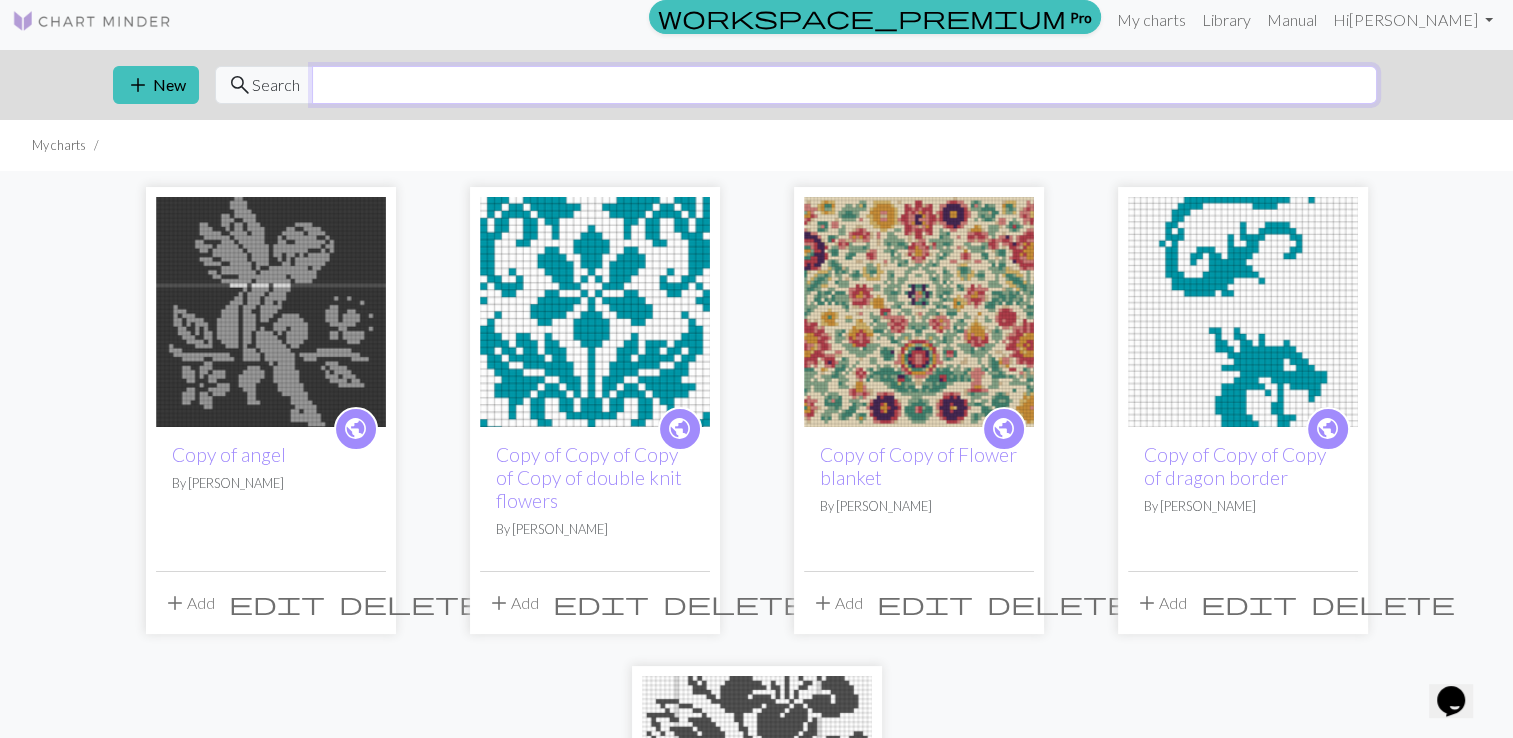 click at bounding box center [844, 85] 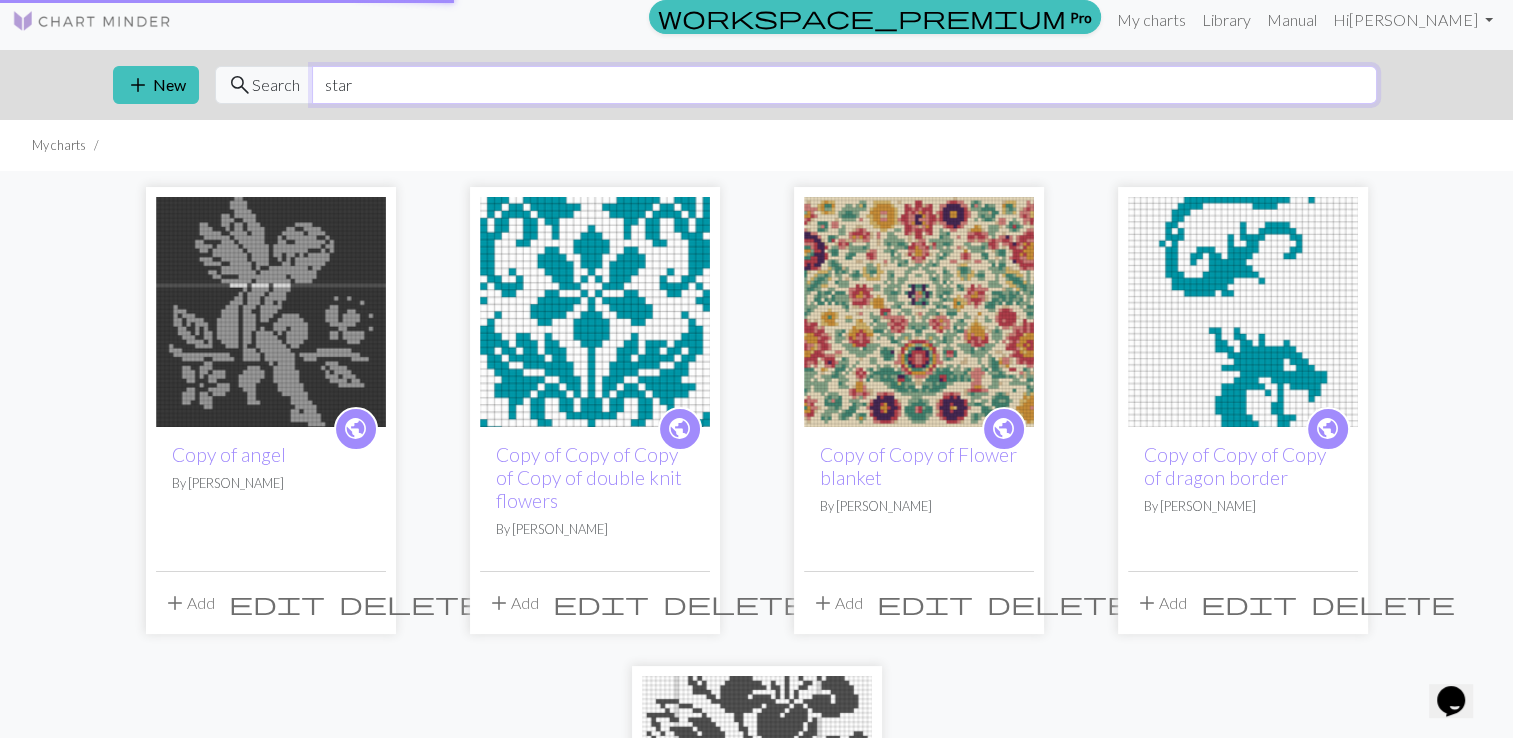 type on "star" 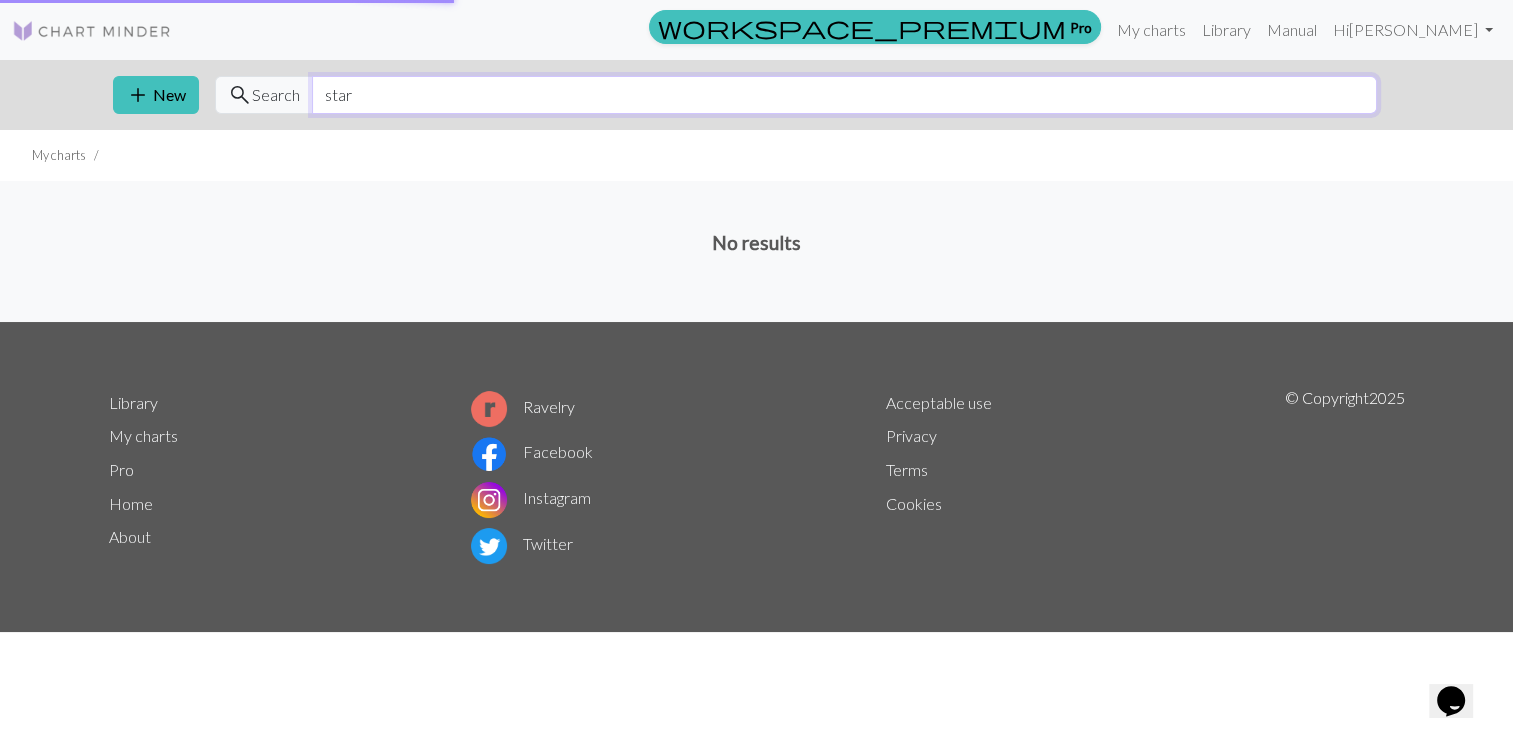 scroll, scrollTop: 0, scrollLeft: 0, axis: both 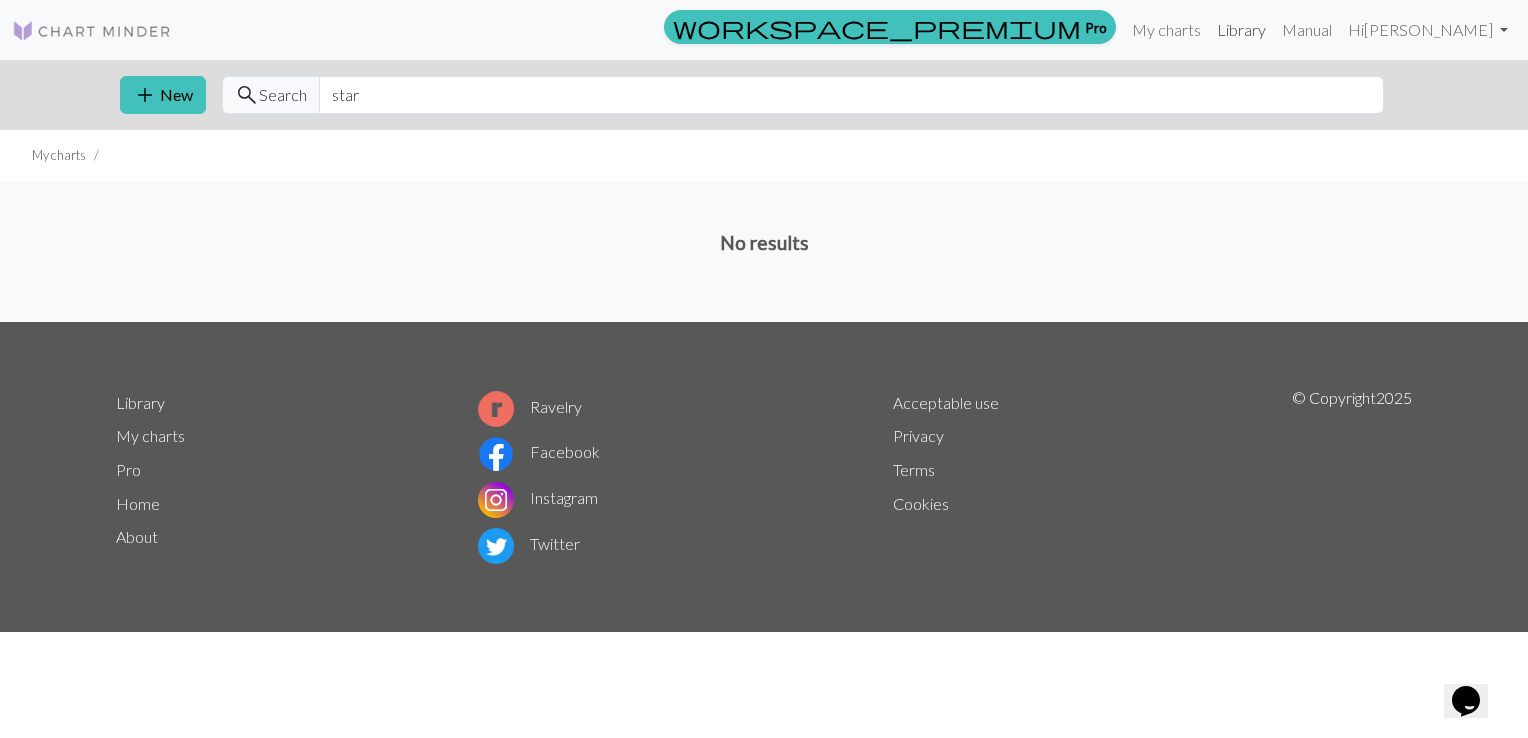 click on "Library" at bounding box center [1241, 30] 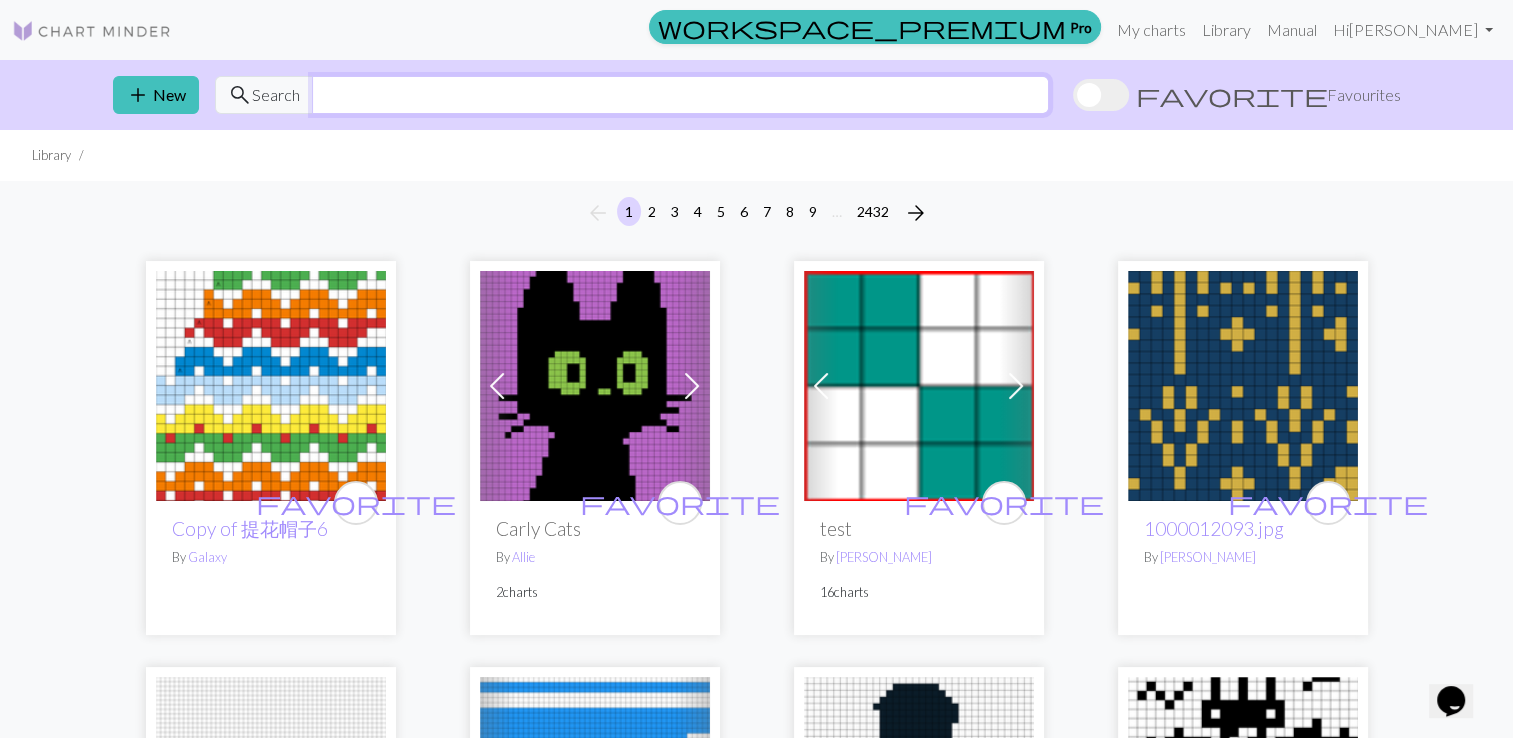 click at bounding box center [680, 95] 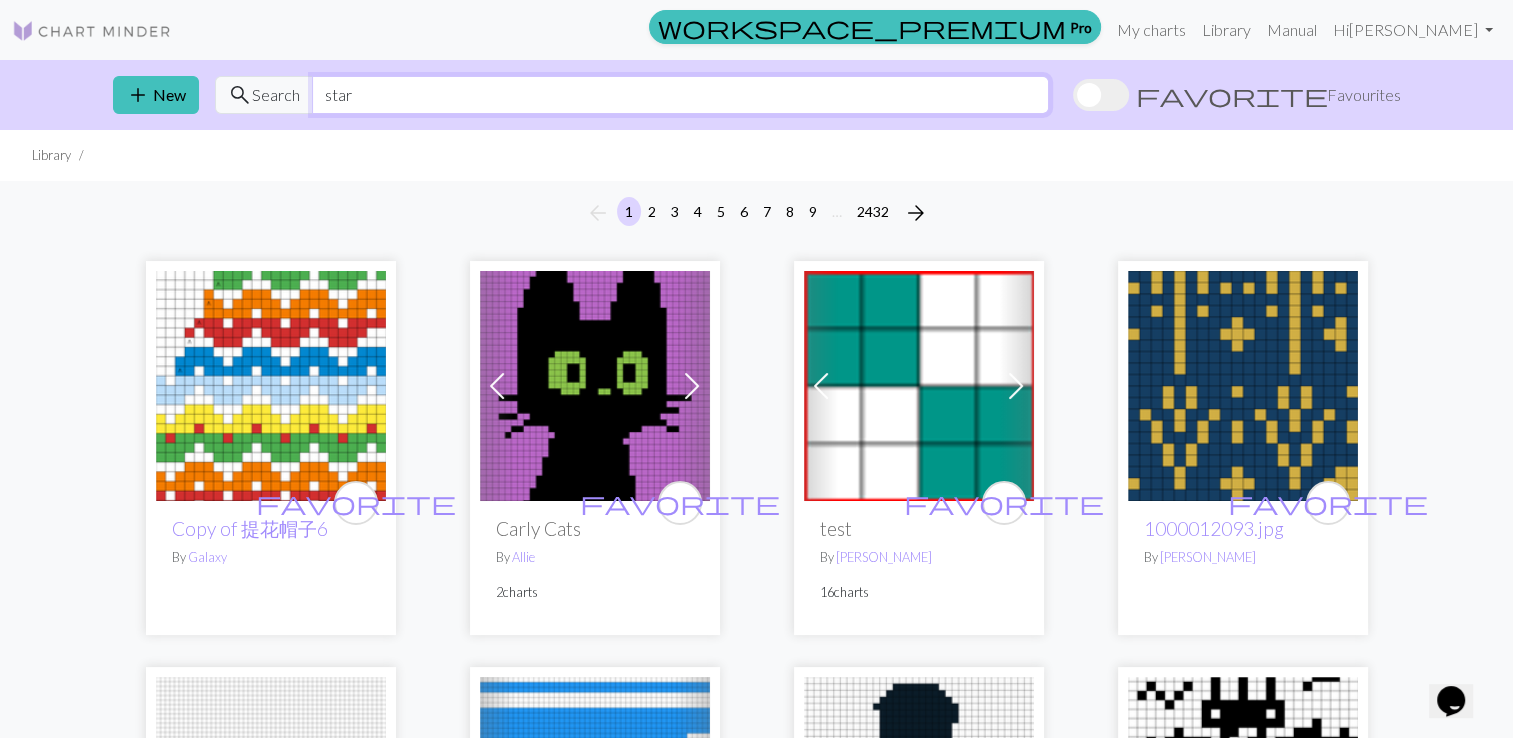 type on "star" 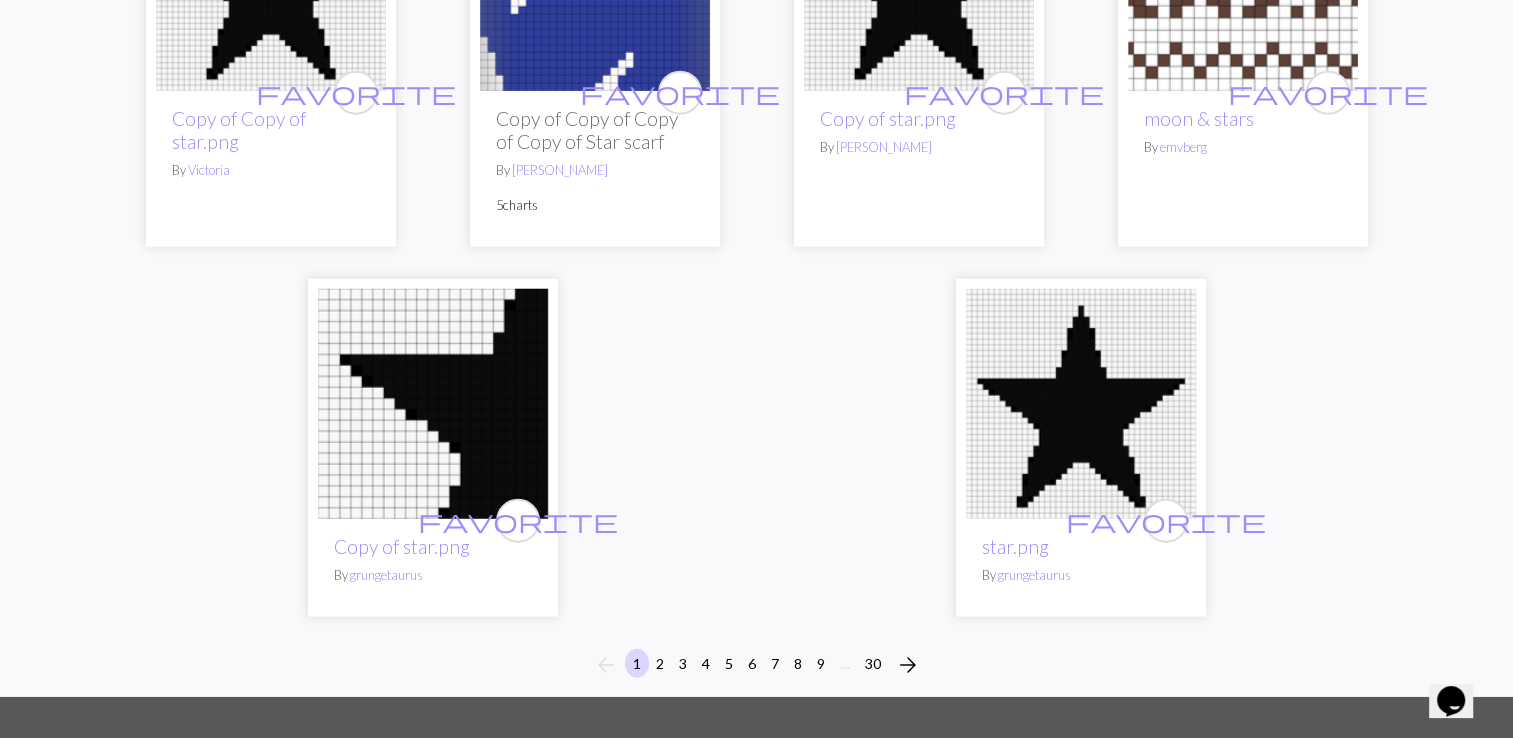 scroll, scrollTop: 5148, scrollLeft: 0, axis: vertical 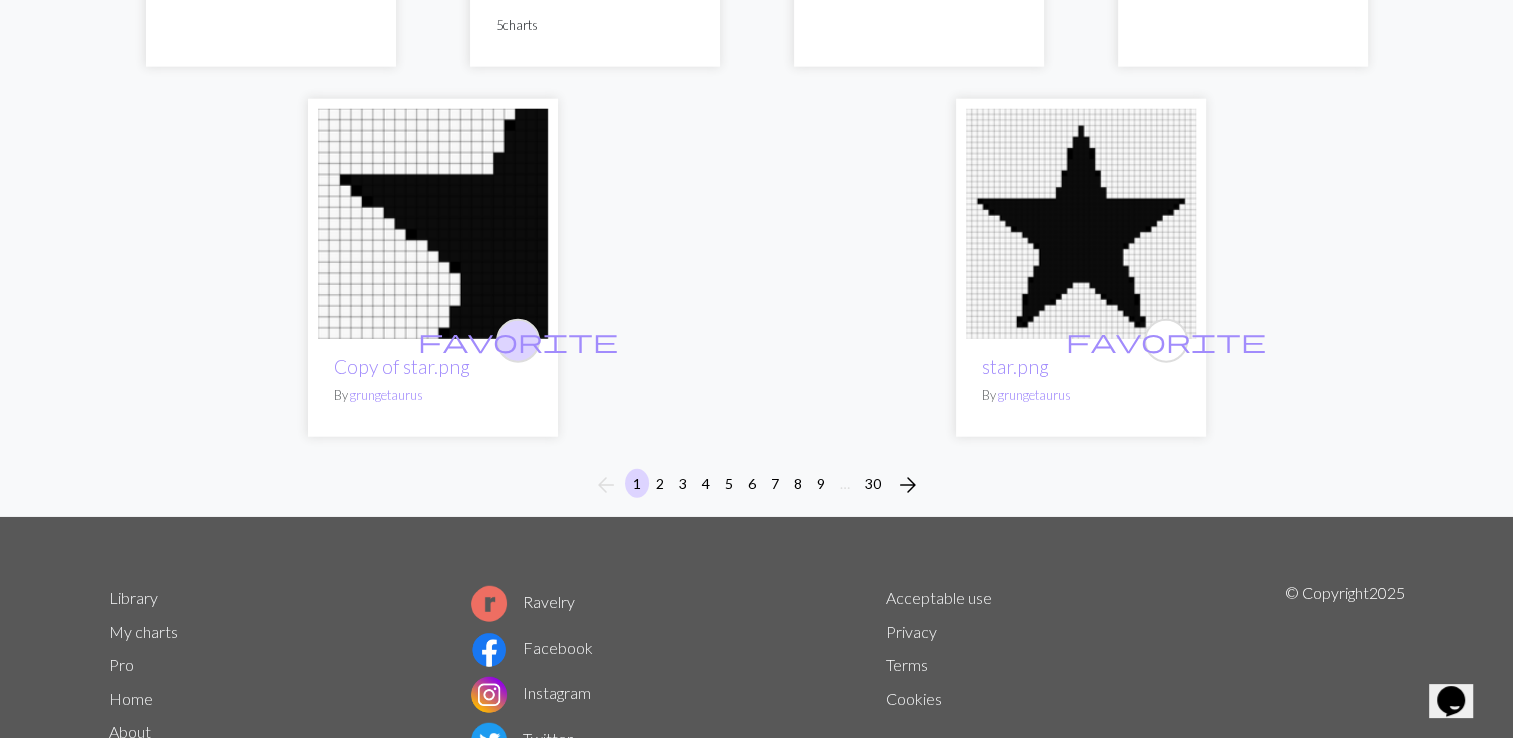 click on "favorite" at bounding box center [518, 340] 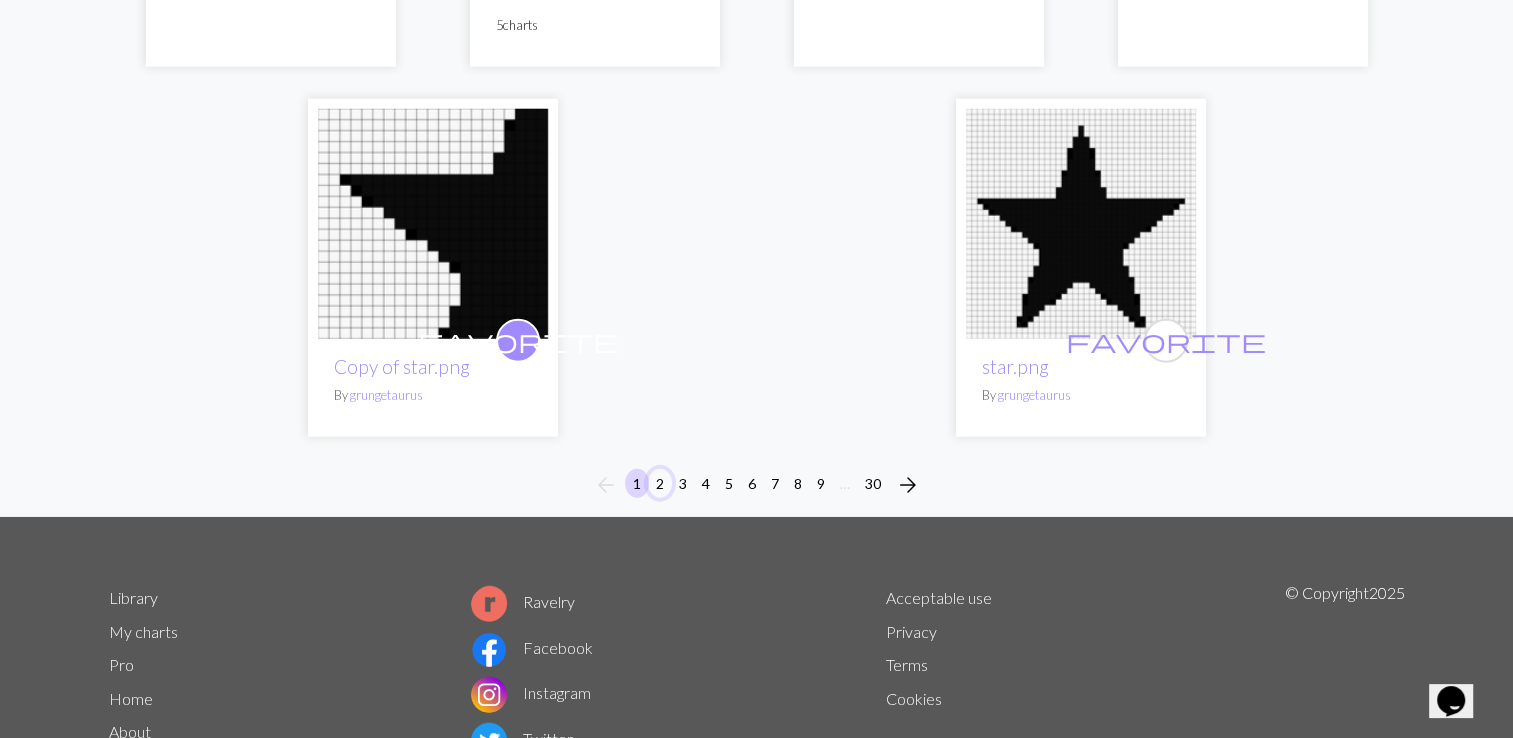 click on "2" at bounding box center (660, 483) 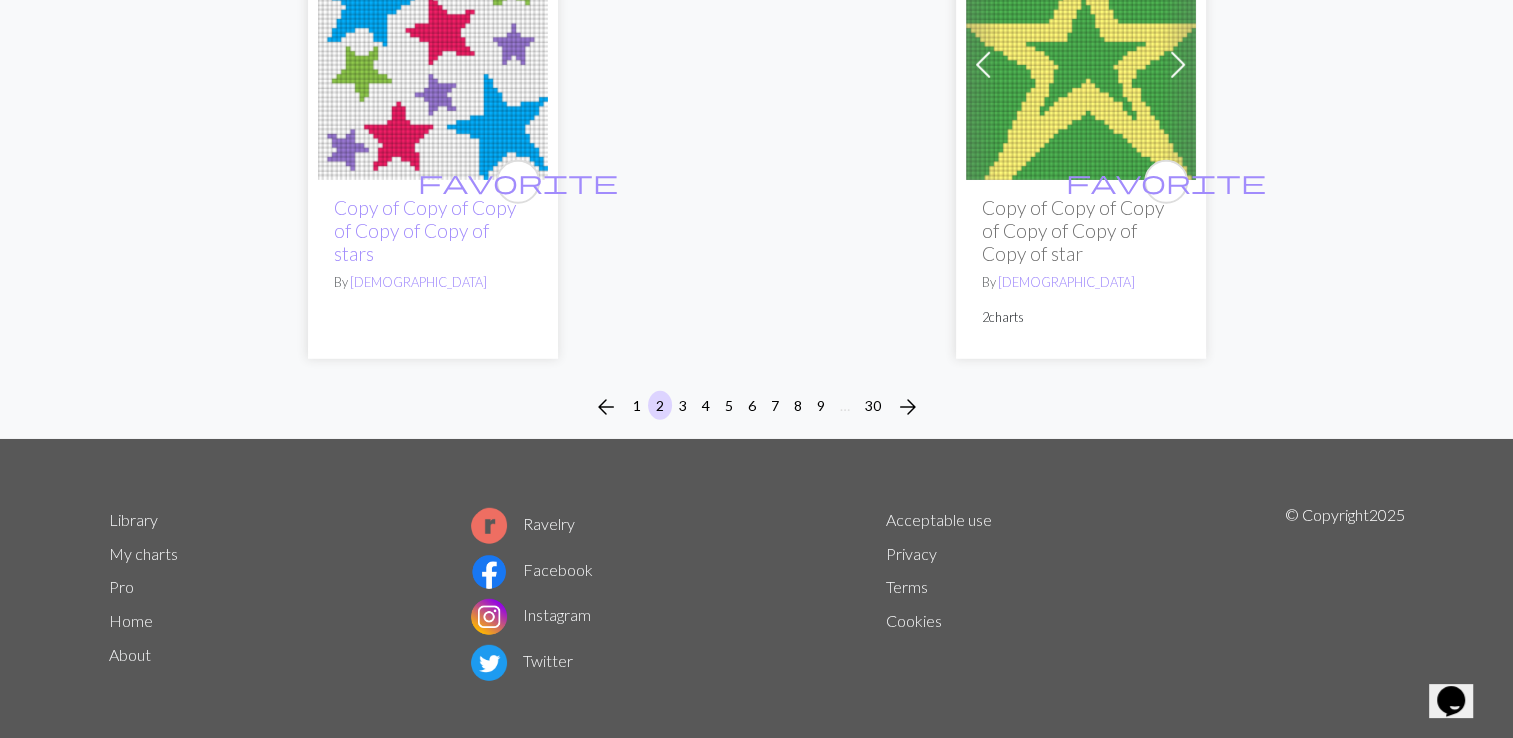 scroll, scrollTop: 5471, scrollLeft: 0, axis: vertical 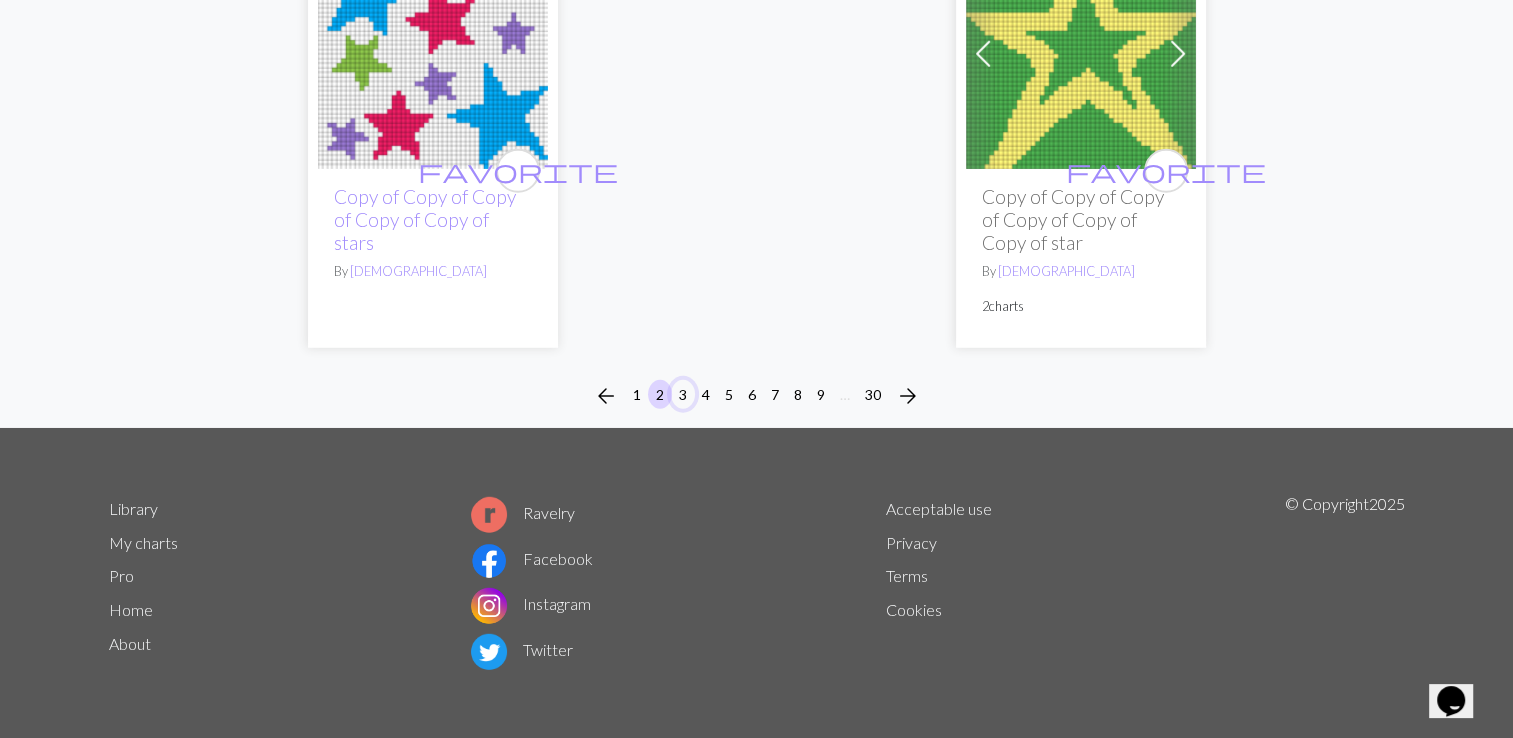 click on "3" at bounding box center (683, 394) 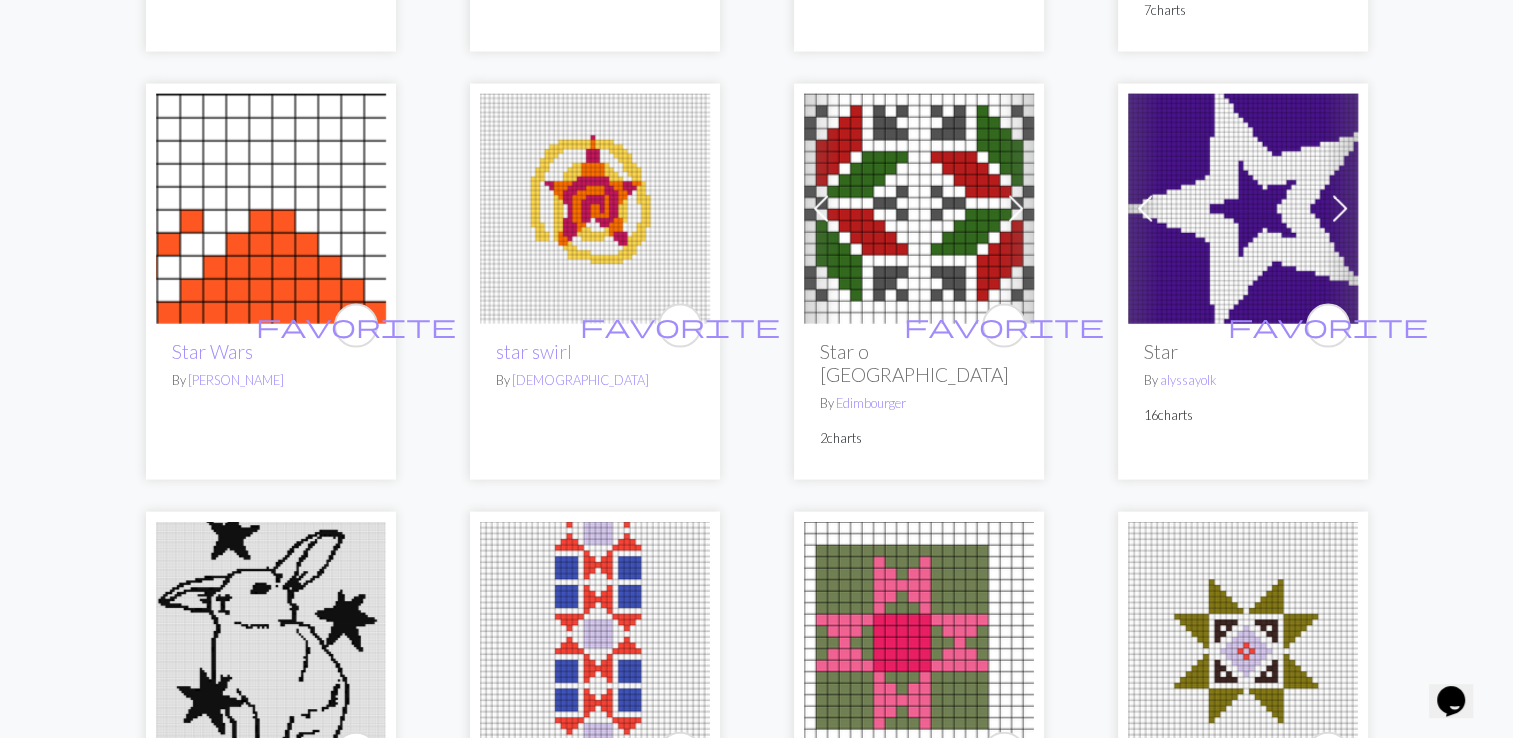 scroll, scrollTop: 4360, scrollLeft: 0, axis: vertical 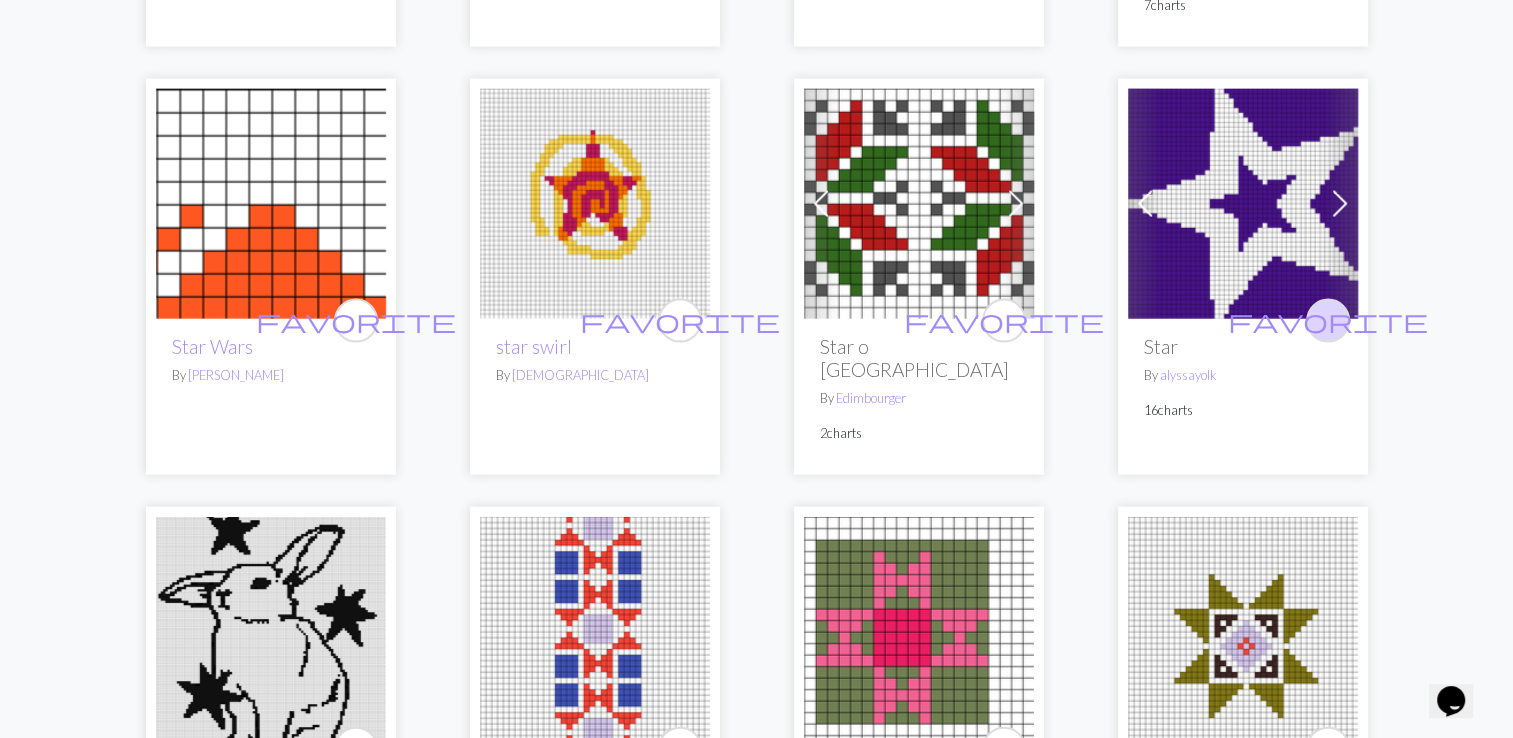 click on "favorite" at bounding box center [1328, 320] 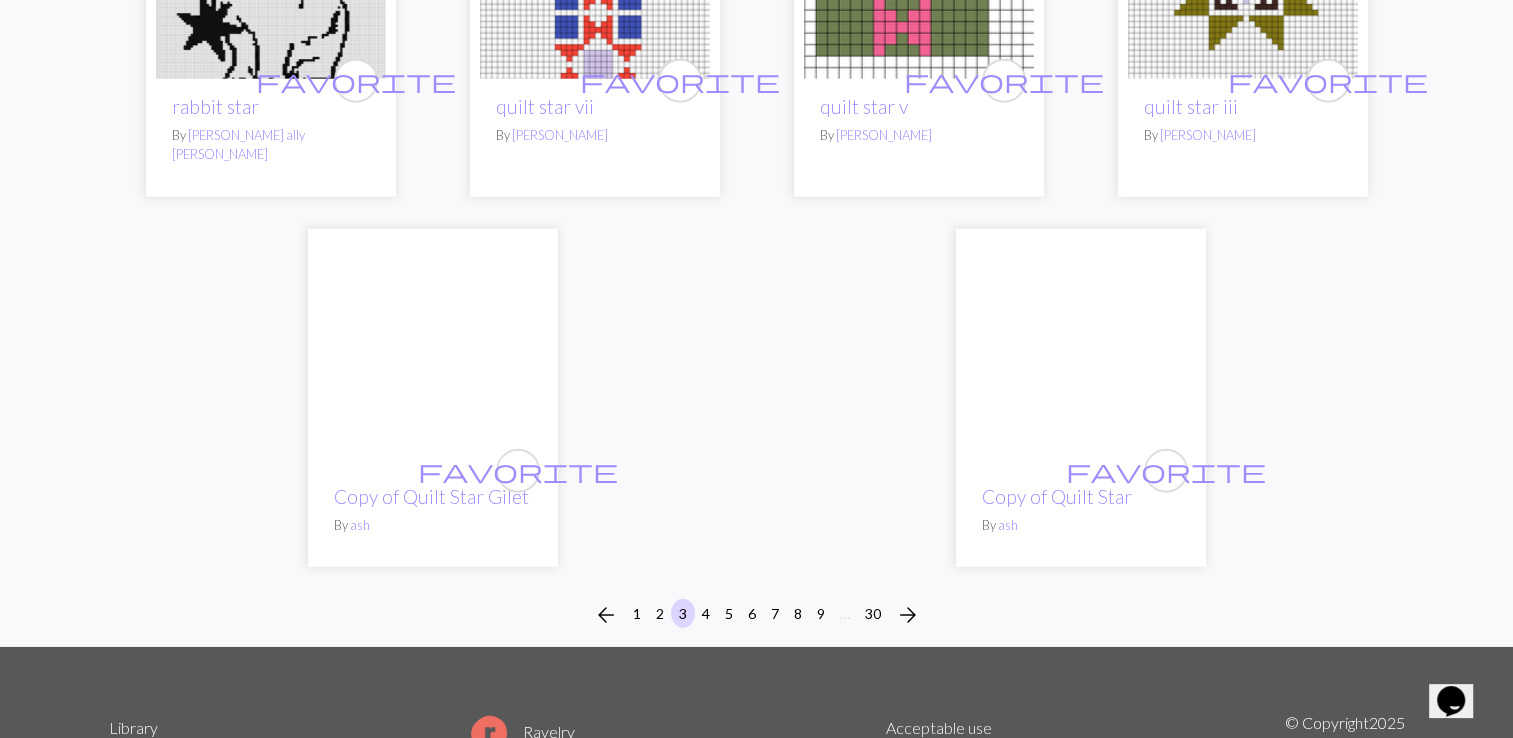 scroll, scrollTop: 5040, scrollLeft: 0, axis: vertical 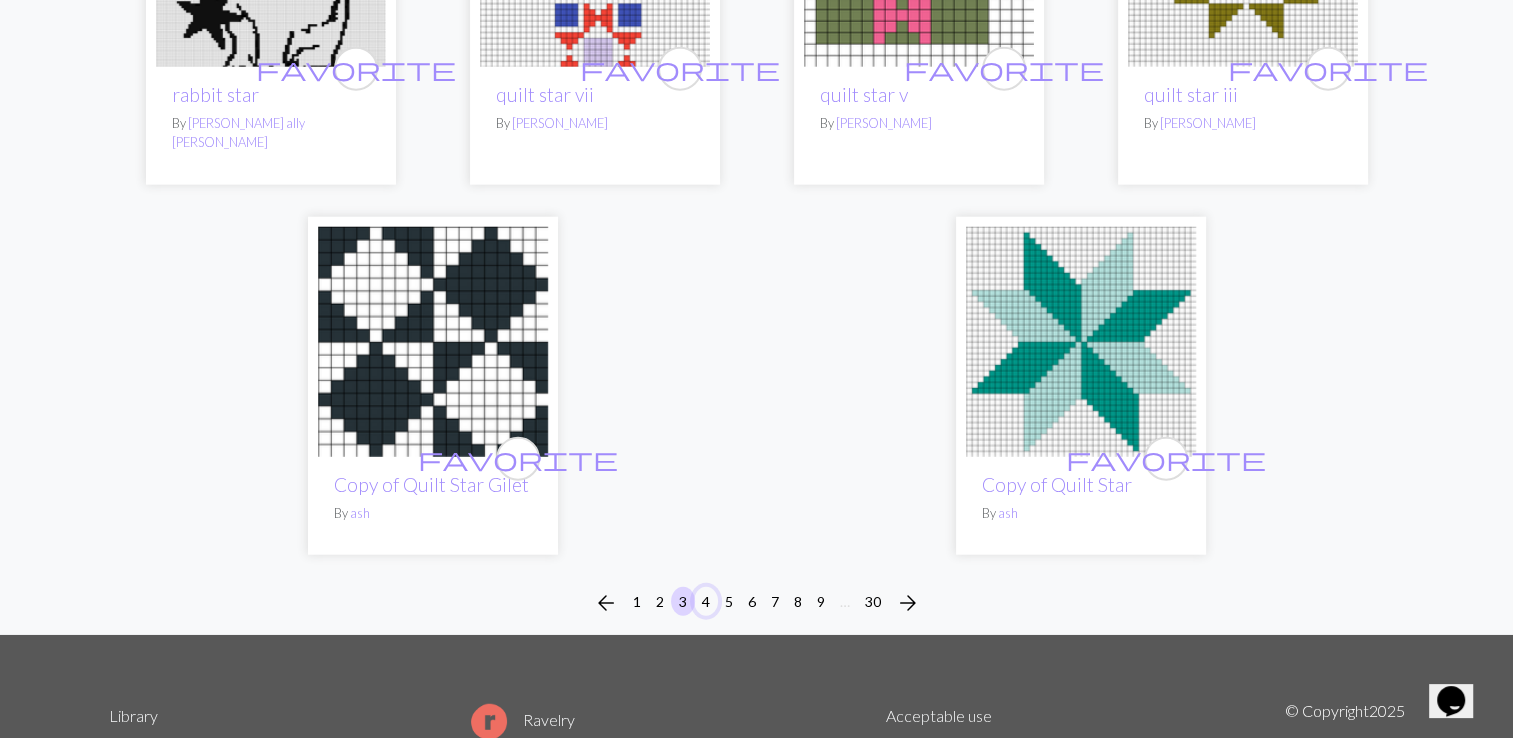 click on "4" at bounding box center [706, 601] 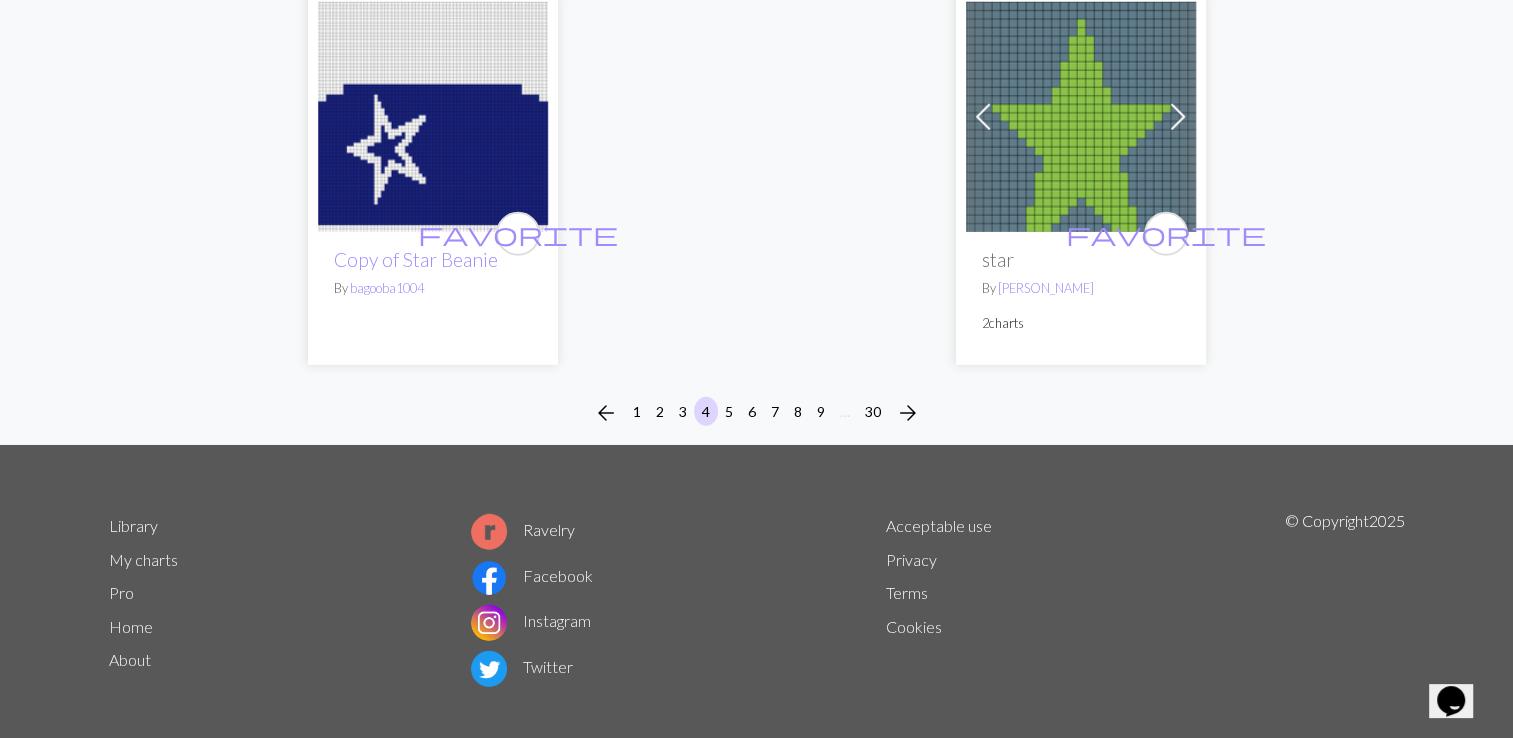 scroll, scrollTop: 5528, scrollLeft: 0, axis: vertical 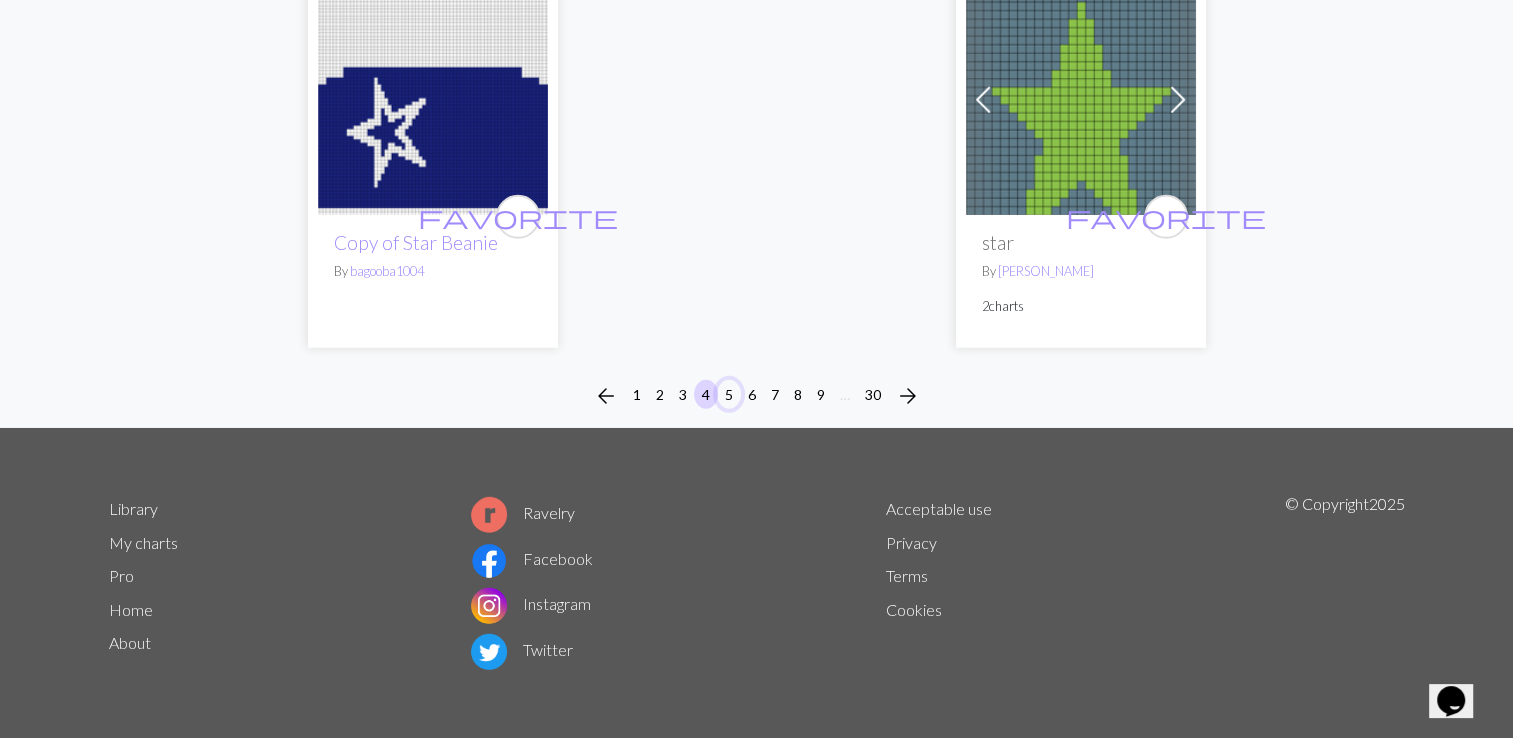 click on "5" at bounding box center [729, 394] 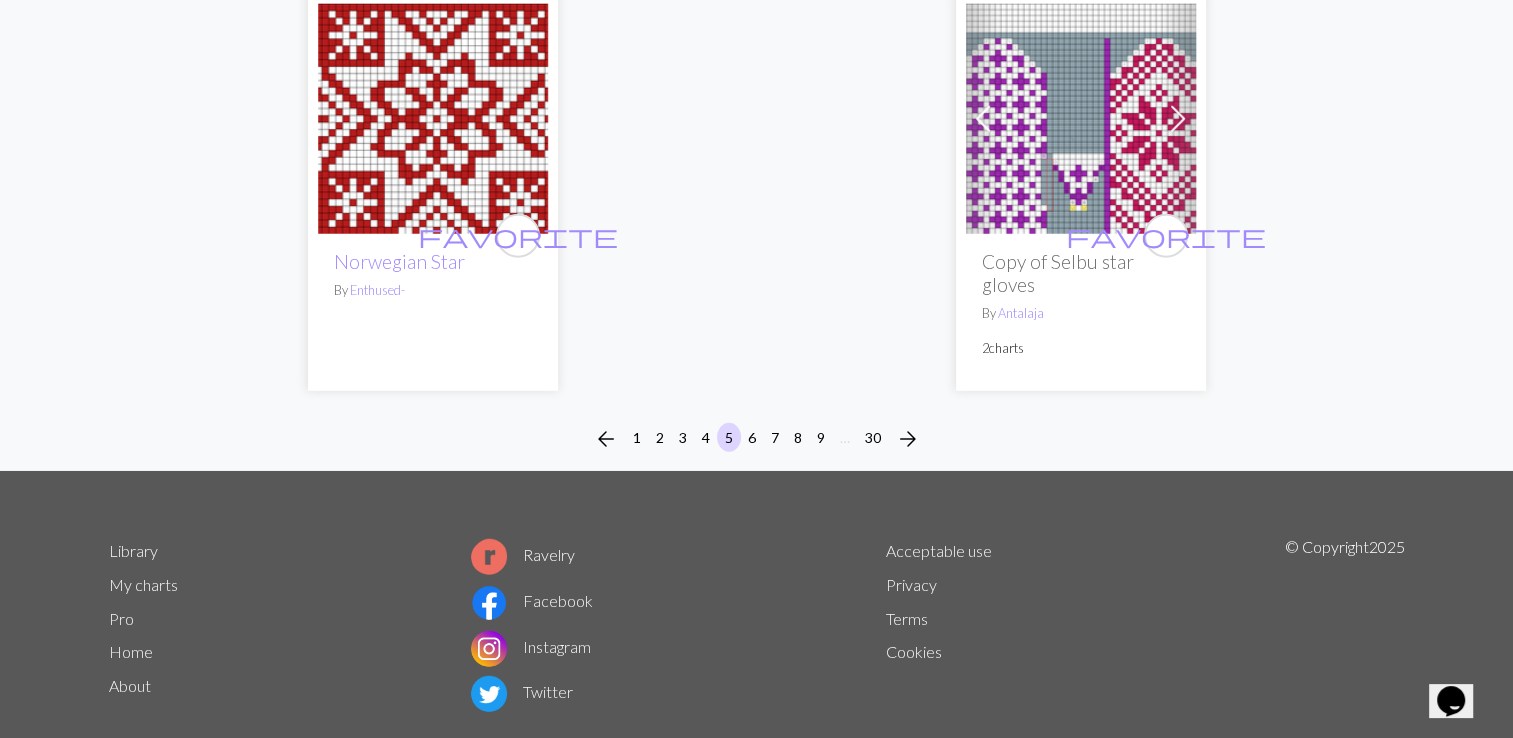 scroll, scrollTop: 5250, scrollLeft: 0, axis: vertical 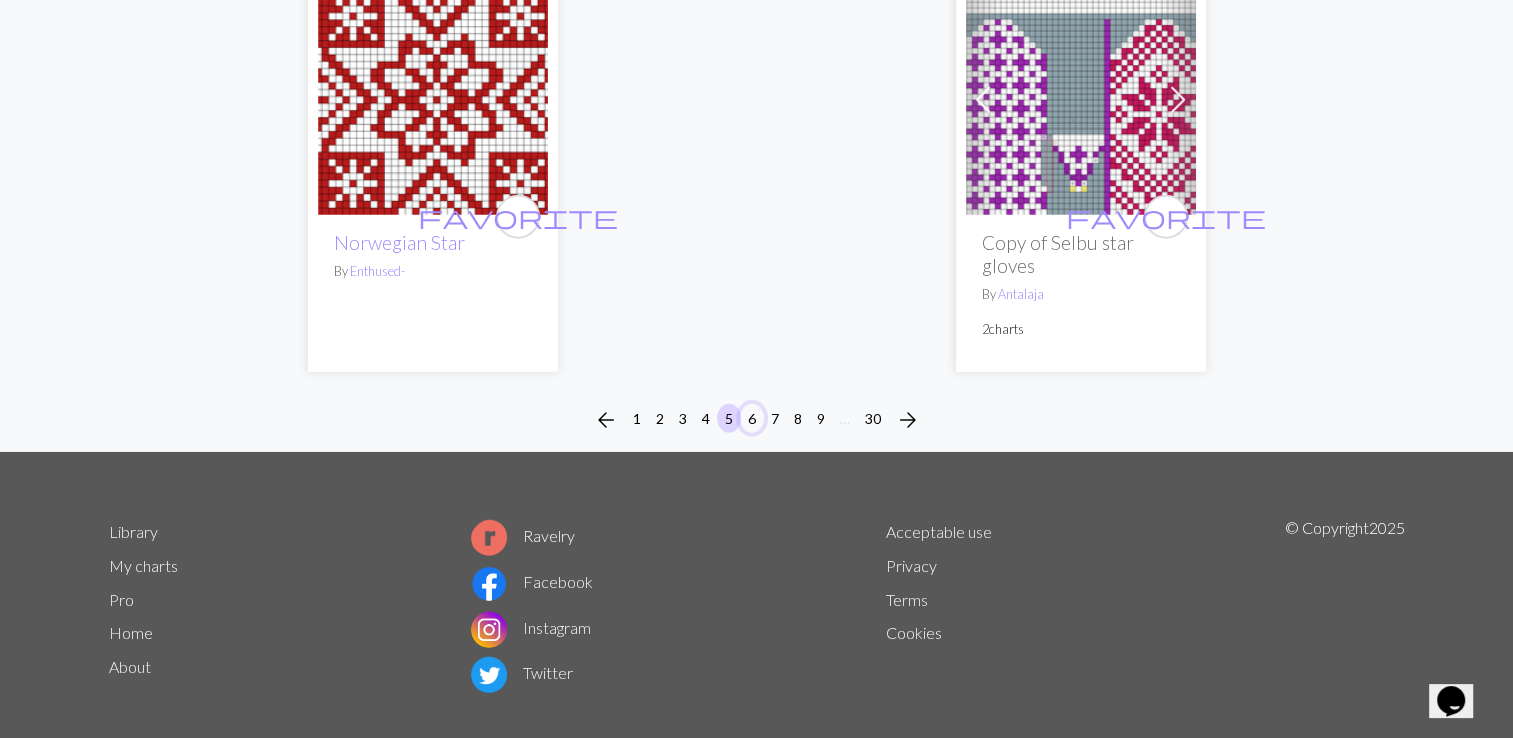 click on "6" at bounding box center [752, 418] 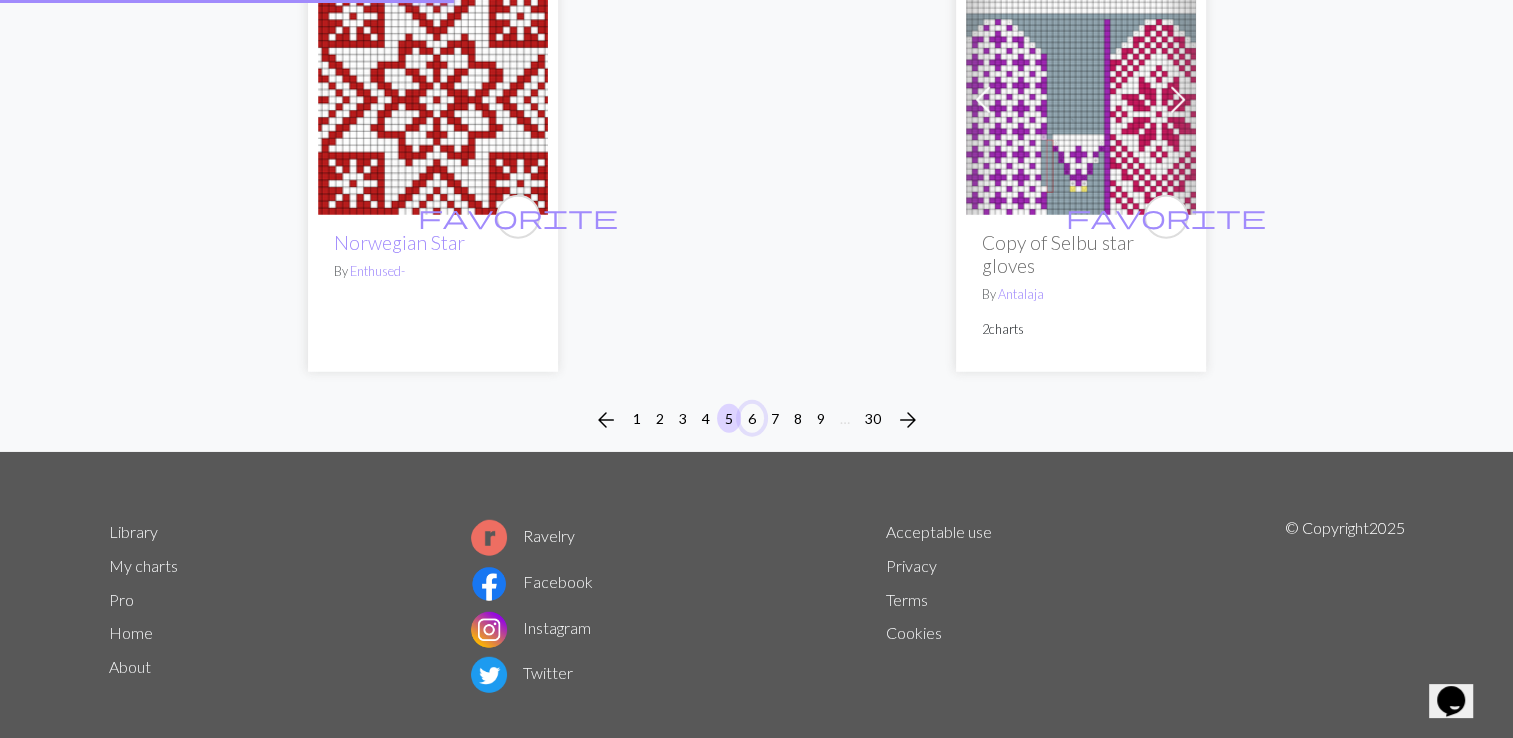 click on "6" at bounding box center (752, 418) 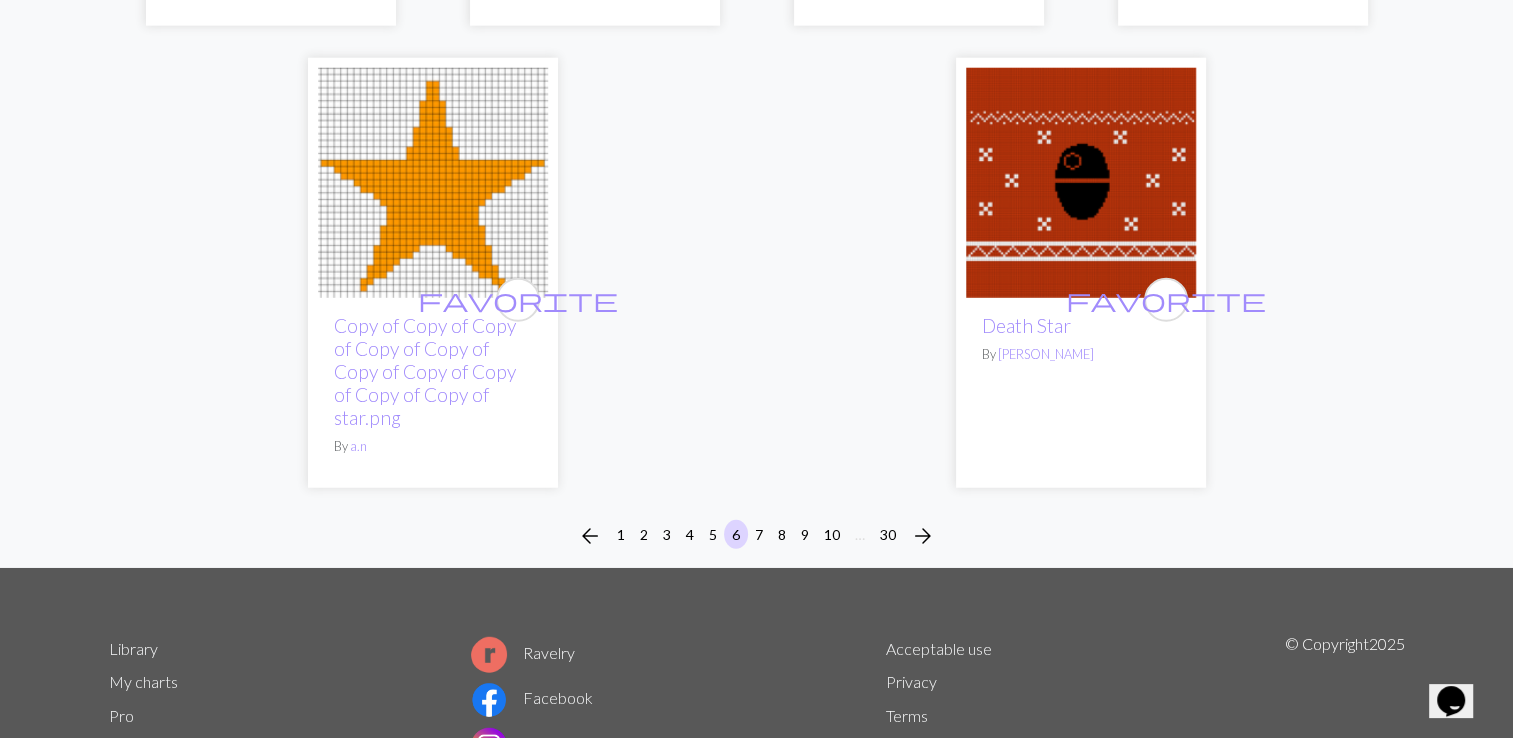 scroll, scrollTop: 0, scrollLeft: 0, axis: both 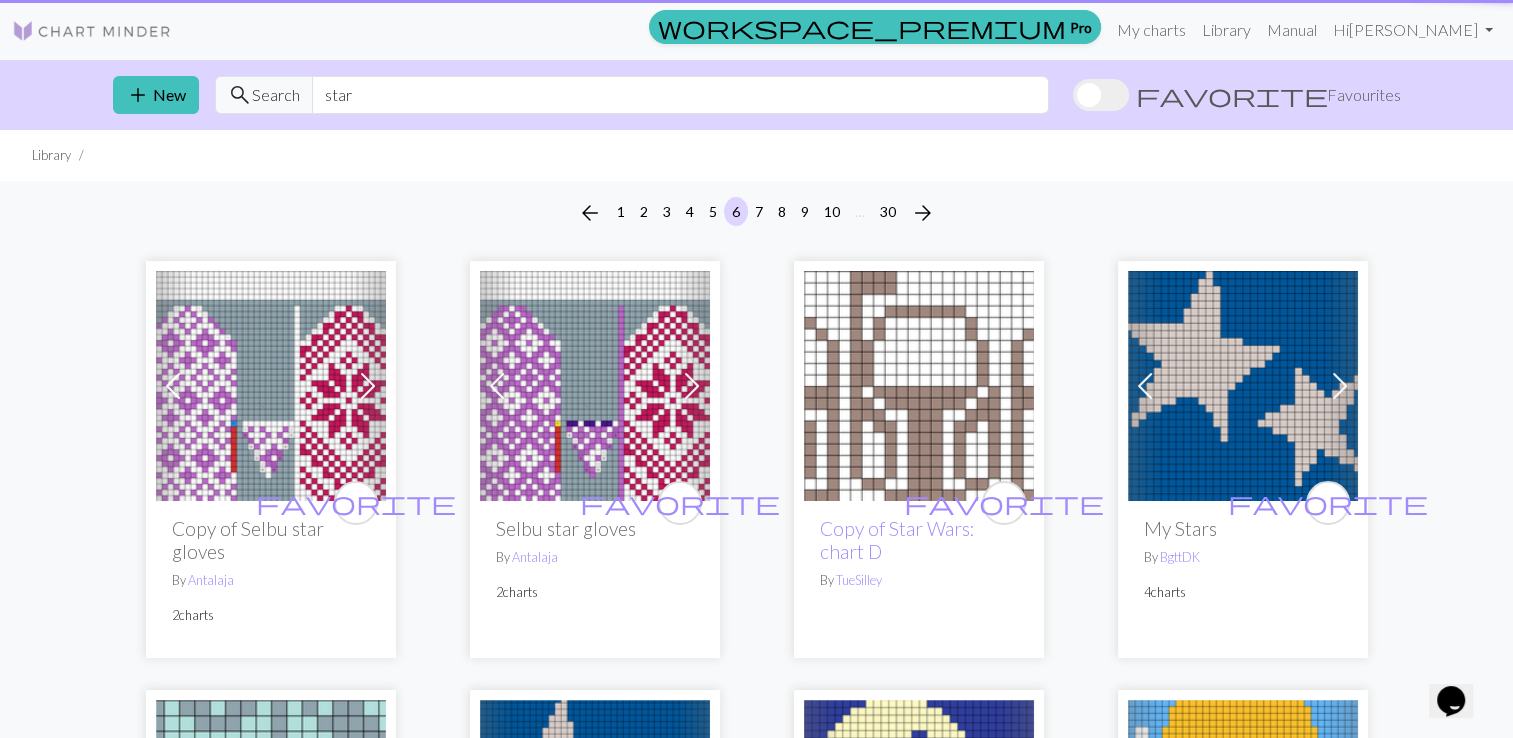 click on "Previous Next favorite Copy of Selbu star gloves By   [PERSON_NAME] 2  charts Previous Next favorite Selbu star gloves By   [PERSON_NAME] 2  charts favorite Copy of Star Wars: chart D By   TueSilley Previous Next favorite My Stars By   BgttDK 4  charts favorite chunky star By   [PERSON_NAME] Previous Next favorite Copy of Stars are Blind By   BgttDK 2  charts Previous Next favorite moon-and-stars.svg By   CAnnika 2  charts Previous Next favorite Copy of Copy of moon and stars By   ash 2  charts favorite Copy of Copy of Copy of Hat star By   Pista favorite Copy of Chart A - star By   [PERSON_NAME] Next favorite STAR GRAPH By   [PERSON_NAME] 2  charts favorite stars By   [PERSON_NAME] Previous Next favorite star By   evie 2  charts Previous Next favorite Stars By   DarkmoonKnightess 2  charts favorite Star By   [PERSON_NAME] favorite Copy of Copy of star people small By   jorinde favorite Copy of Copy of star people small By   jorinde favorite Copy of Copy of star people small By   jorinde favorite By   jorinde favorite By   By" at bounding box center (757, 2999) 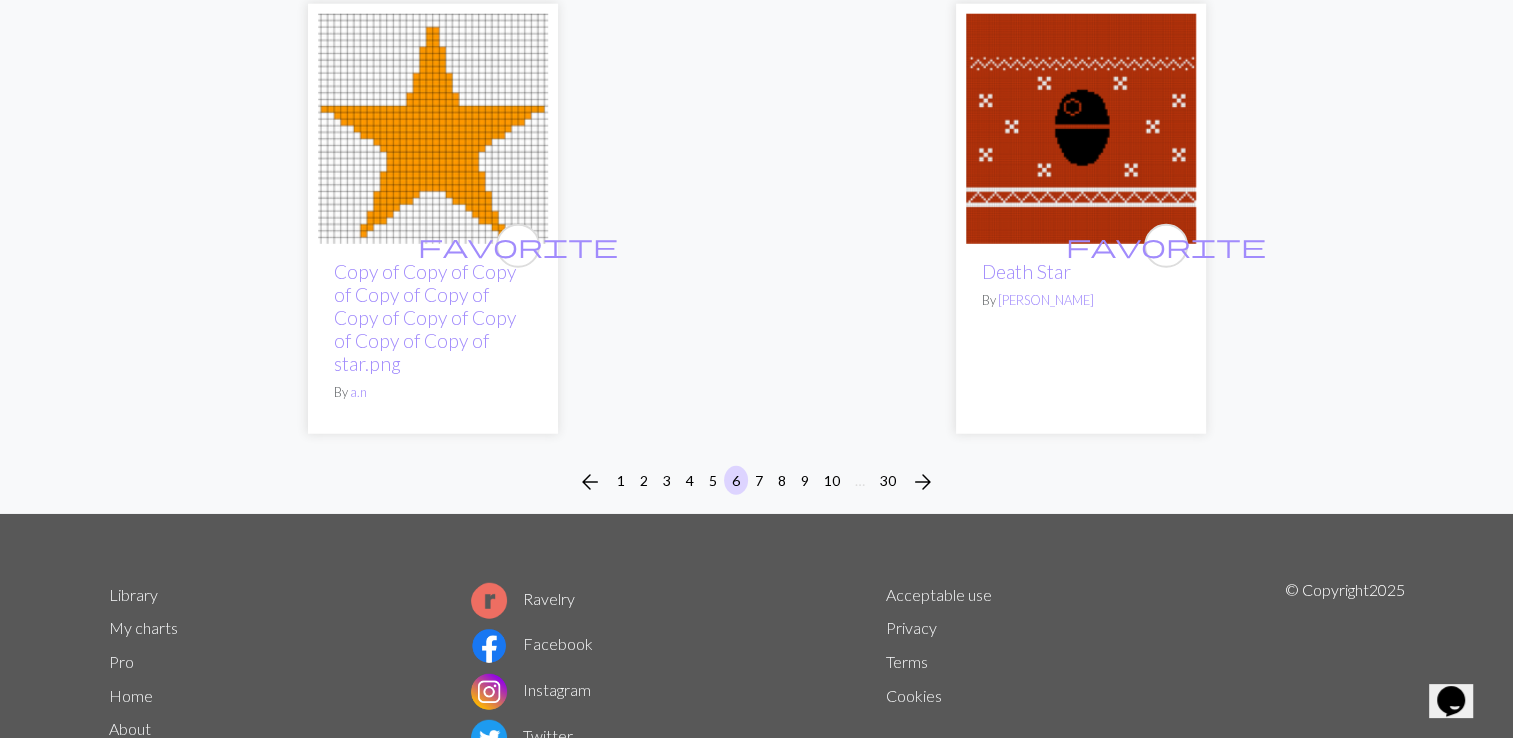 scroll, scrollTop: 5367, scrollLeft: 0, axis: vertical 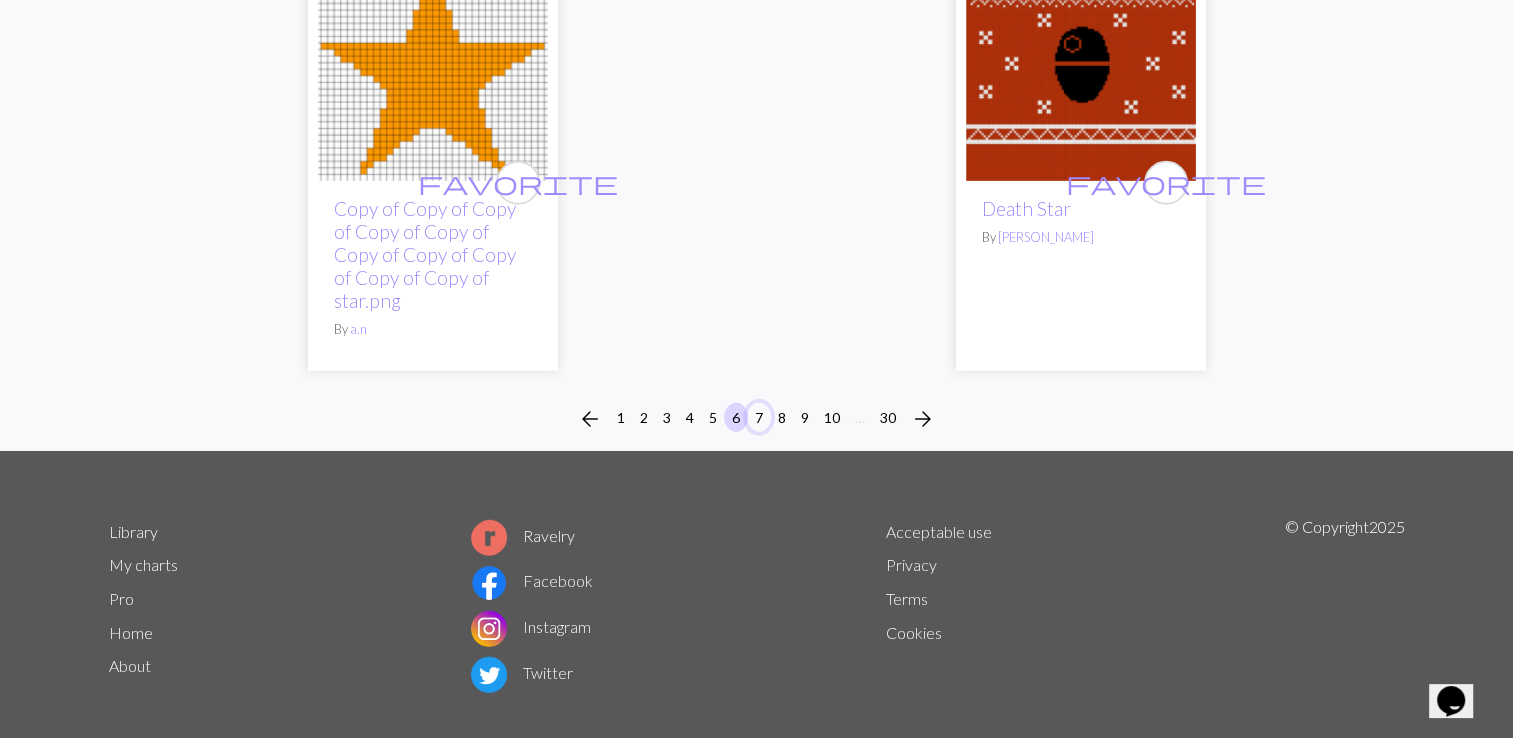 click on "7" at bounding box center (759, 417) 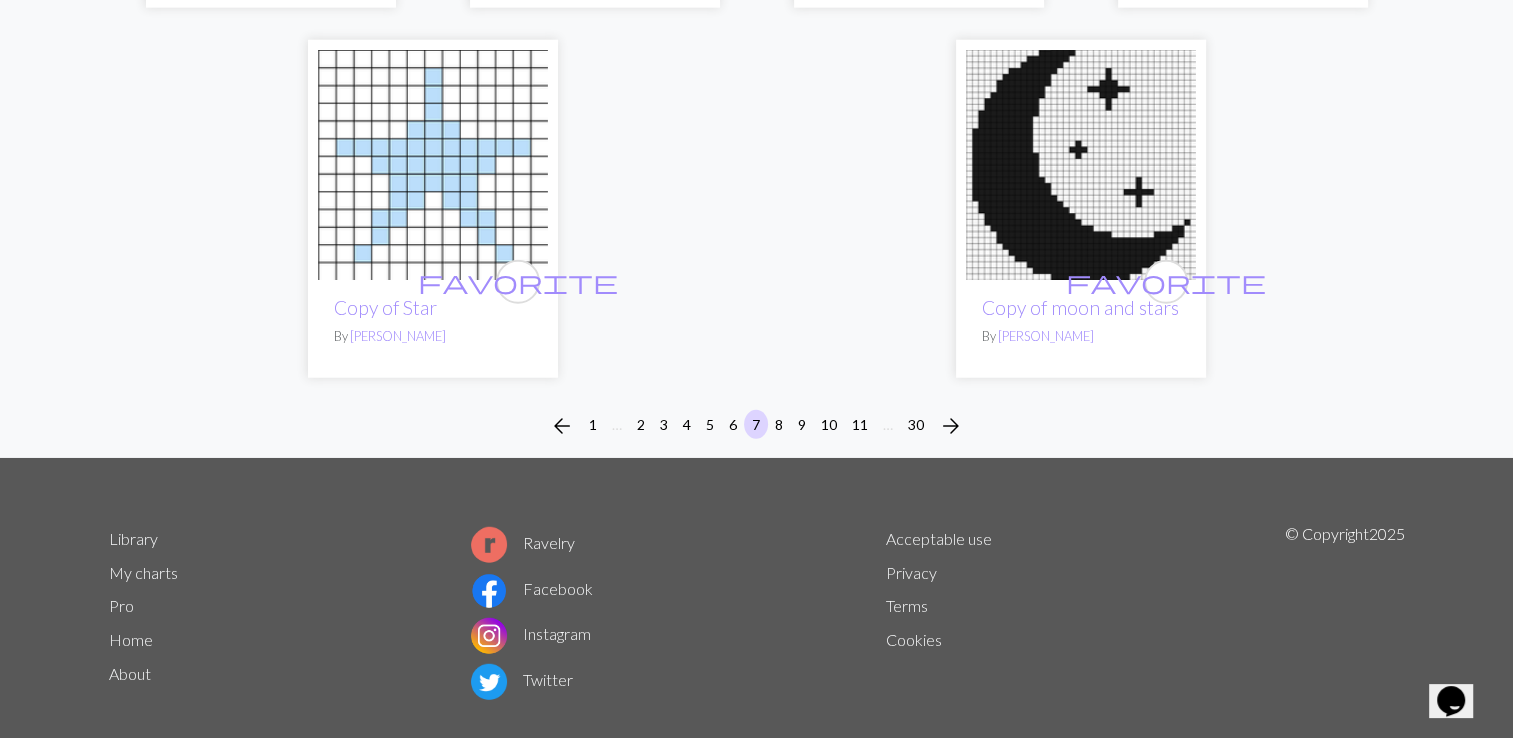 scroll, scrollTop: 5288, scrollLeft: 0, axis: vertical 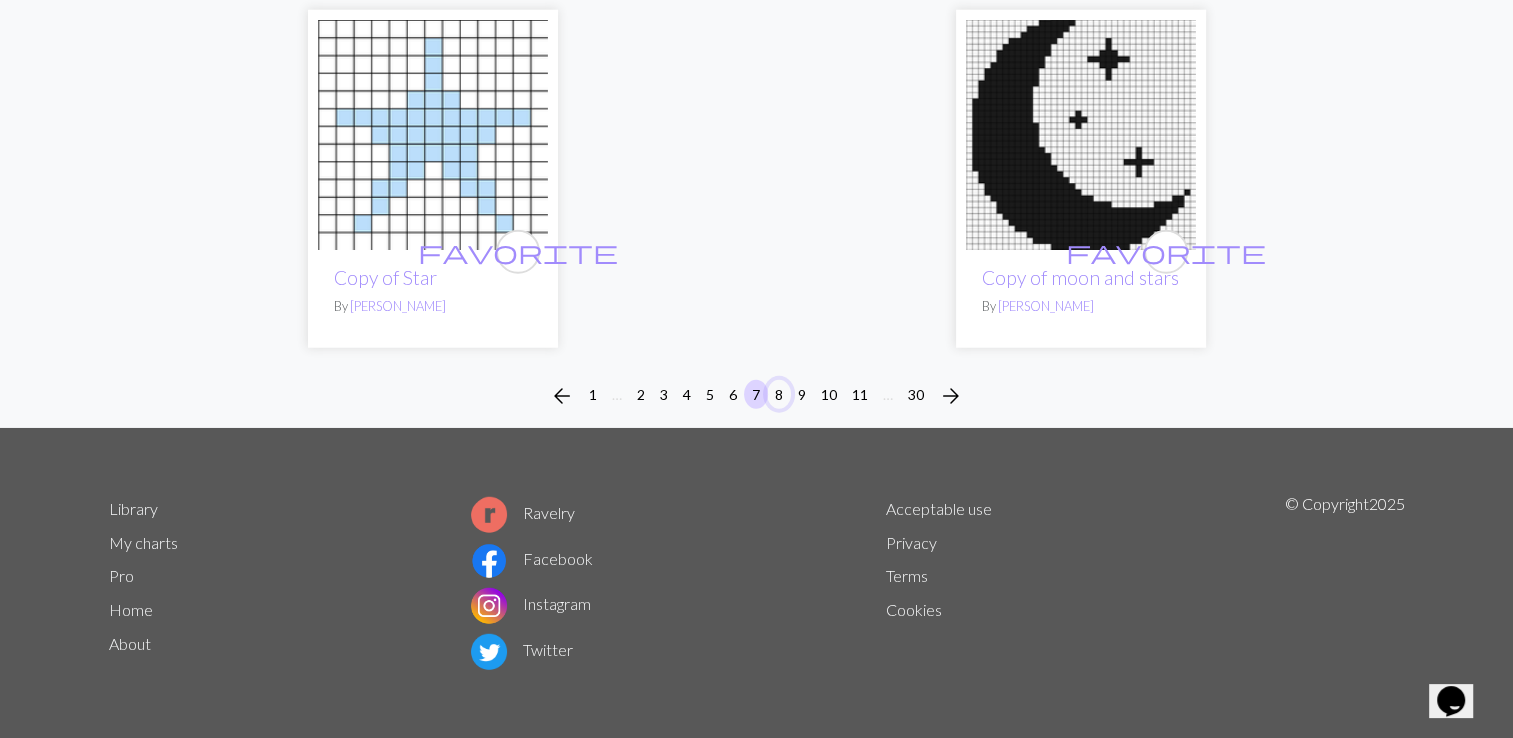 click on "8" at bounding box center (779, 394) 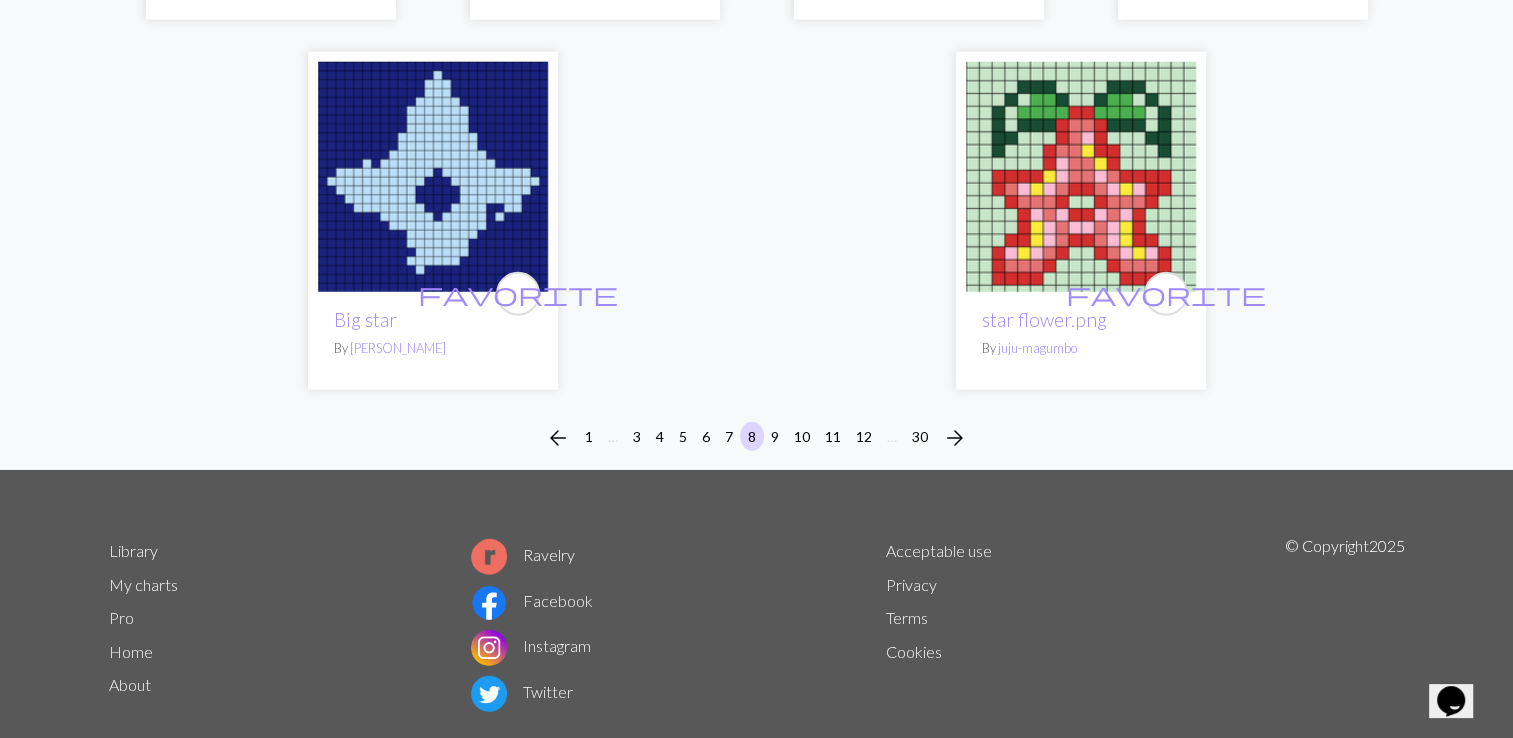 scroll, scrollTop: 5088, scrollLeft: 0, axis: vertical 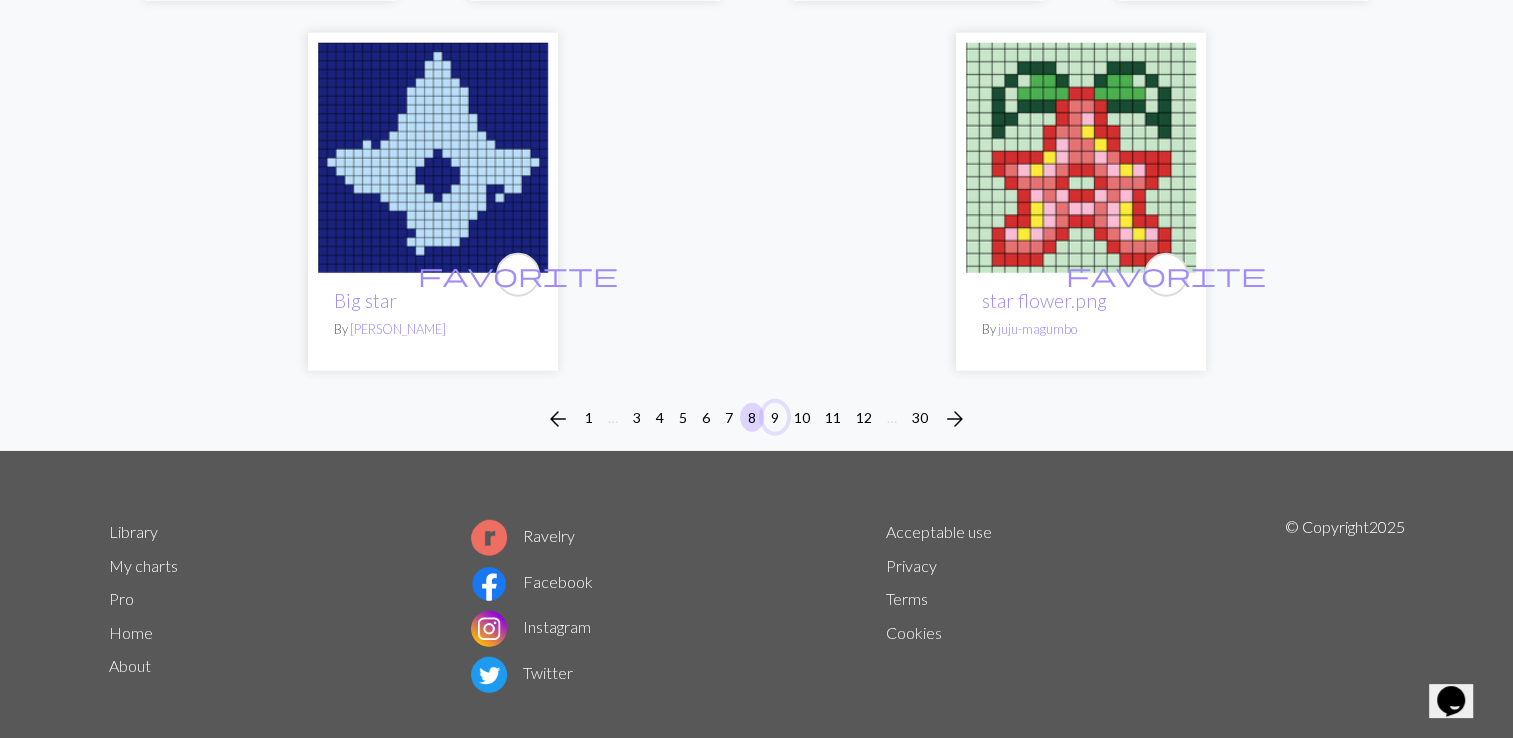 click on "9" at bounding box center [775, 417] 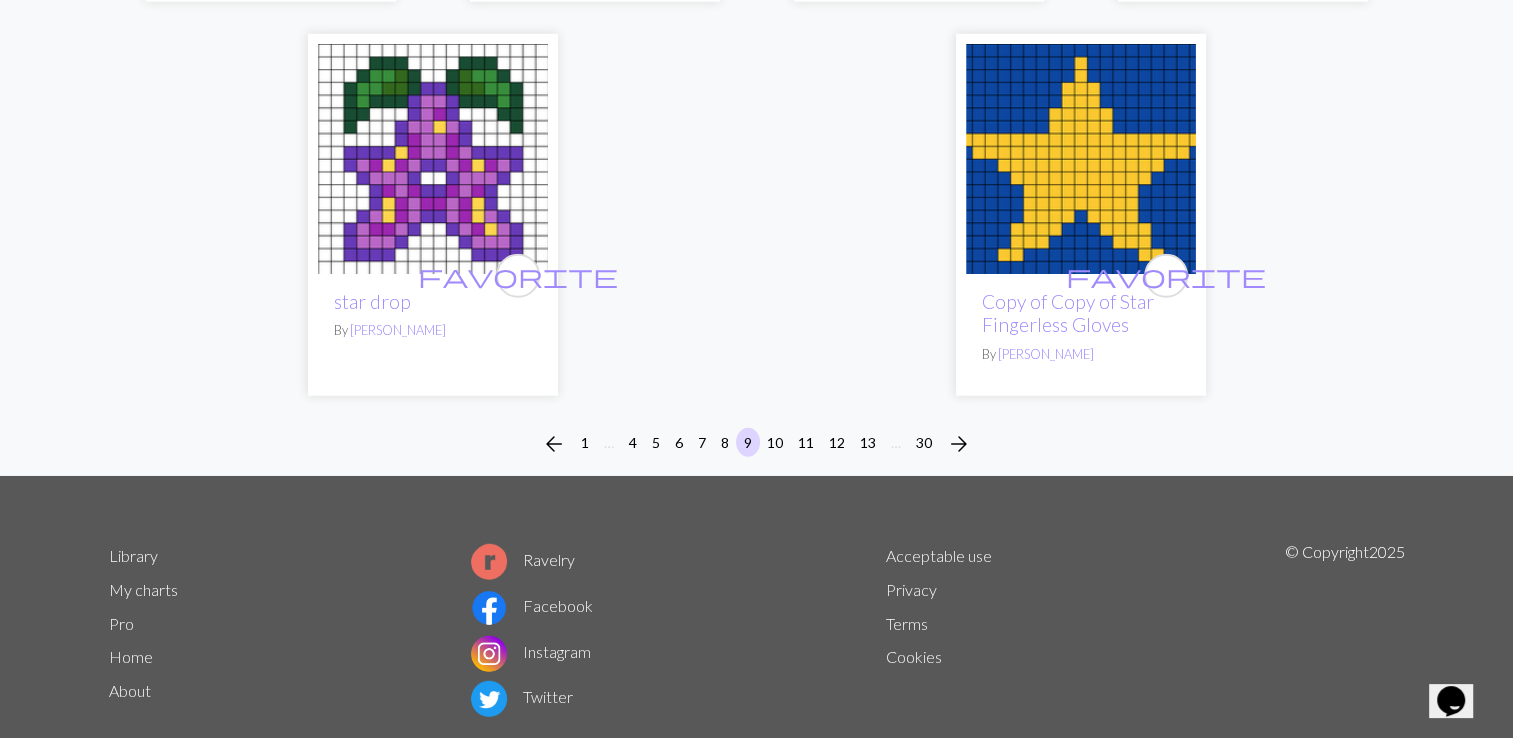scroll, scrollTop: 5353, scrollLeft: 0, axis: vertical 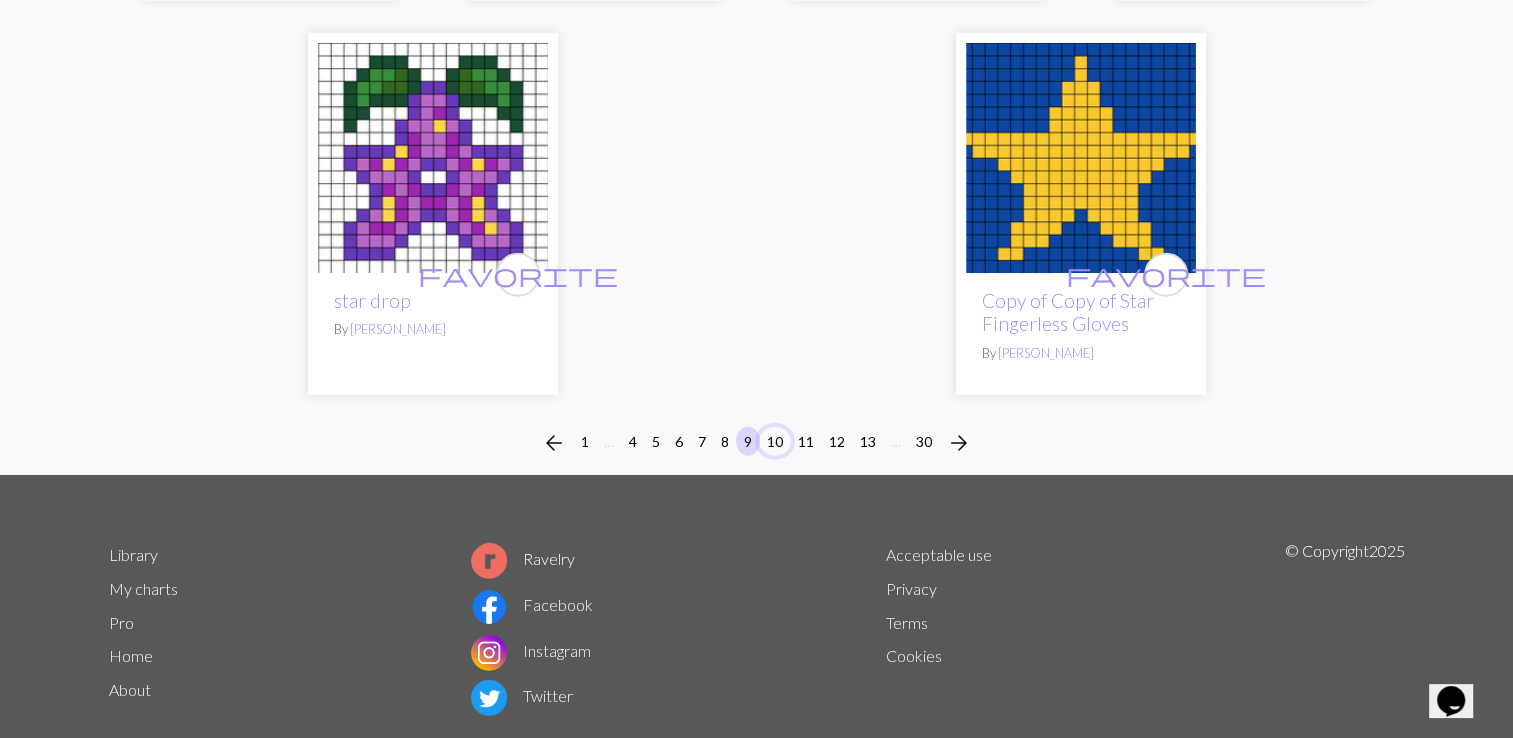 click on "10" at bounding box center [775, 441] 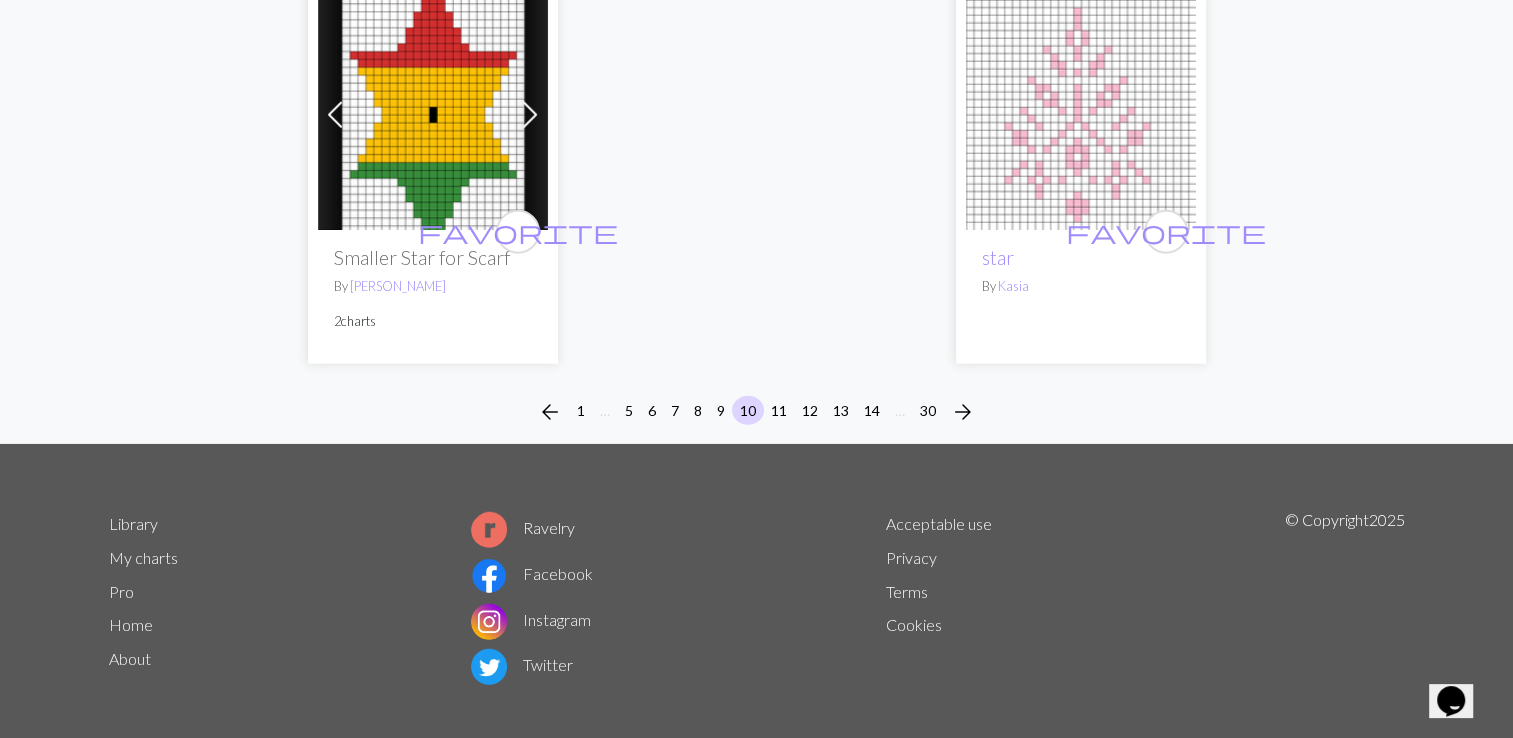 scroll, scrollTop: 5181, scrollLeft: 0, axis: vertical 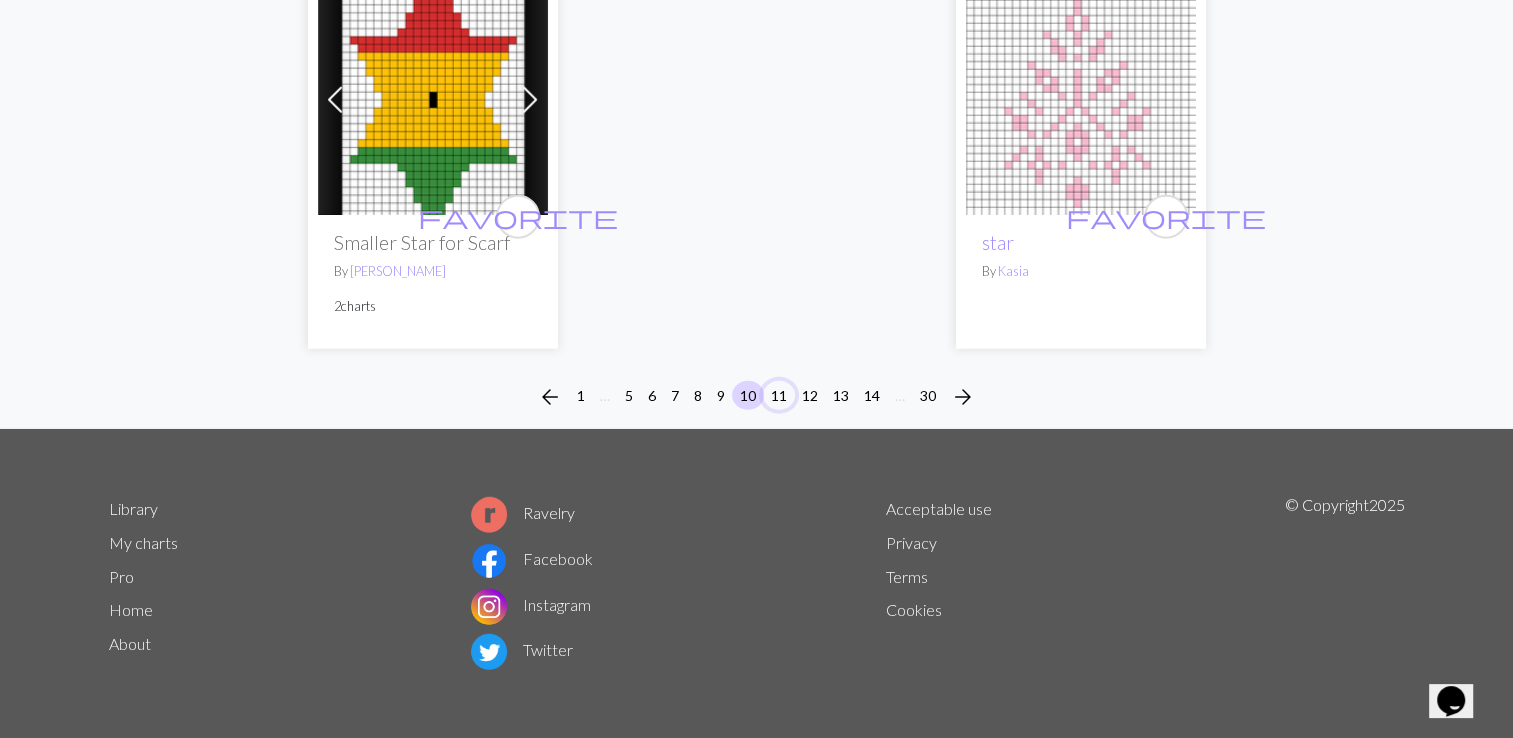 click on "11" at bounding box center [779, 395] 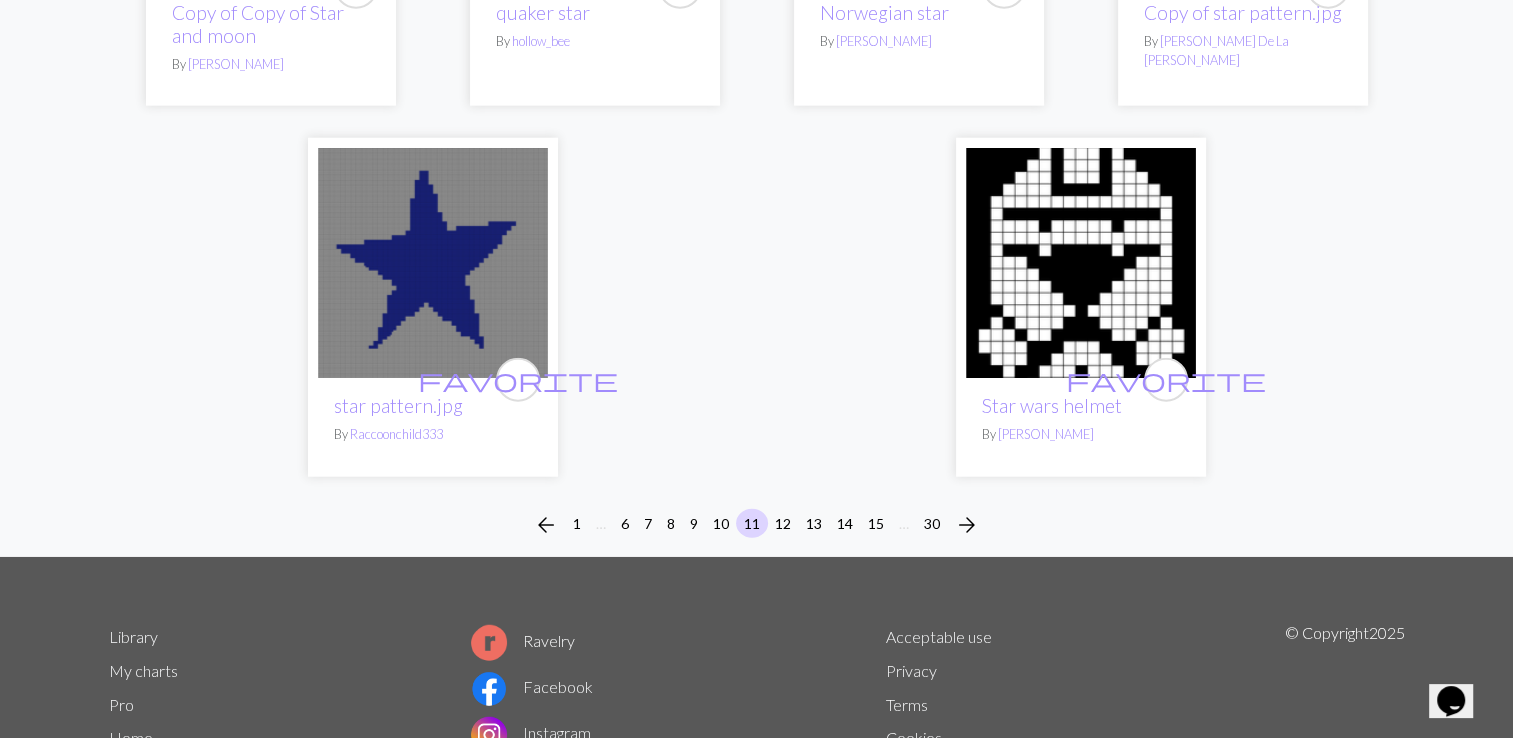 scroll, scrollTop: 5228, scrollLeft: 0, axis: vertical 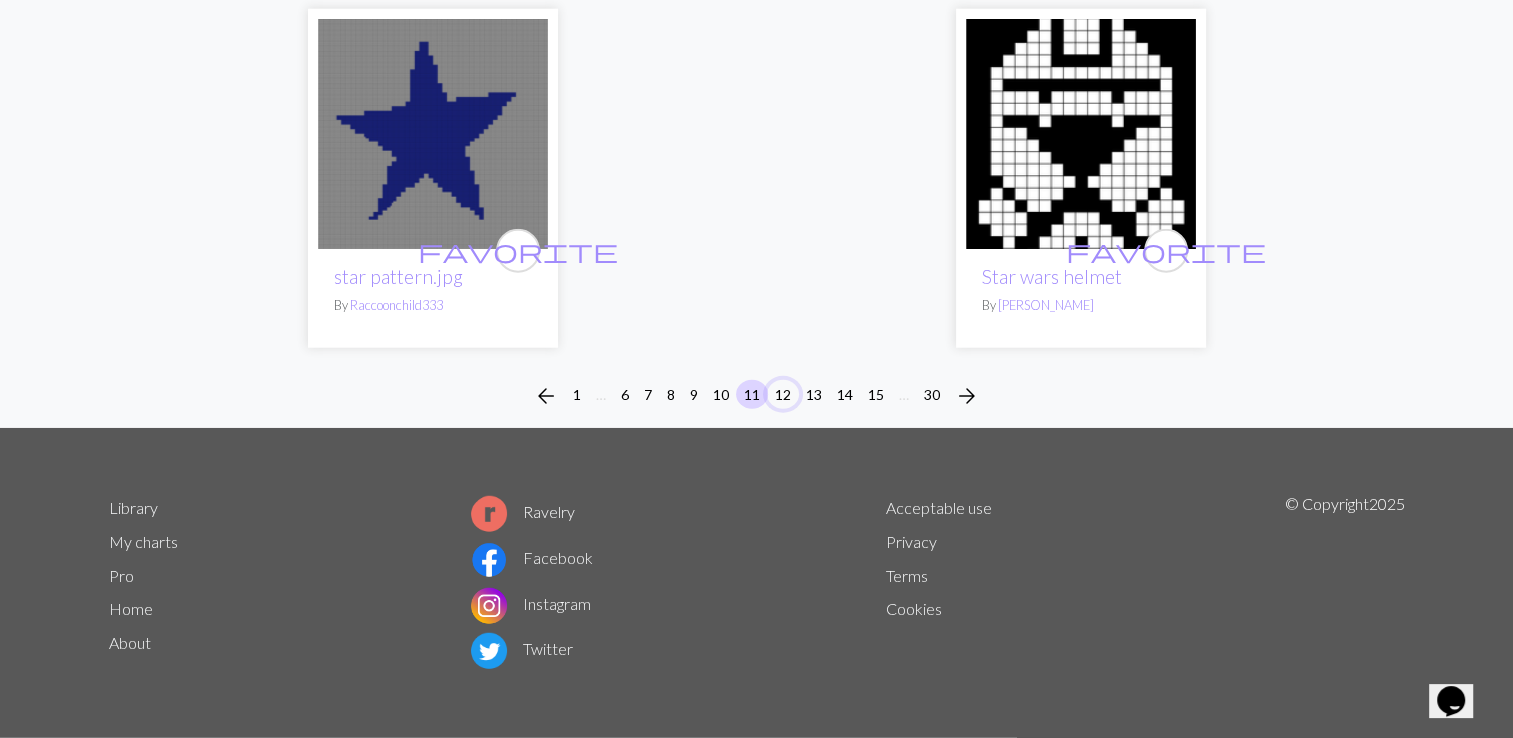 click on "12" at bounding box center (783, 394) 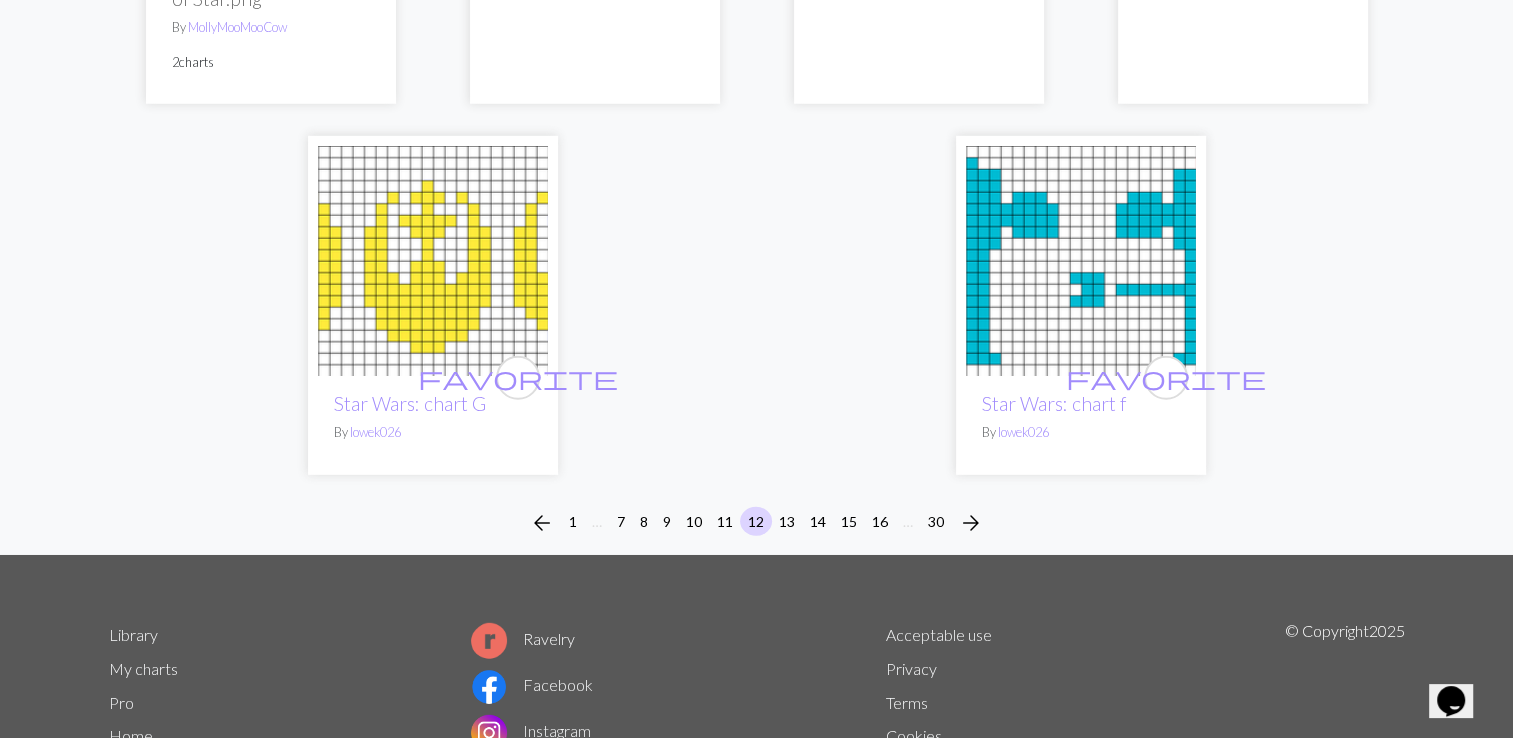 scroll, scrollTop: 5597, scrollLeft: 0, axis: vertical 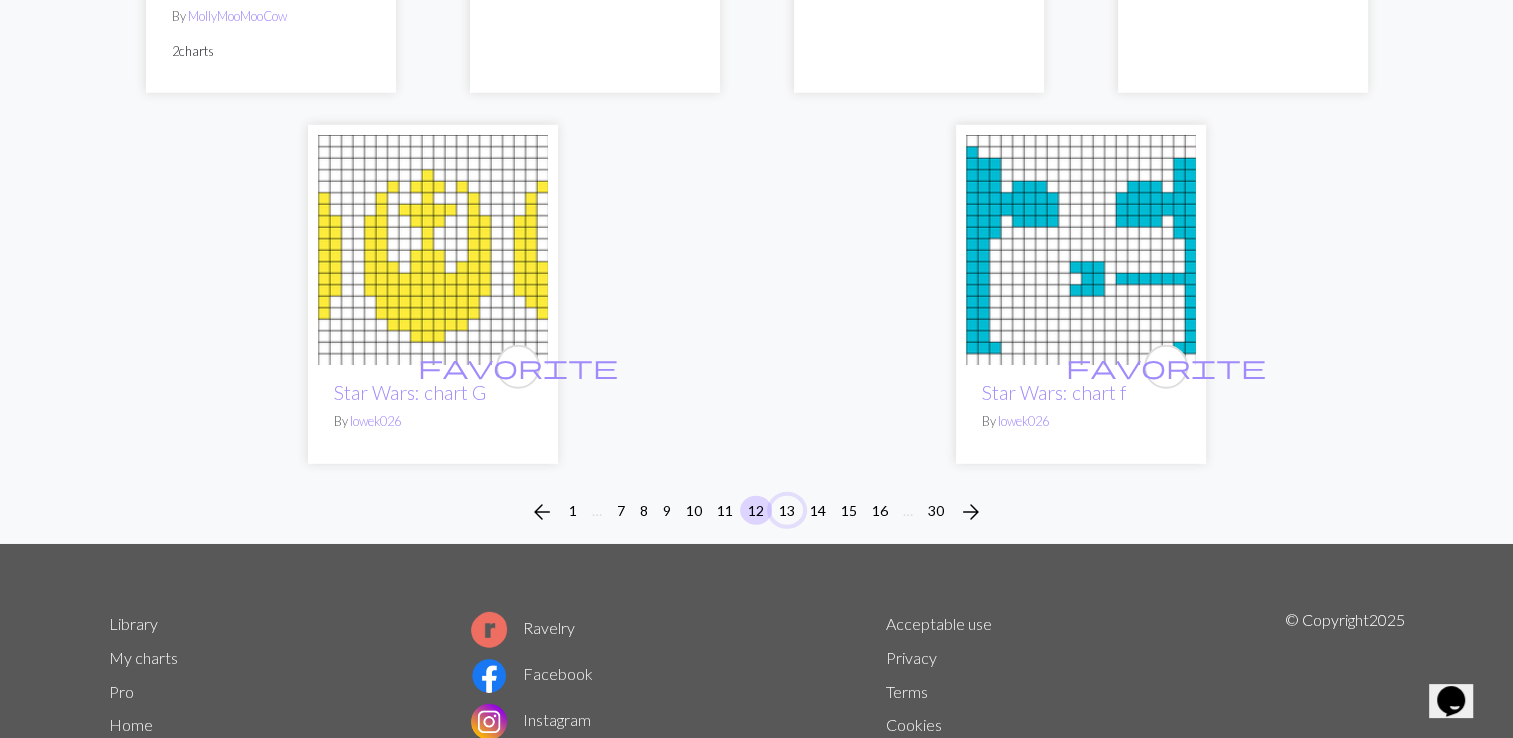 click on "13" at bounding box center (787, 510) 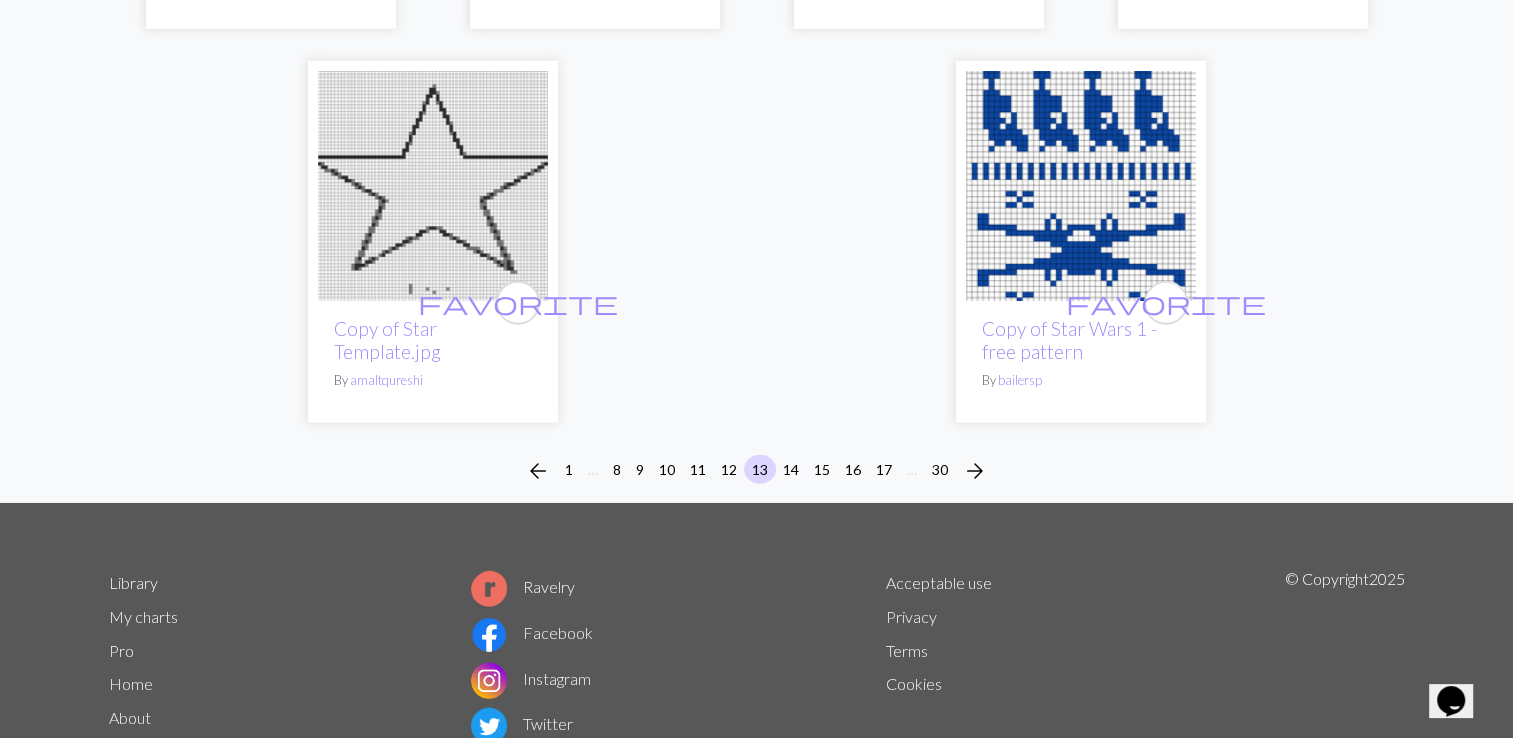scroll, scrollTop: 5333, scrollLeft: 0, axis: vertical 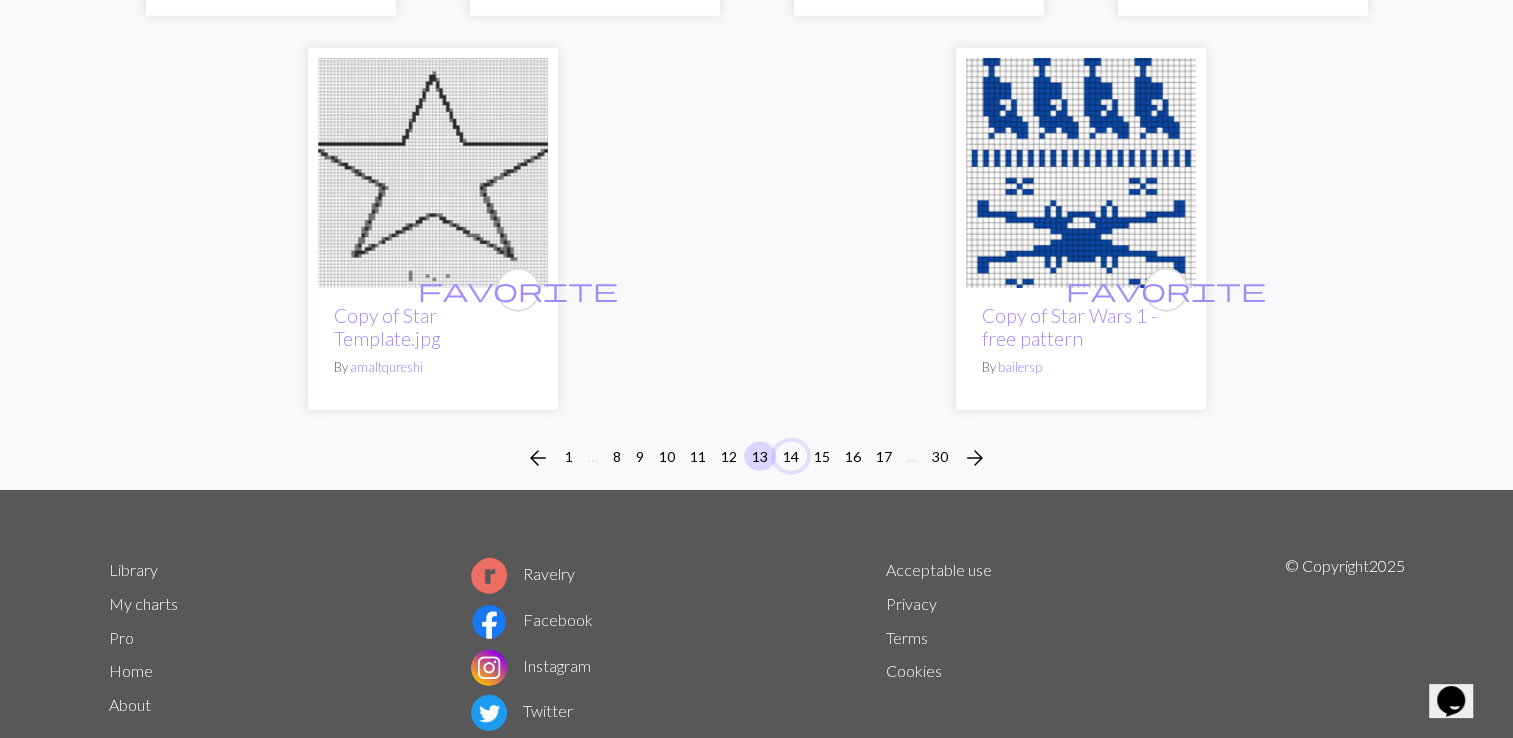 click on "14" at bounding box center (791, 456) 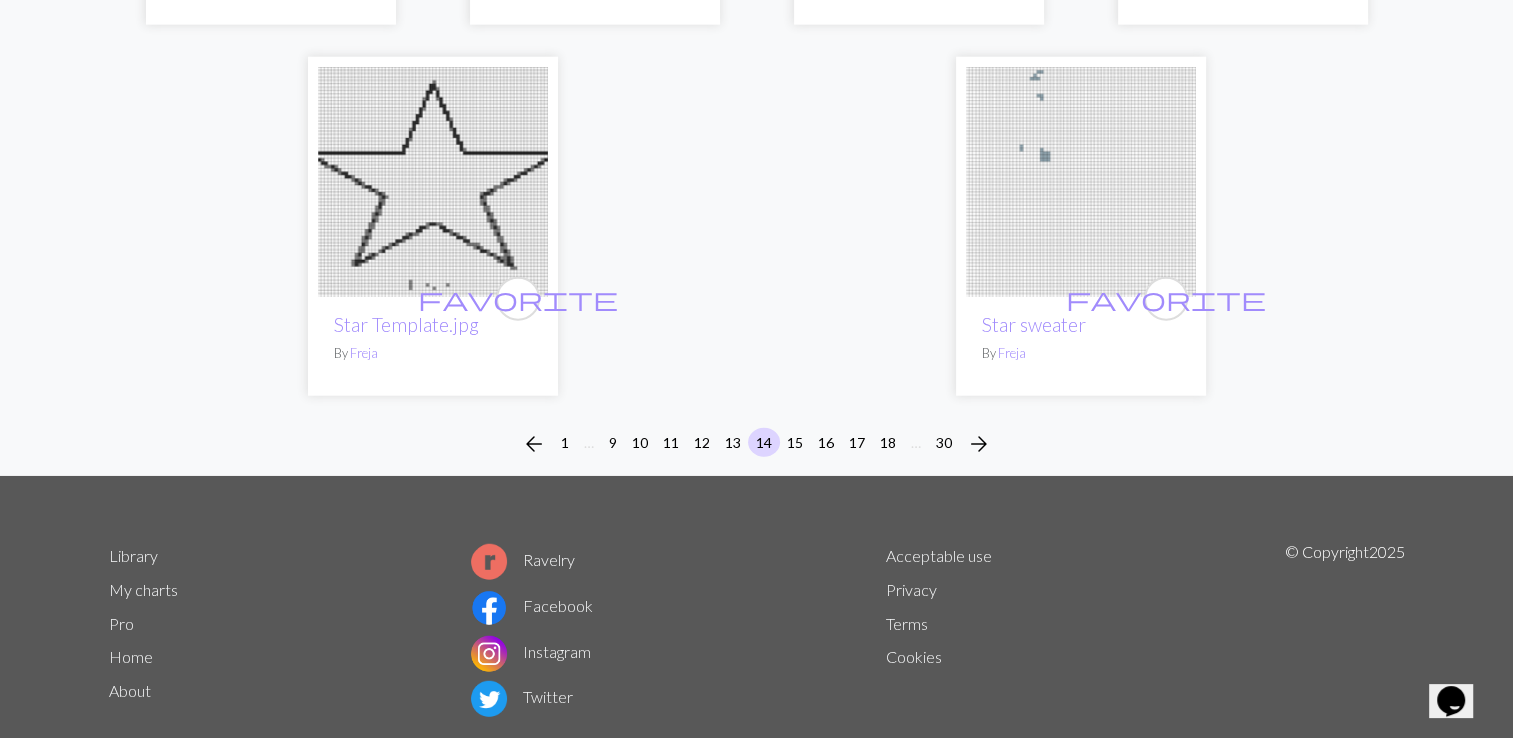 scroll, scrollTop: 5181, scrollLeft: 0, axis: vertical 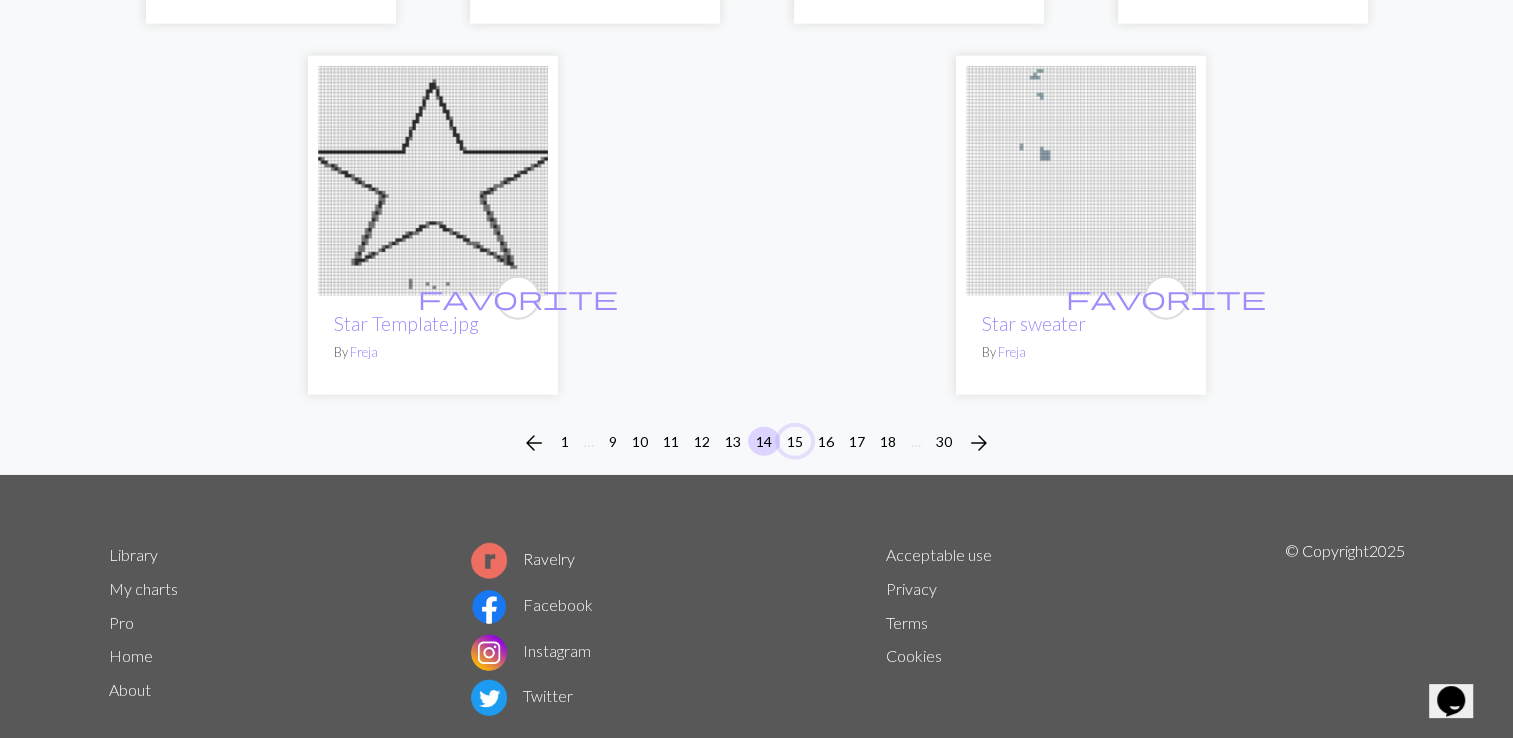 click on "15" at bounding box center [795, 441] 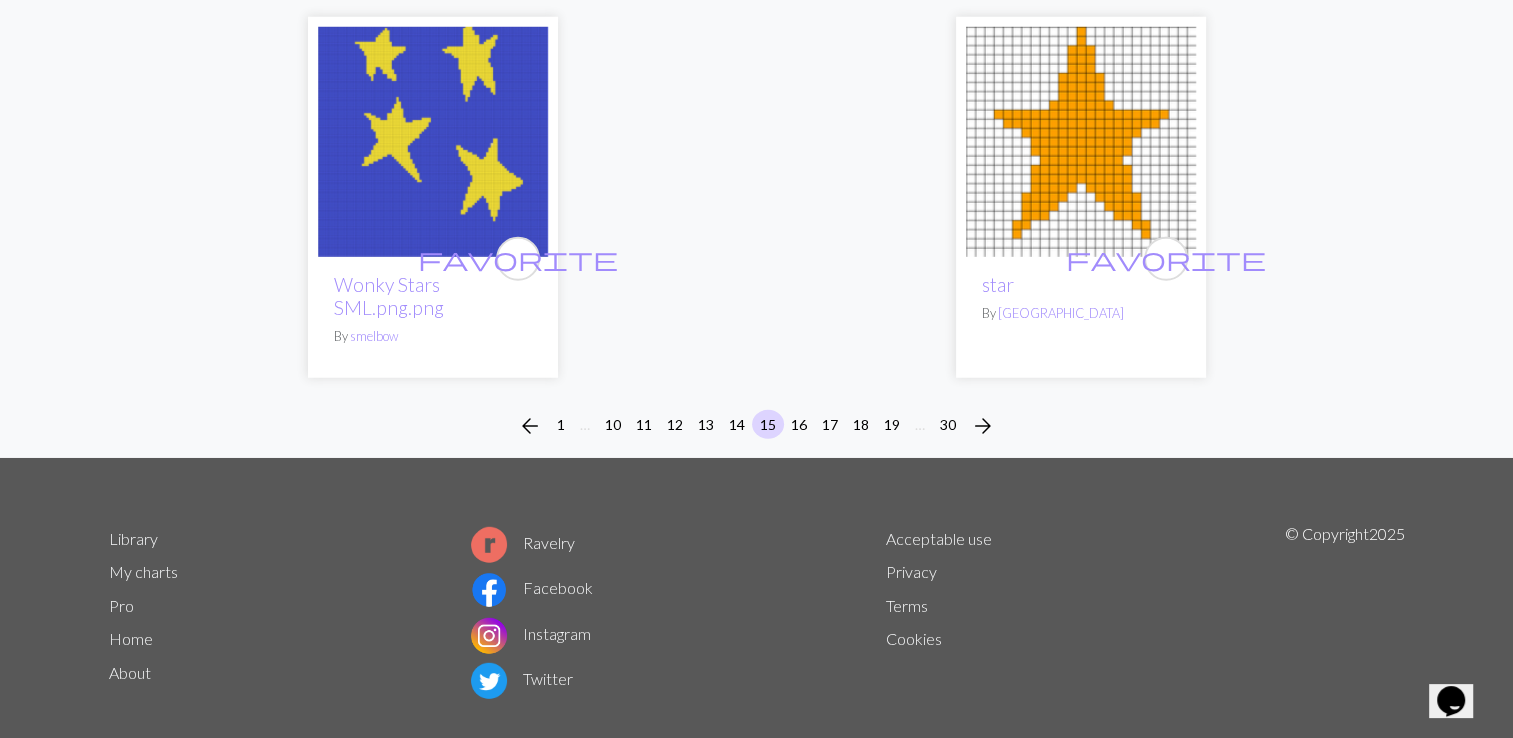scroll, scrollTop: 5548, scrollLeft: 0, axis: vertical 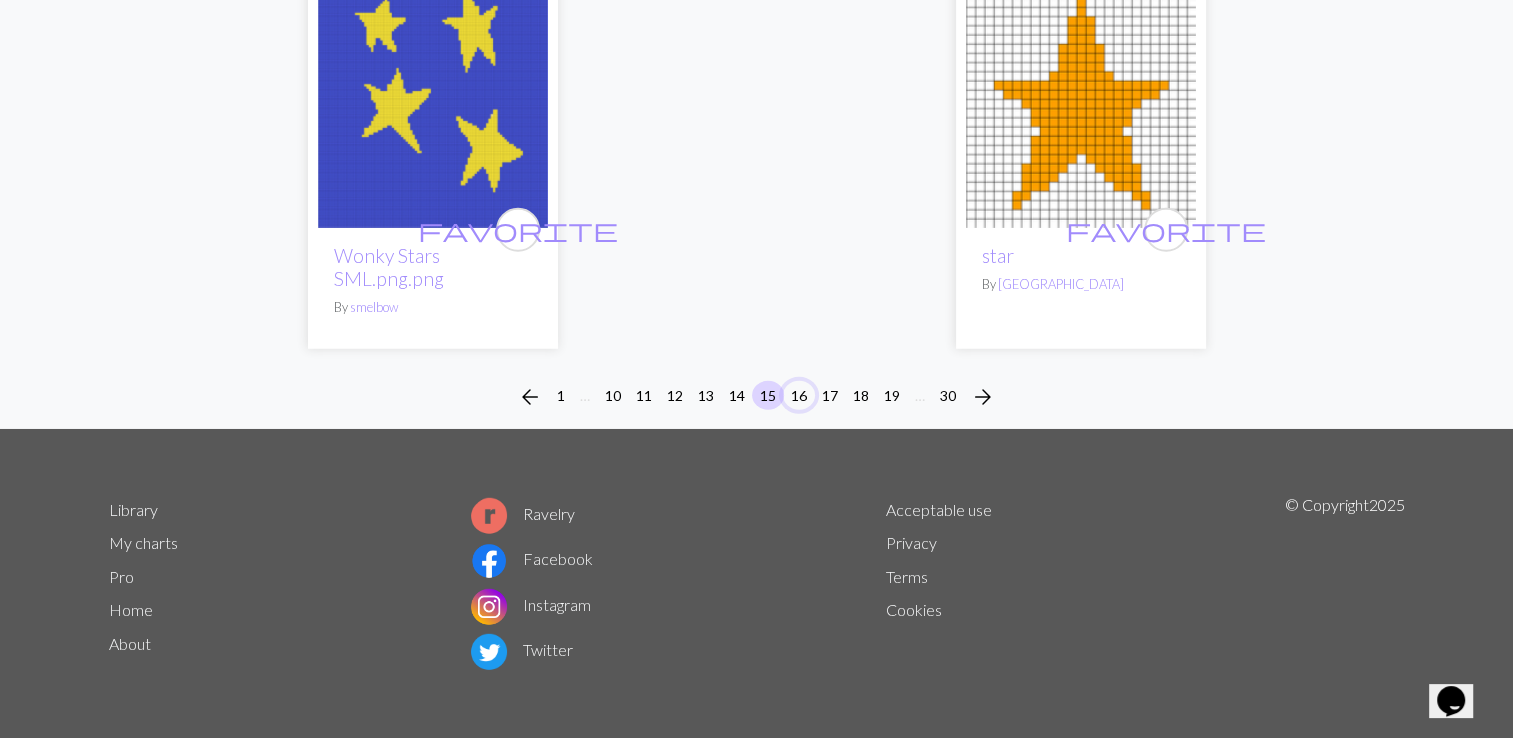click on "16" at bounding box center [799, 395] 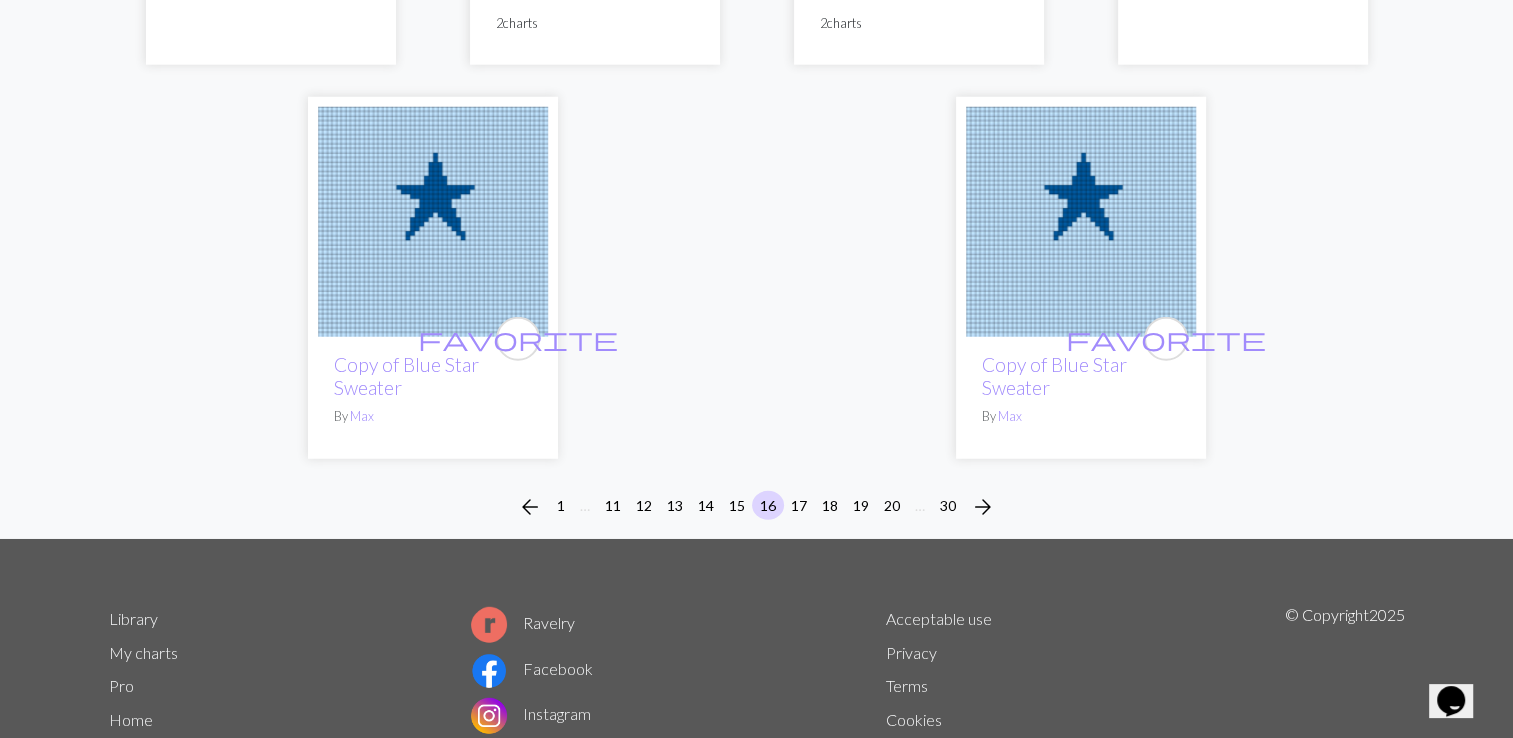 scroll, scrollTop: 5489, scrollLeft: 0, axis: vertical 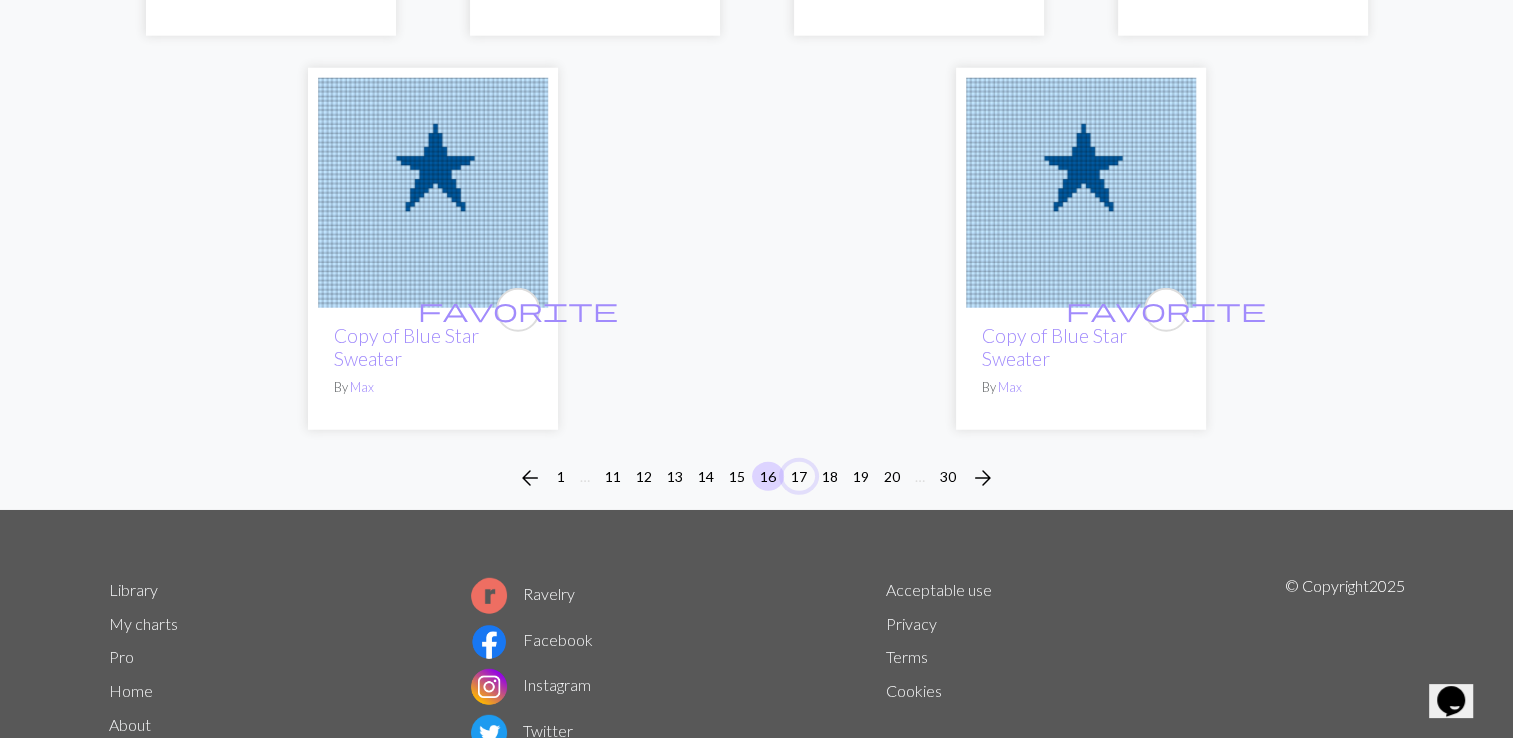 click on "17" at bounding box center (799, 476) 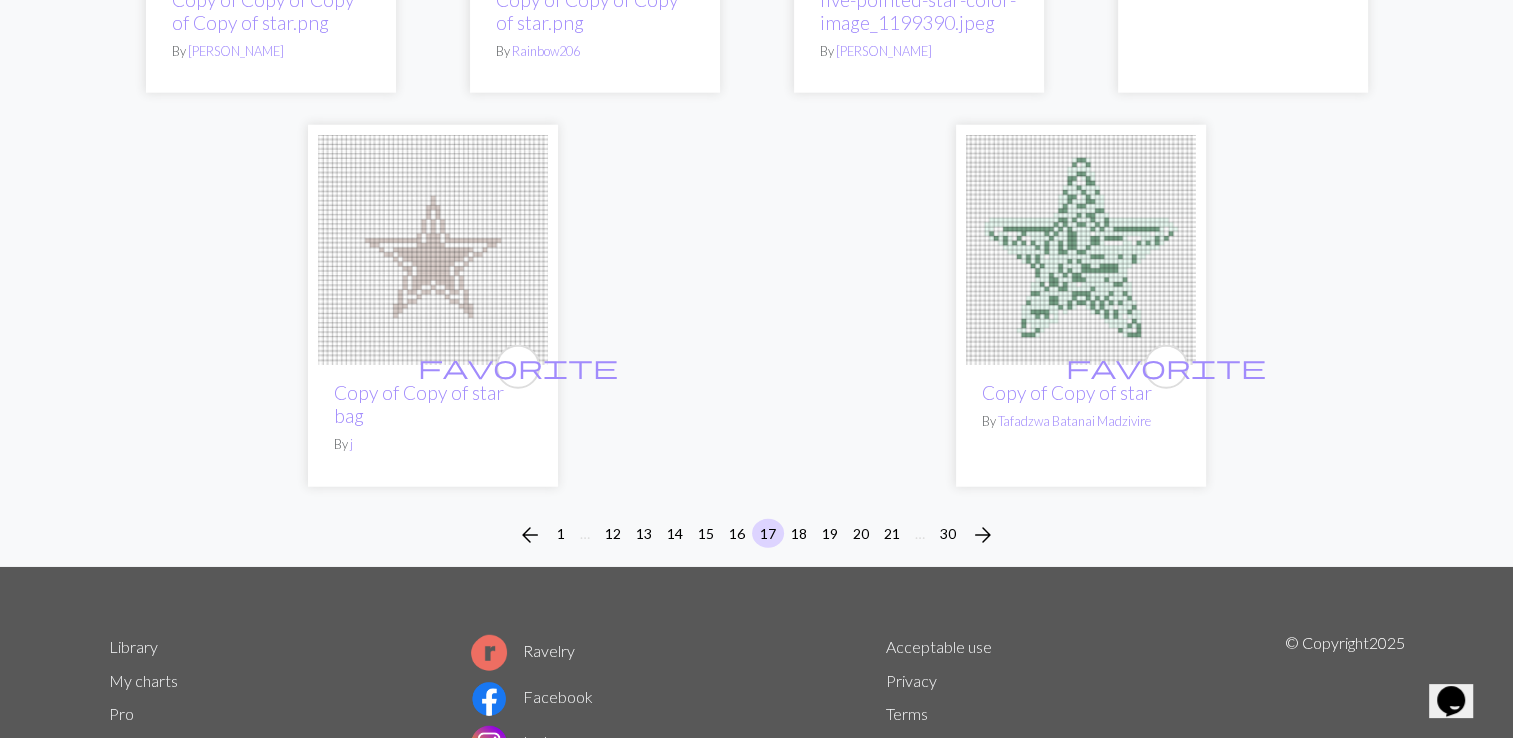 scroll, scrollTop: 5295, scrollLeft: 0, axis: vertical 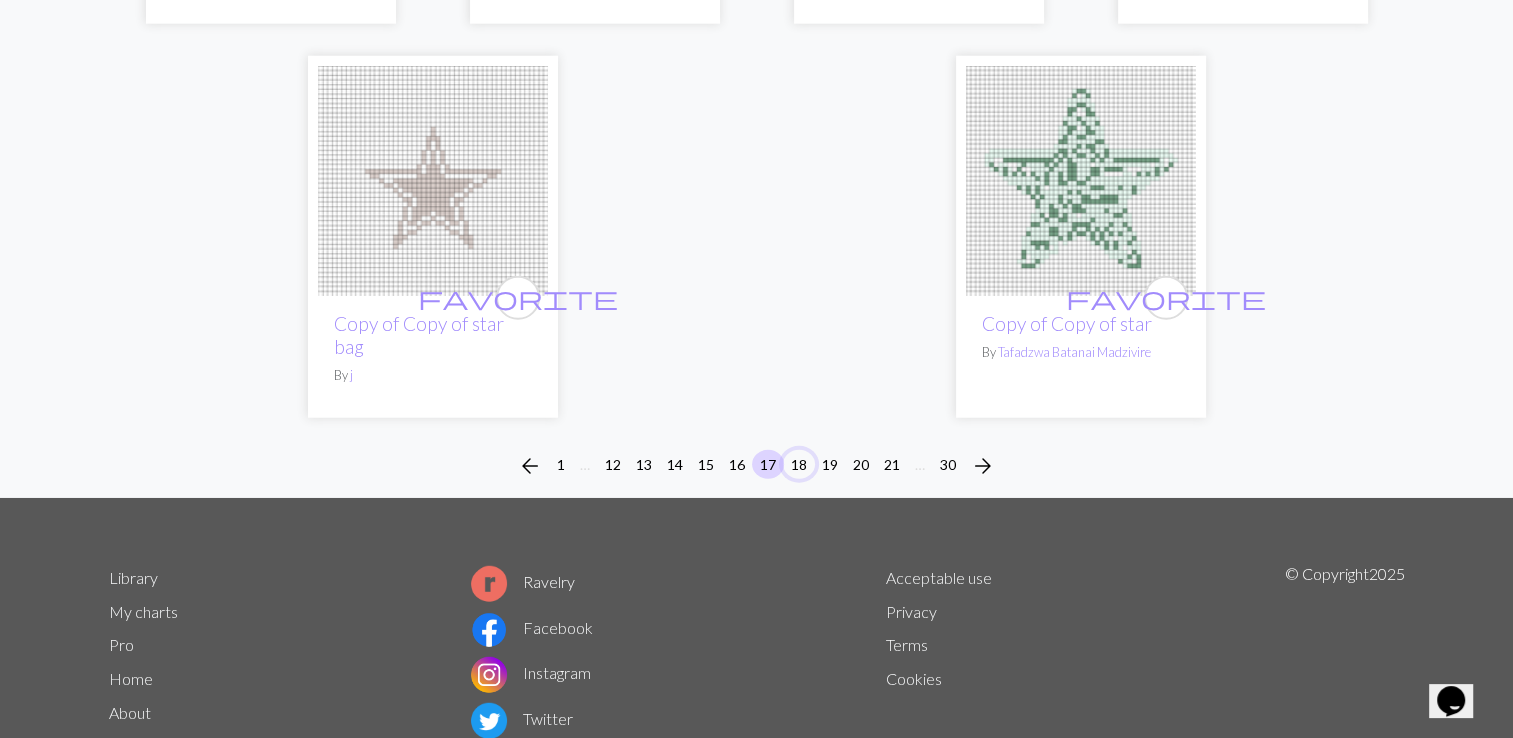 click on "18" at bounding box center [799, 464] 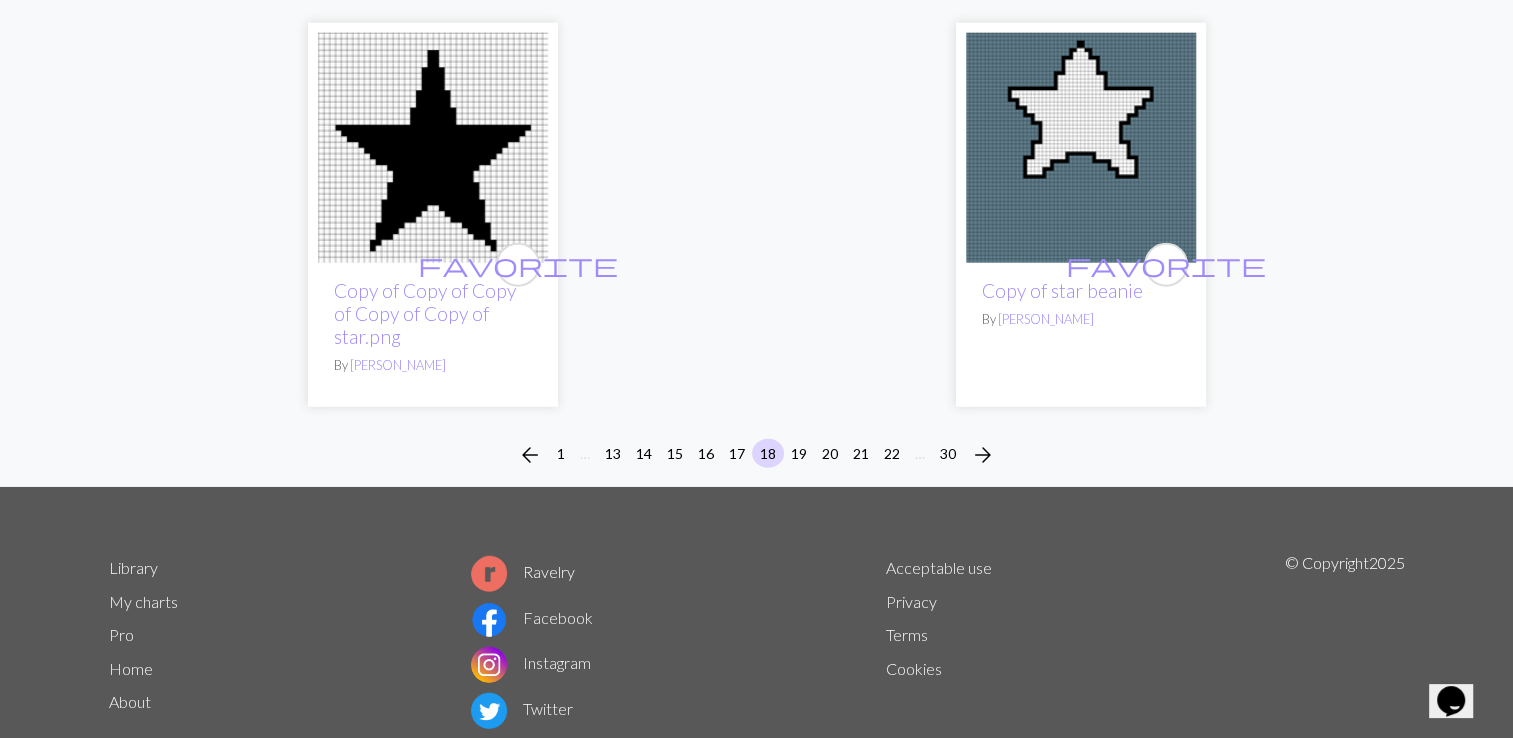 scroll, scrollTop: 5203, scrollLeft: 0, axis: vertical 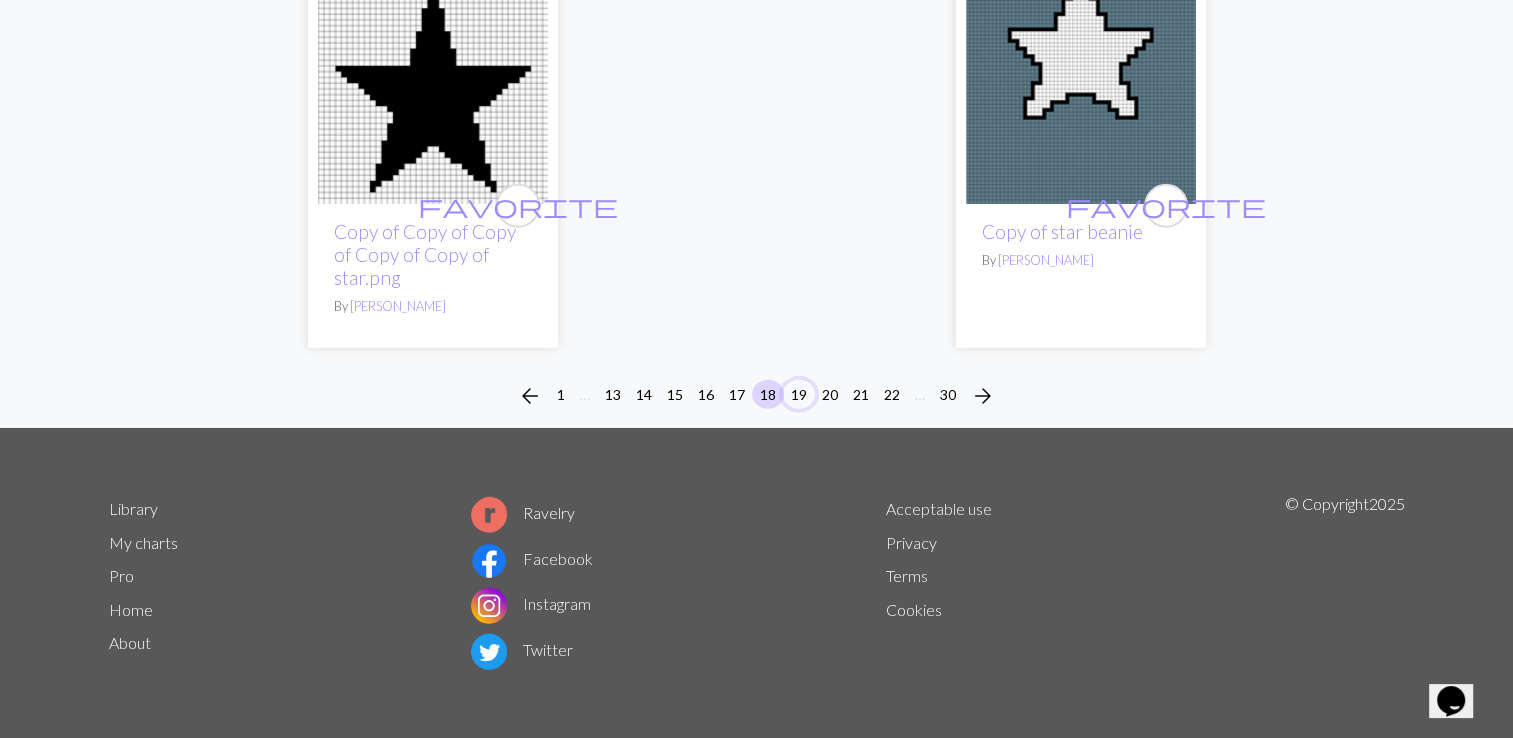 click on "19" at bounding box center (799, 394) 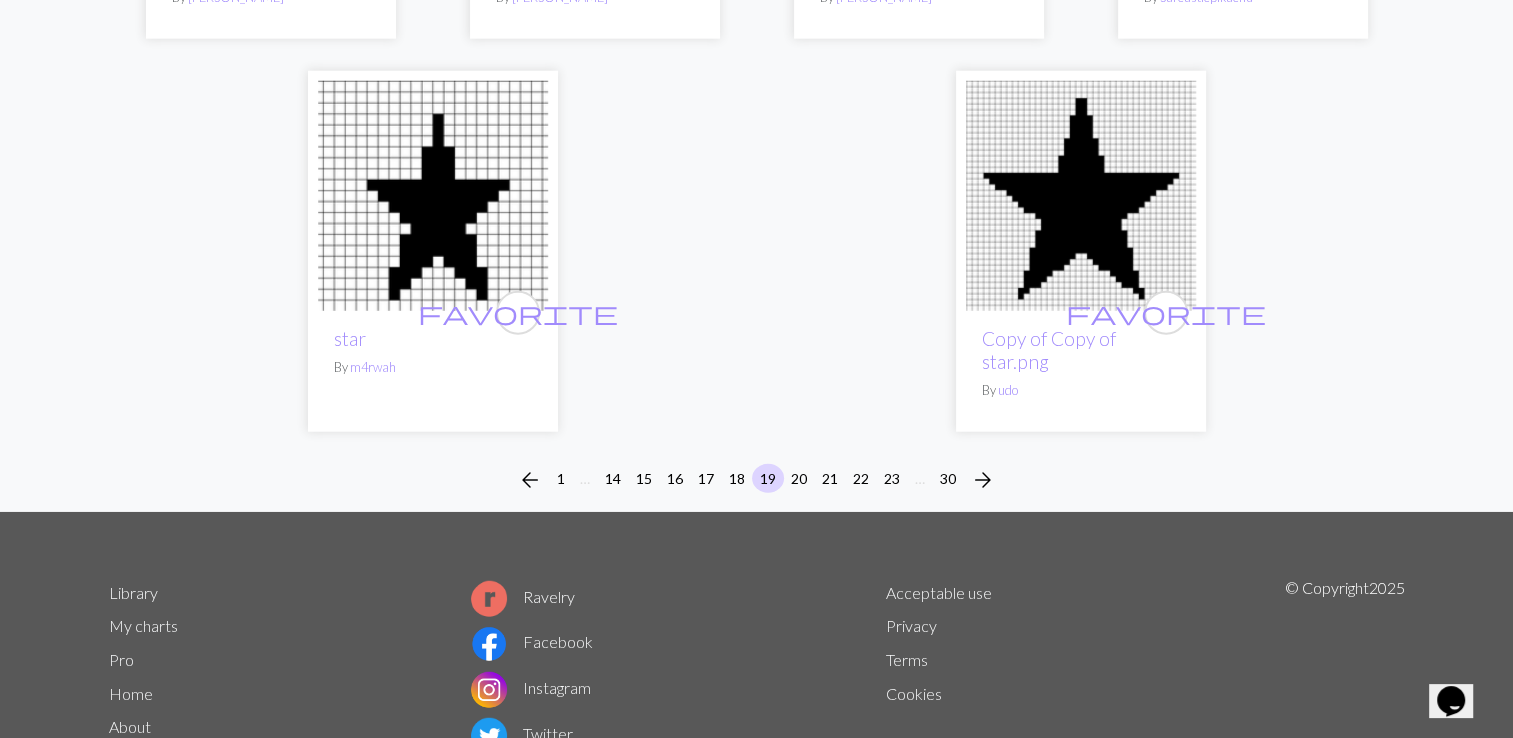 scroll, scrollTop: 5228, scrollLeft: 0, axis: vertical 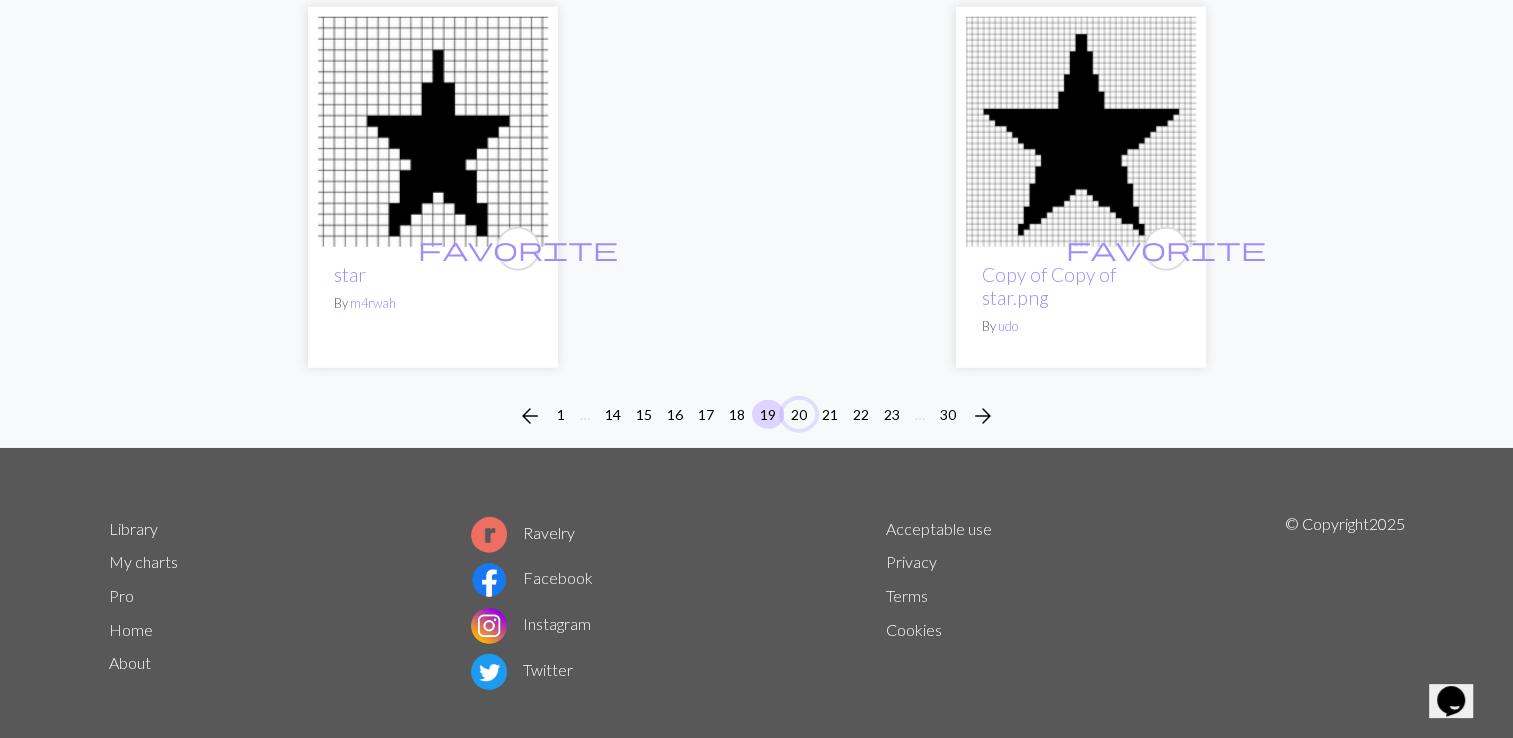 click on "20" at bounding box center (799, 414) 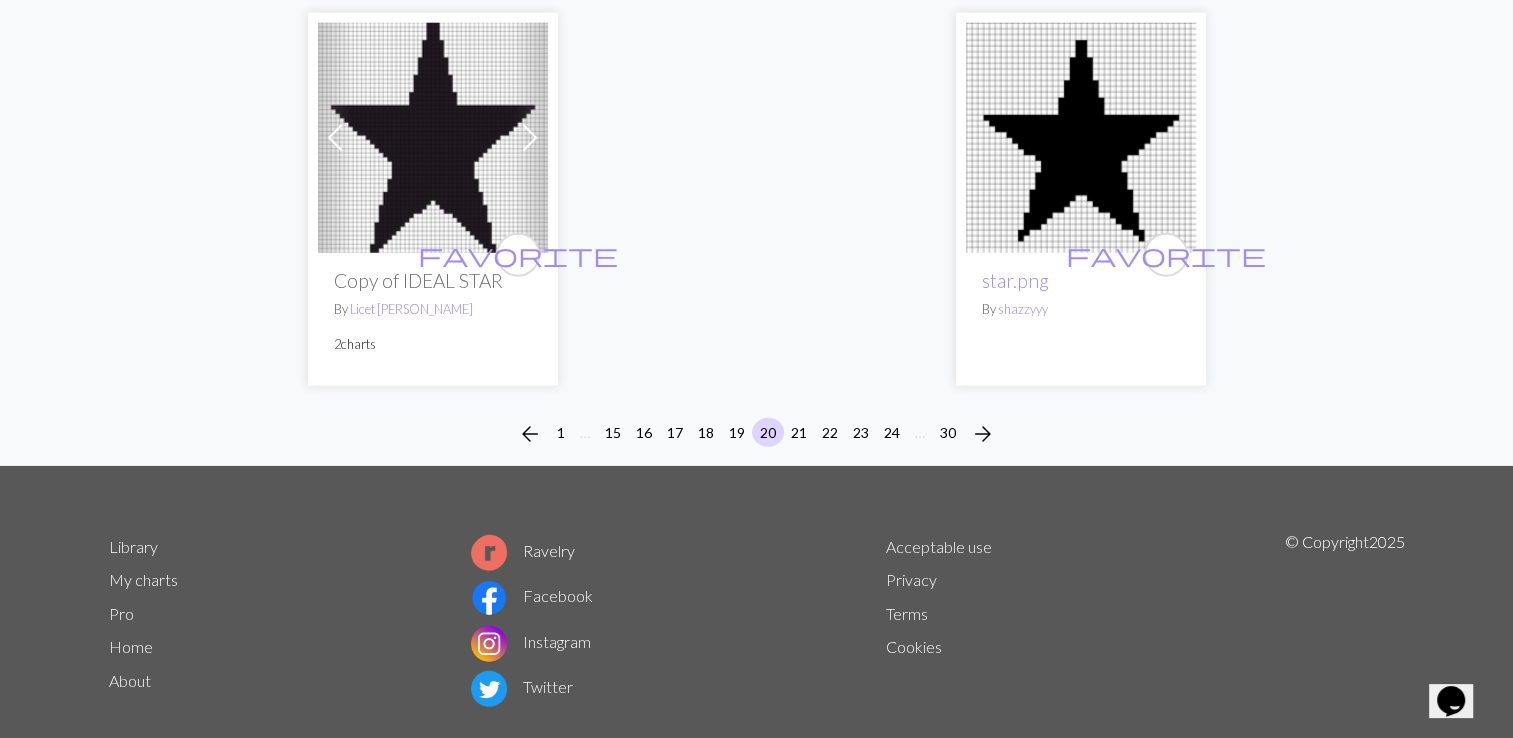 scroll, scrollTop: 5115, scrollLeft: 0, axis: vertical 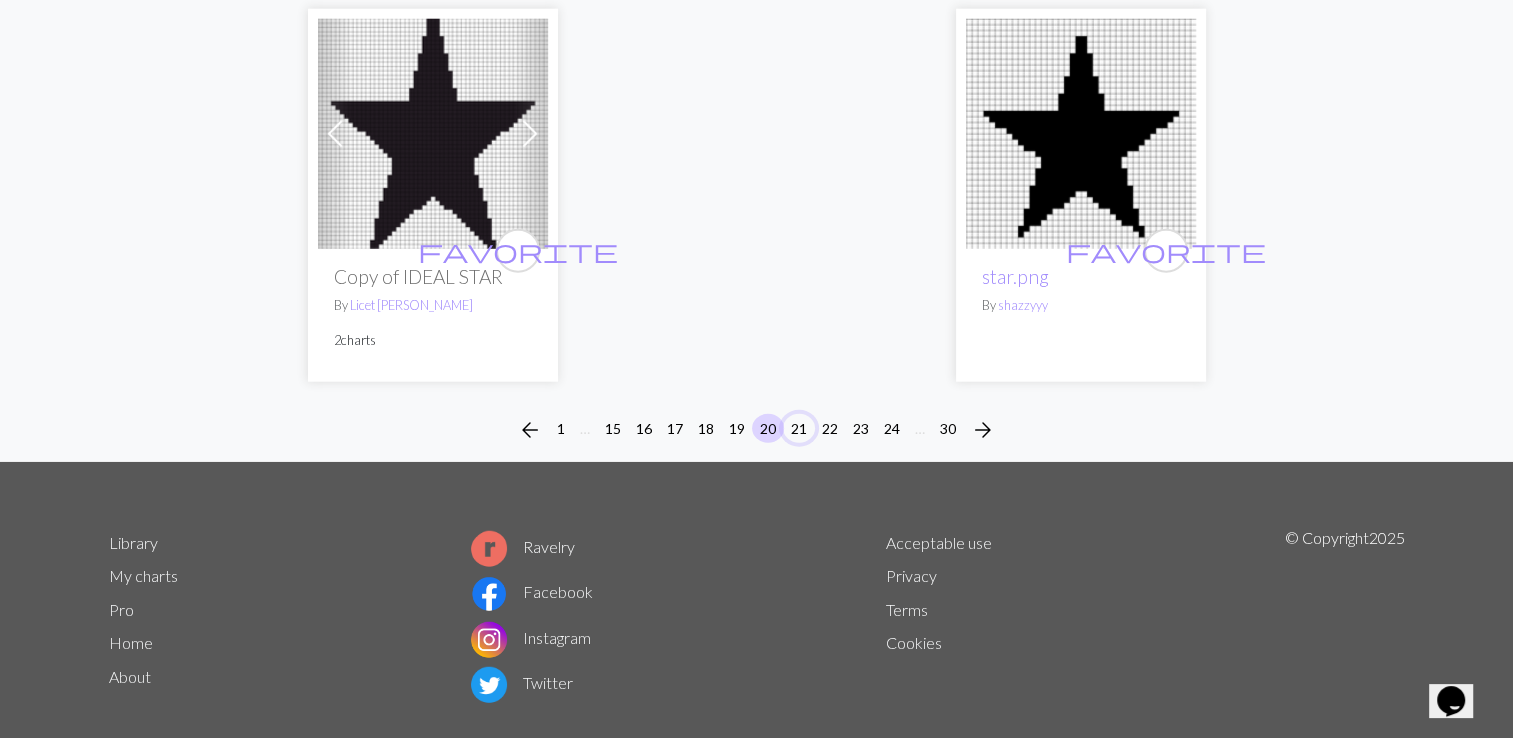 click on "21" at bounding box center [799, 428] 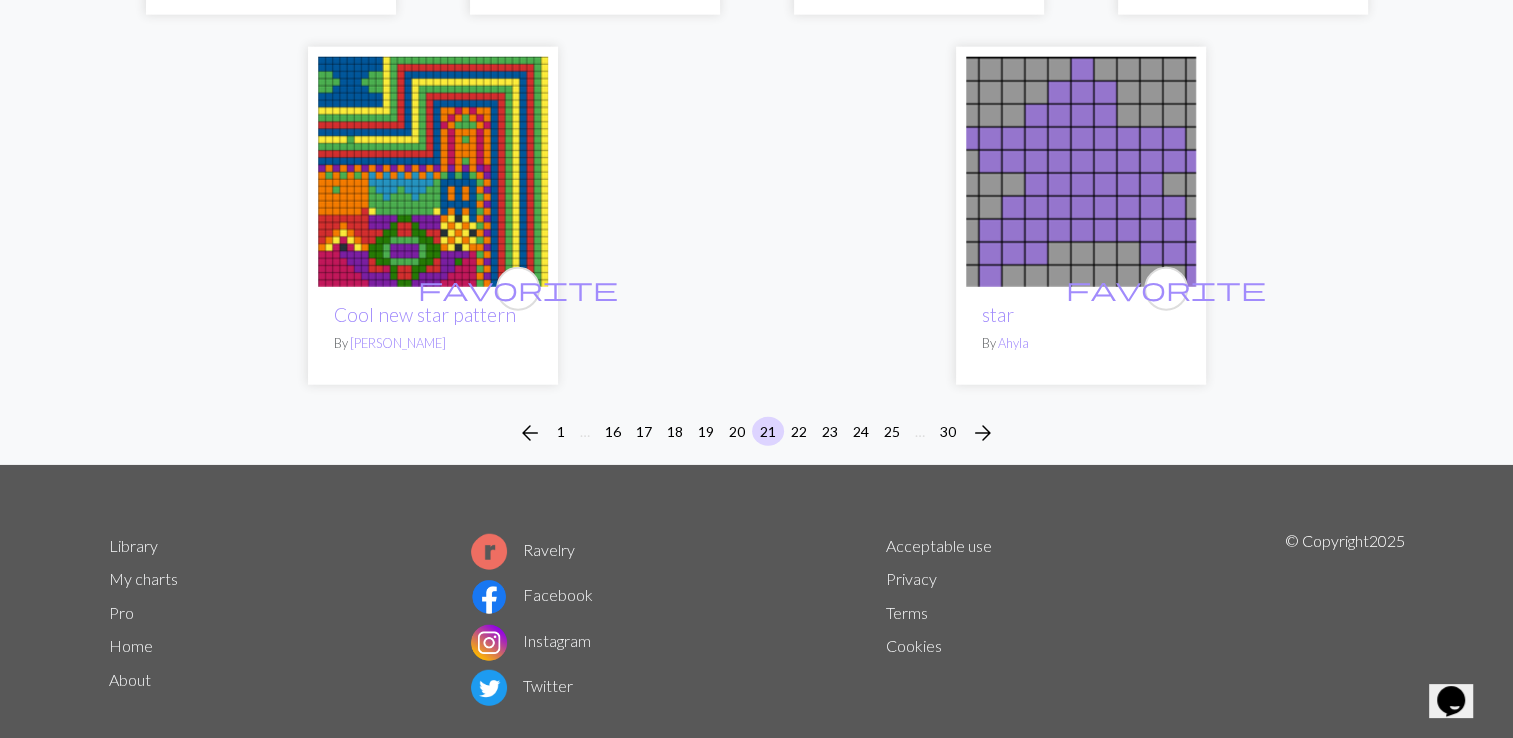 scroll, scrollTop: 5021, scrollLeft: 0, axis: vertical 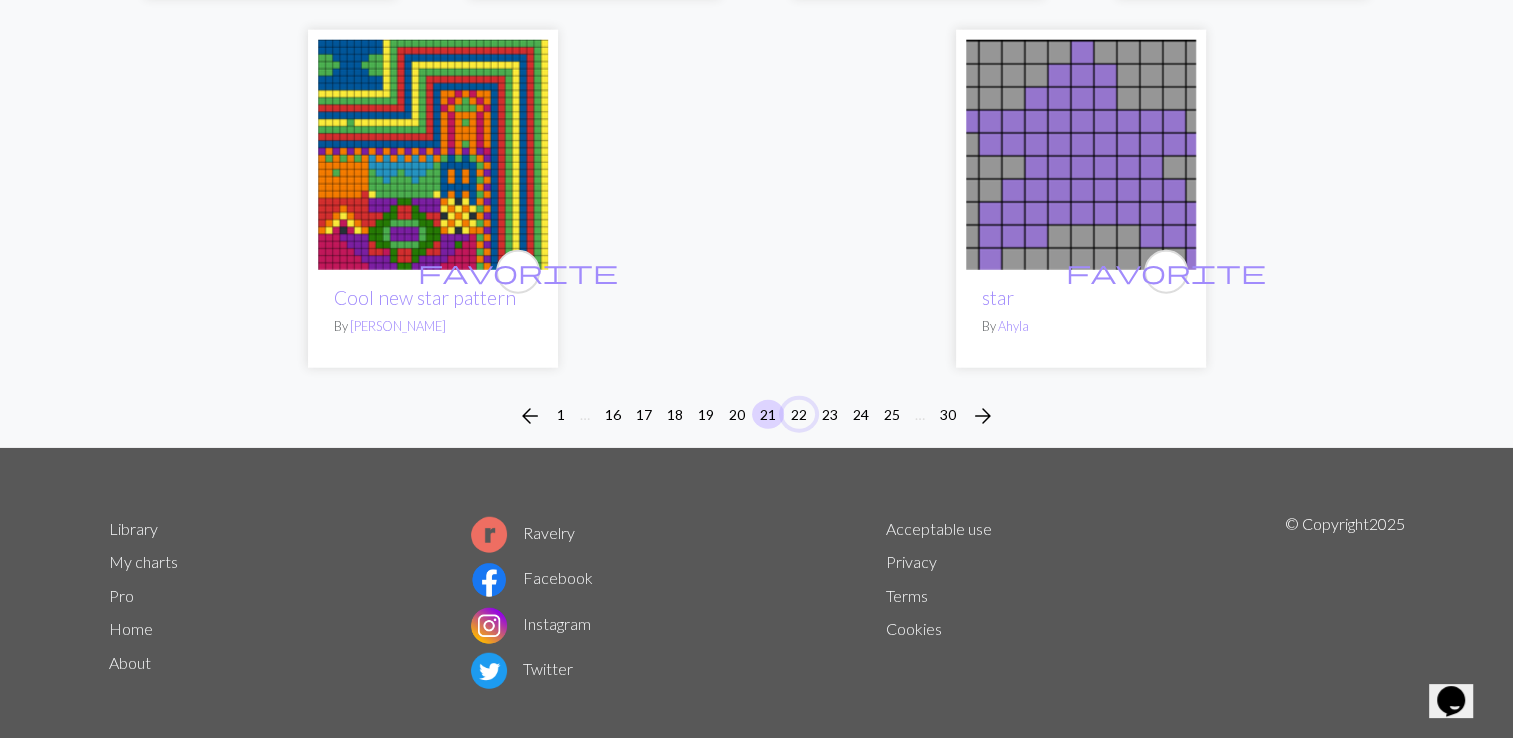 click on "22" at bounding box center [799, 414] 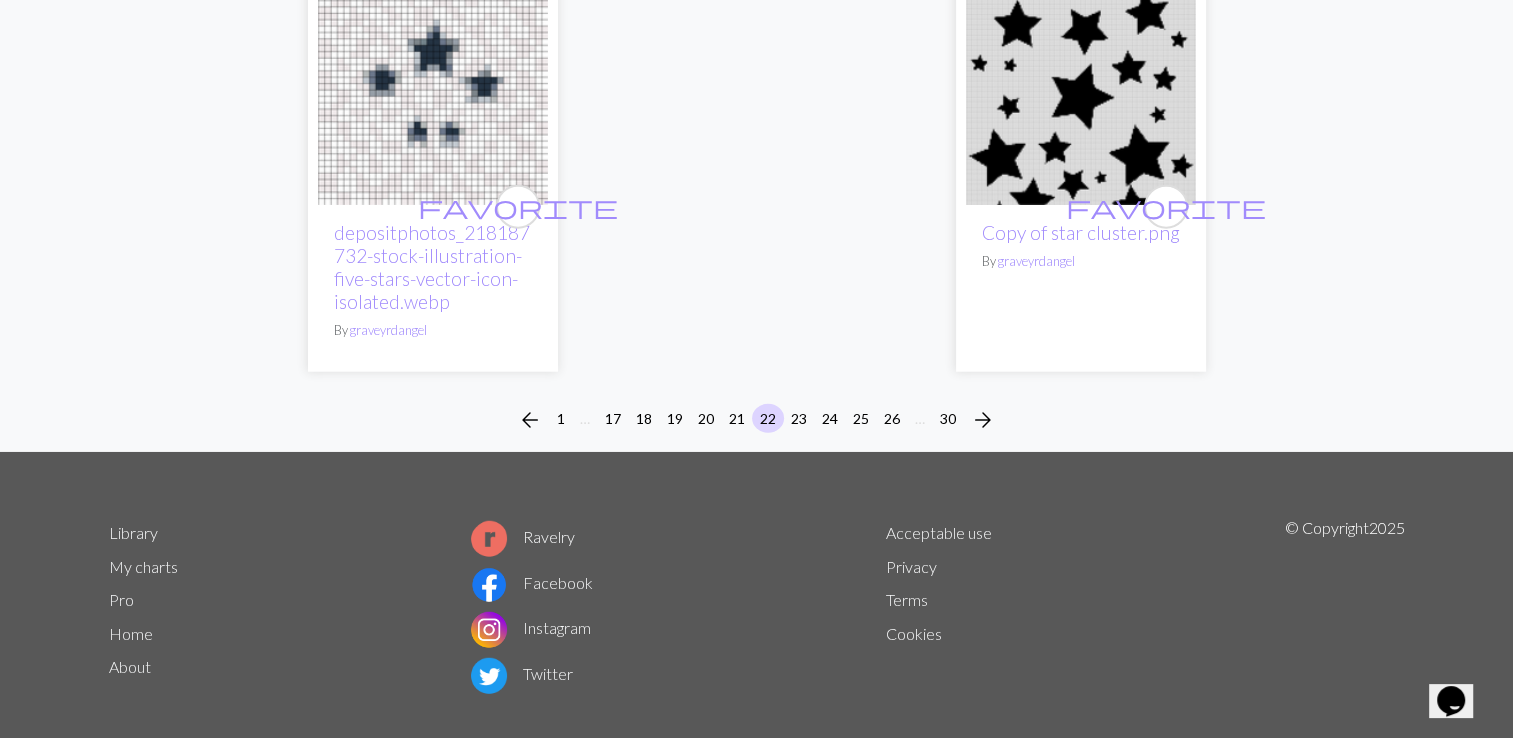 scroll, scrollTop: 5237, scrollLeft: 0, axis: vertical 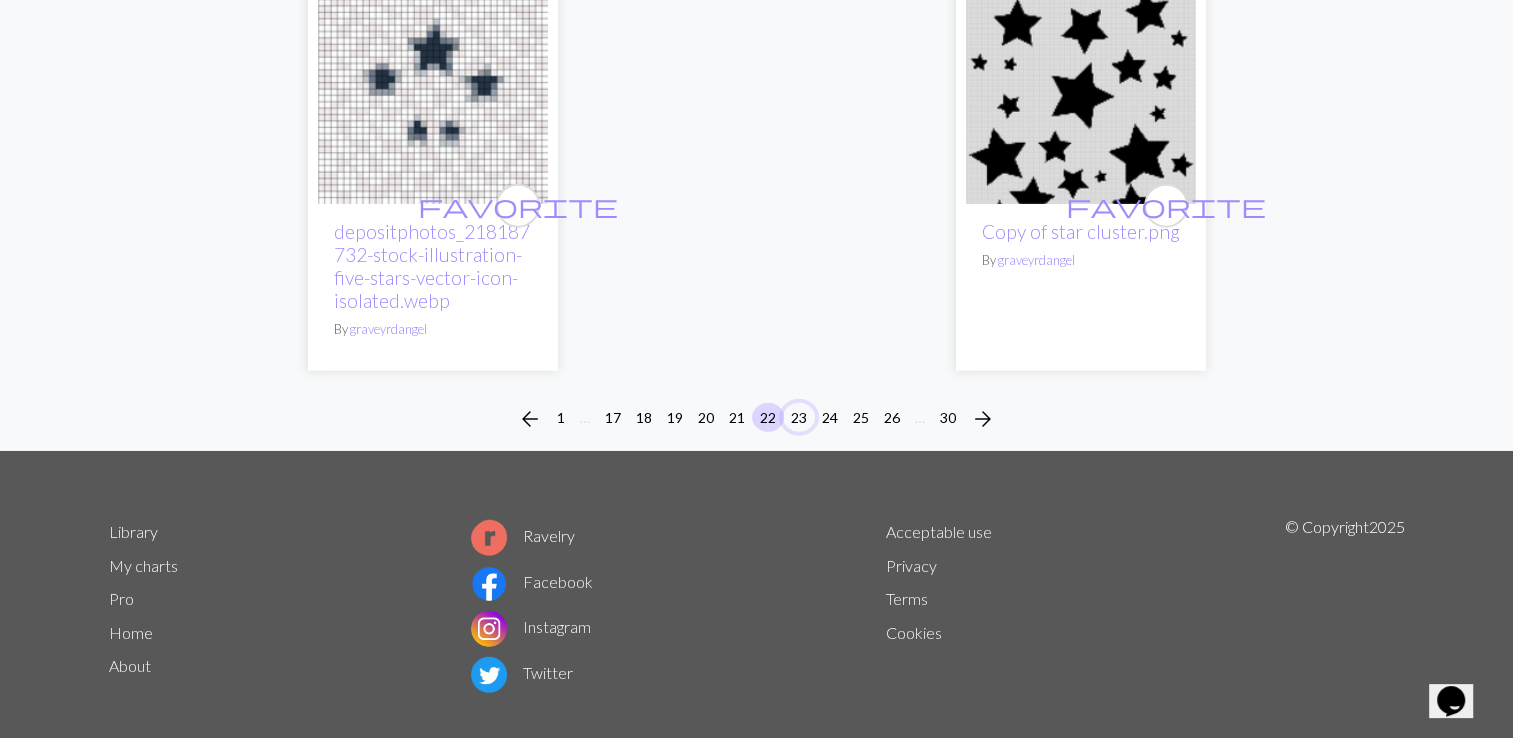 click on "23" at bounding box center (799, 417) 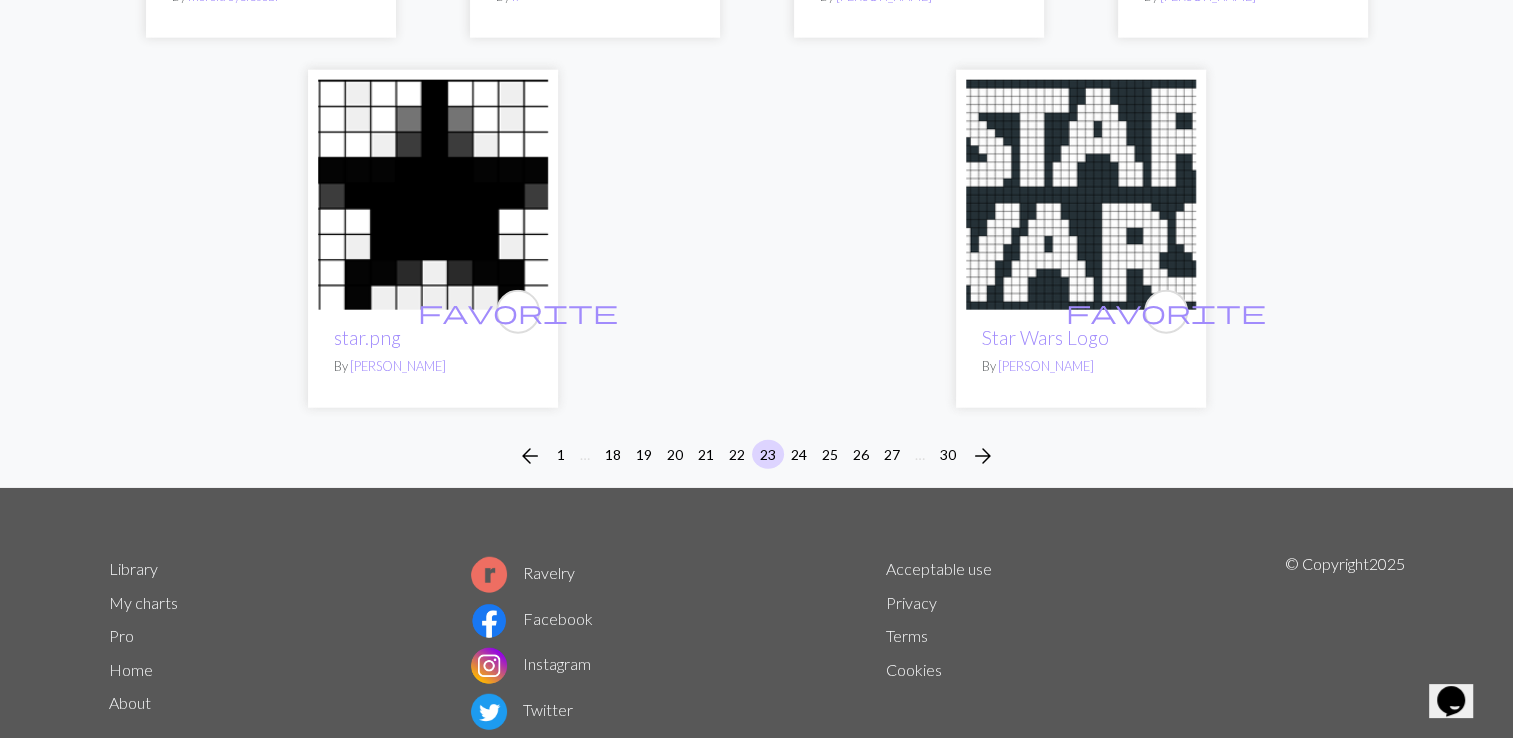 scroll, scrollTop: 5077, scrollLeft: 0, axis: vertical 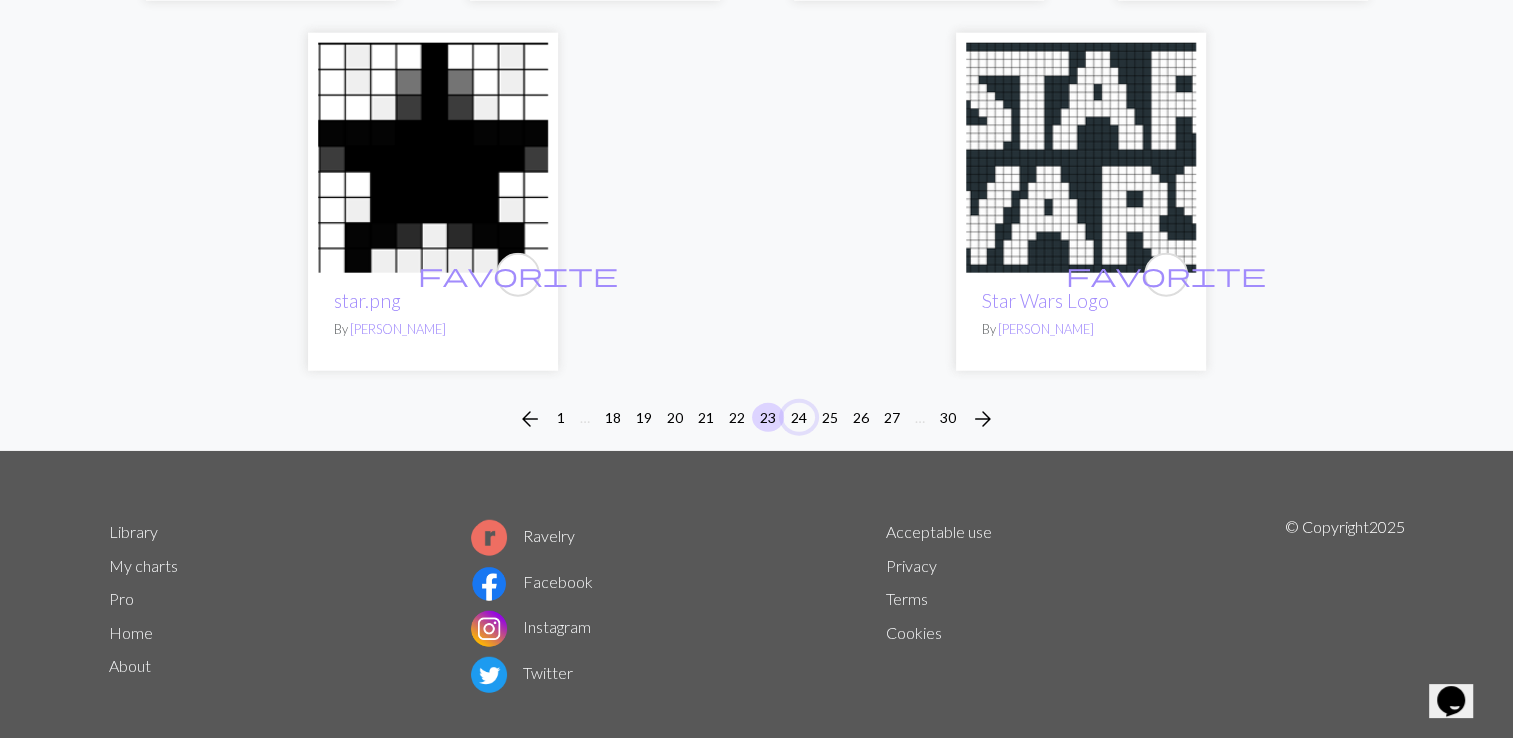click on "24" at bounding box center [799, 417] 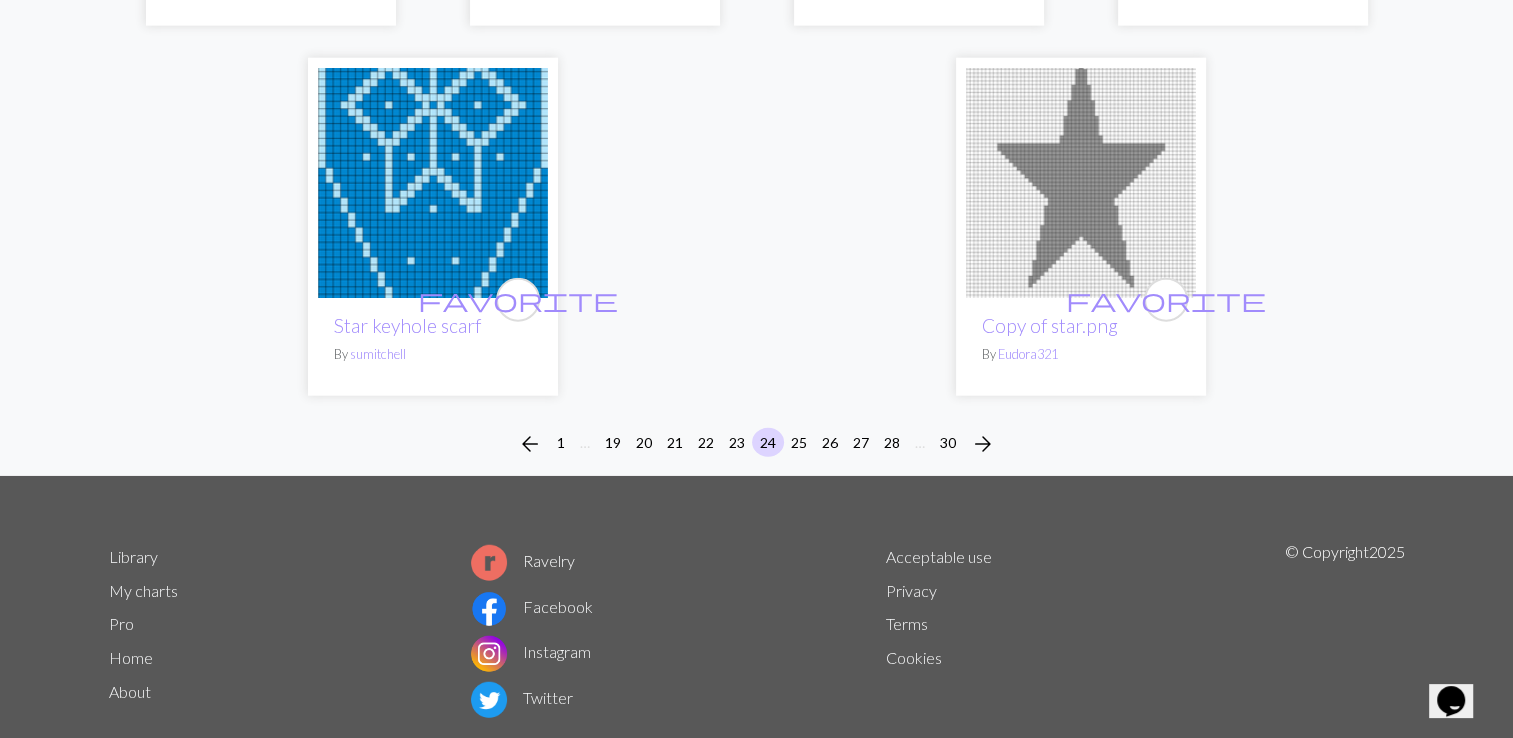 scroll, scrollTop: 5054, scrollLeft: 0, axis: vertical 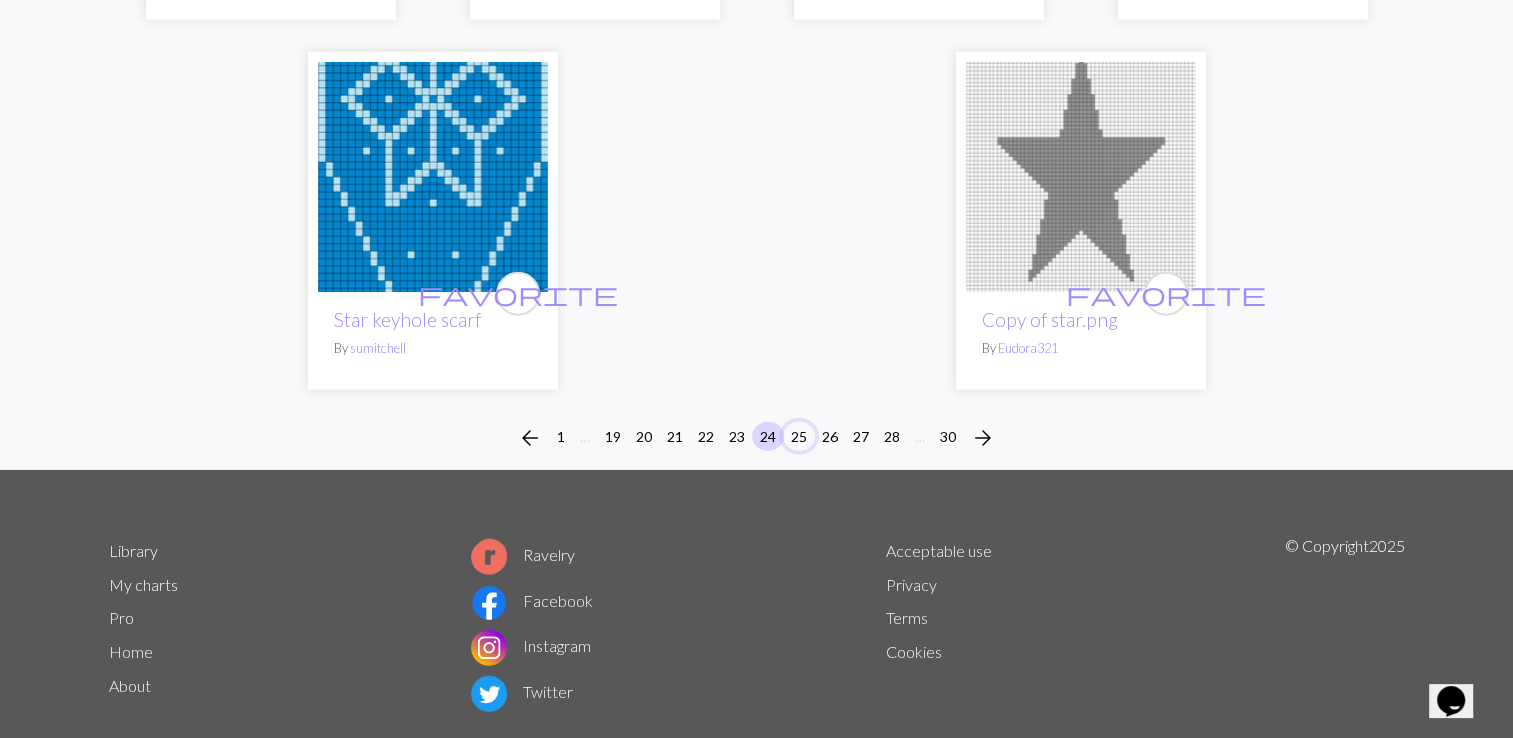 click on "25" at bounding box center (799, 436) 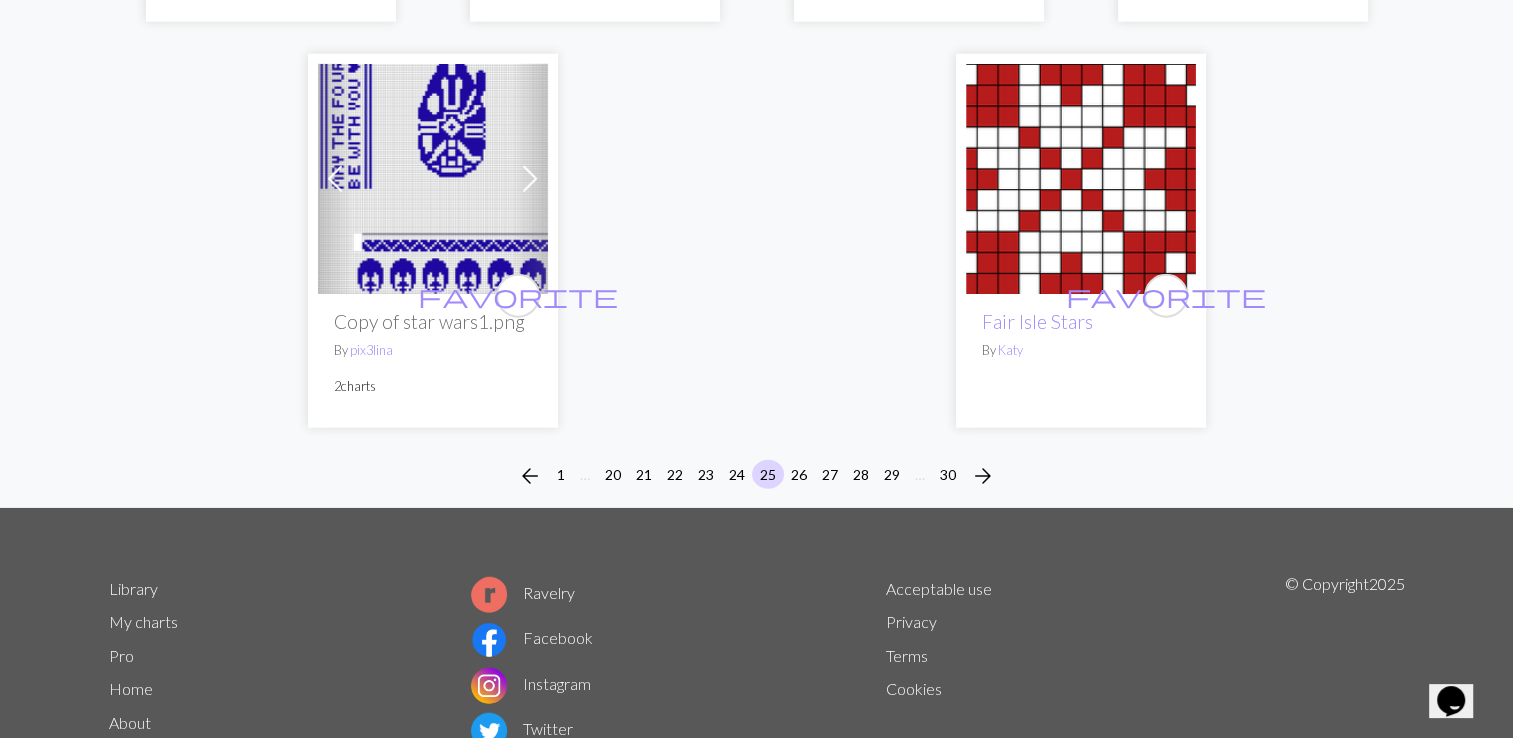 scroll, scrollTop: 5113, scrollLeft: 0, axis: vertical 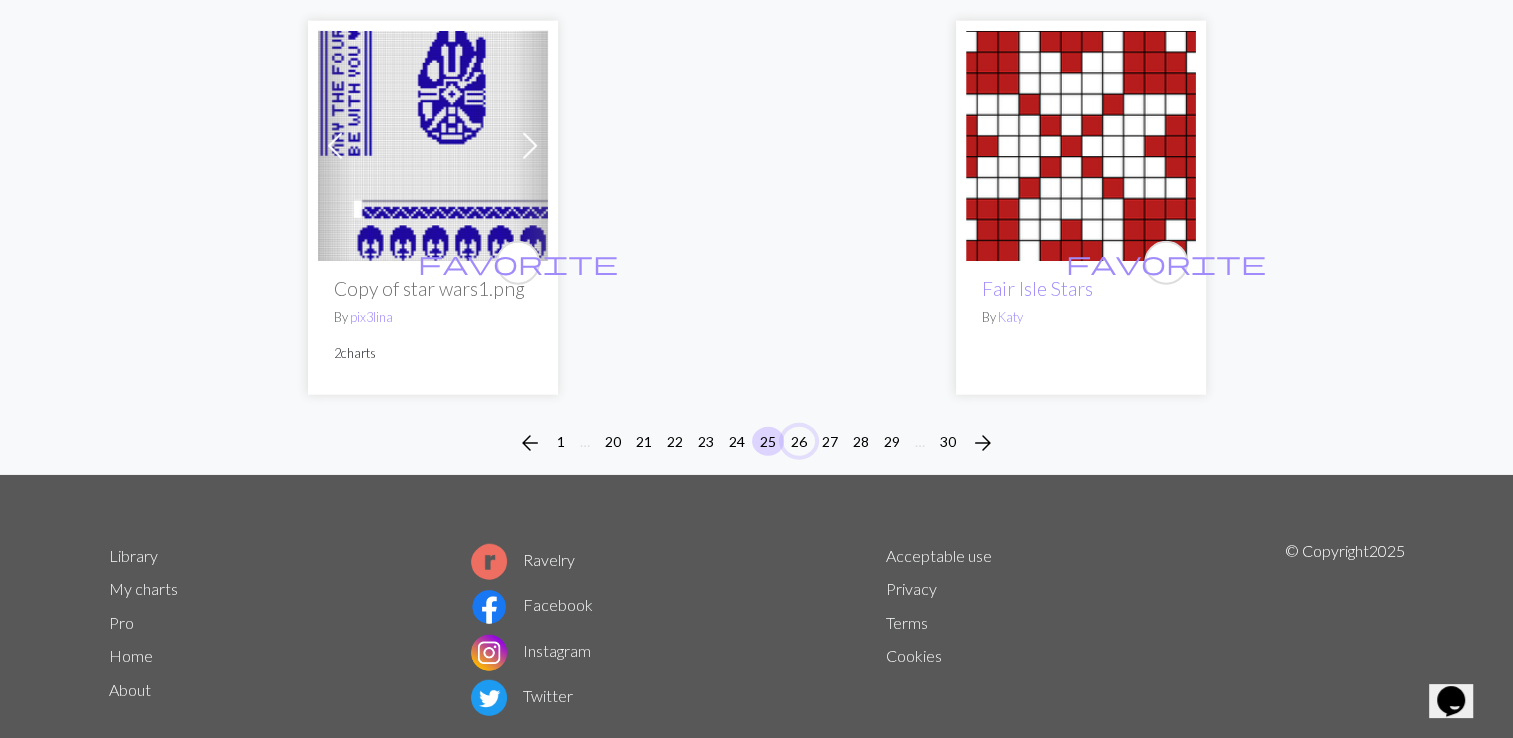 click on "26" at bounding box center [799, 441] 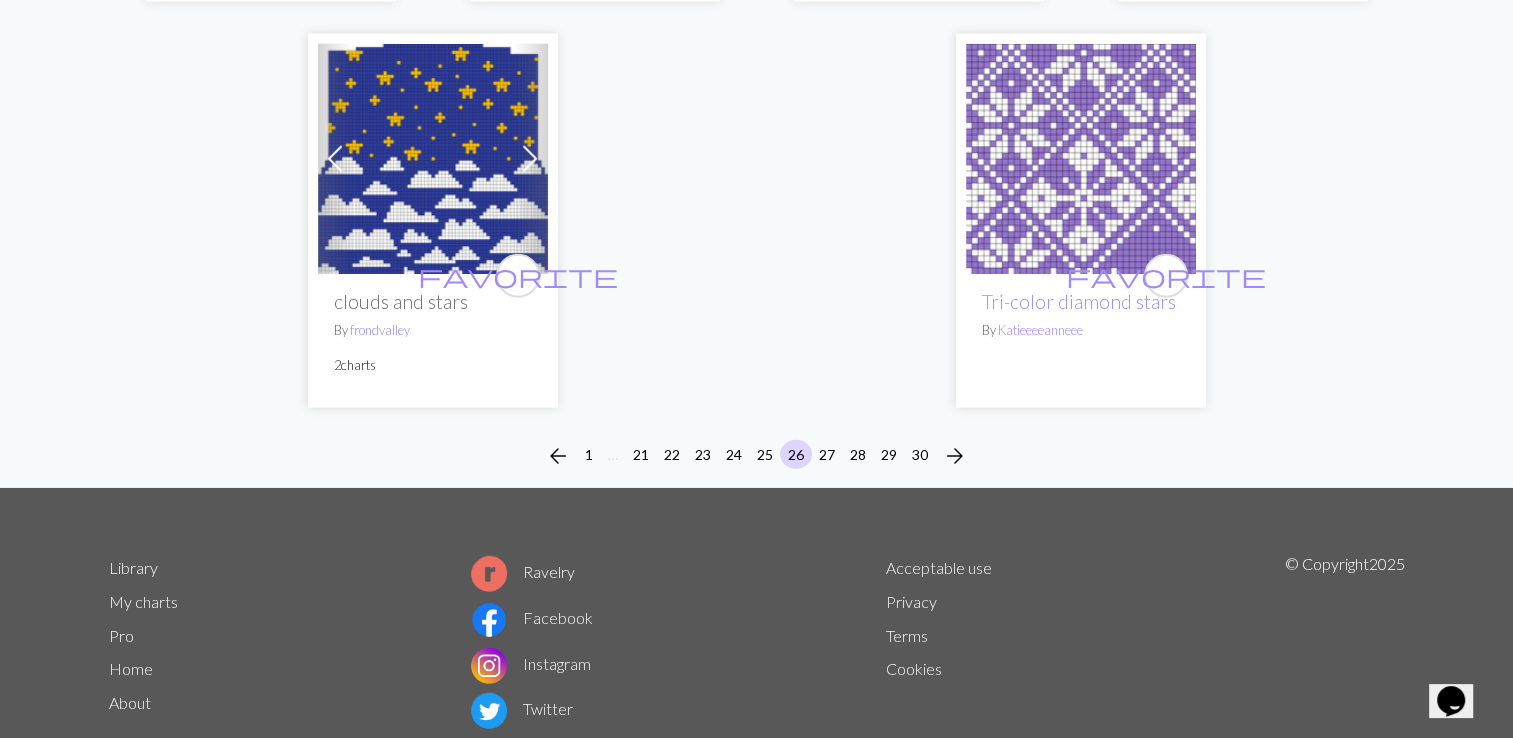 scroll, scrollTop: 5055, scrollLeft: 0, axis: vertical 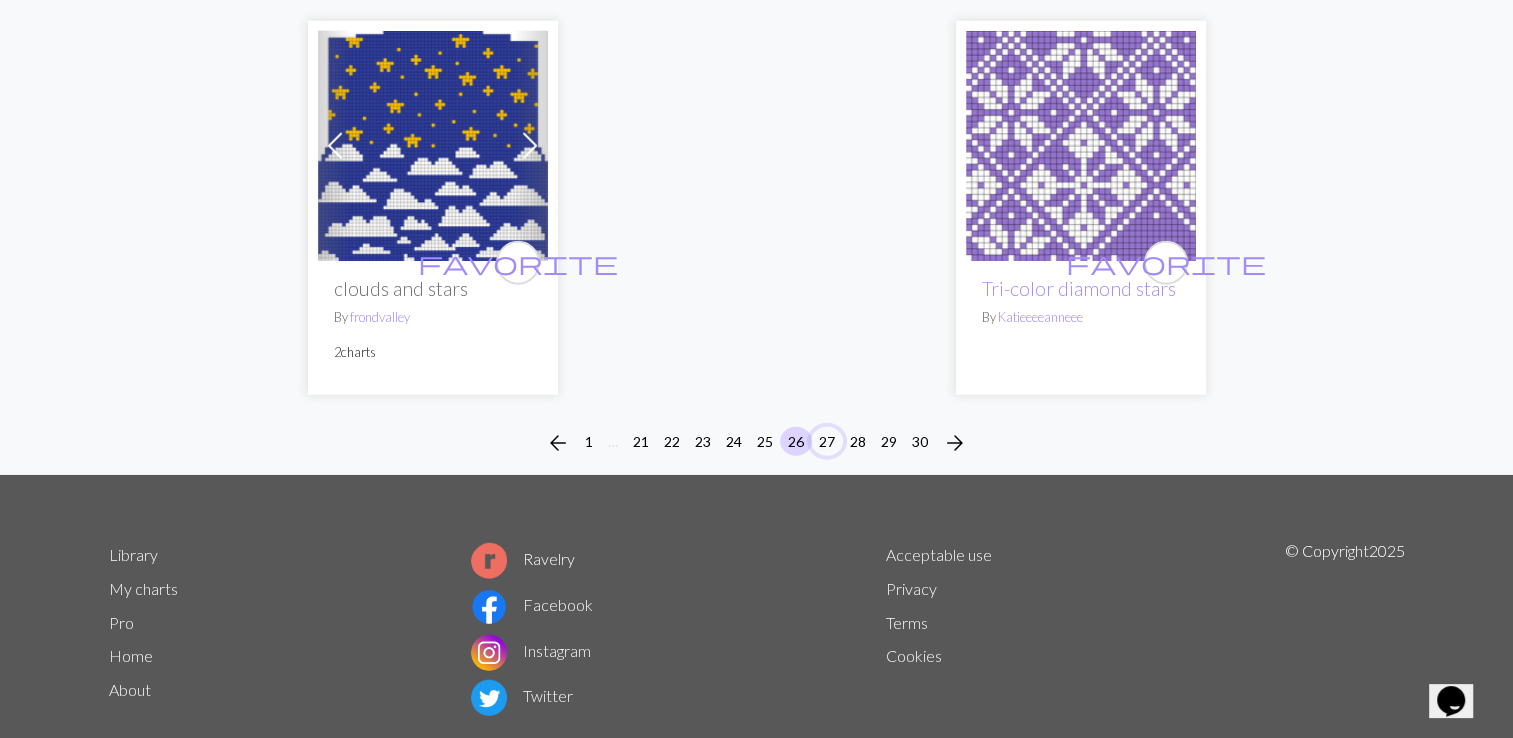click on "27" at bounding box center (827, 441) 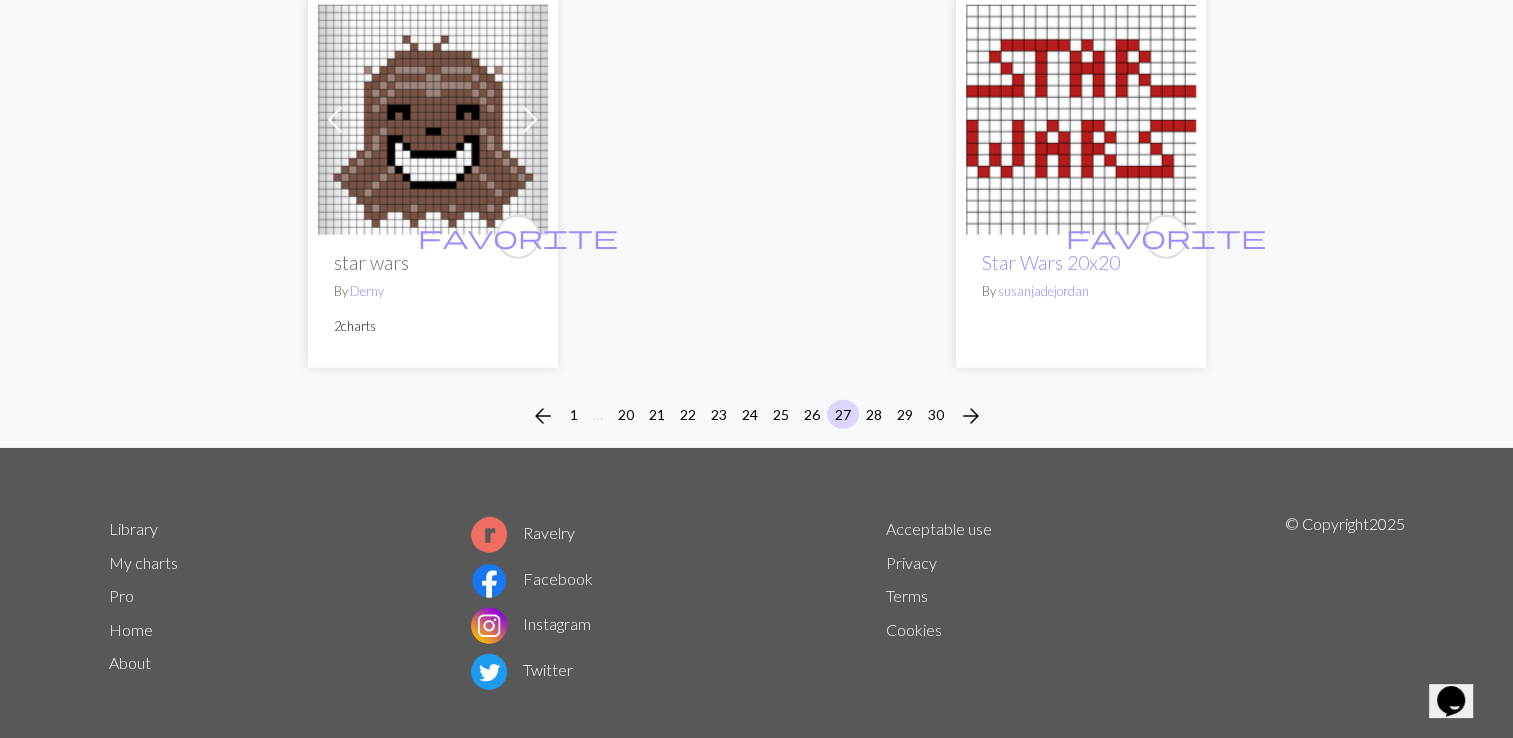 scroll, scrollTop: 5264, scrollLeft: 0, axis: vertical 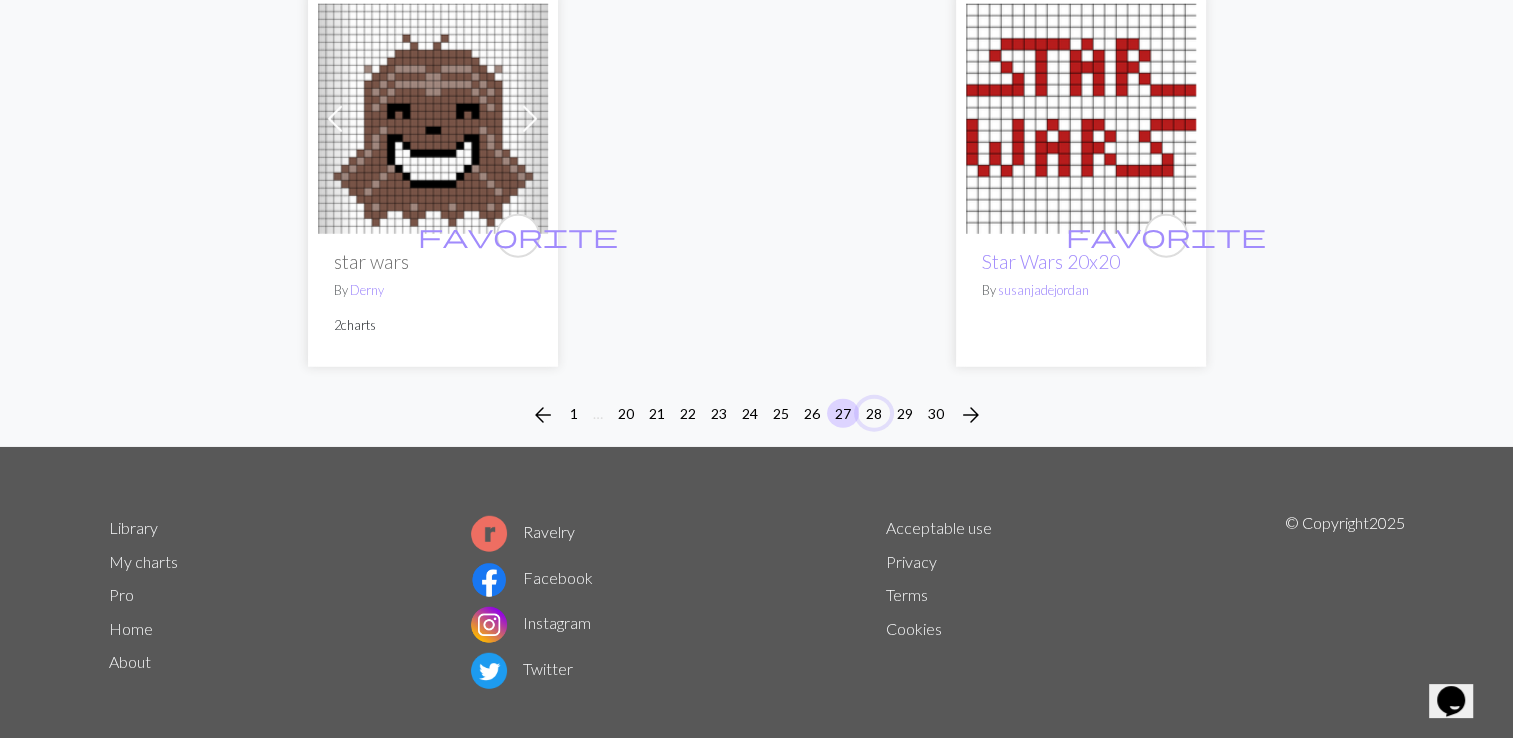 click on "28" at bounding box center [874, 413] 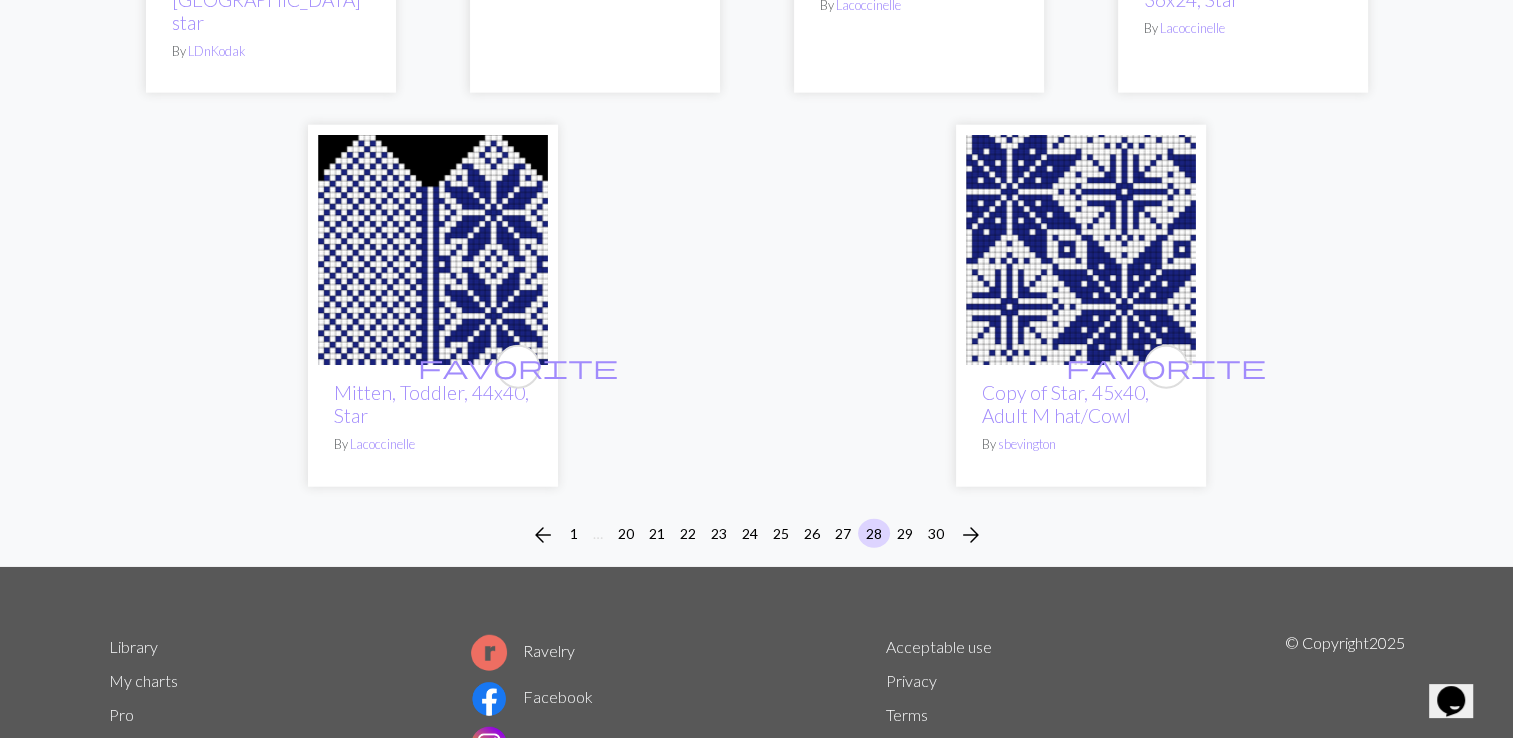 scroll, scrollTop: 5100, scrollLeft: 0, axis: vertical 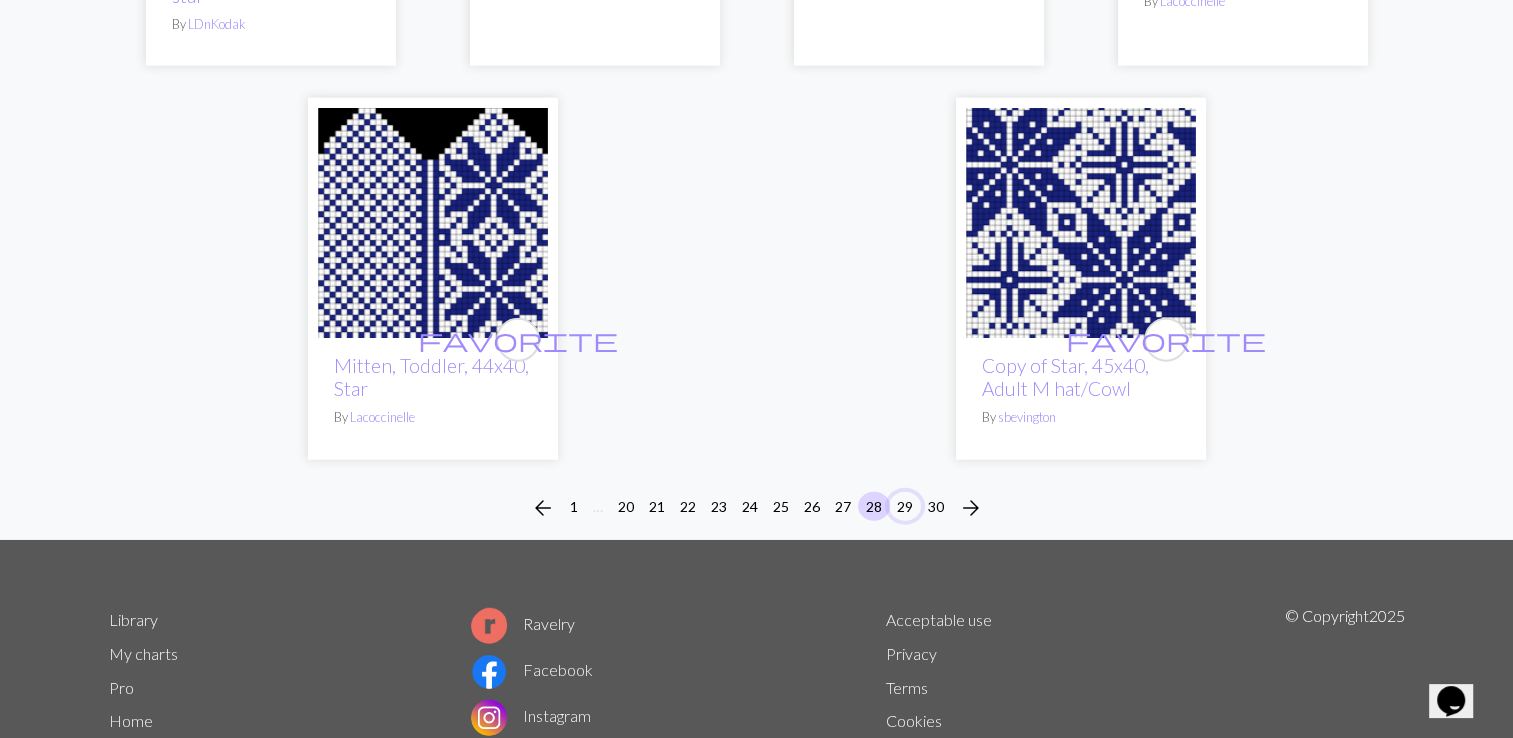 click on "29" at bounding box center (905, 506) 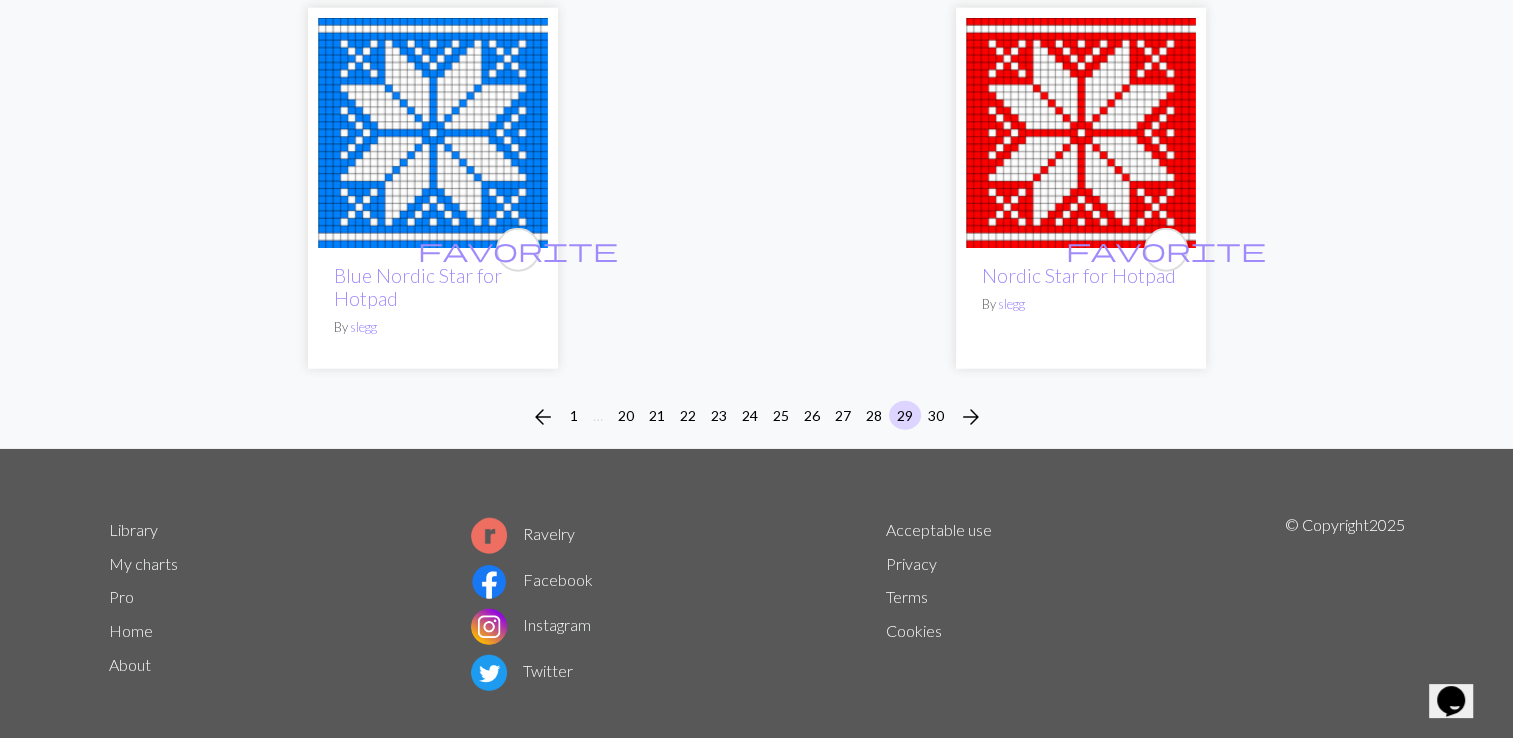 scroll, scrollTop: 4993, scrollLeft: 0, axis: vertical 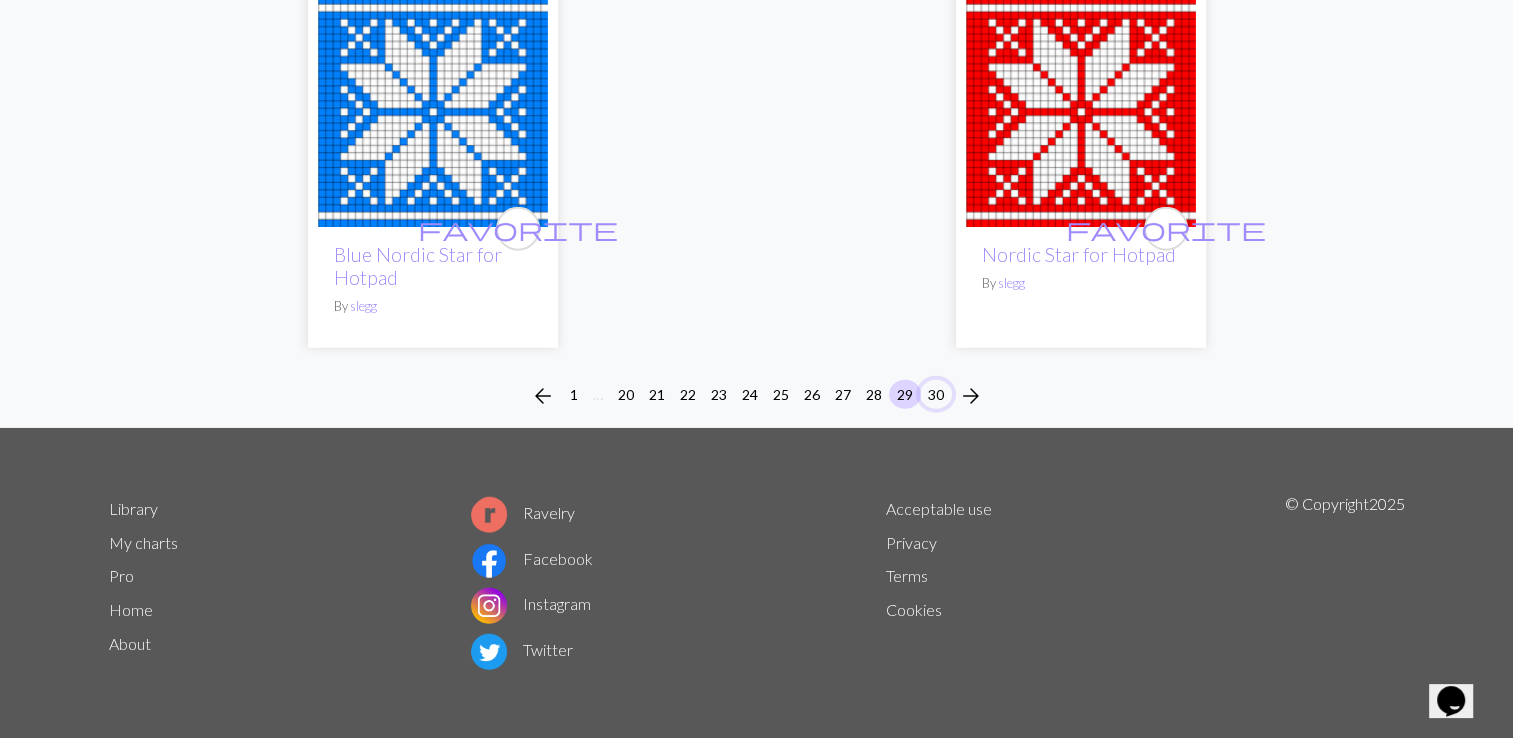 click on "30" at bounding box center (936, 394) 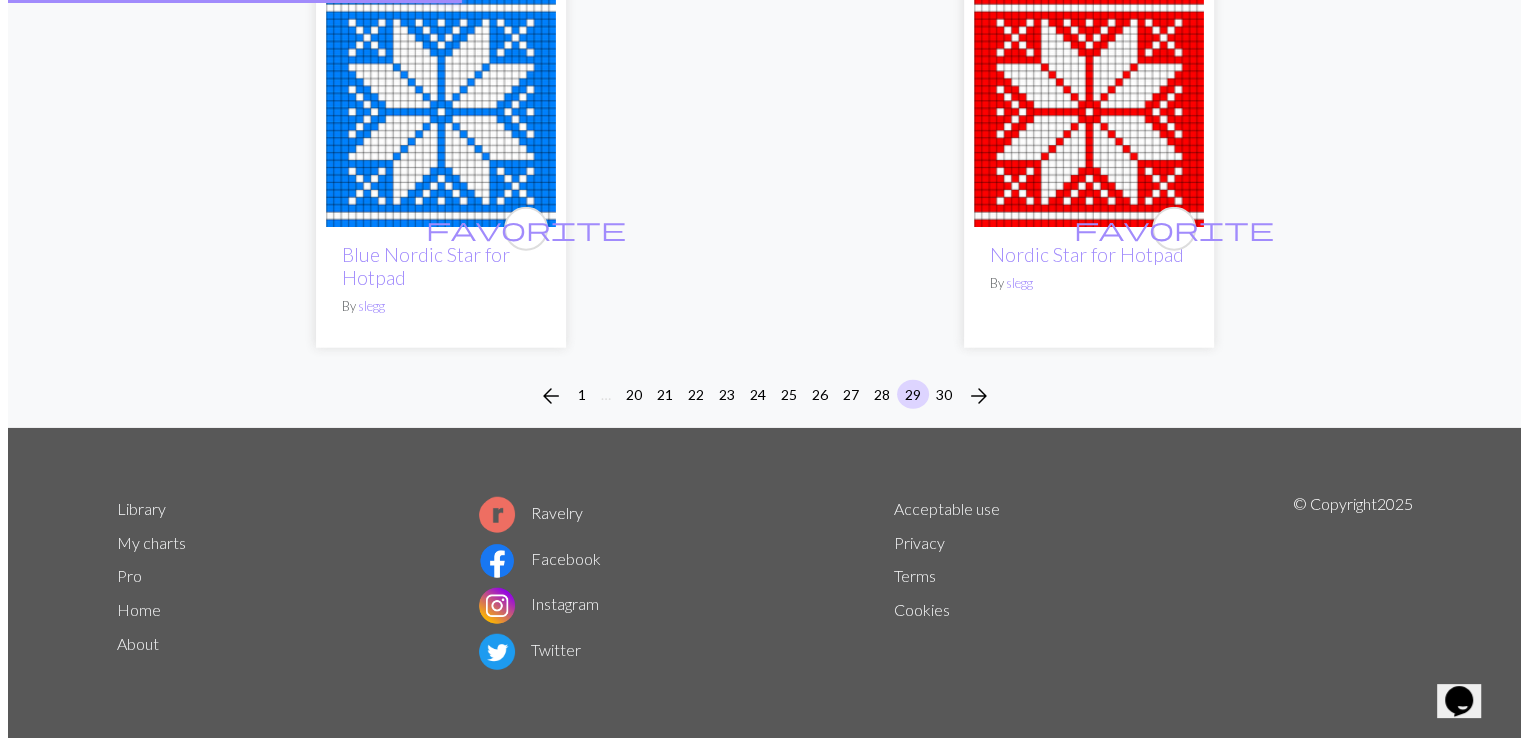 scroll, scrollTop: 0, scrollLeft: 0, axis: both 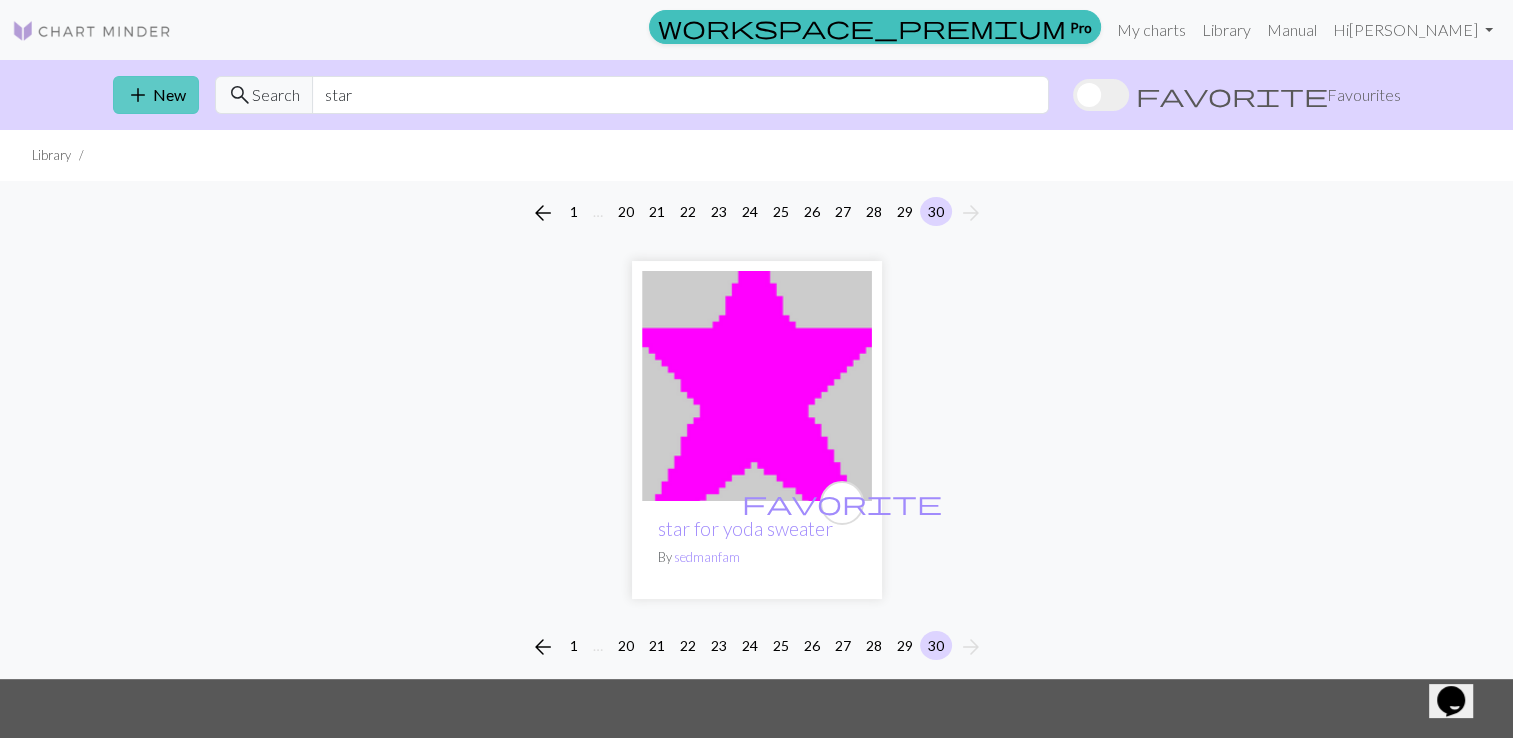 click on "add   New" at bounding box center [156, 95] 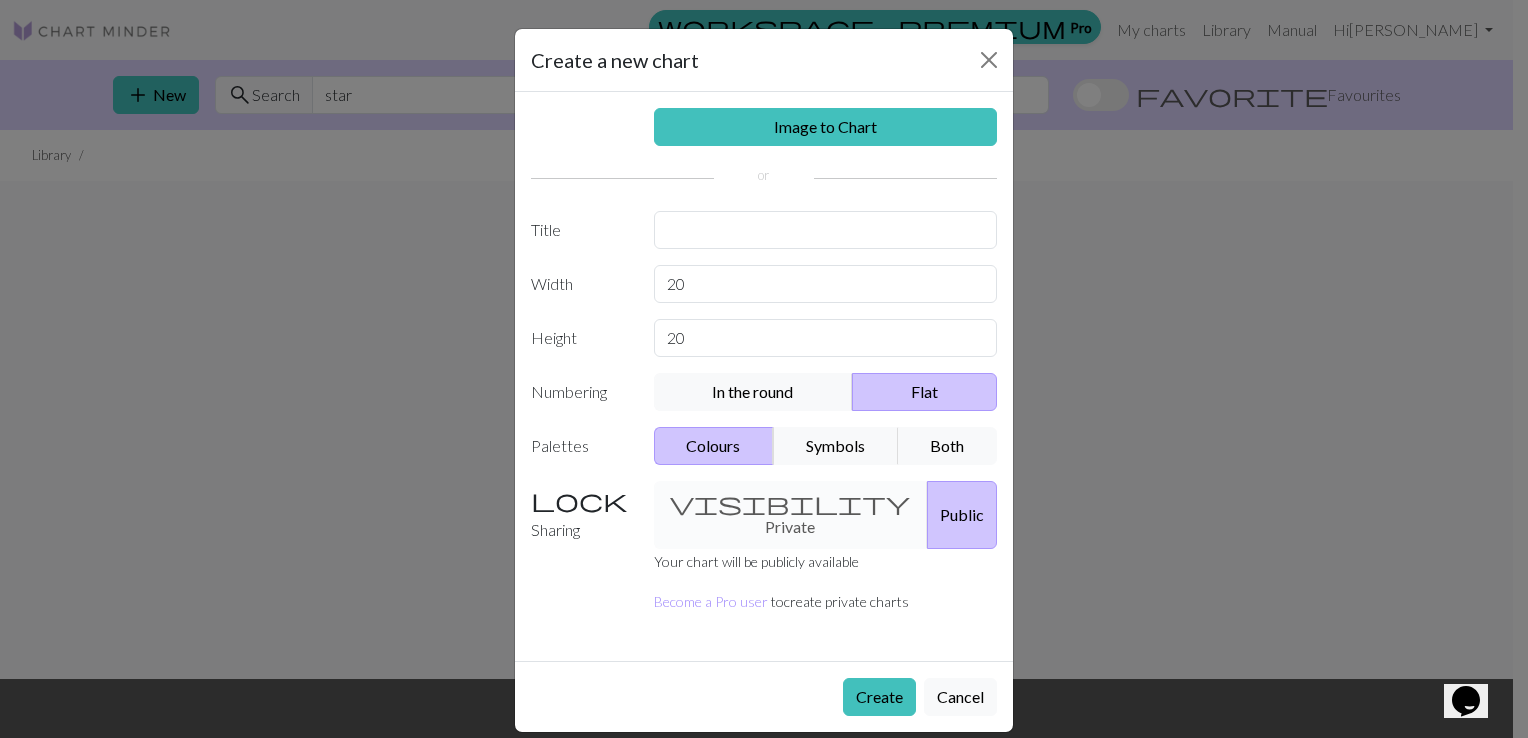click on "visibility  Private Public" at bounding box center (826, 515) 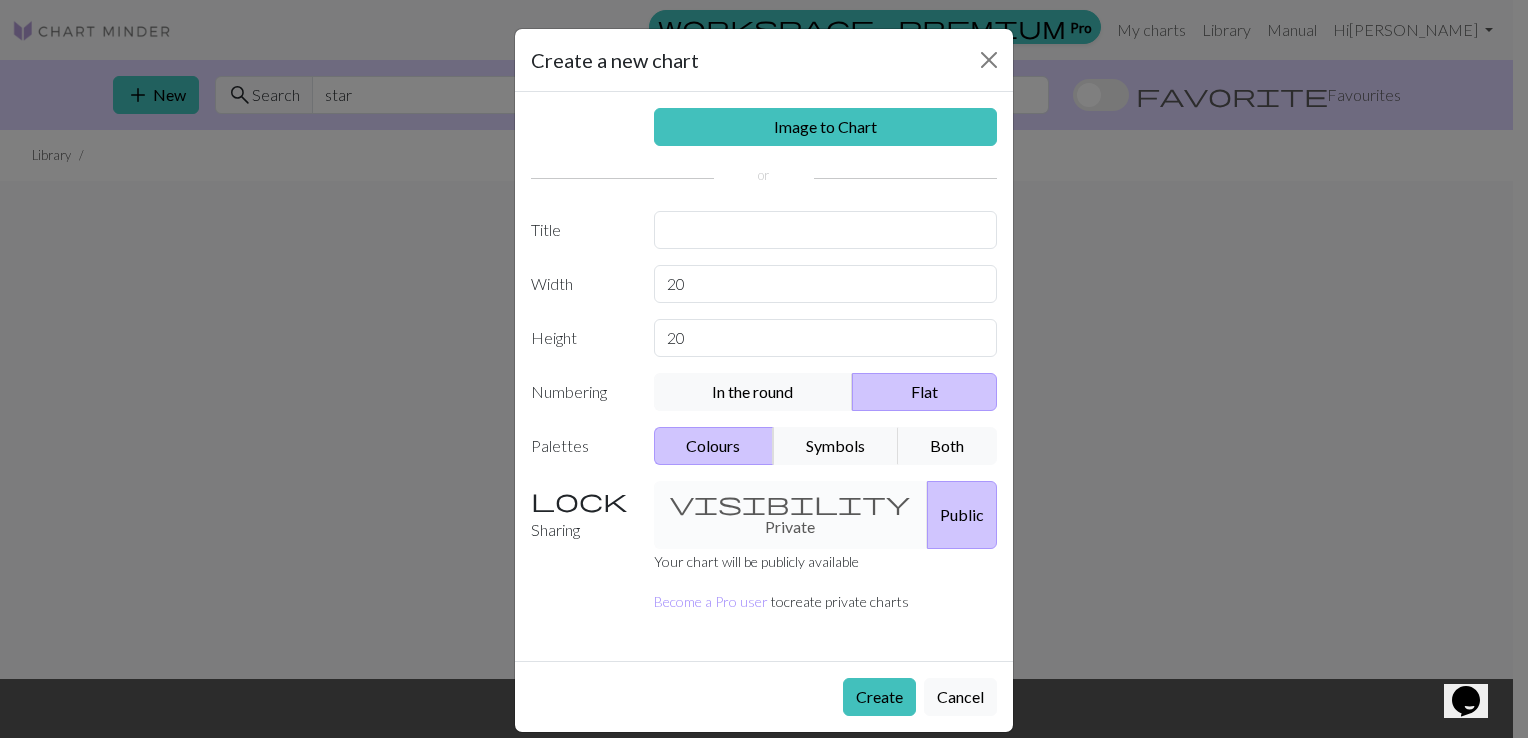click on "Public" at bounding box center [962, 515] 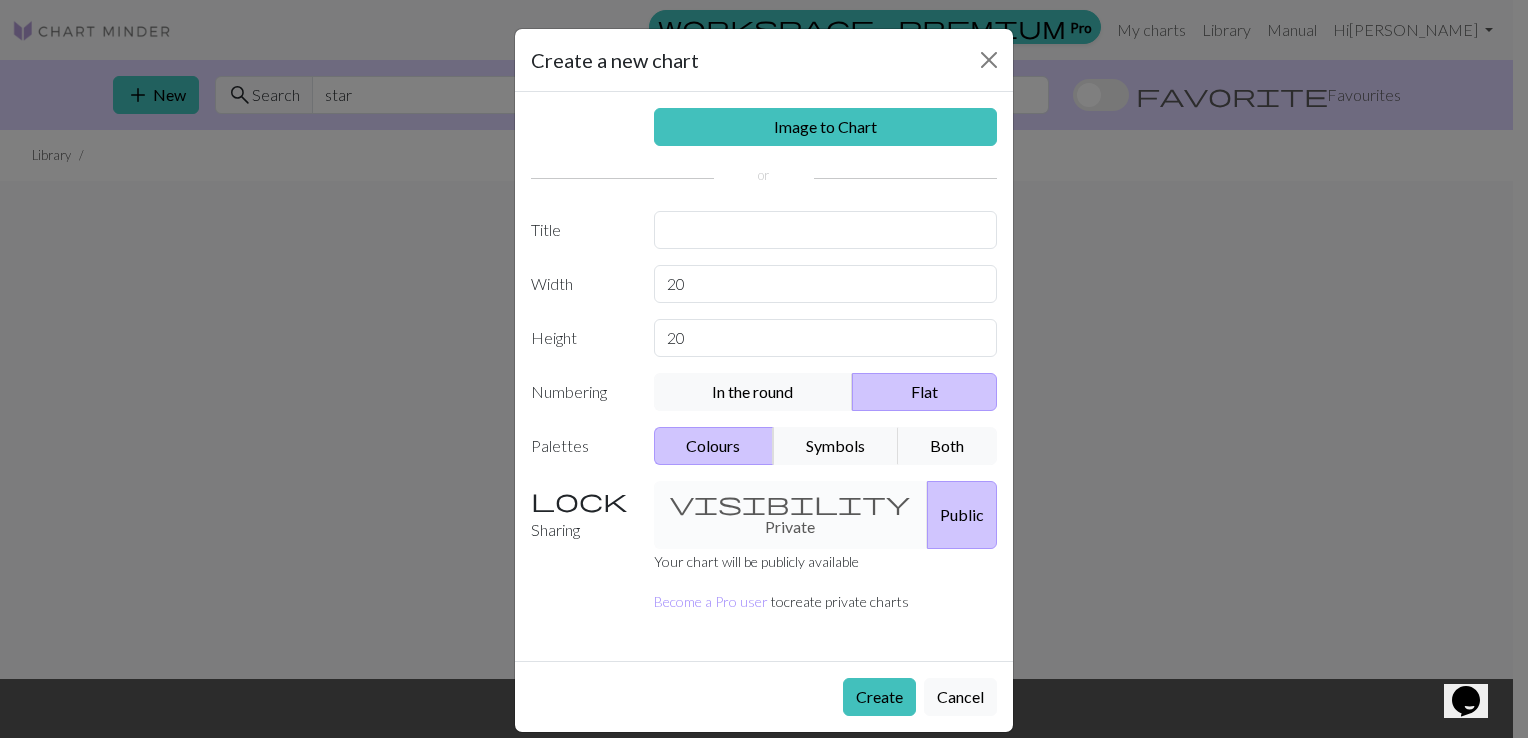 click on "visibility  Private Public" at bounding box center (826, 515) 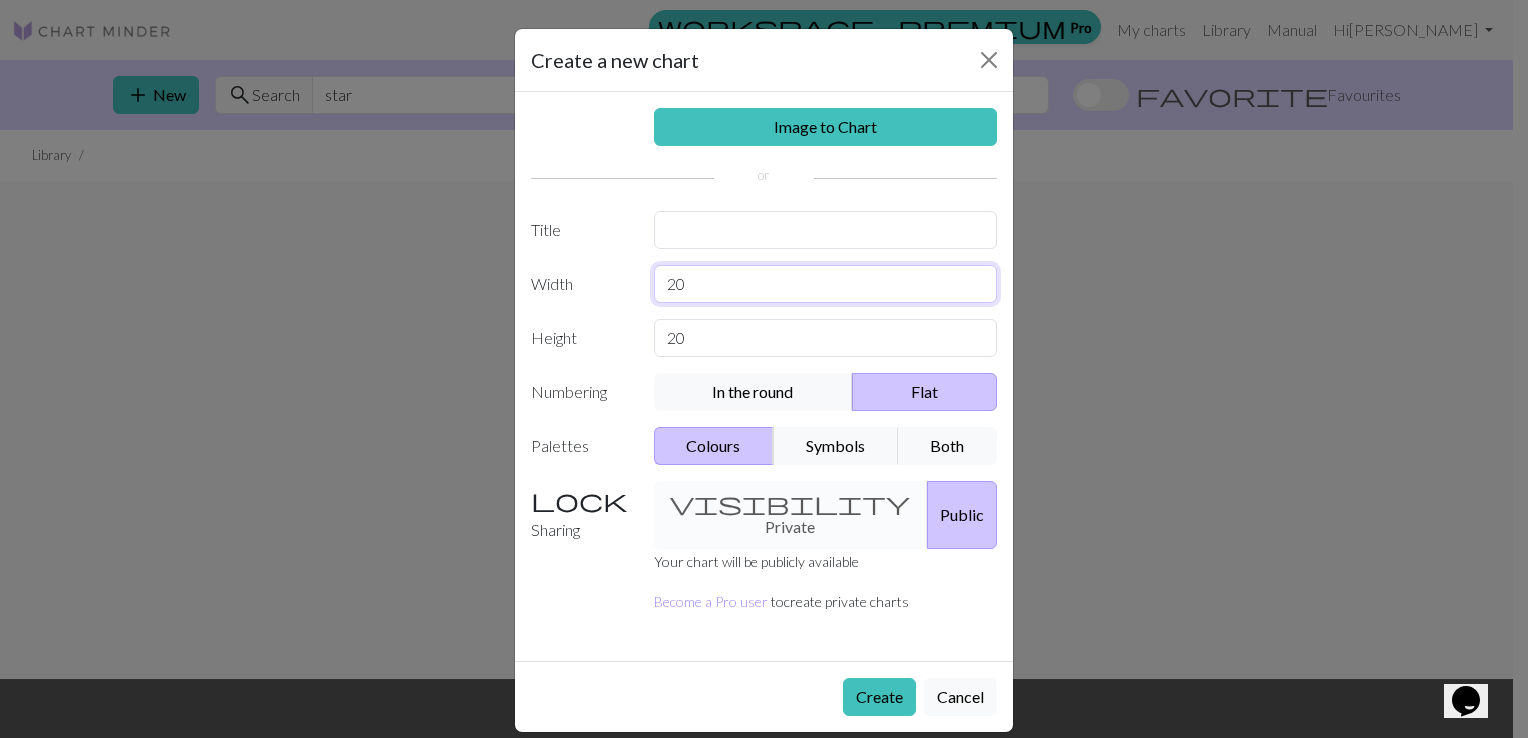 drag, startPoint x: 710, startPoint y: 274, endPoint x: 573, endPoint y: 301, distance: 139.63524 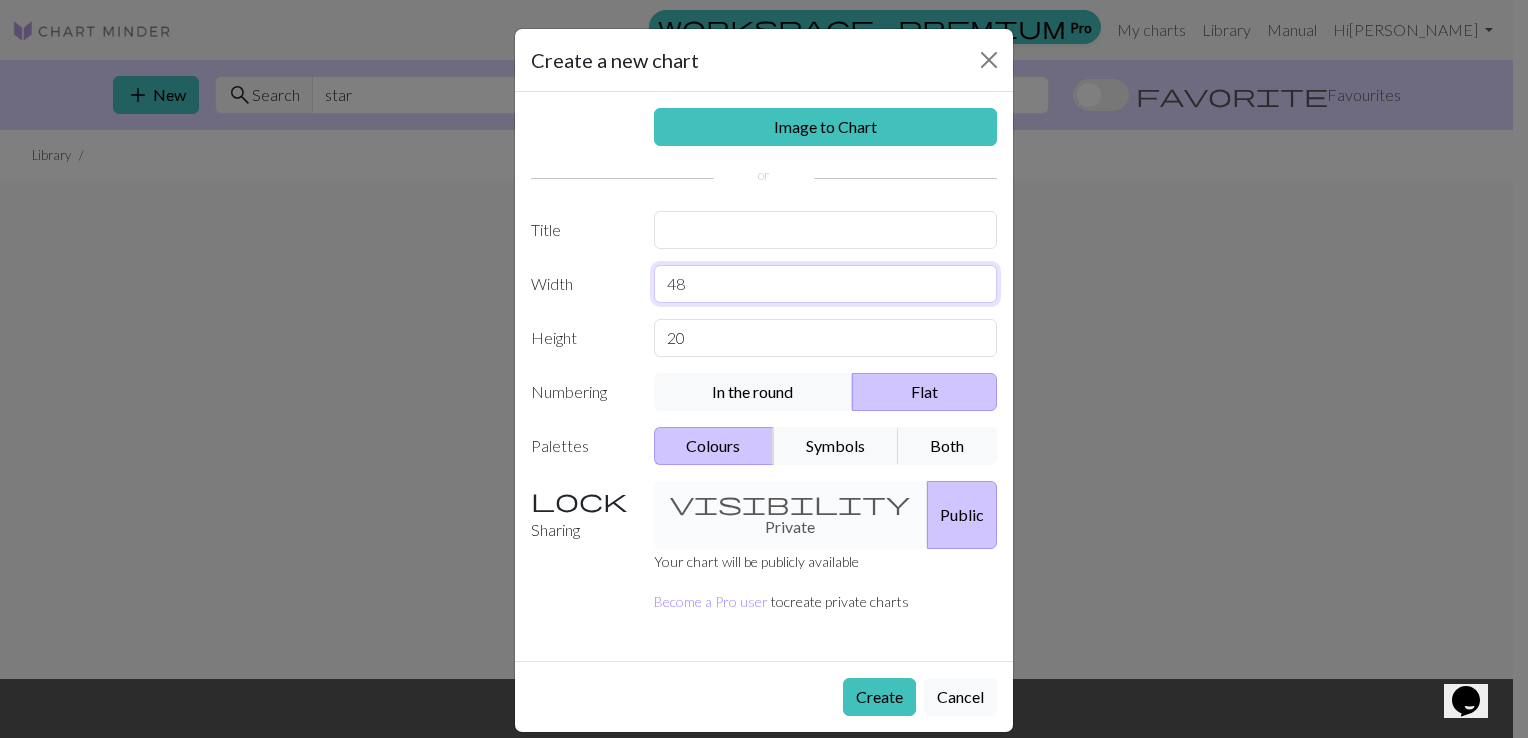 type on "48" 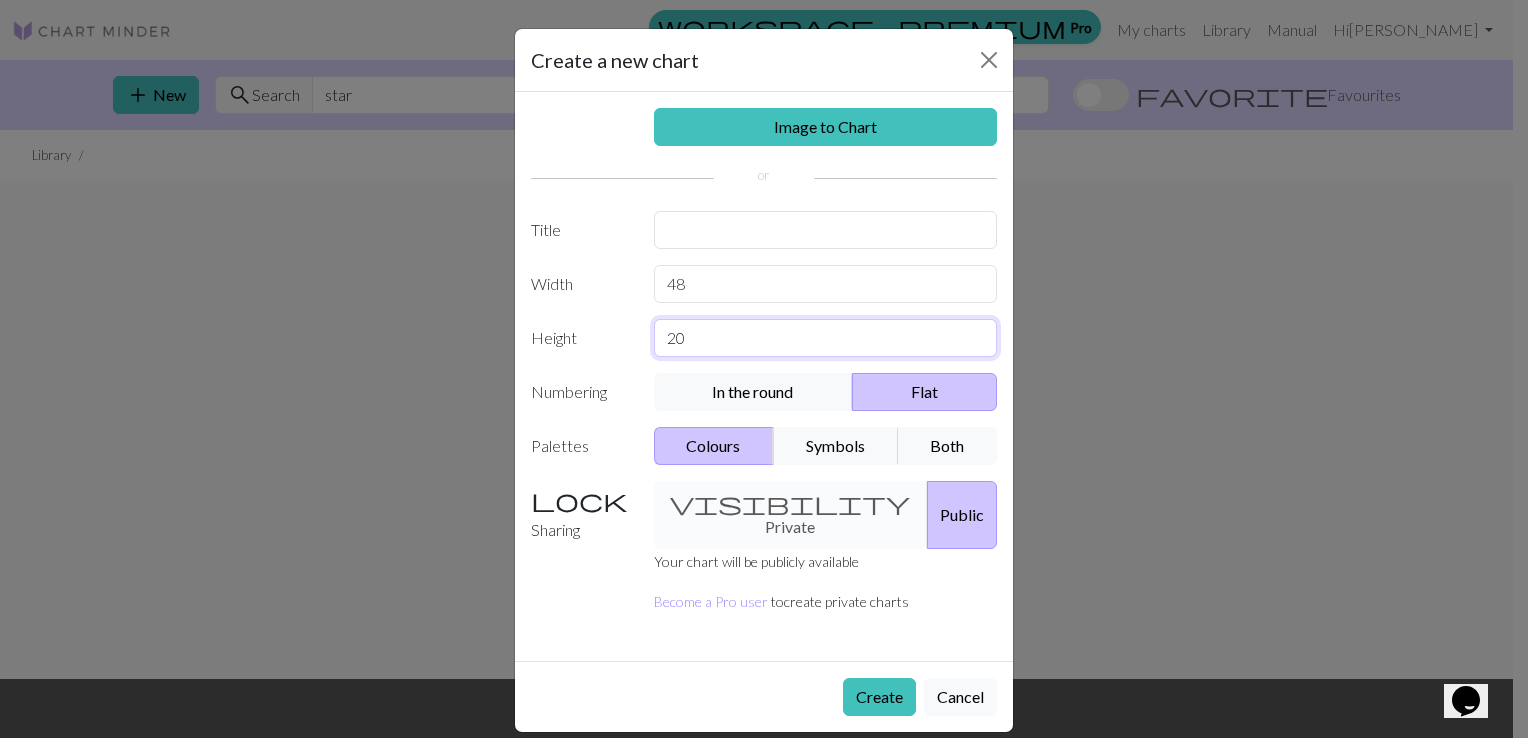 drag, startPoint x: 711, startPoint y: 348, endPoint x: 440, endPoint y: 418, distance: 279.89462 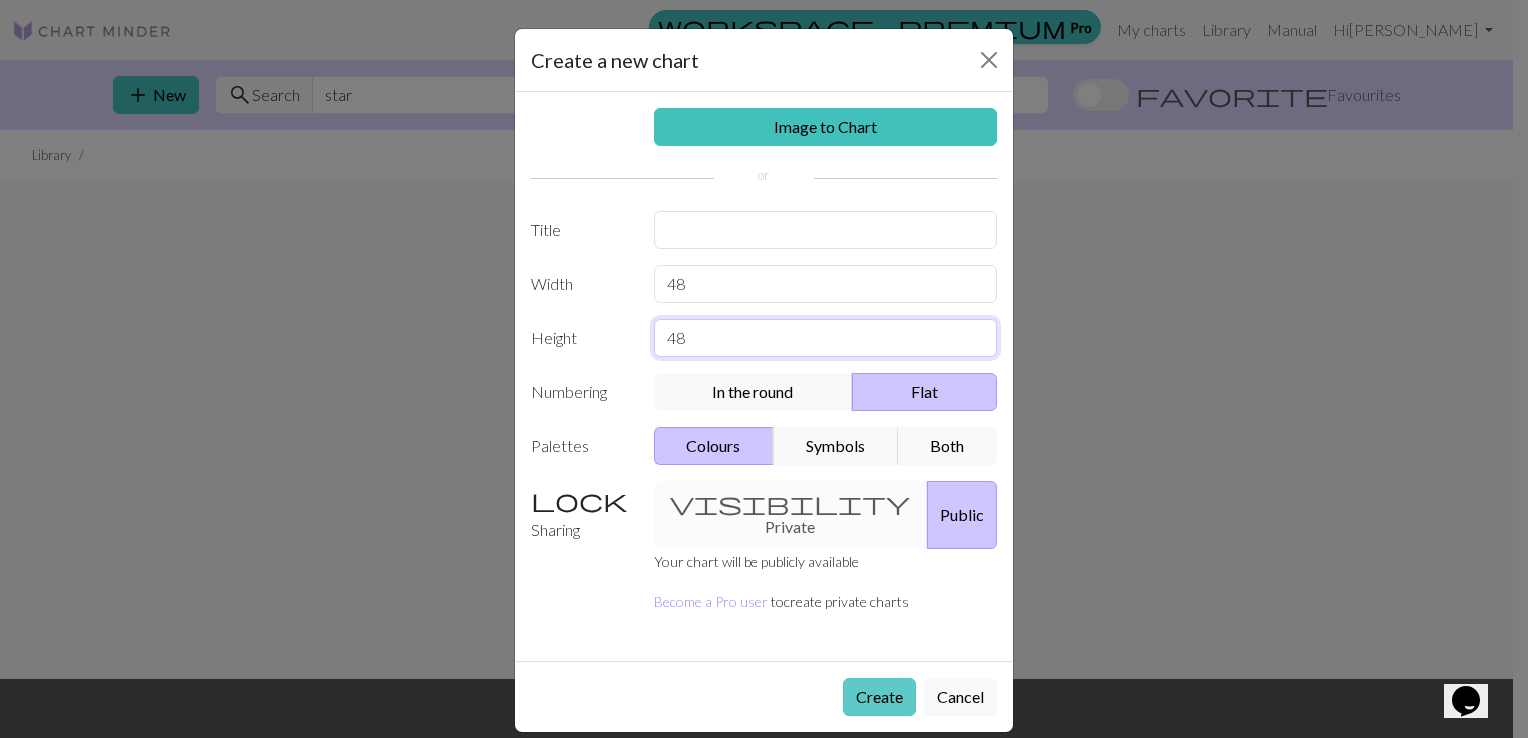 type on "48" 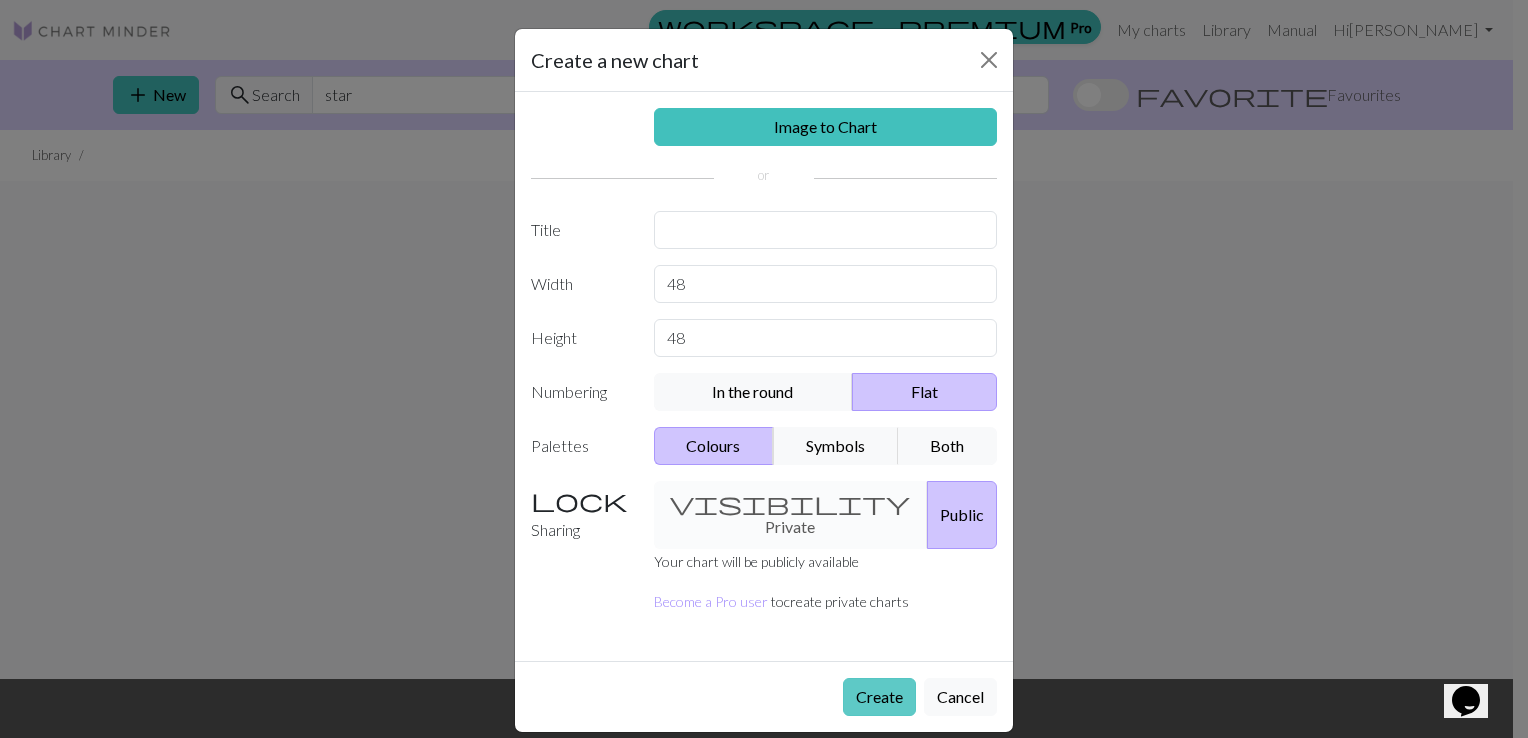 click on "Create" at bounding box center [879, 697] 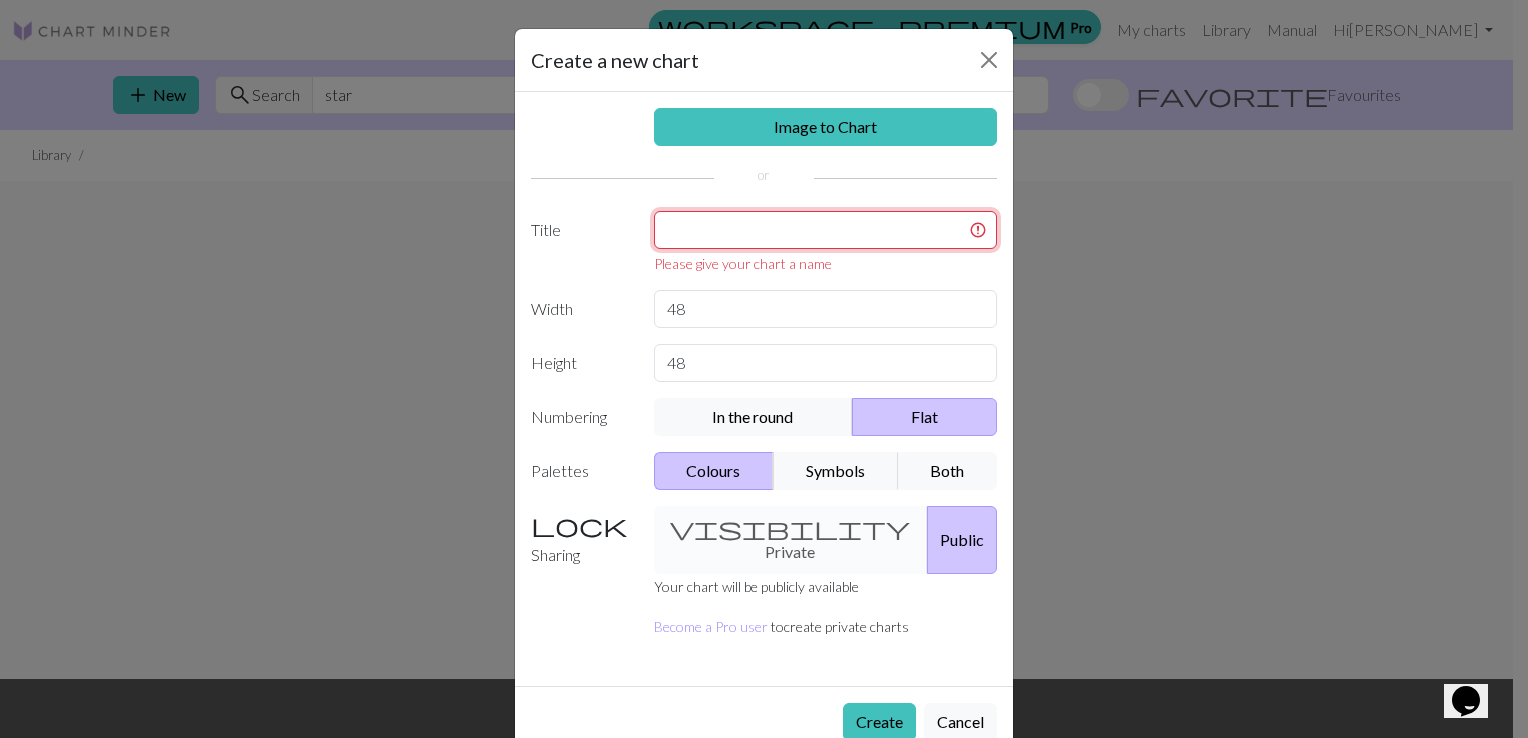 click at bounding box center [826, 230] 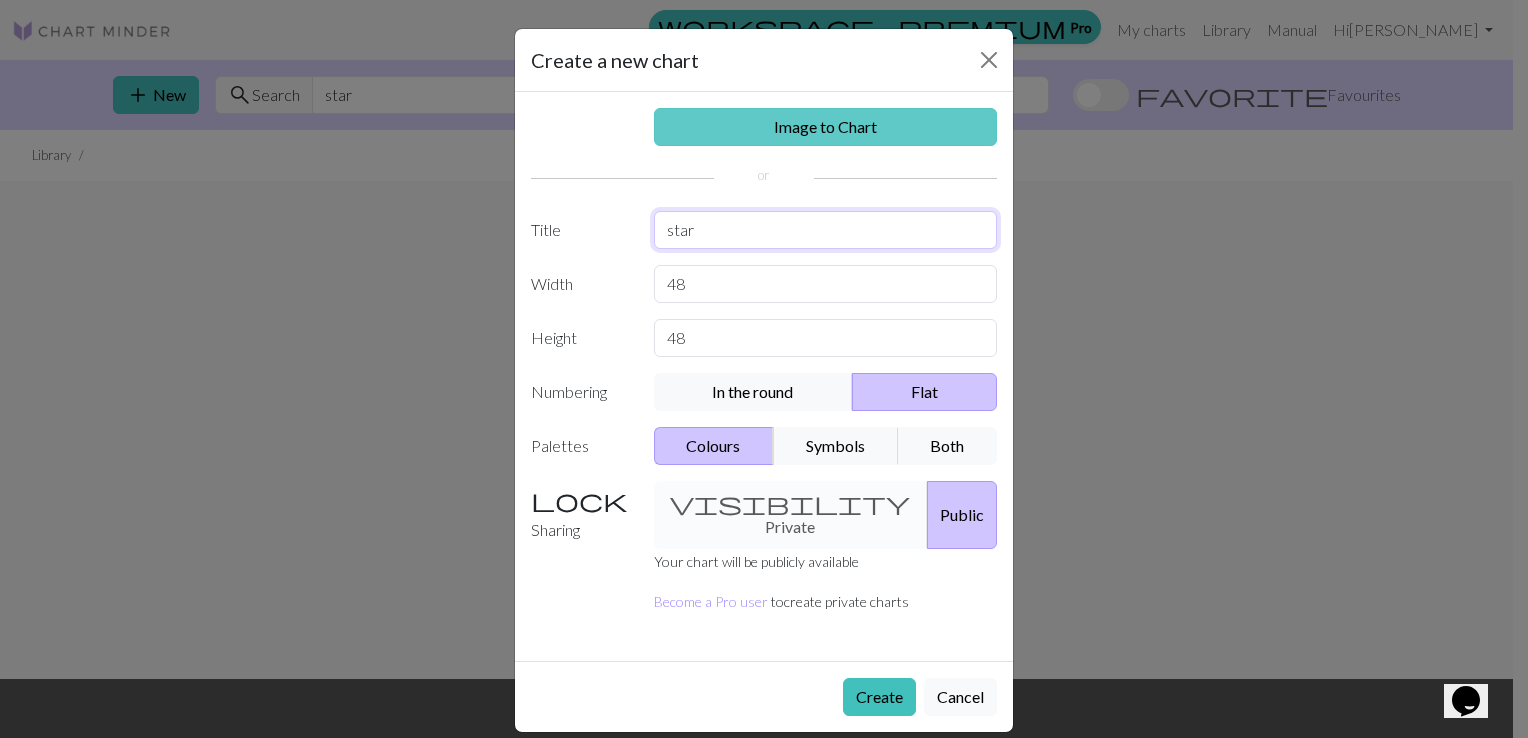 type on "star" 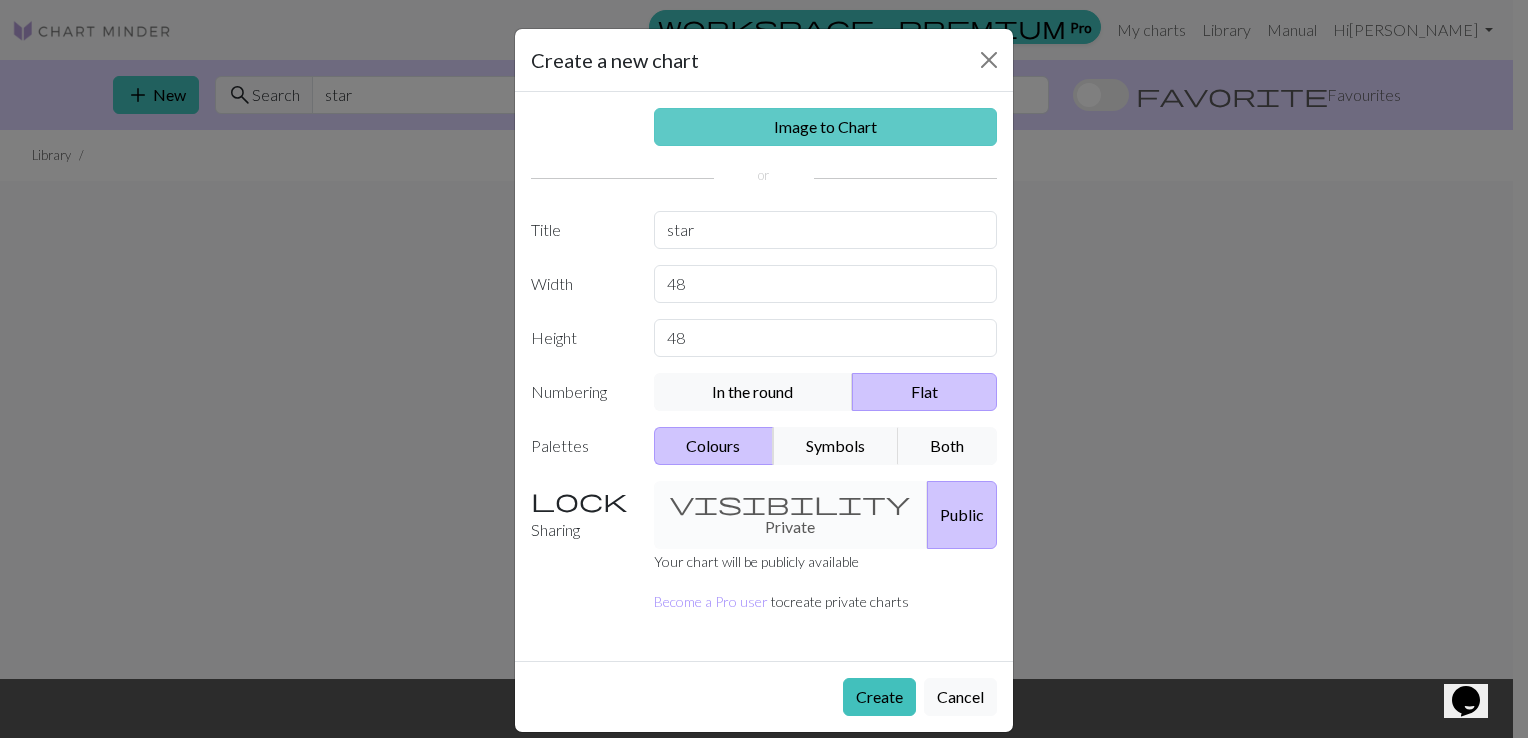 click on "Image to Chart" at bounding box center (826, 127) 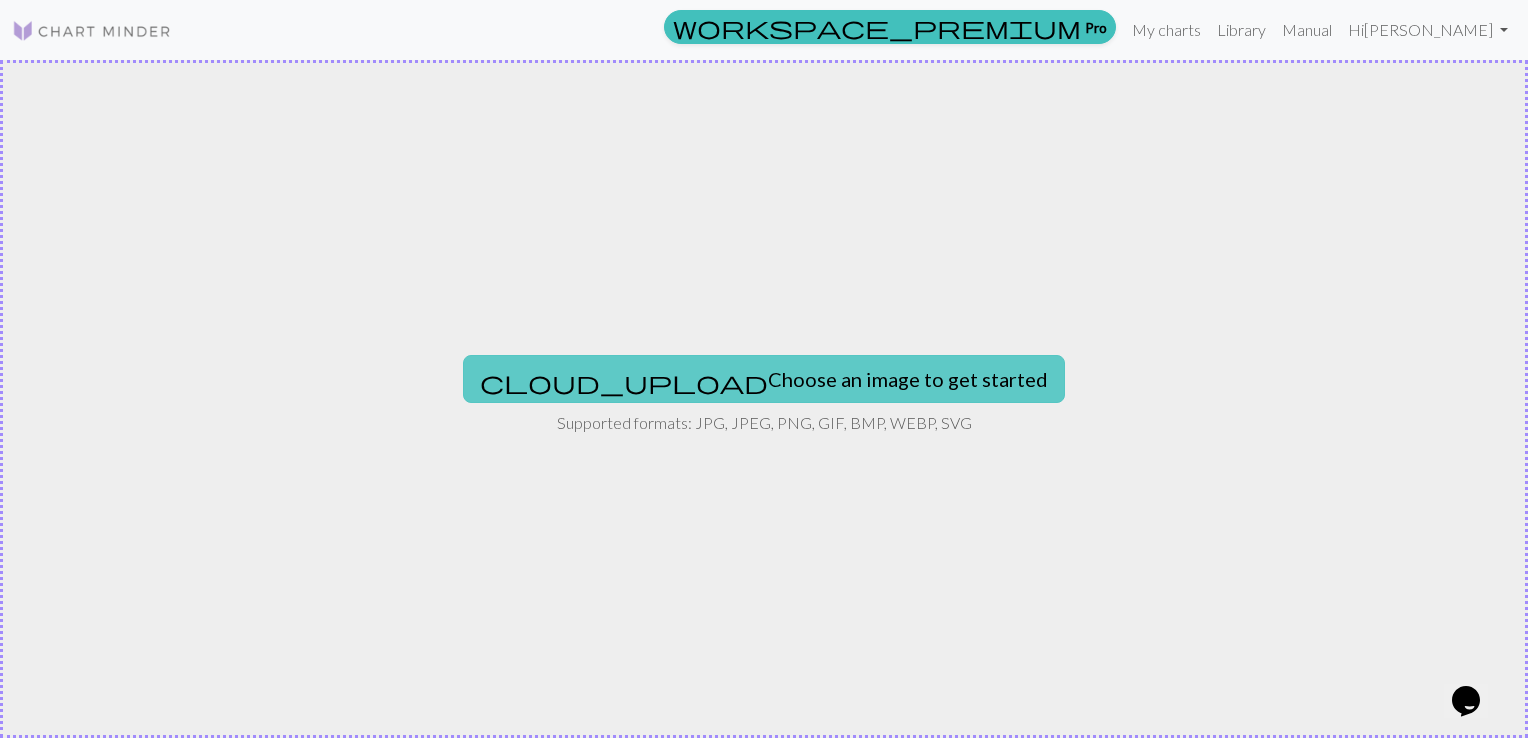 click on "cloud_upload  Choose an image to get started" at bounding box center (764, 379) 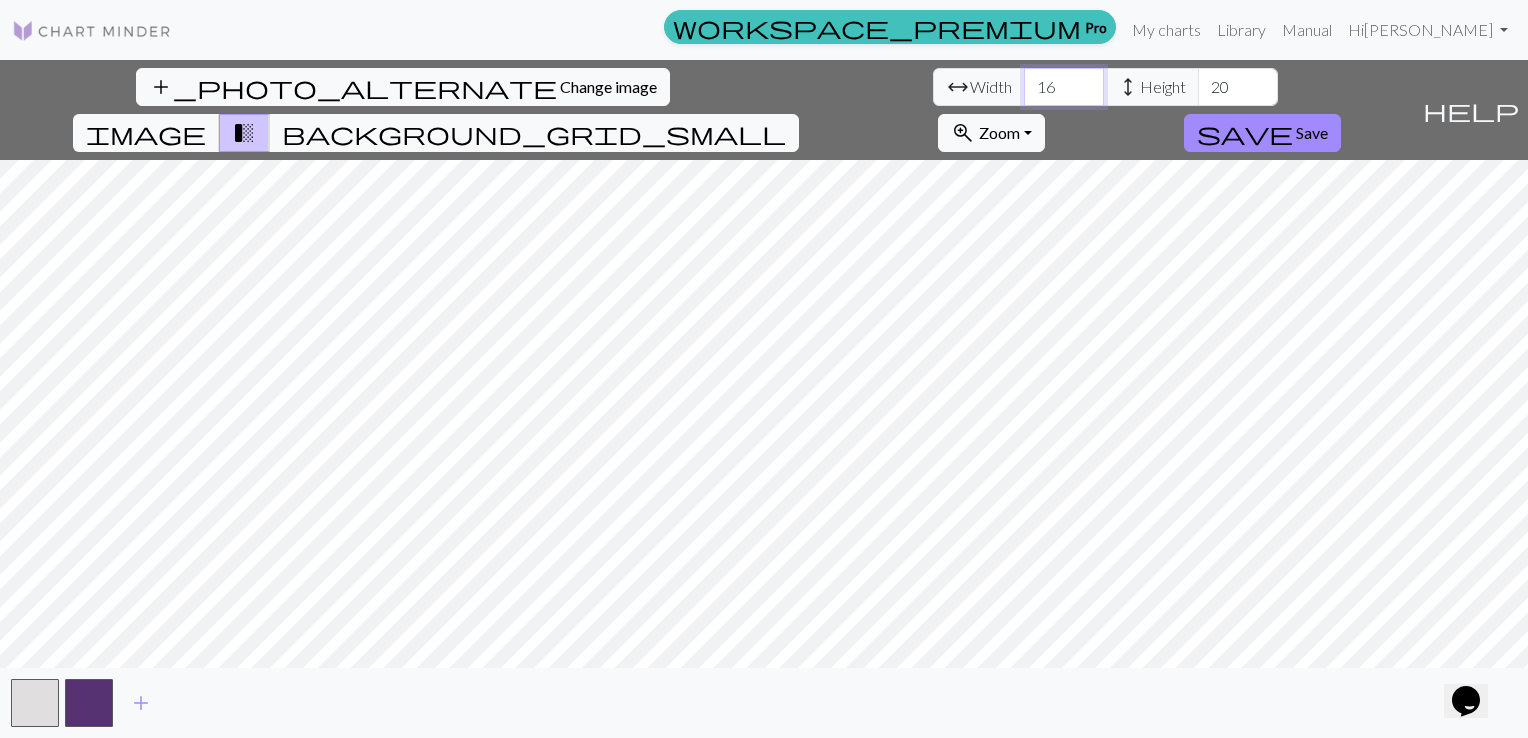 drag, startPoint x: 484, startPoint y: 78, endPoint x: 351, endPoint y: 109, distance: 136.565 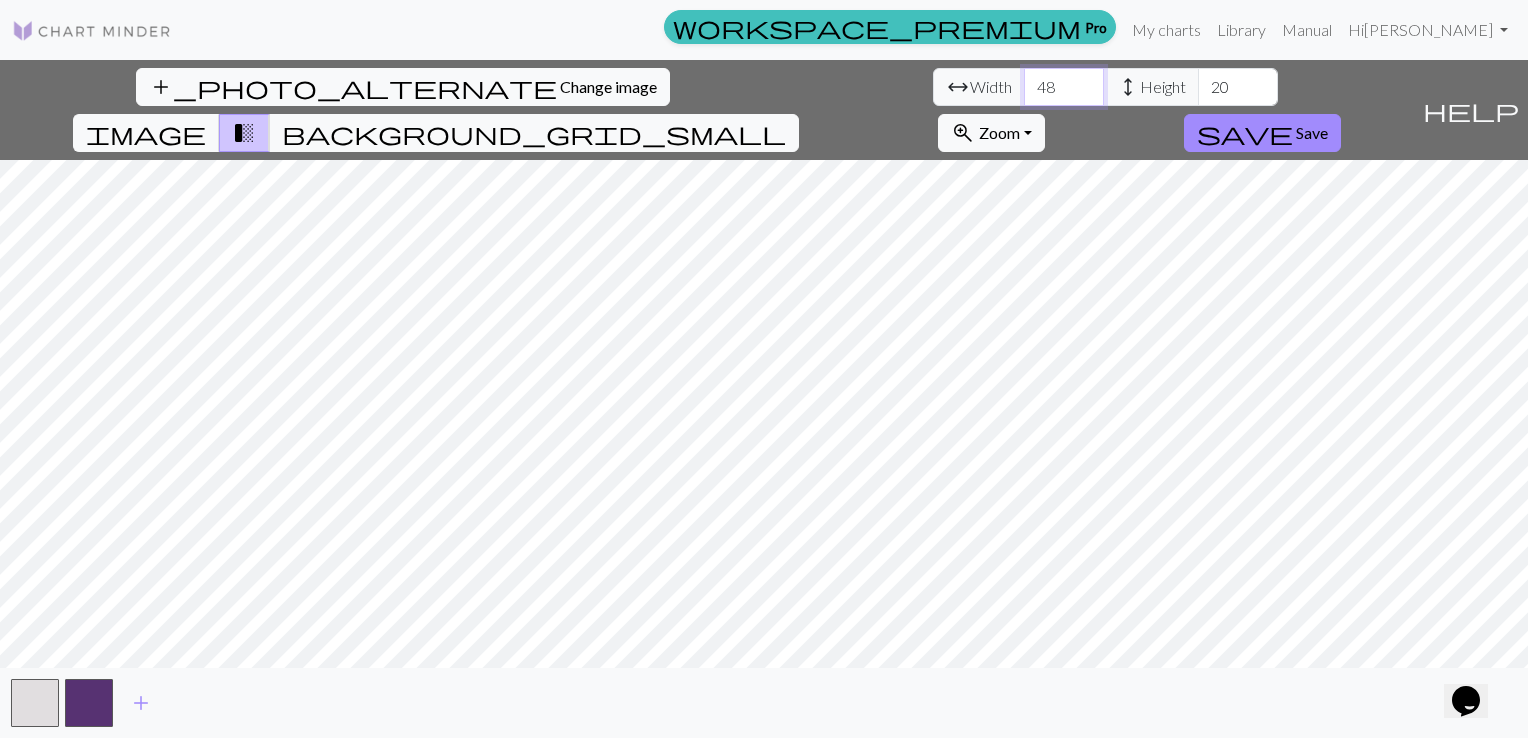 type on "48" 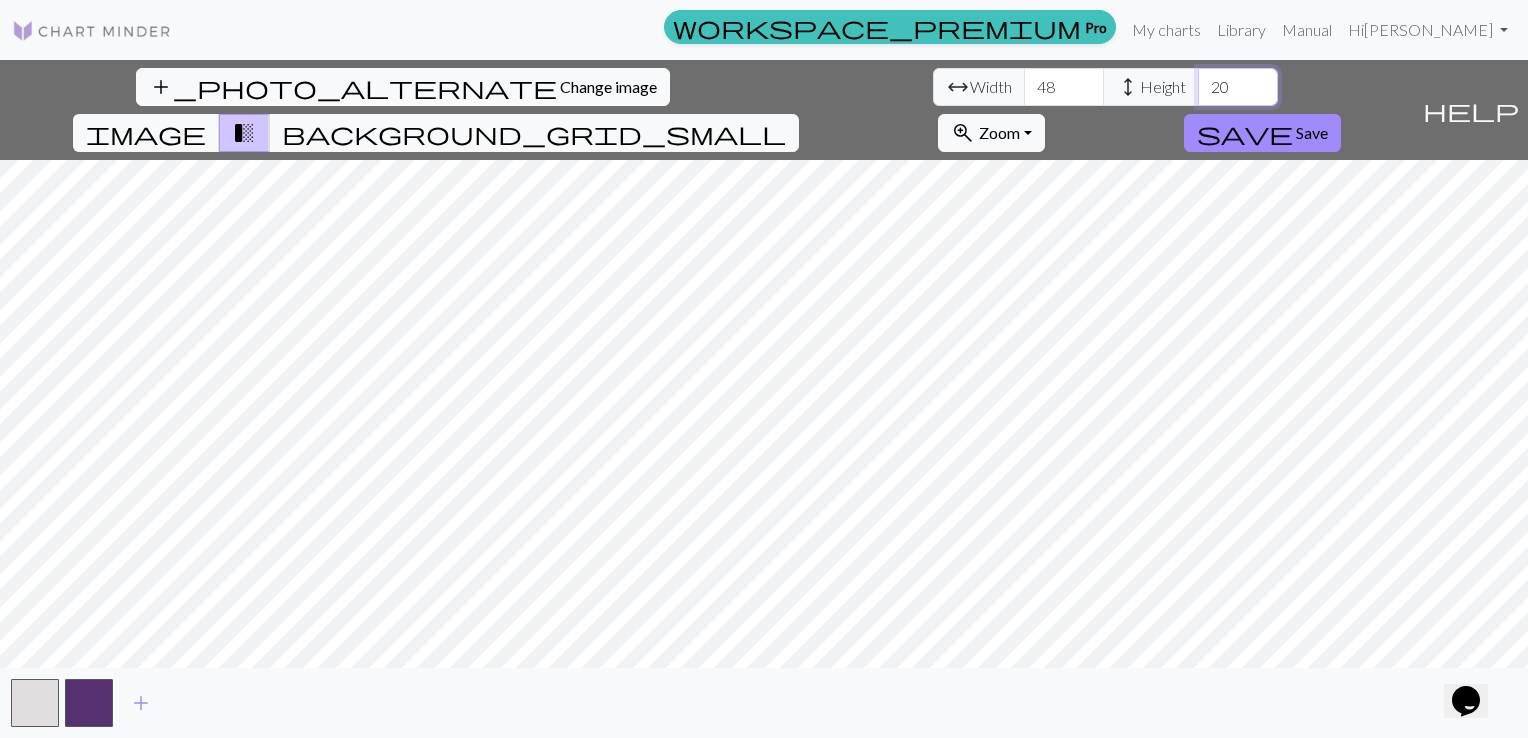 click on "20" at bounding box center [1238, 87] 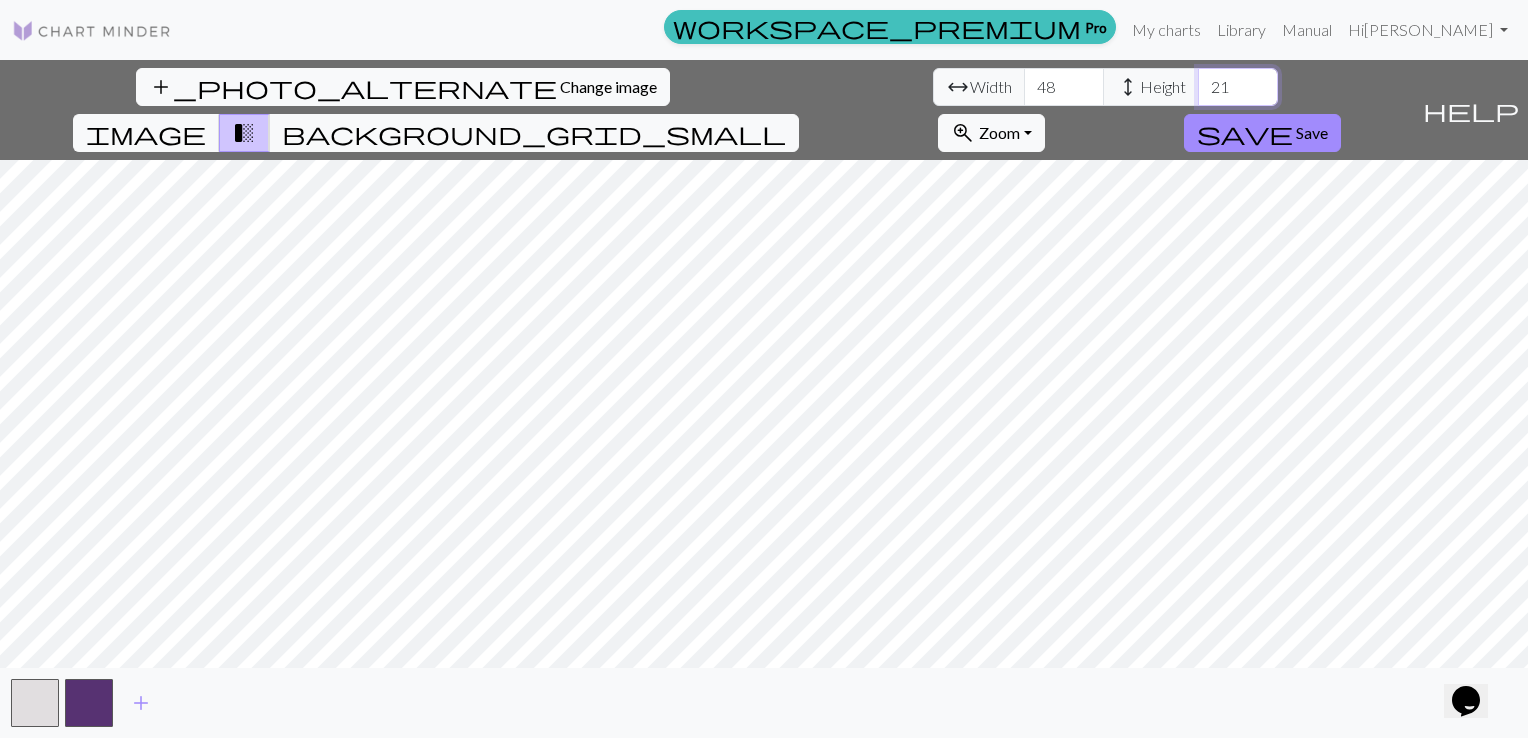 click on "21" at bounding box center [1238, 87] 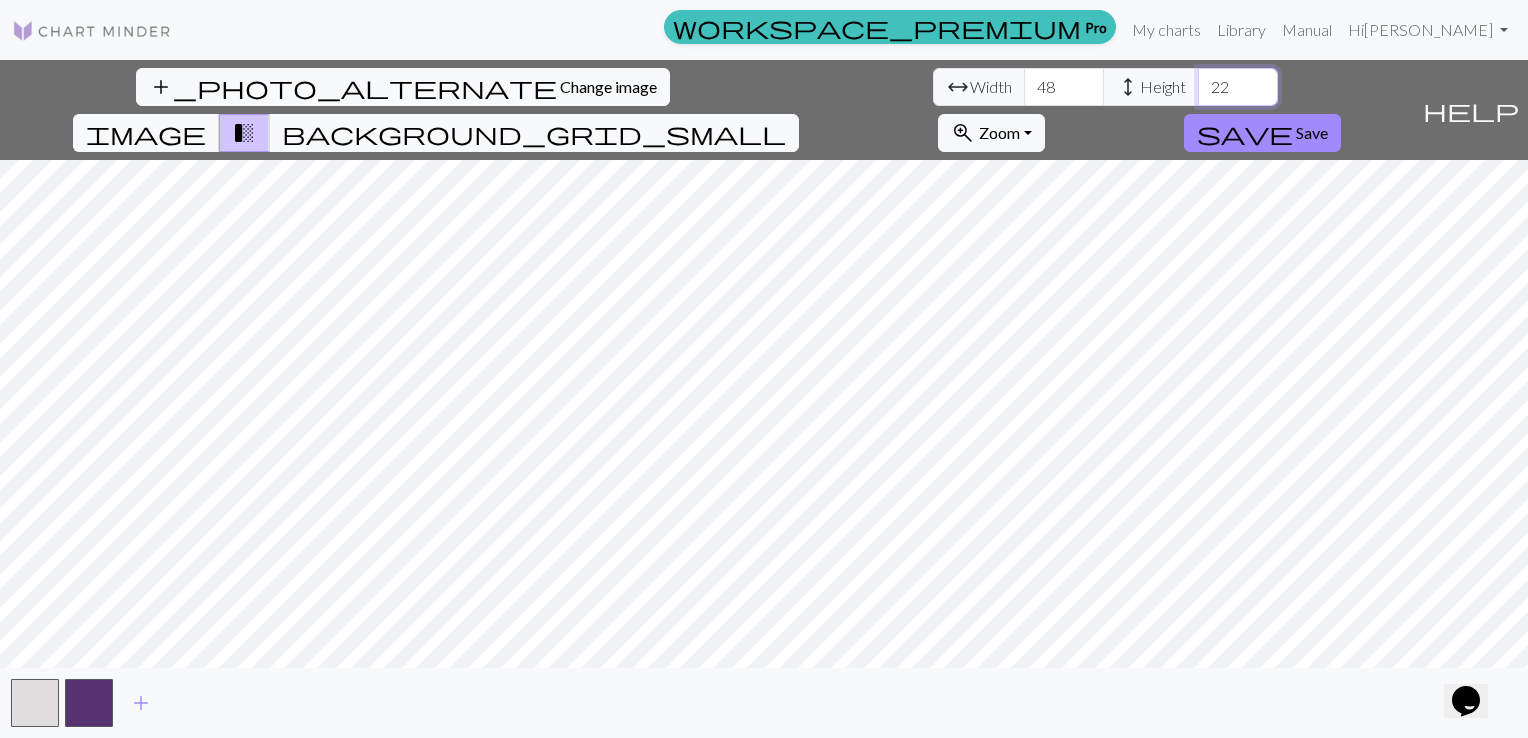 click on "22" at bounding box center [1238, 87] 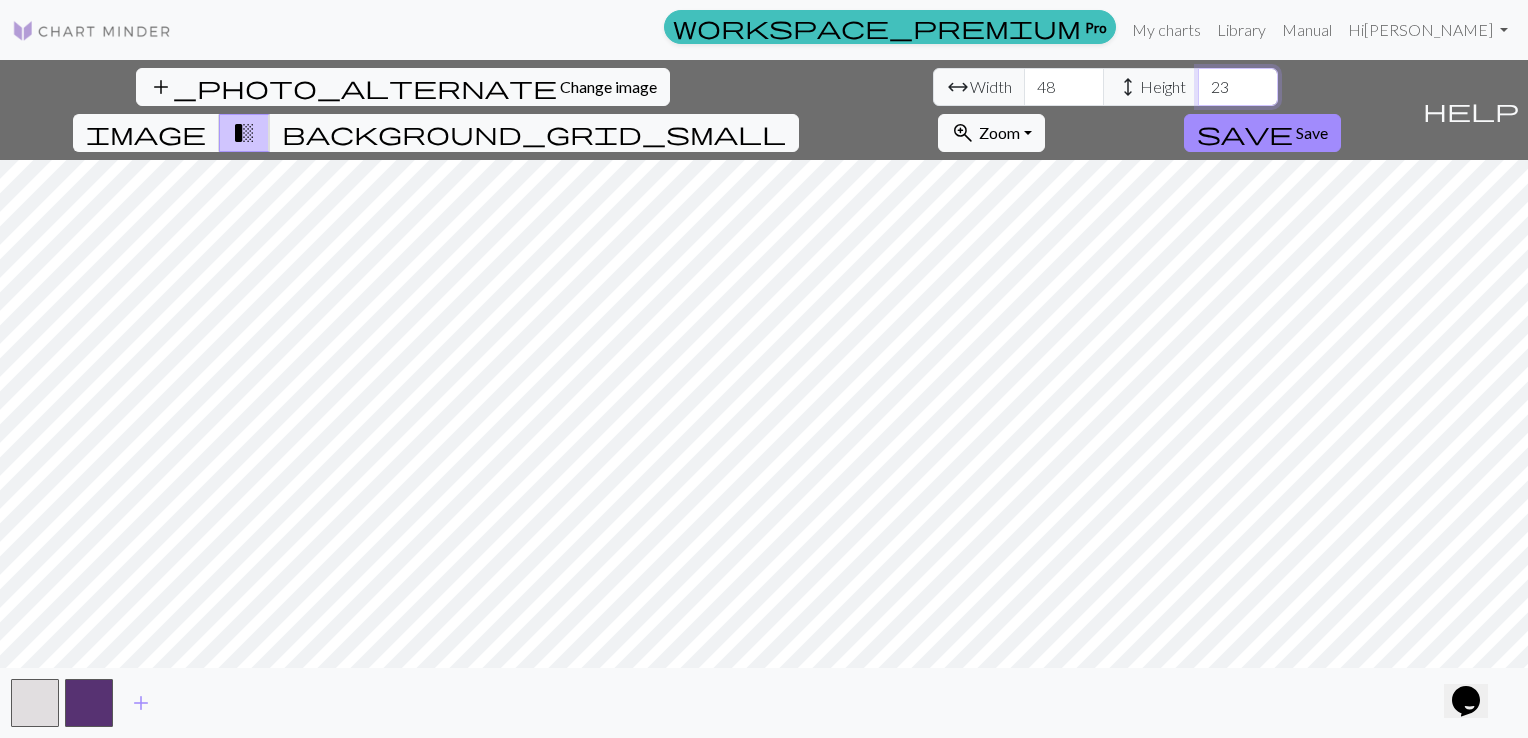 click on "23" at bounding box center (1238, 87) 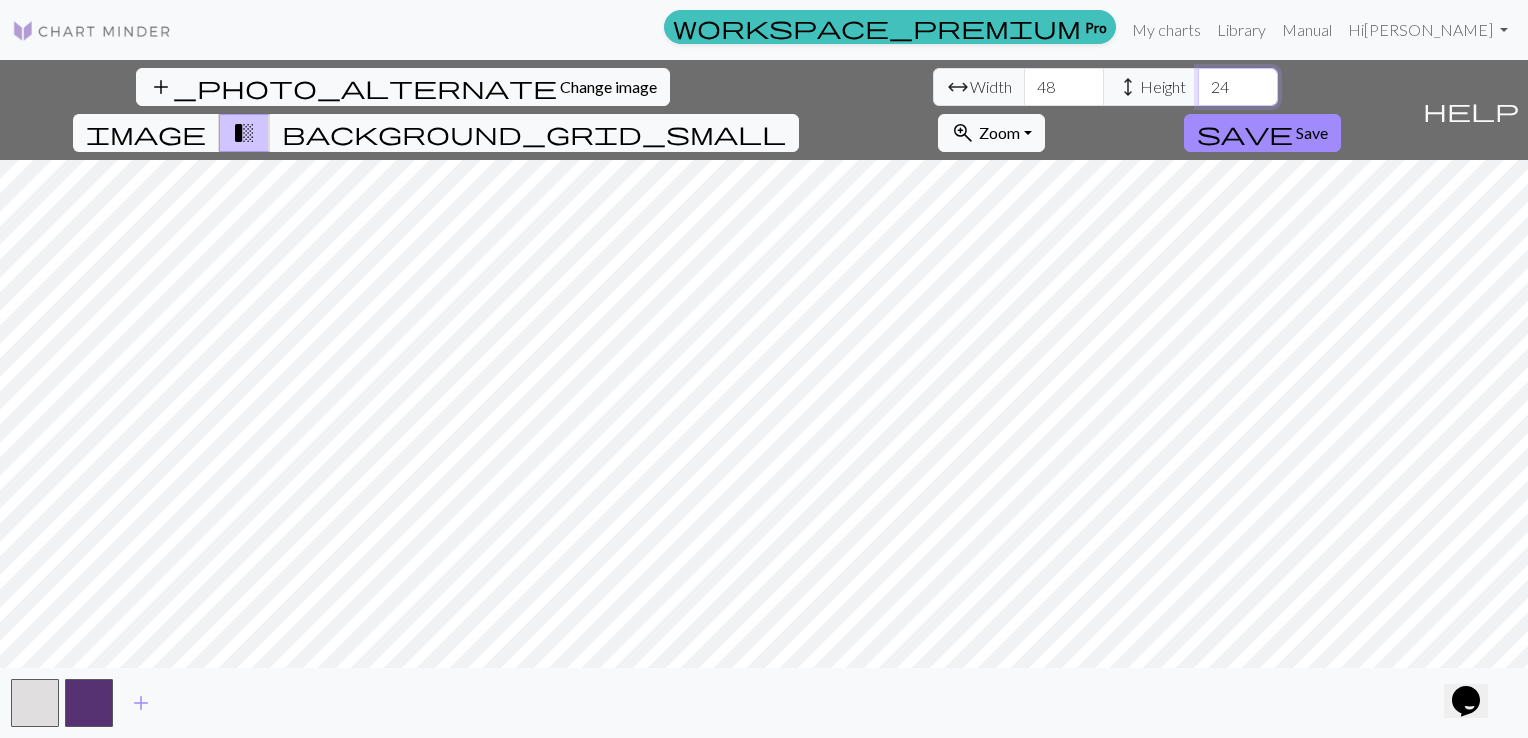 click on "24" at bounding box center (1238, 87) 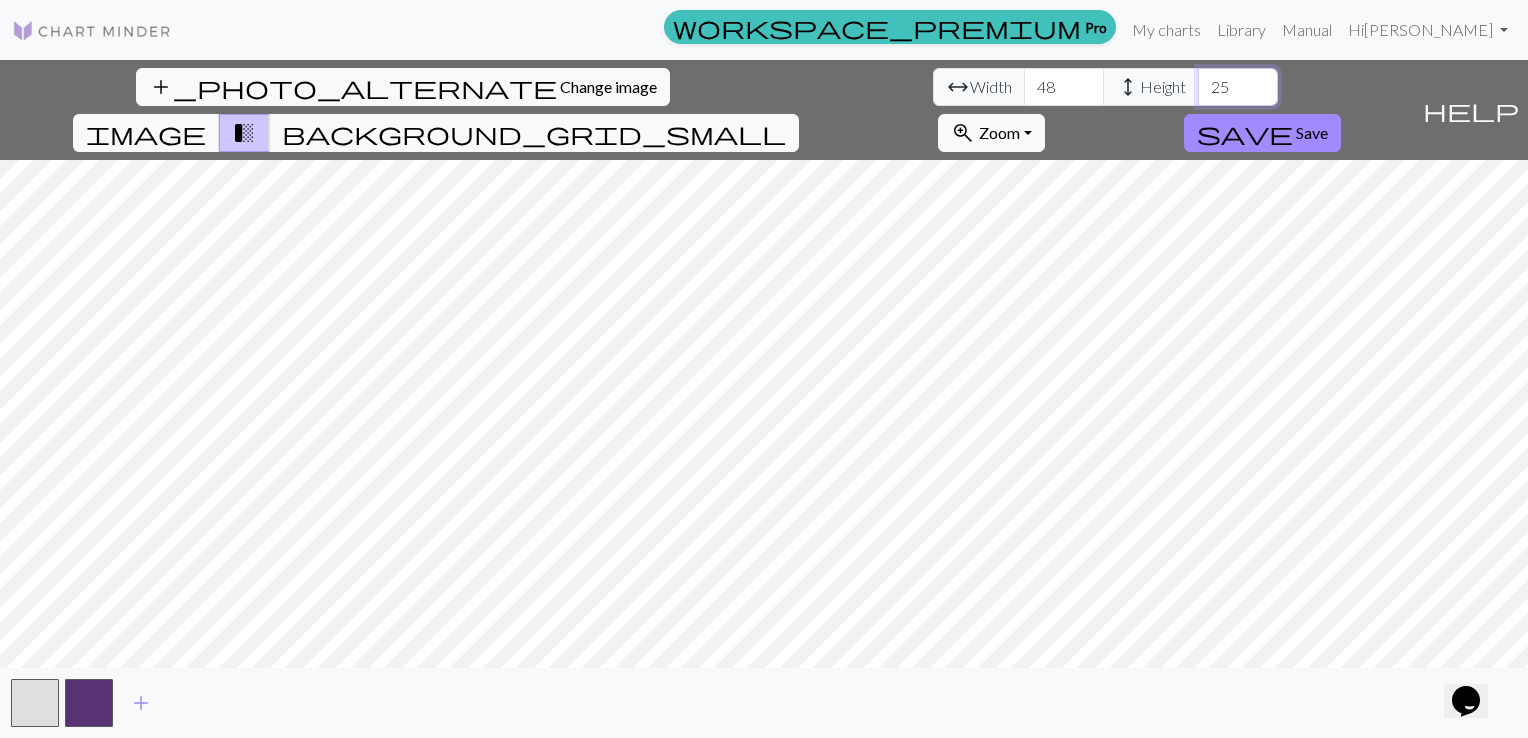 click on "25" at bounding box center [1238, 87] 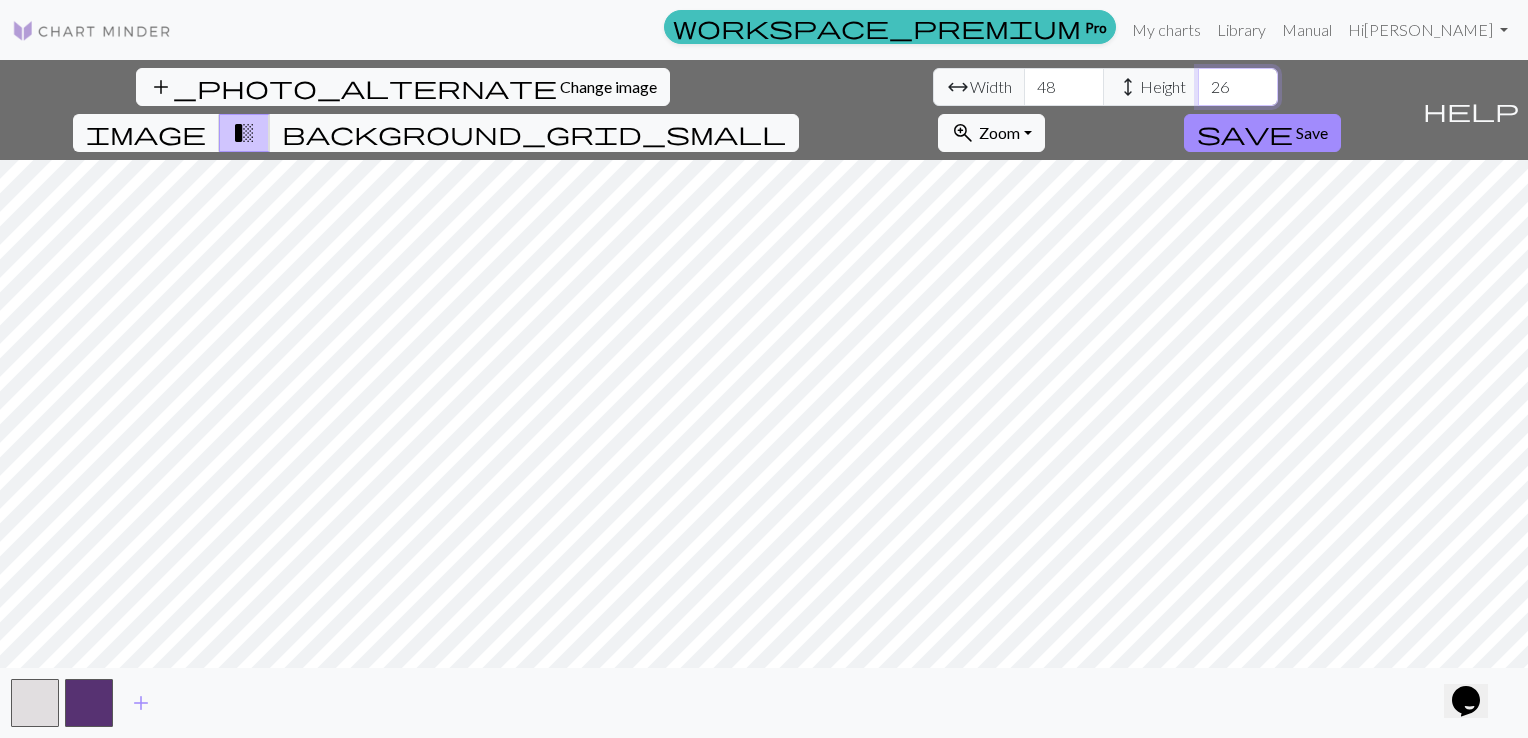 click on "26" at bounding box center [1238, 87] 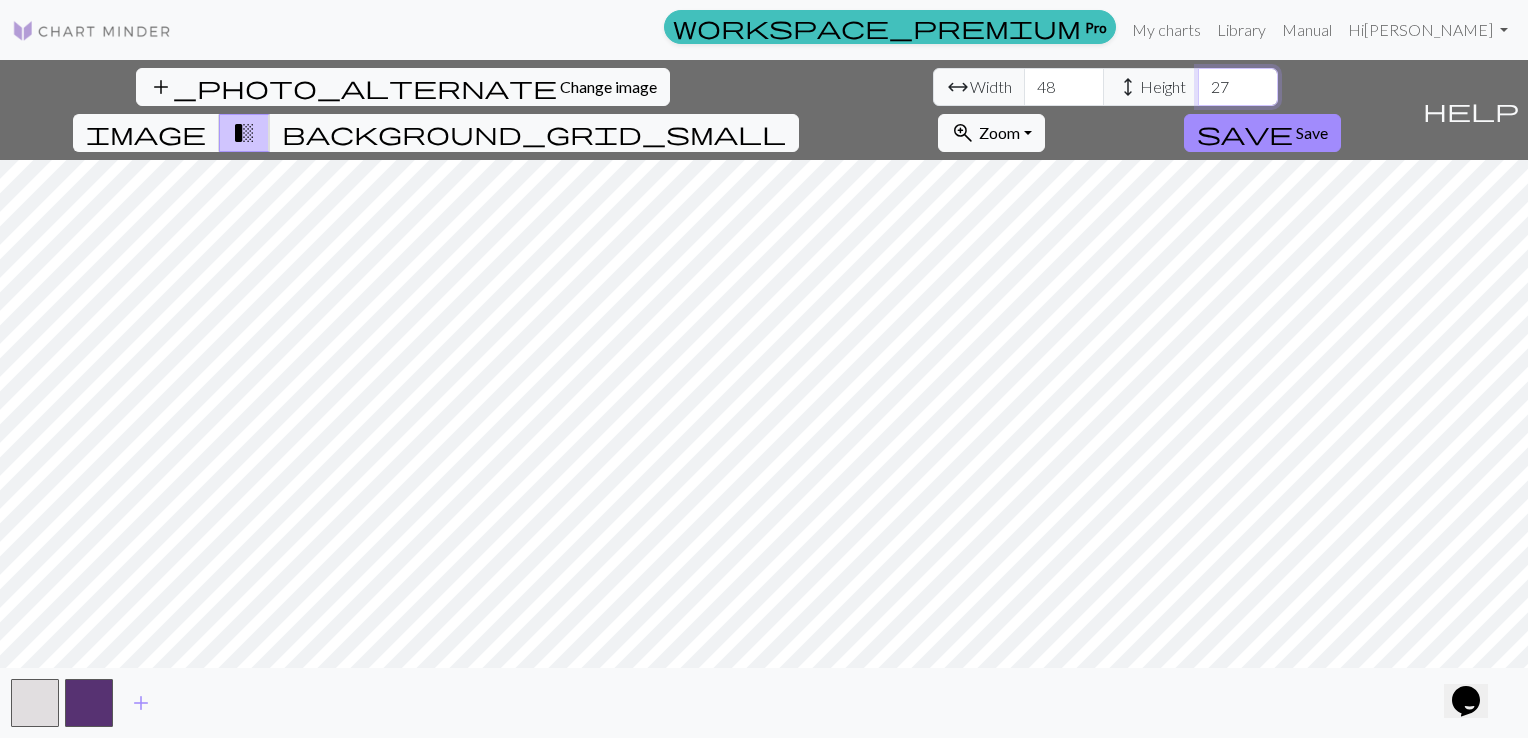 click on "27" at bounding box center (1238, 87) 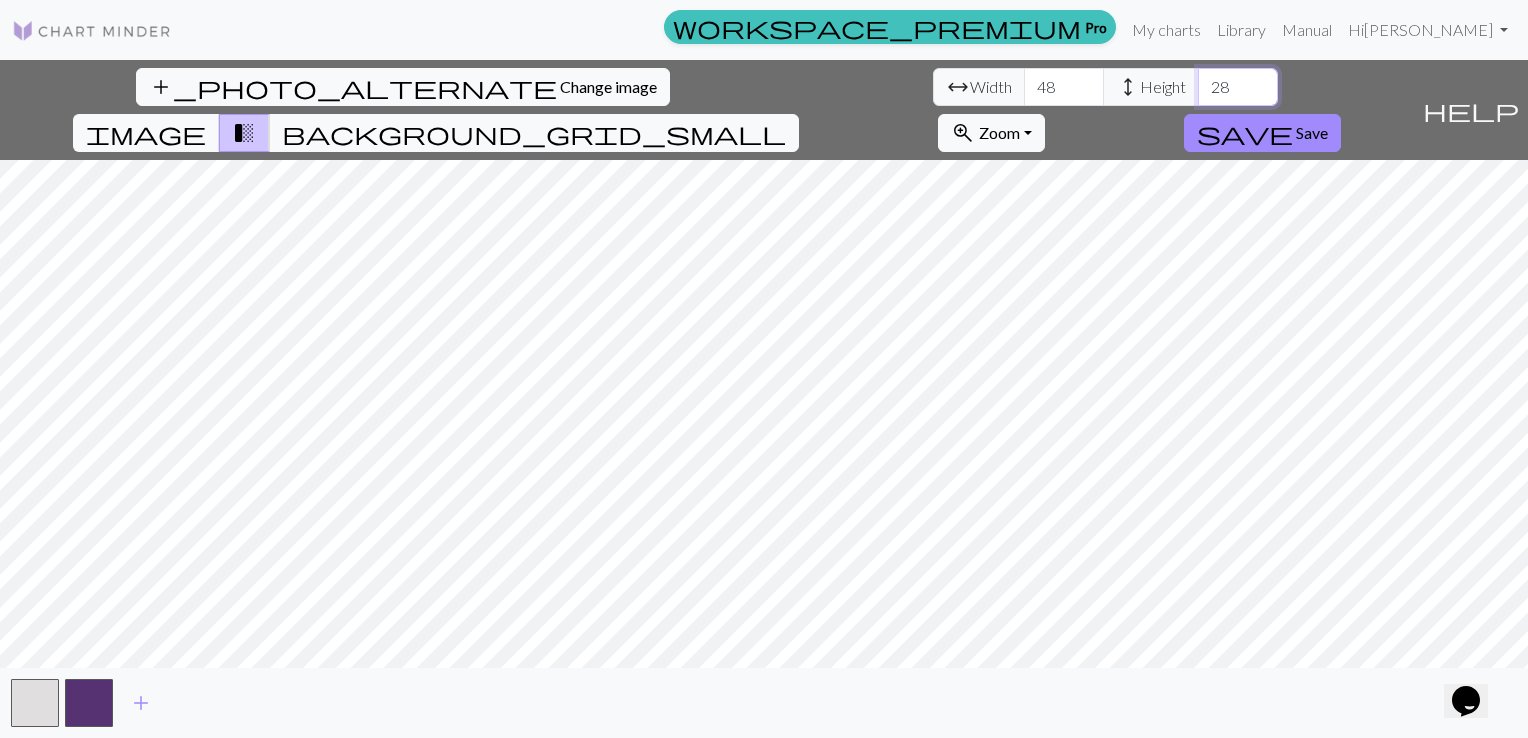 click on "28" at bounding box center [1238, 87] 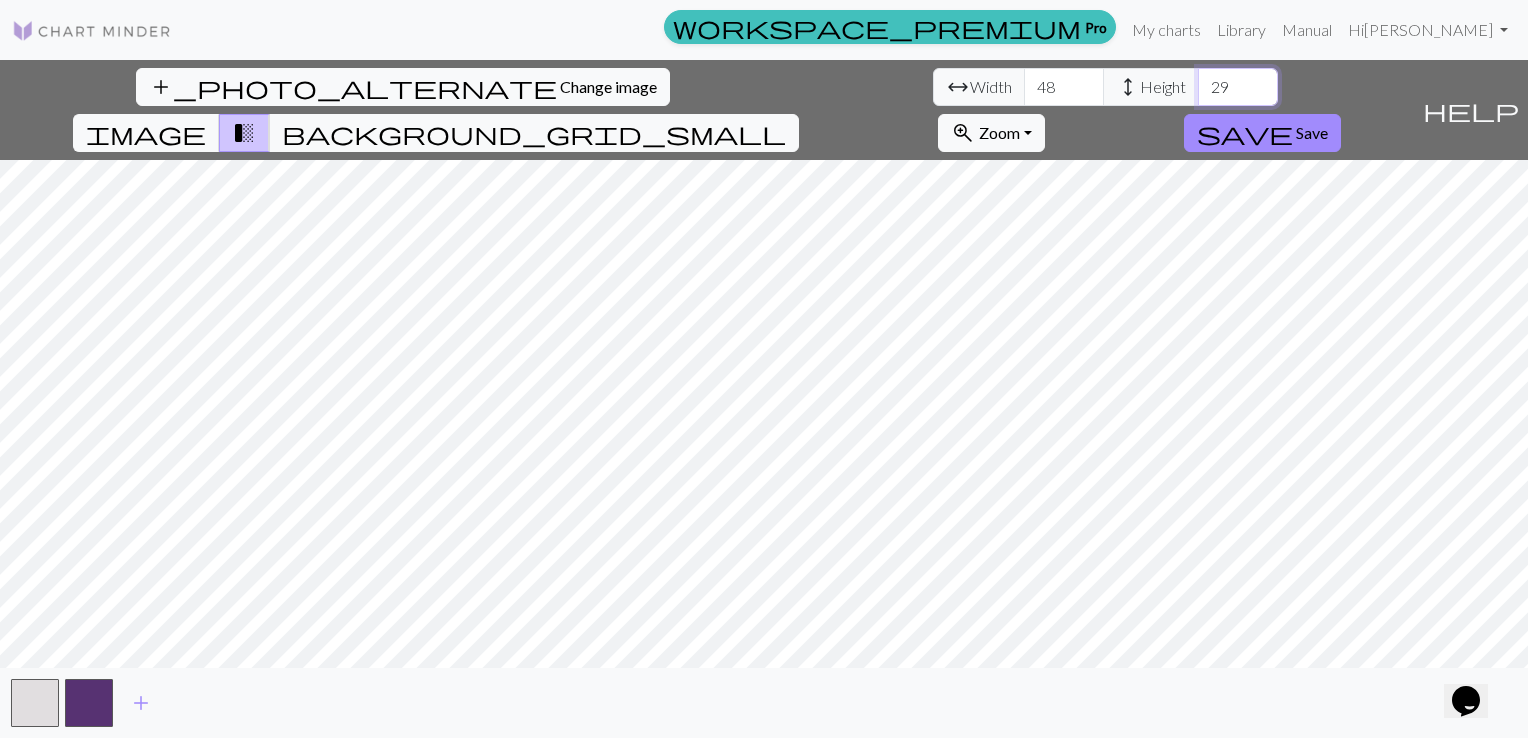 click on "29" at bounding box center (1238, 87) 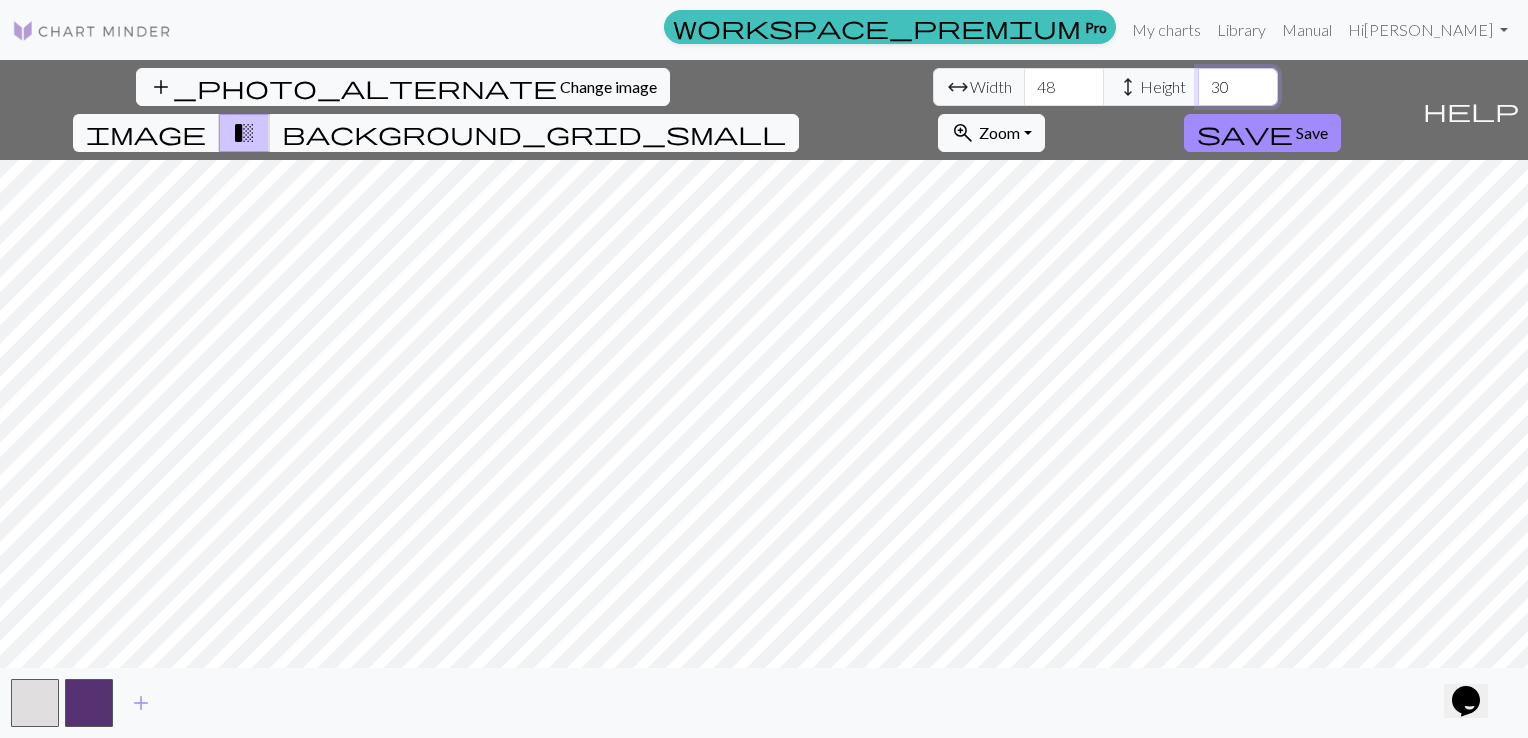 click on "30" at bounding box center (1238, 87) 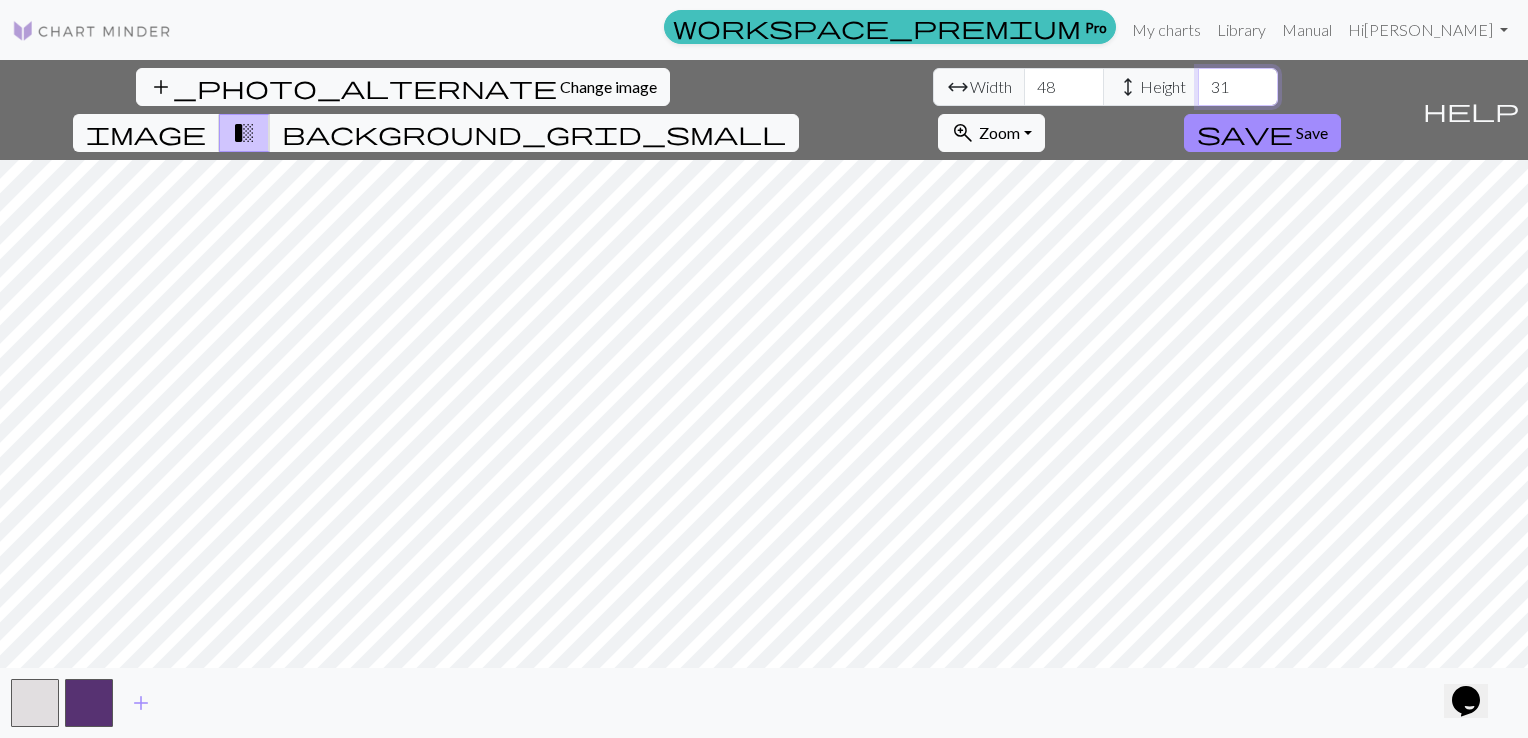 click on "31" at bounding box center [1238, 87] 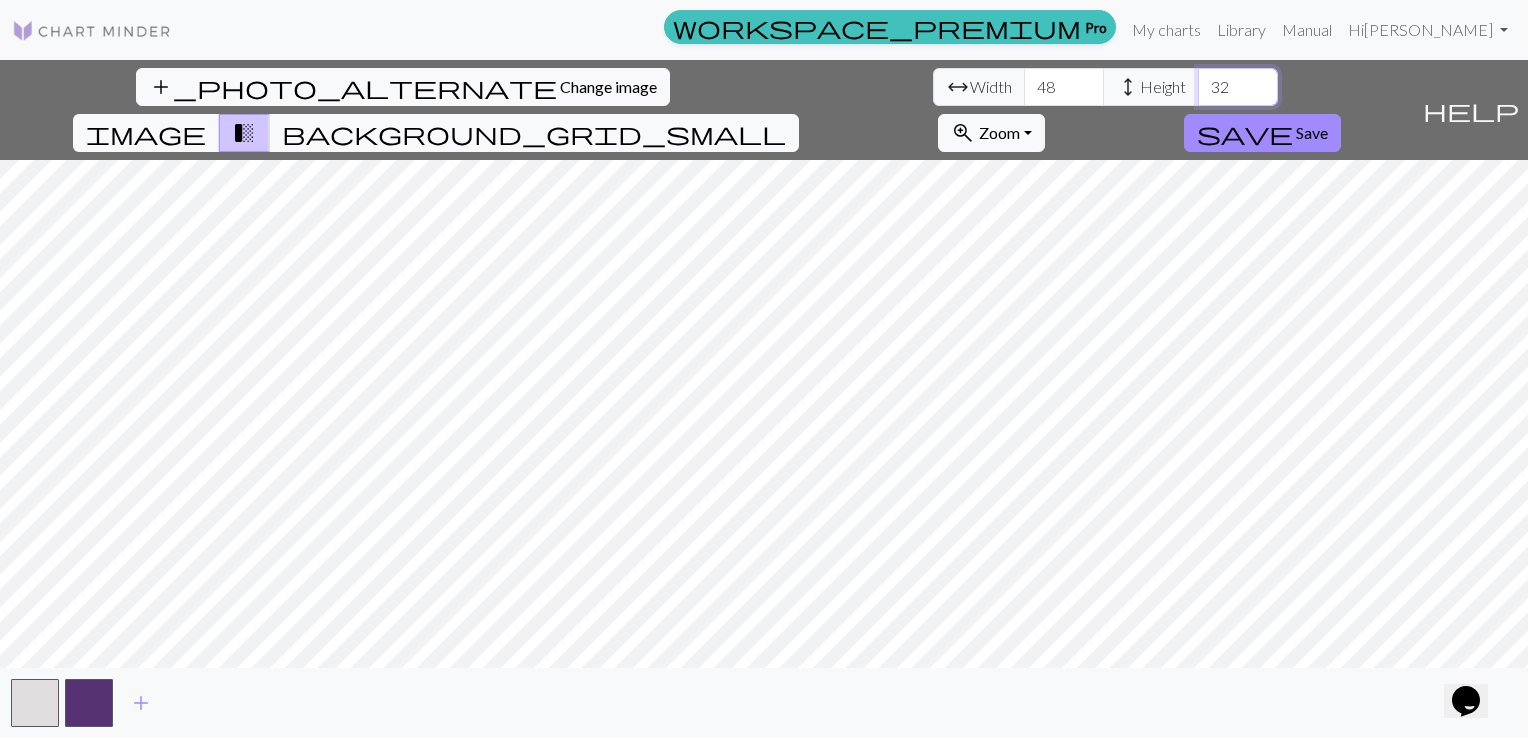 click on "32" at bounding box center (1238, 87) 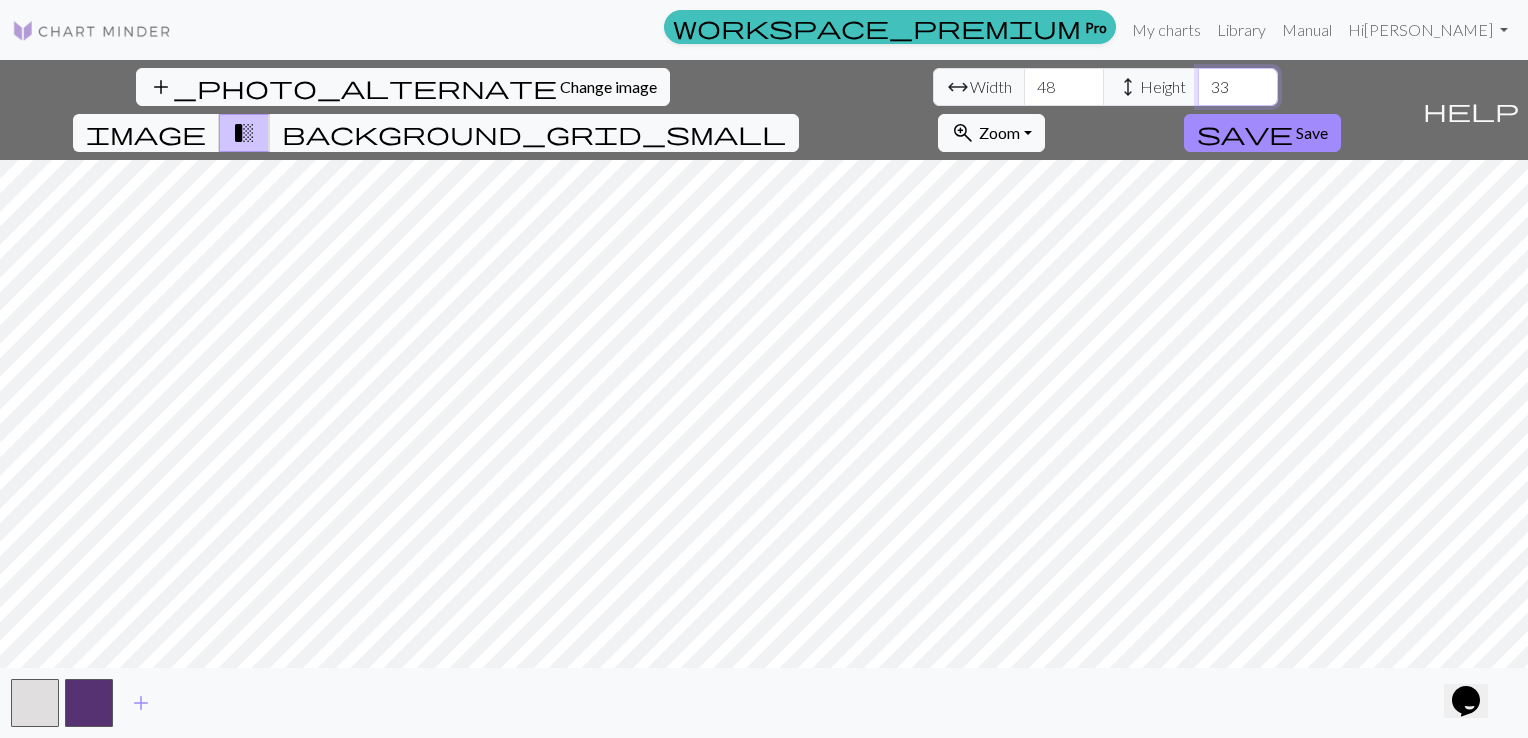 click on "33" at bounding box center (1238, 87) 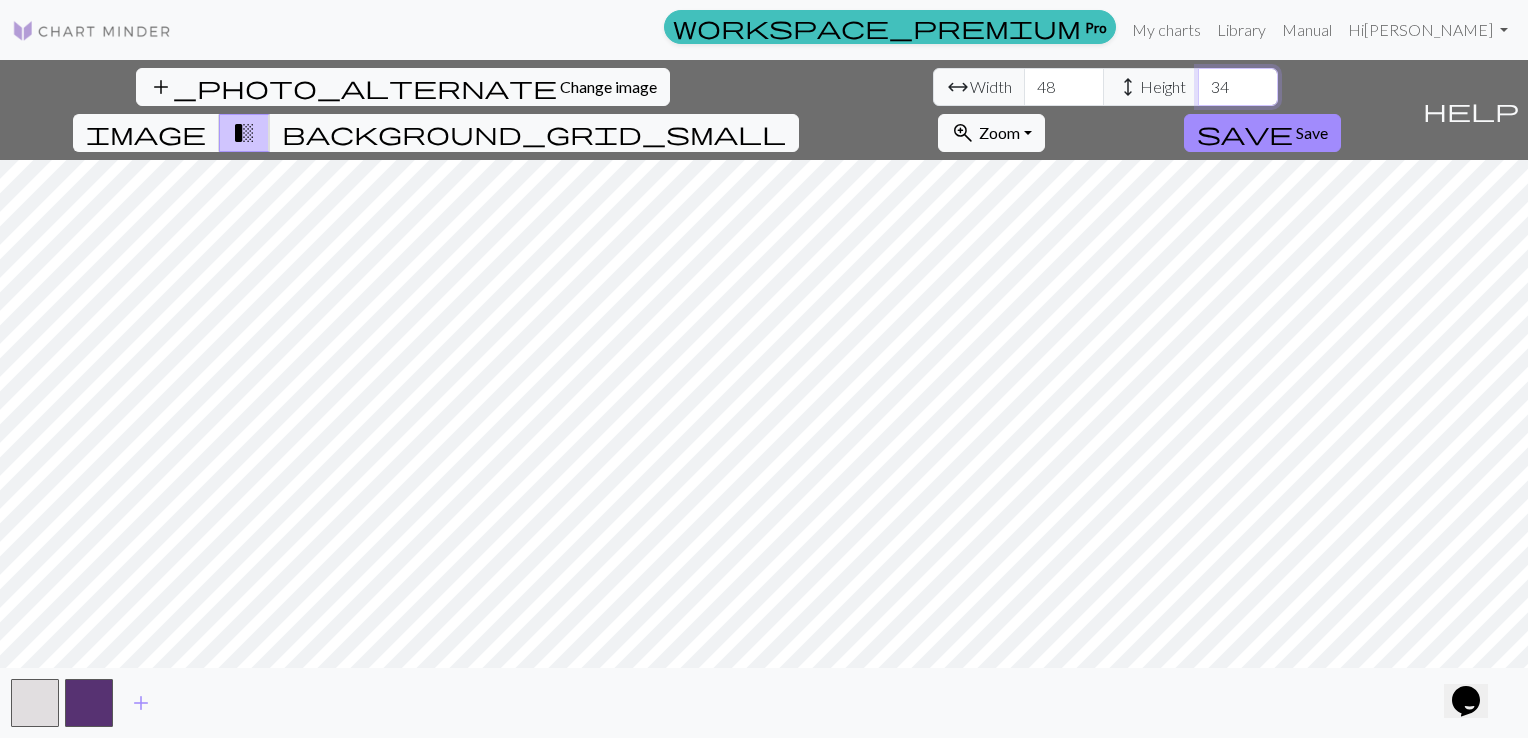 click on "34" at bounding box center [1238, 87] 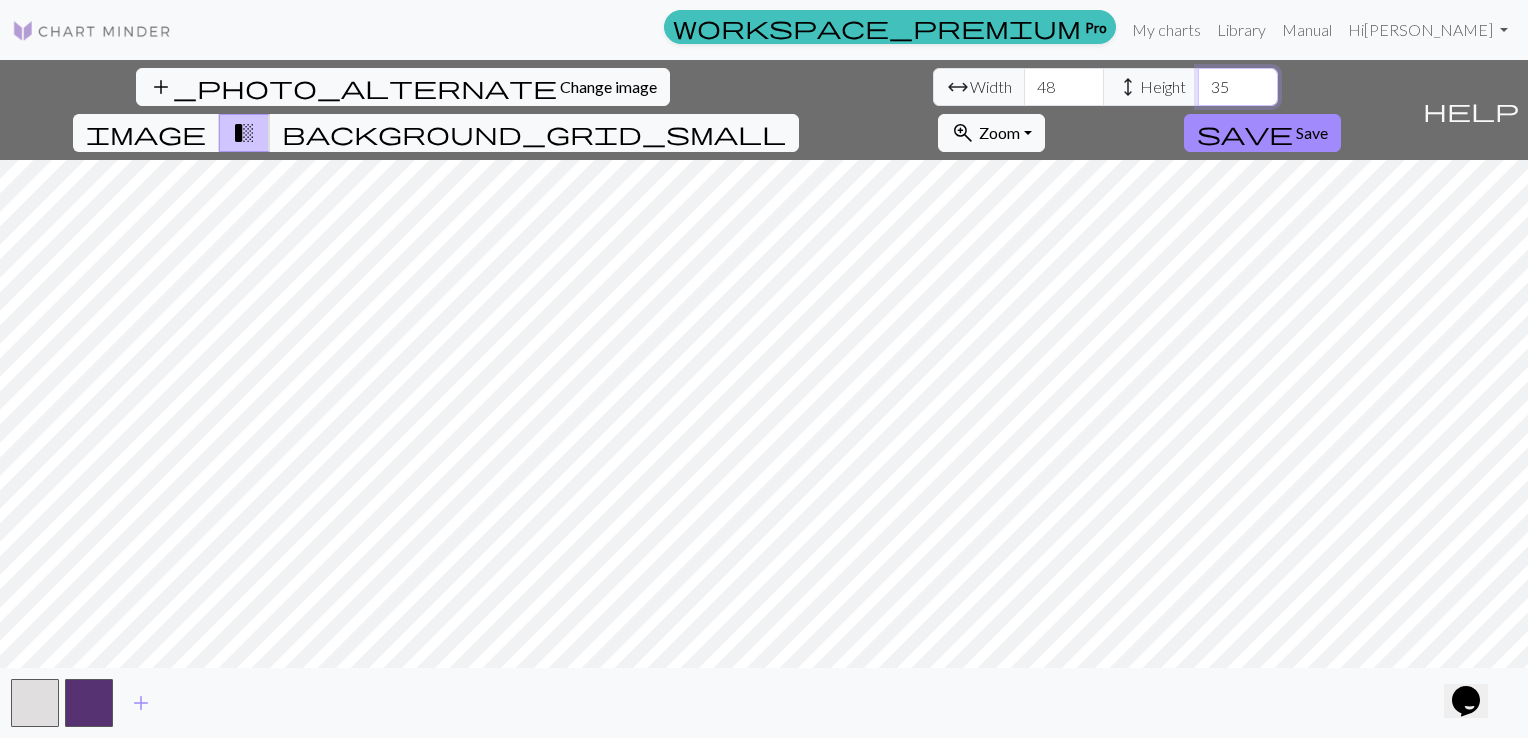 click on "35" at bounding box center (1238, 87) 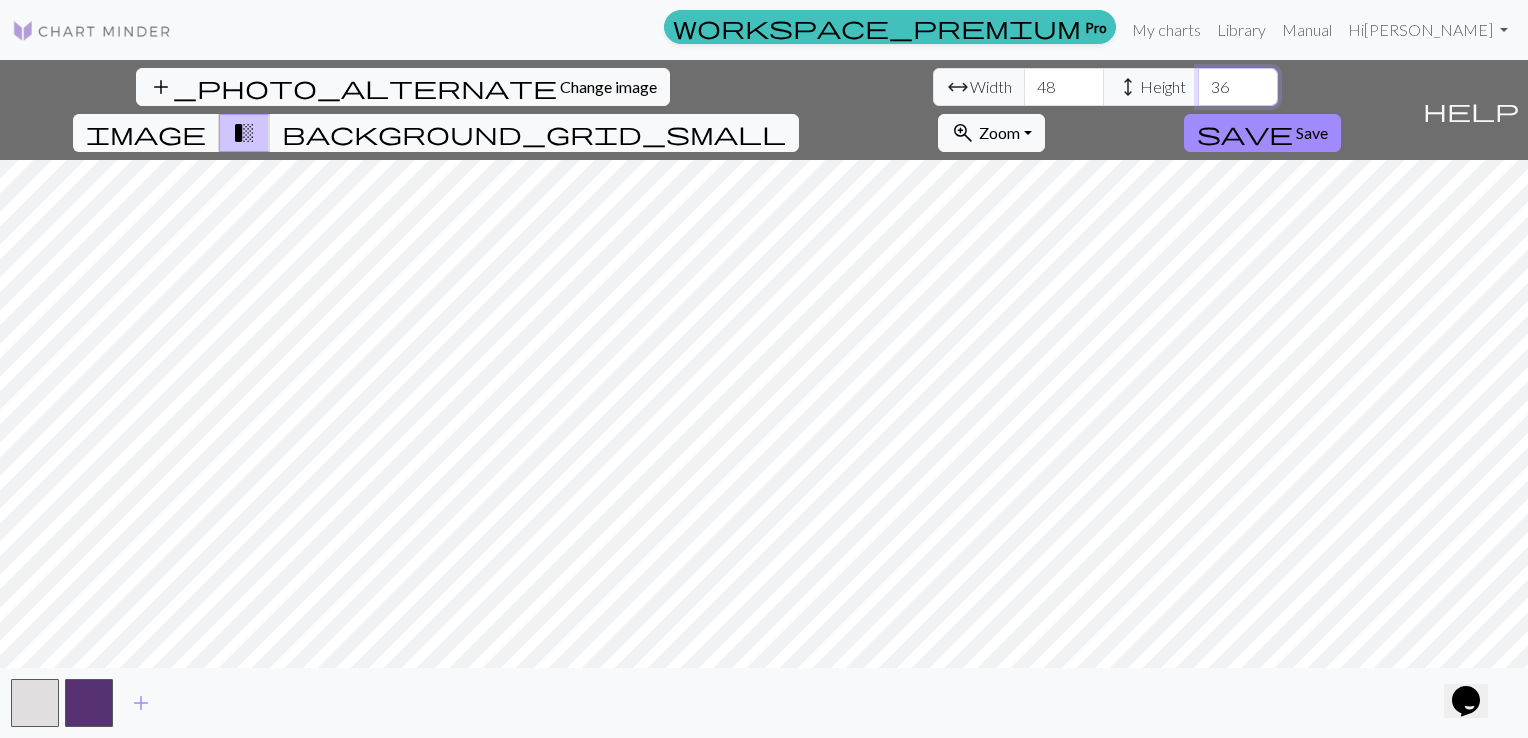 click on "36" at bounding box center (1238, 87) 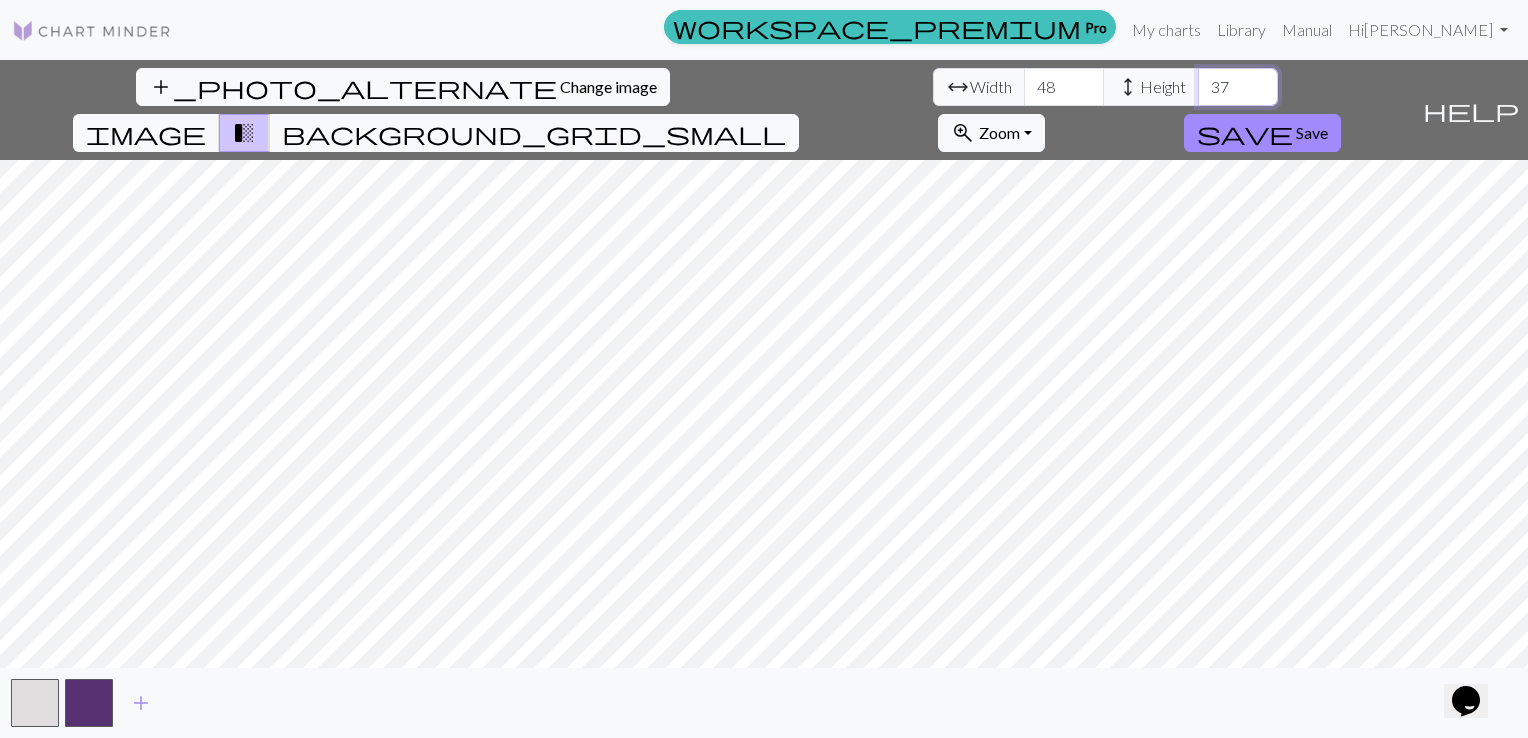 click on "37" at bounding box center (1238, 87) 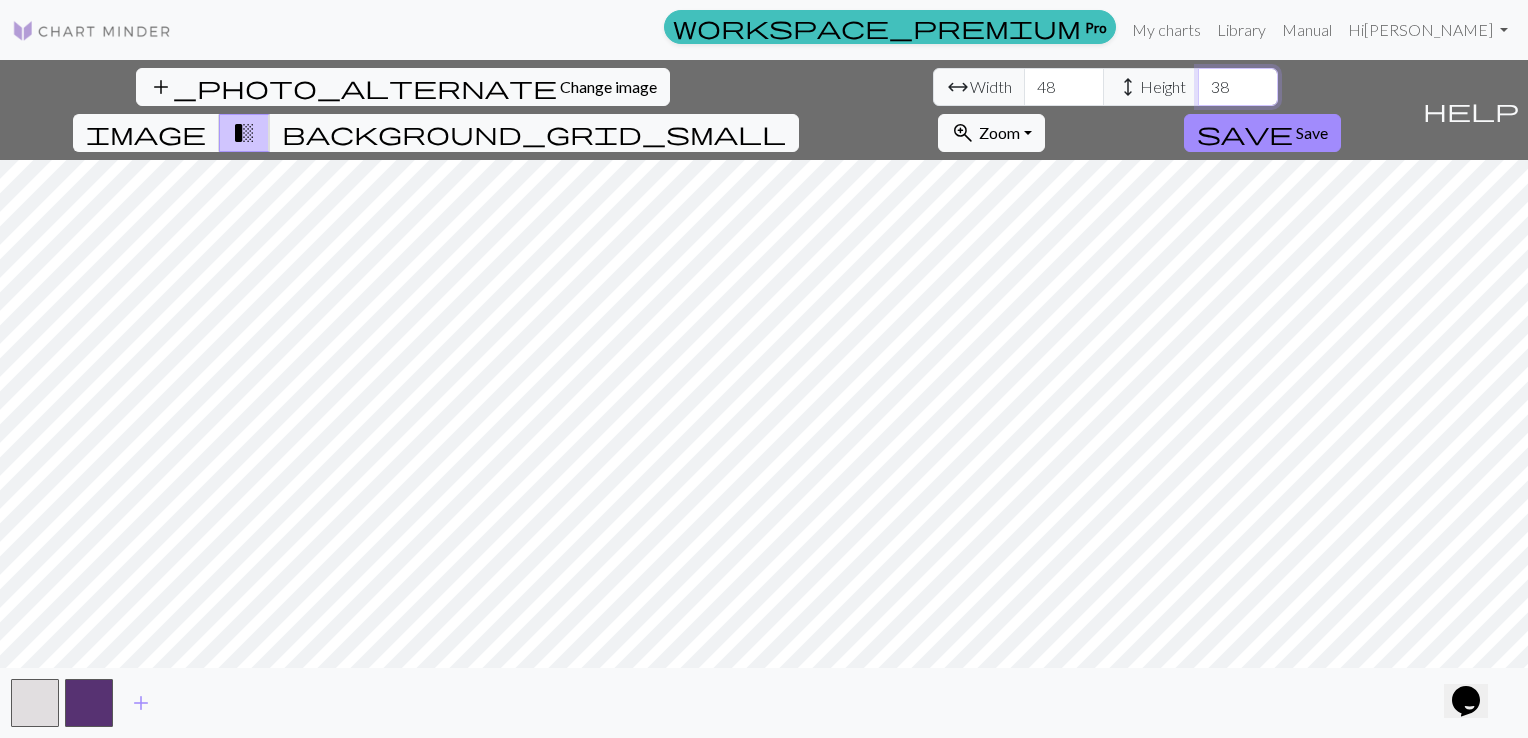 click on "38" at bounding box center [1238, 87] 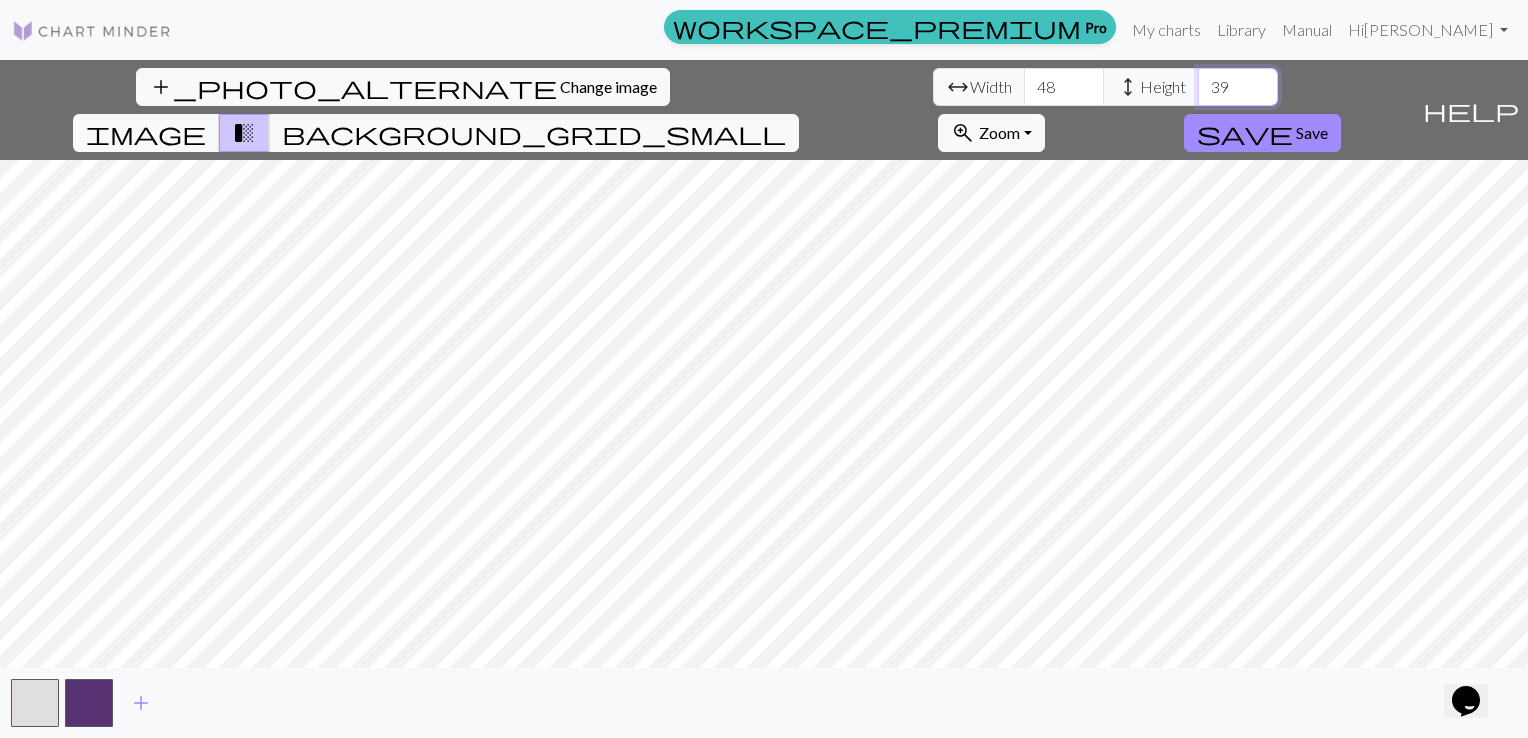 click on "39" at bounding box center [1238, 87] 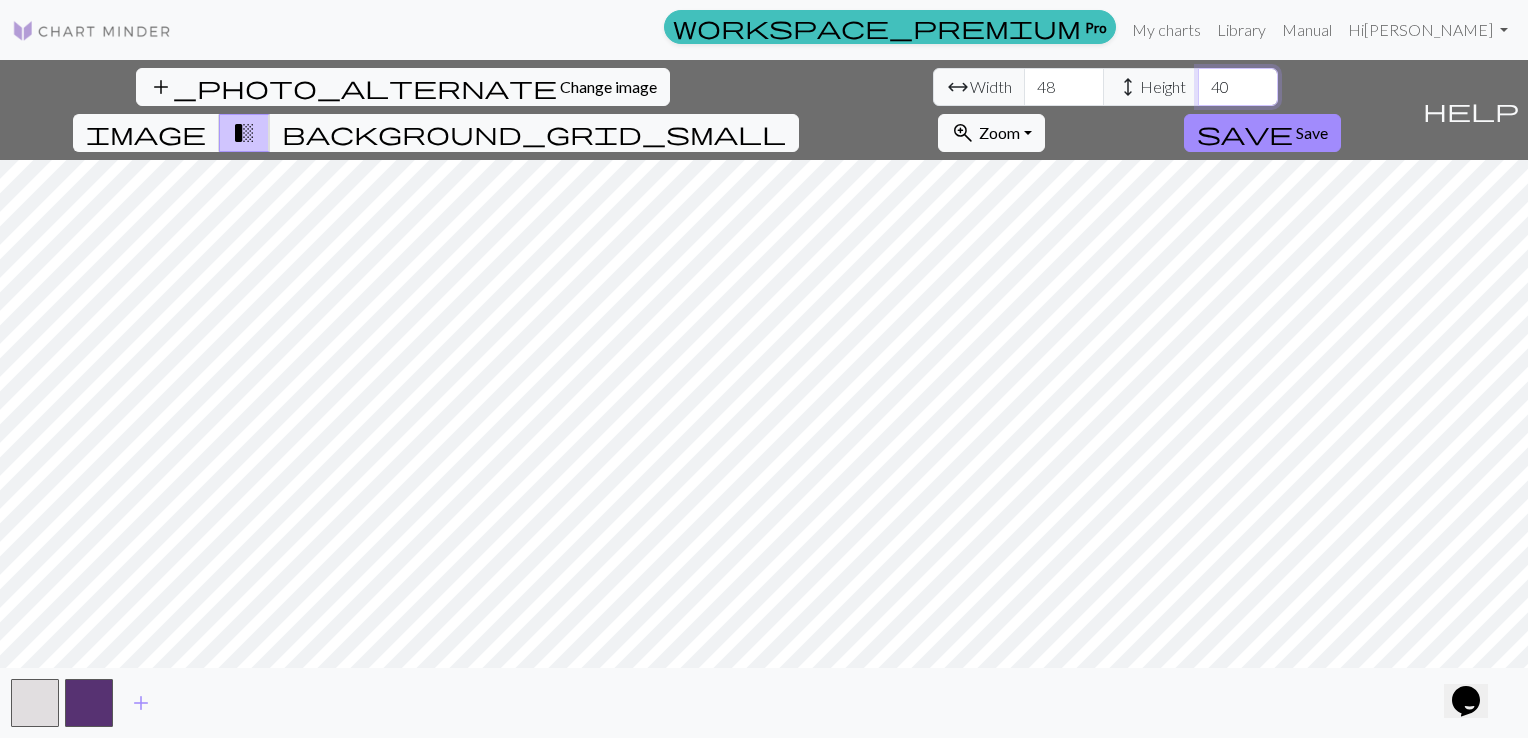 click on "40" at bounding box center (1238, 87) 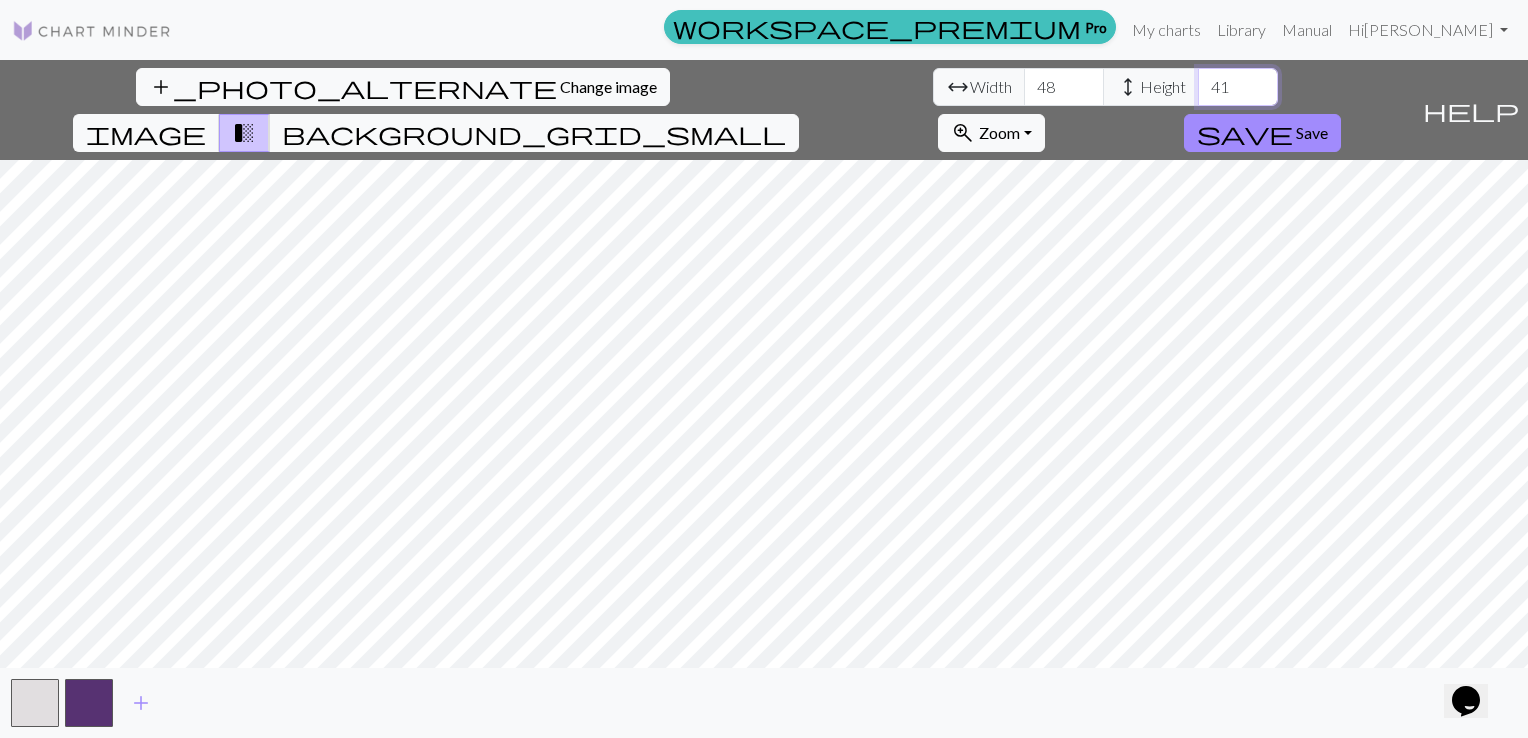 click on "41" at bounding box center [1238, 87] 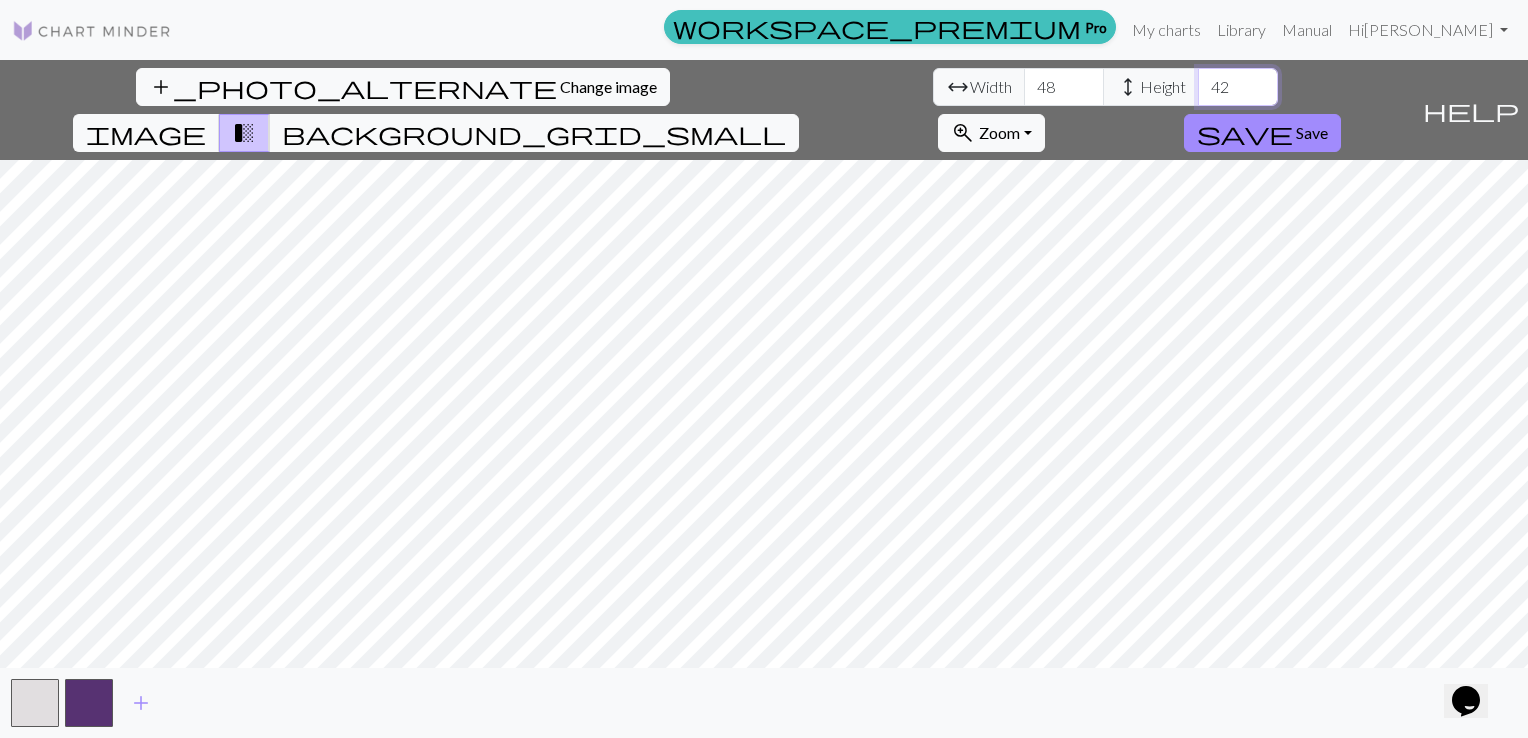 click on "42" at bounding box center [1238, 87] 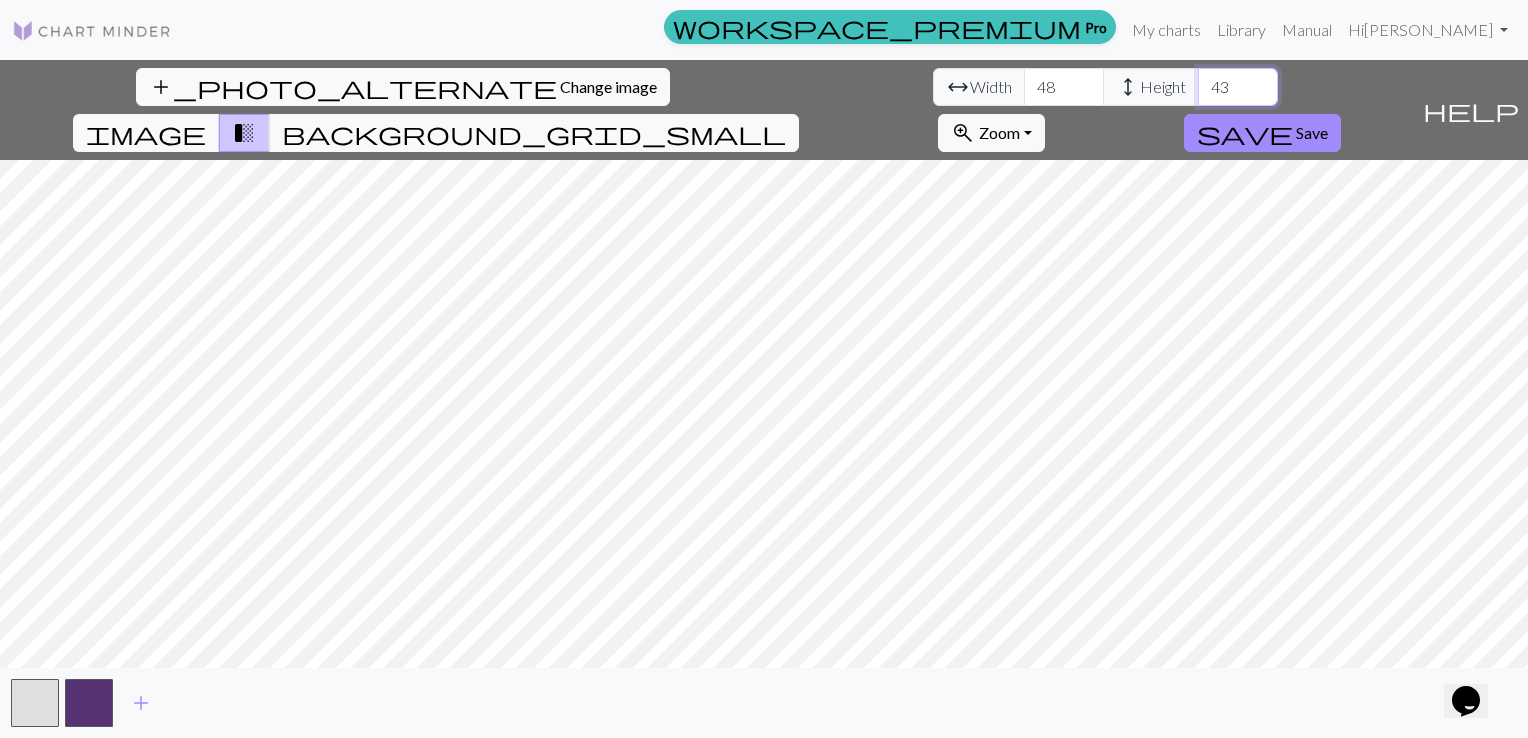 click on "43" at bounding box center [1238, 87] 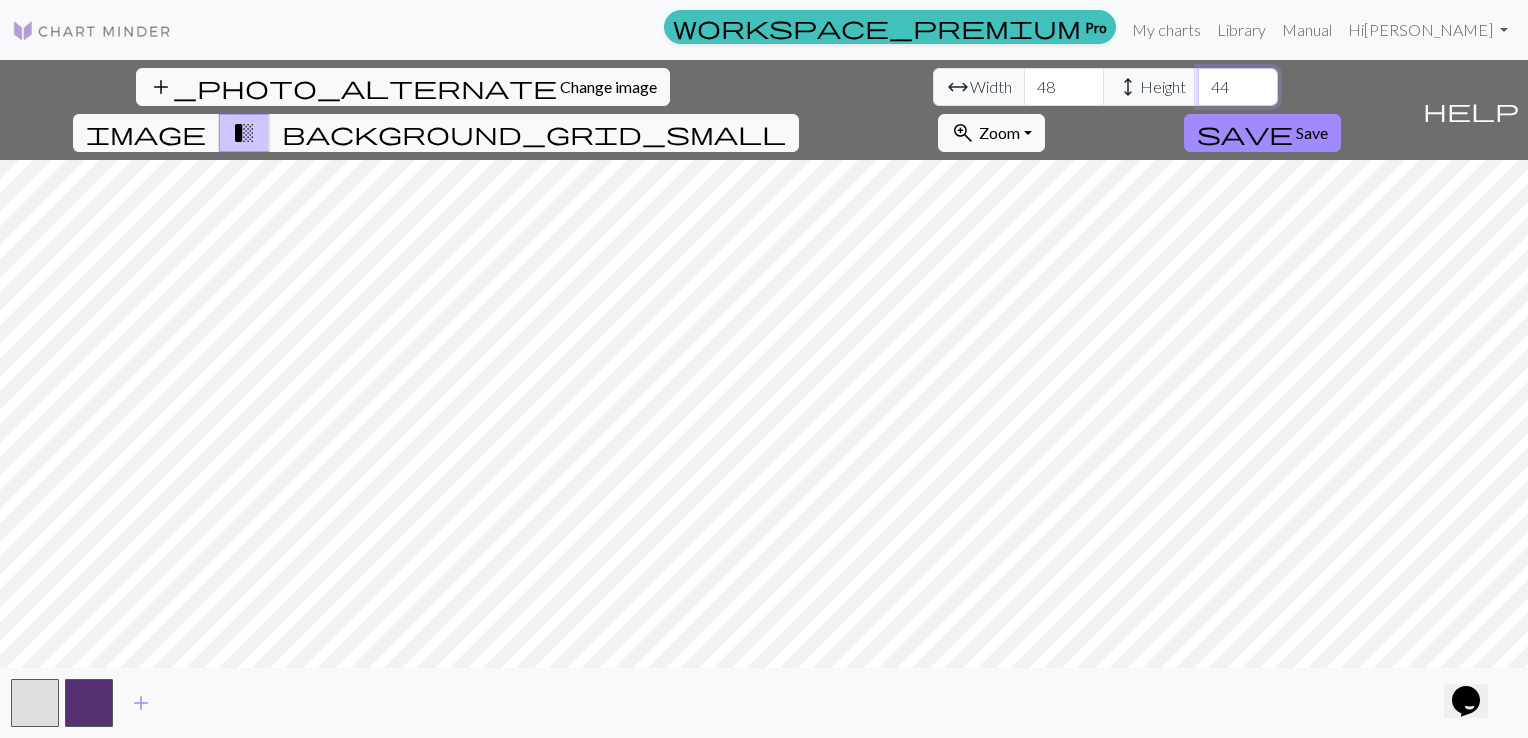 click on "44" at bounding box center (1238, 87) 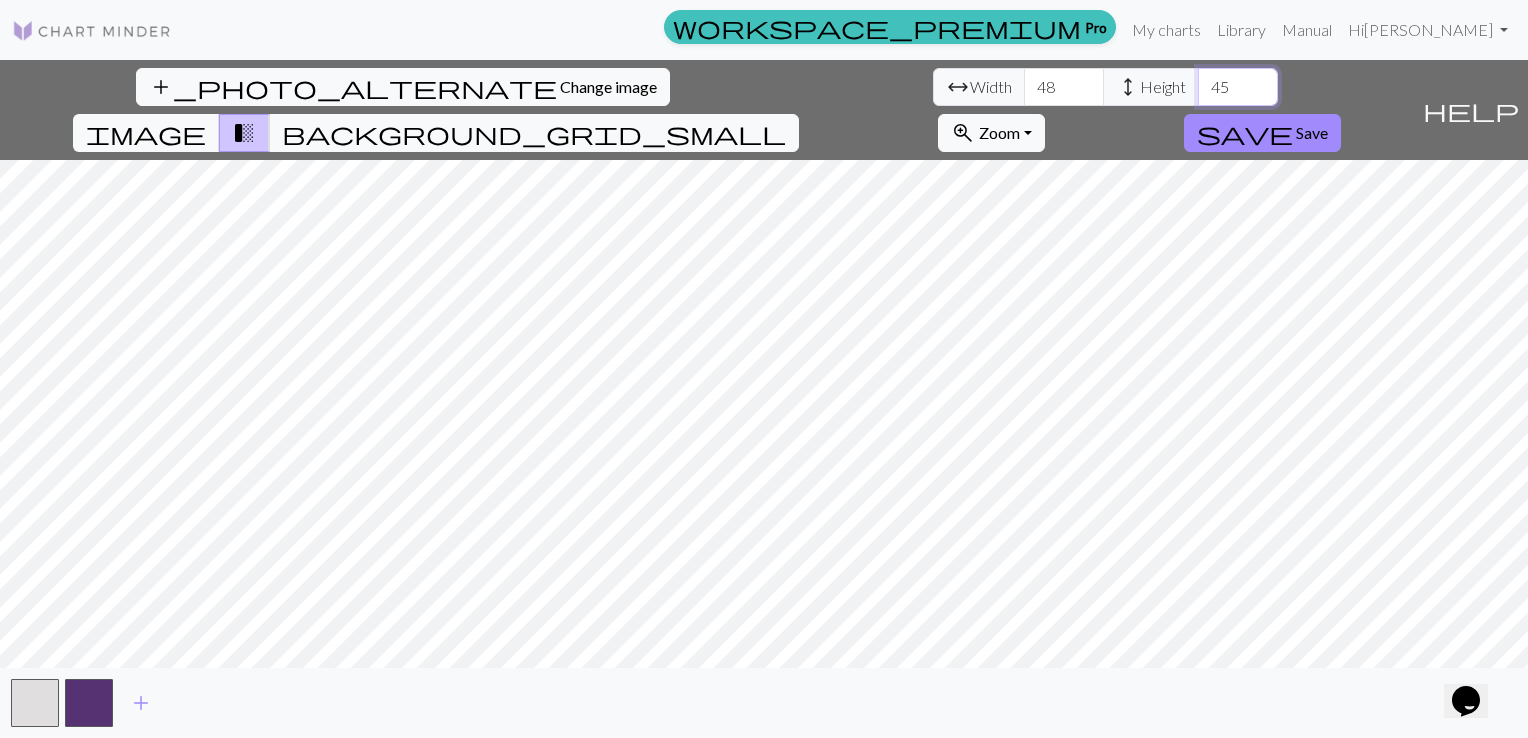 click on "45" at bounding box center (1238, 87) 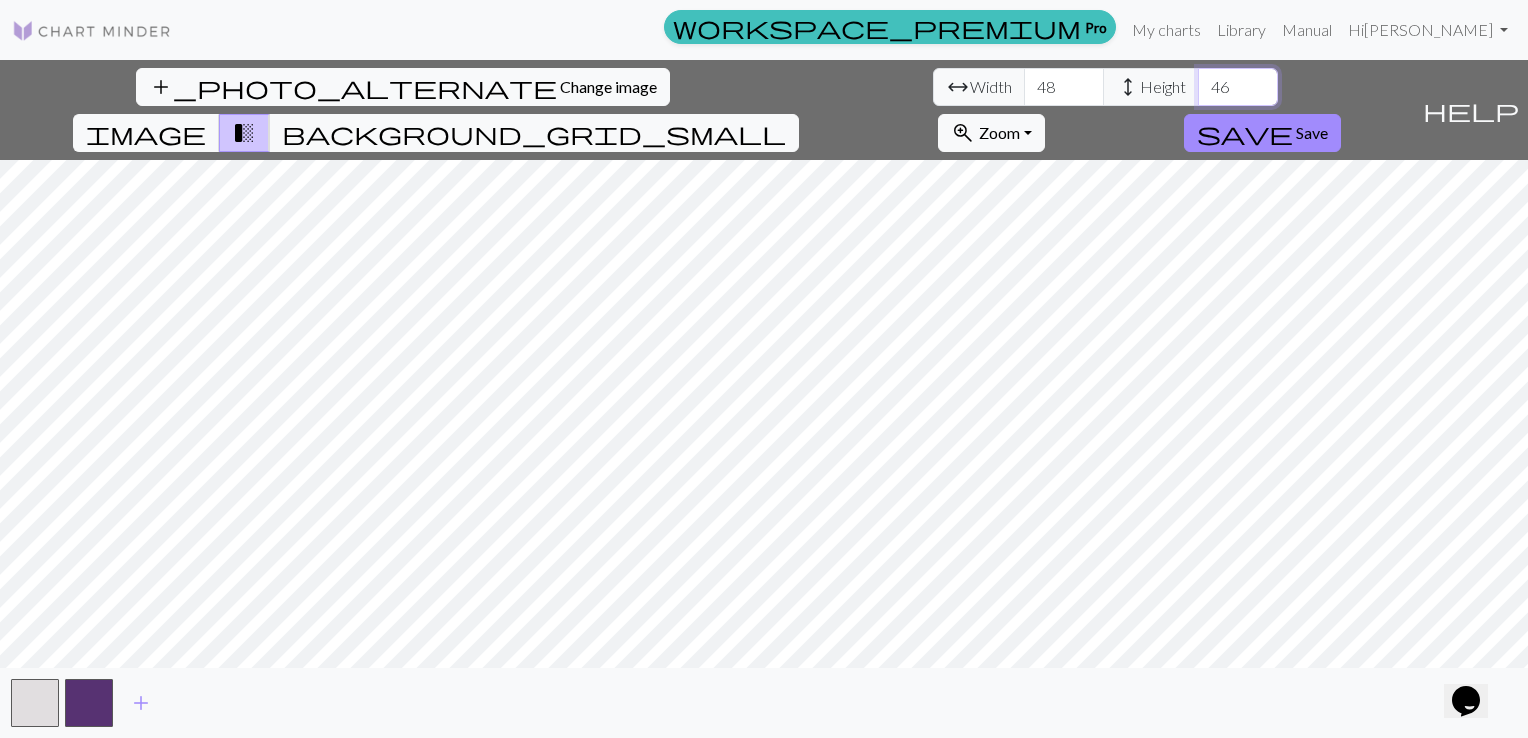 click on "46" at bounding box center [1238, 87] 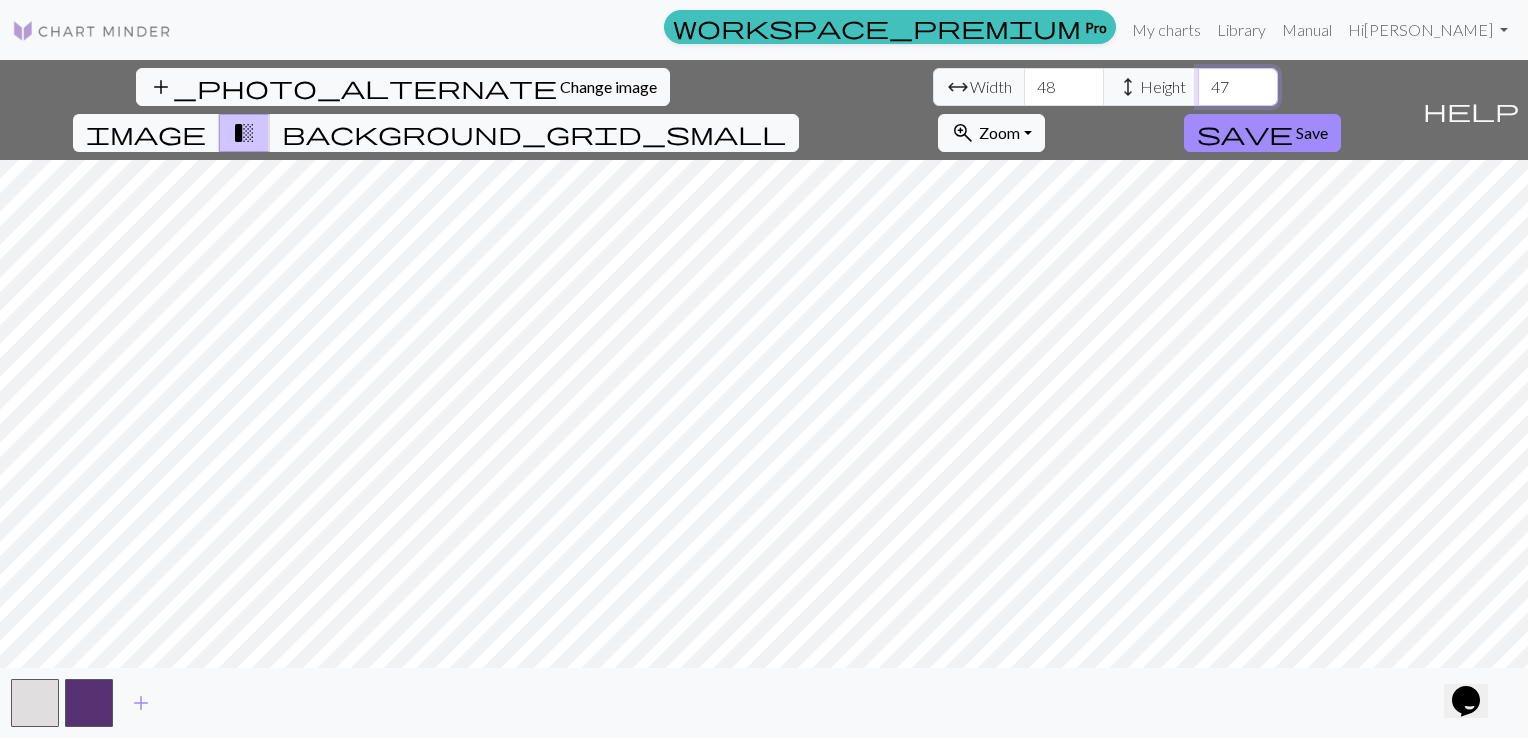click on "47" at bounding box center (1238, 87) 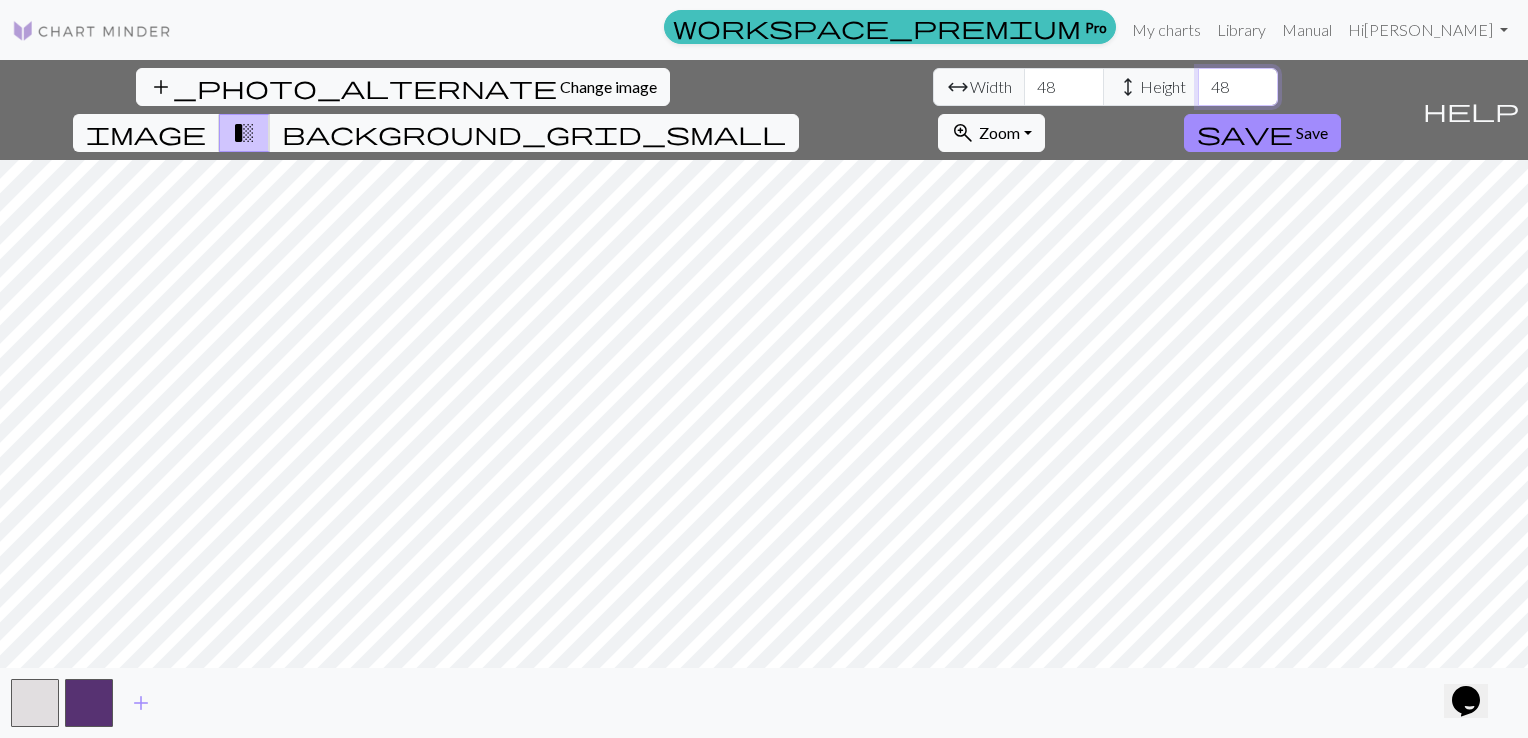 click on "48" at bounding box center (1238, 87) 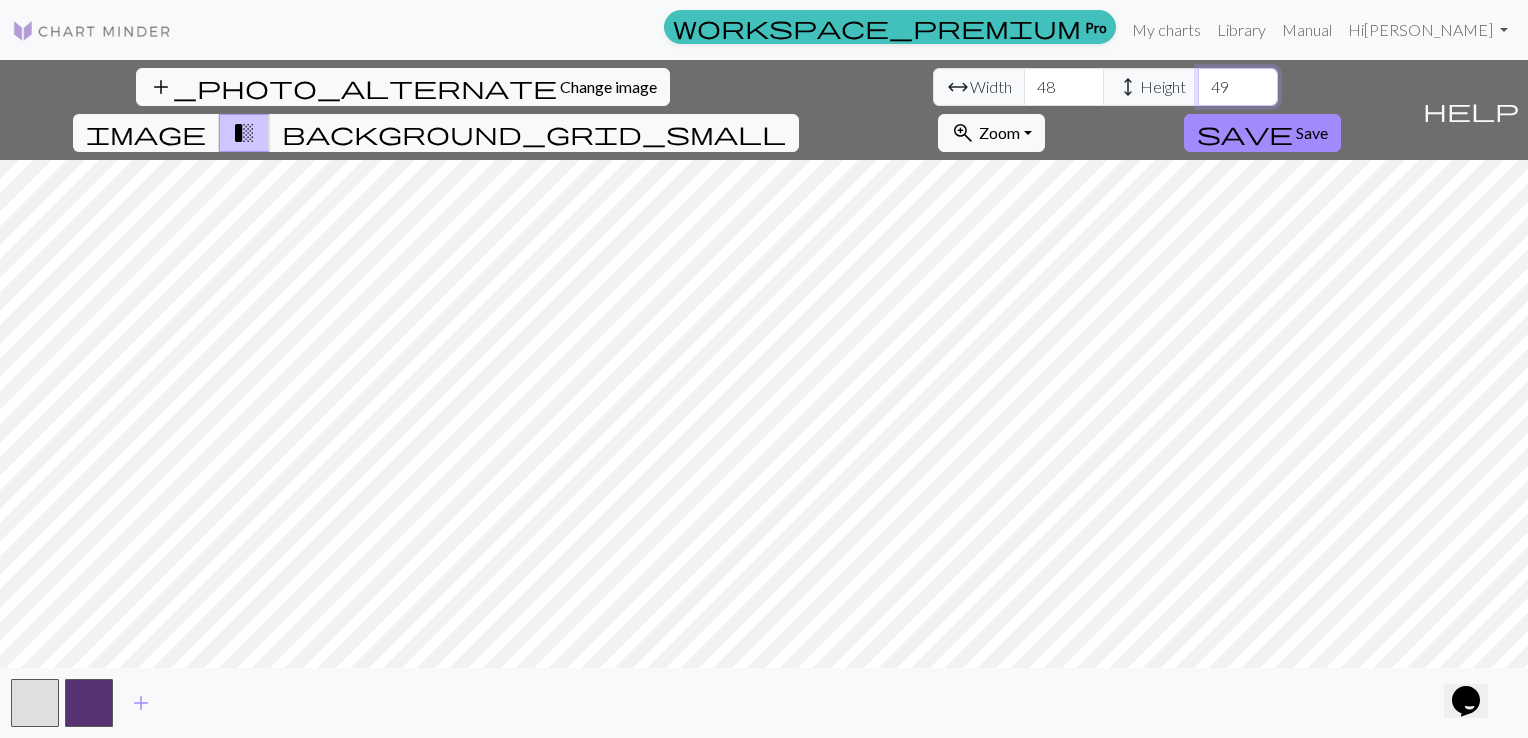 click on "49" at bounding box center [1238, 87] 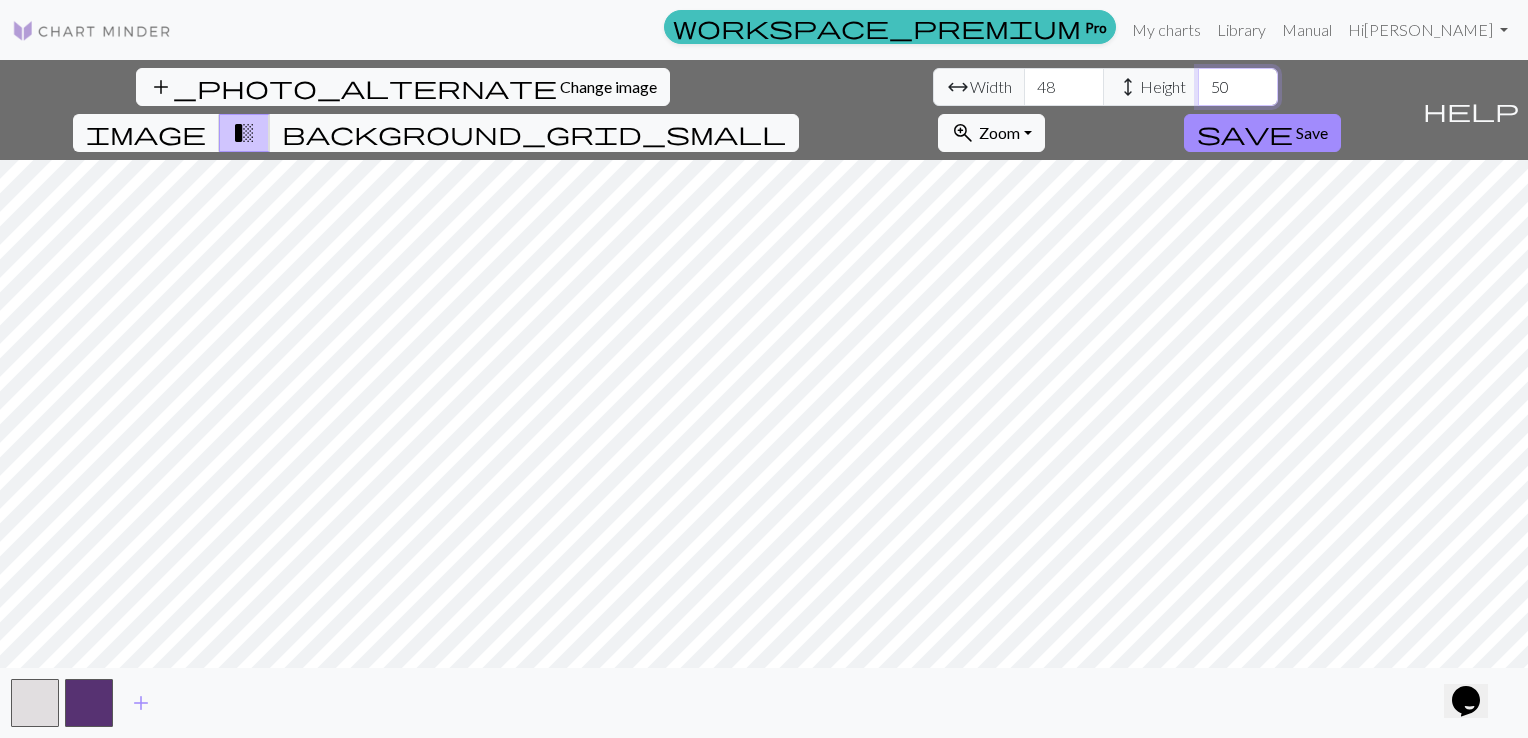 click on "50" at bounding box center [1238, 87] 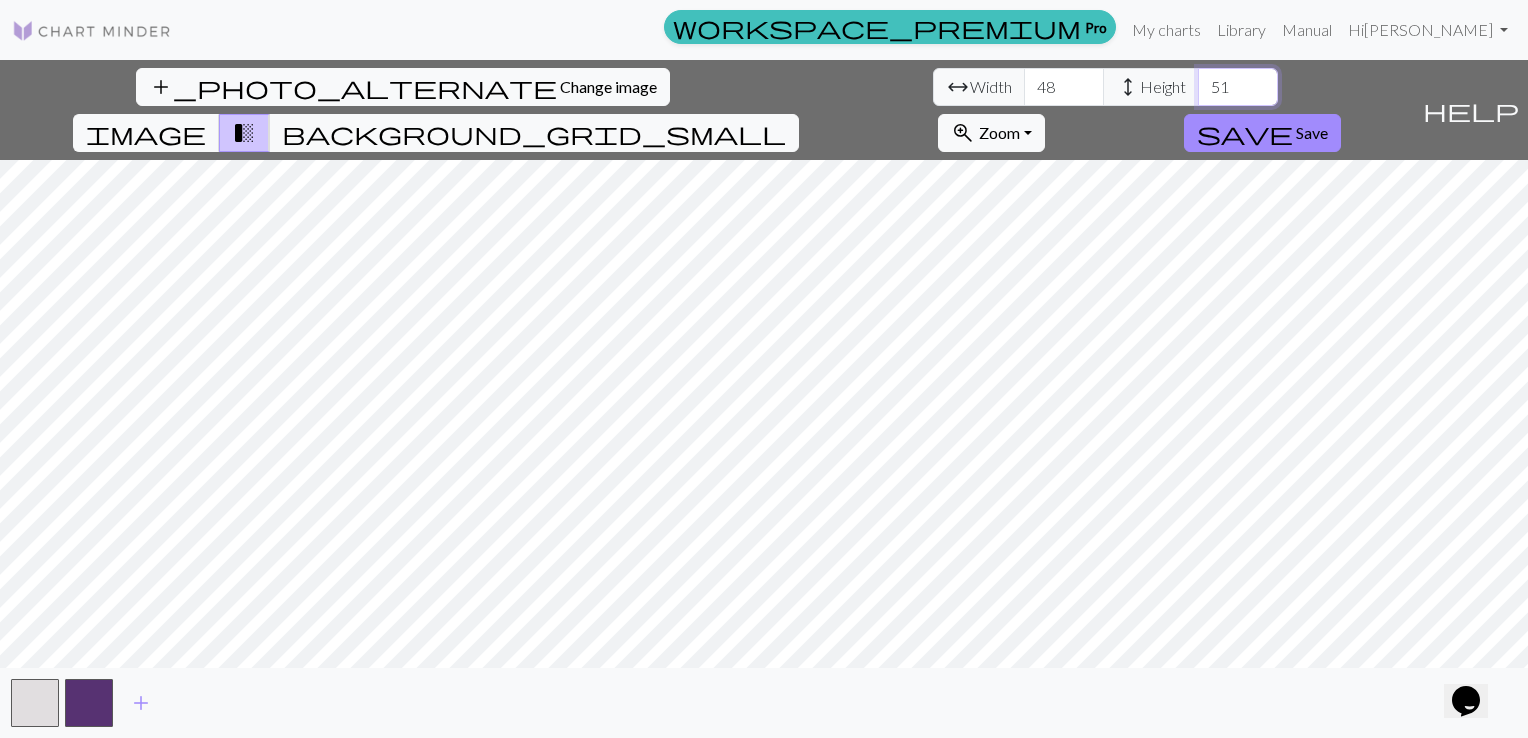 click on "51" at bounding box center [1238, 87] 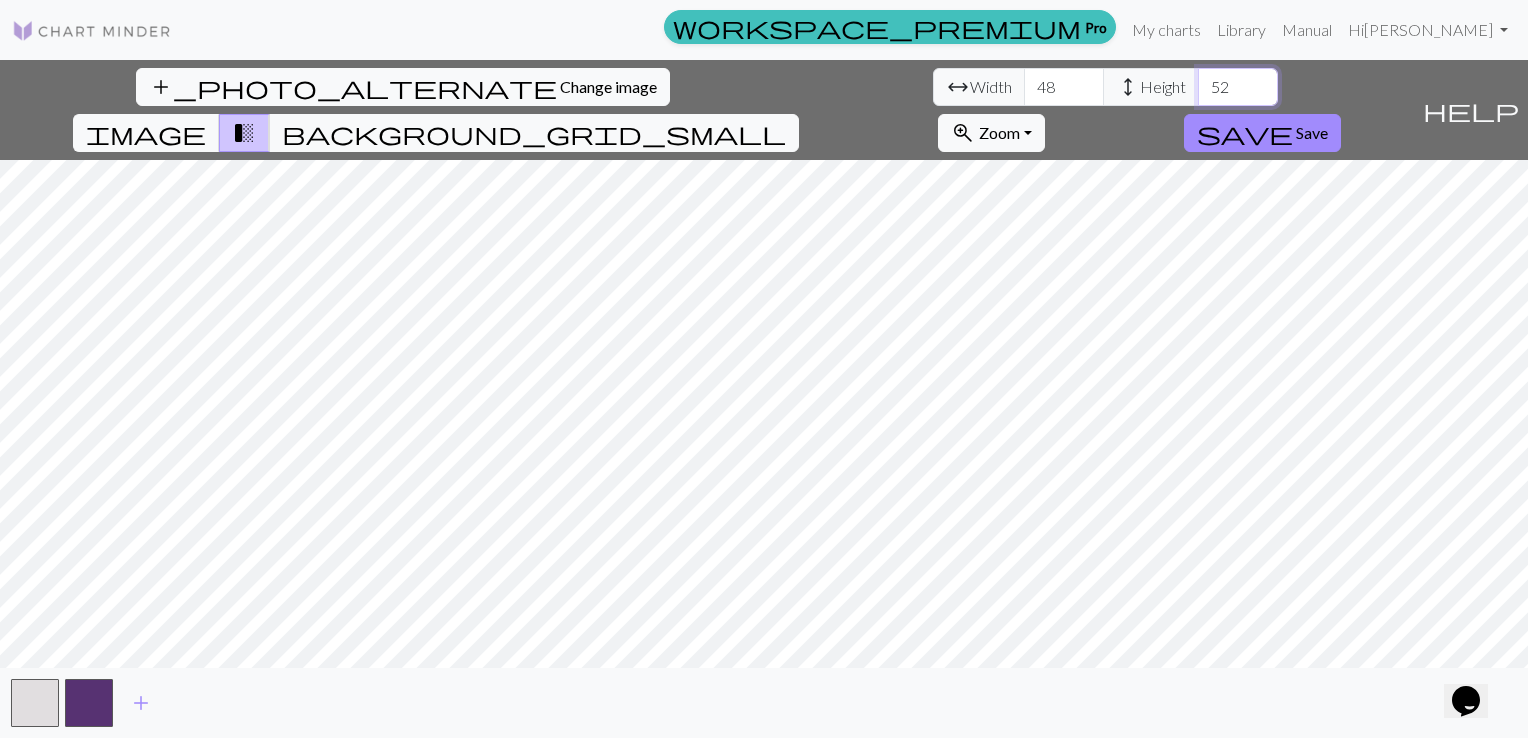 click on "52" at bounding box center [1238, 87] 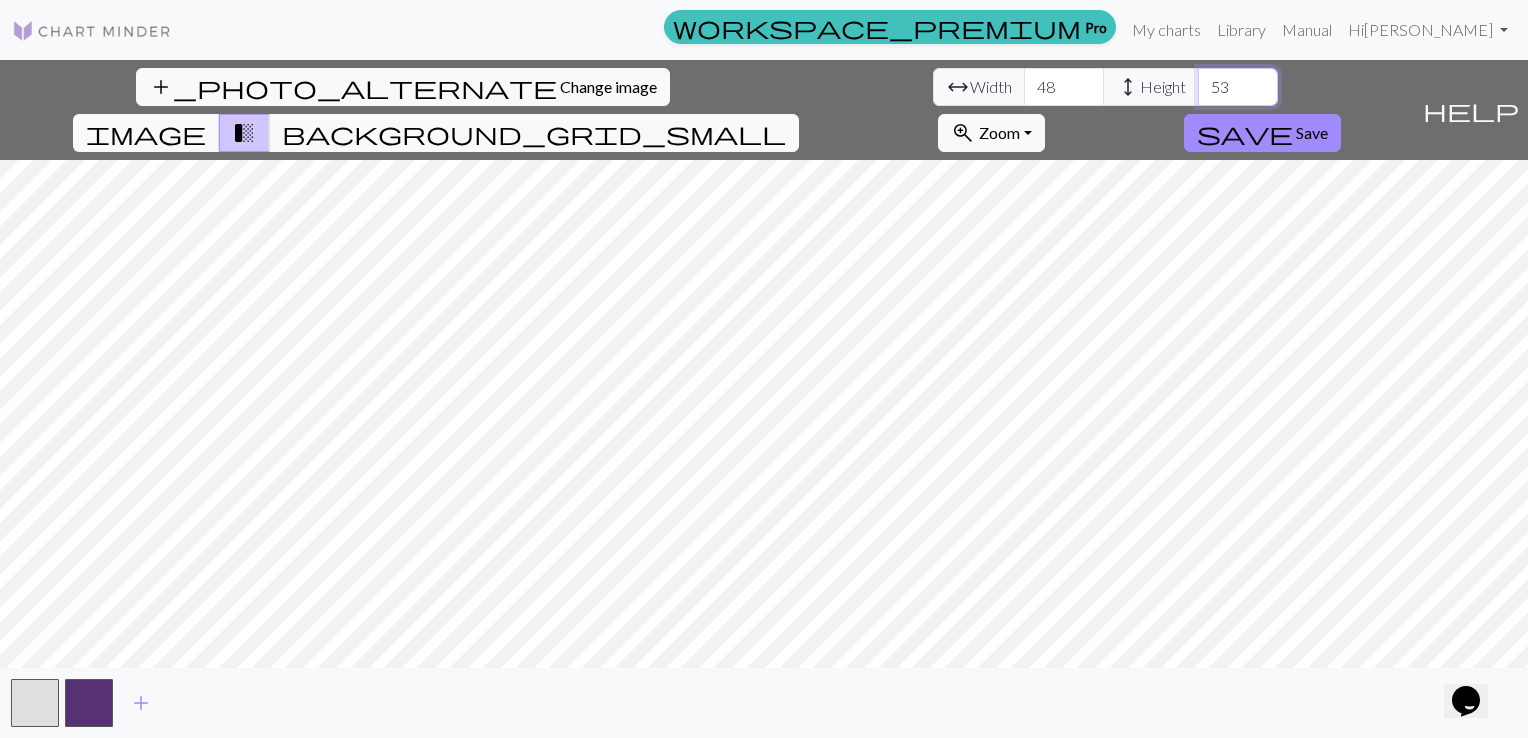 click on "53" at bounding box center (1238, 87) 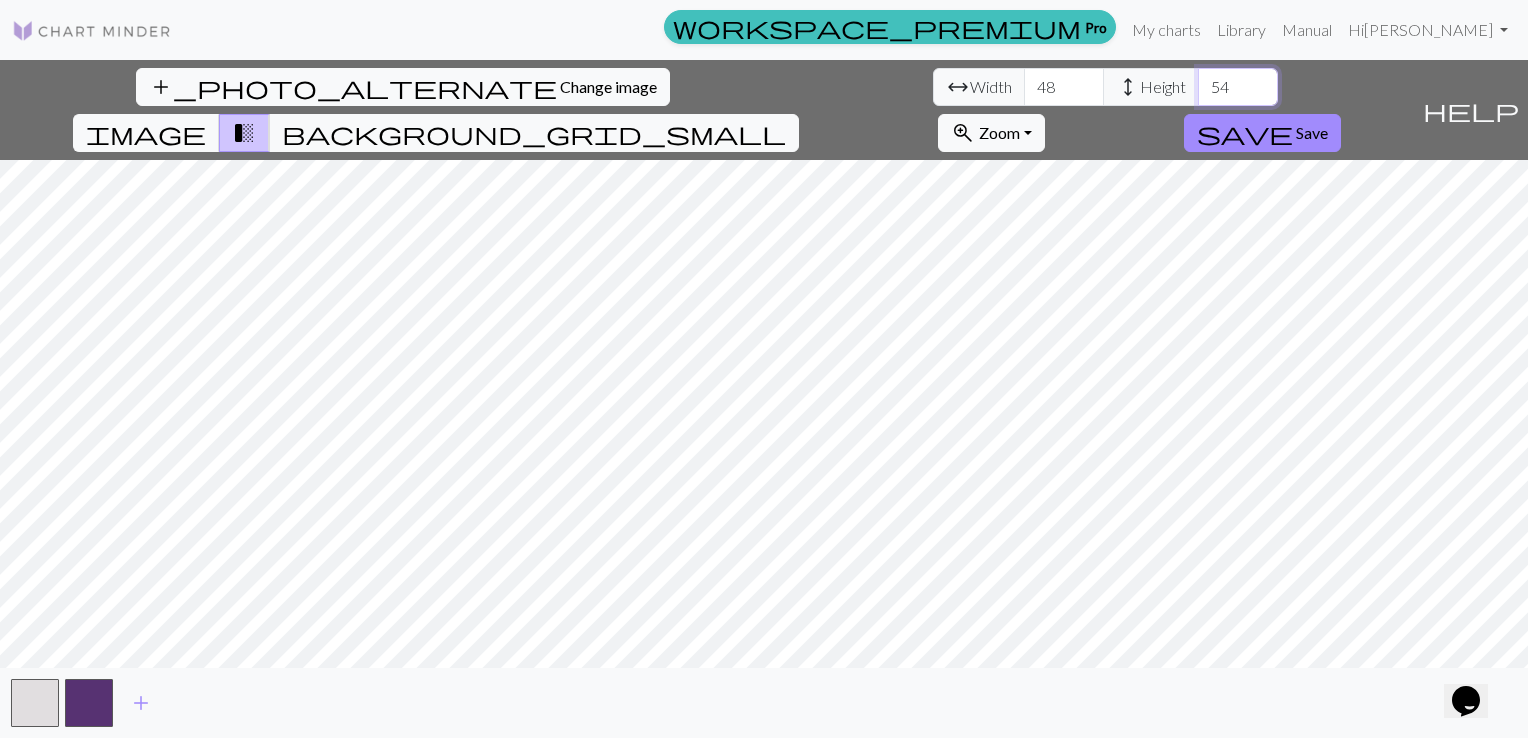 click on "54" at bounding box center [1238, 87] 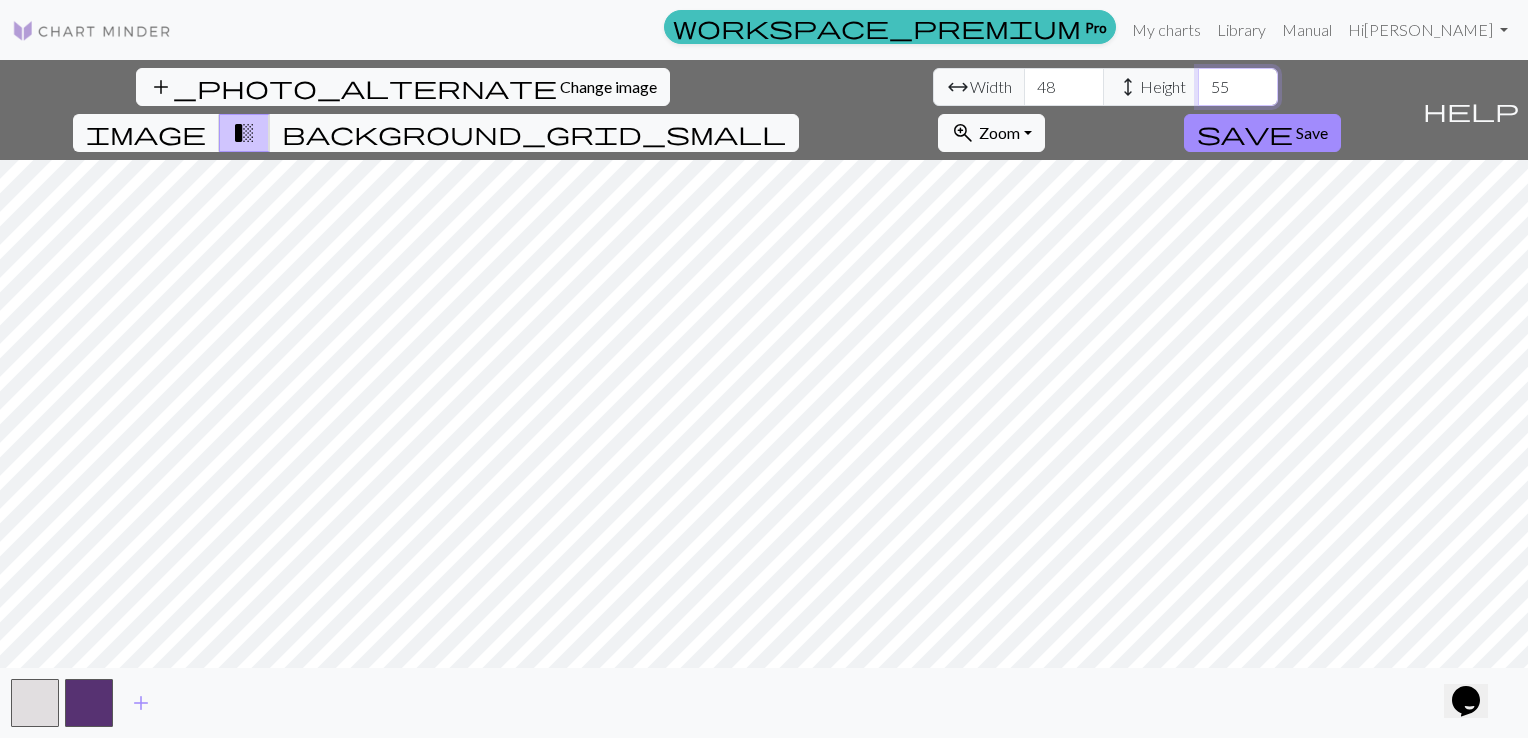 click on "55" at bounding box center [1238, 87] 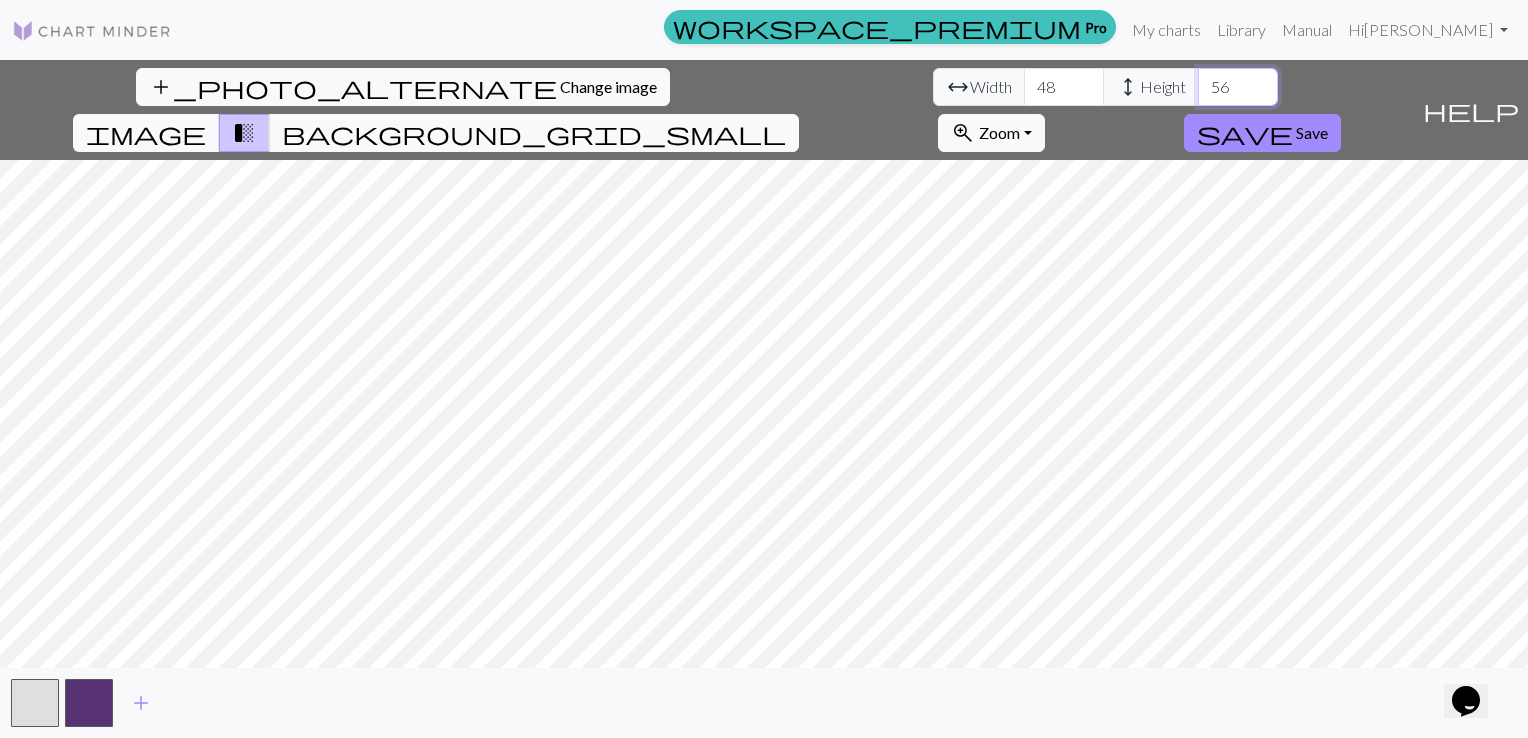 click on "56" at bounding box center (1238, 87) 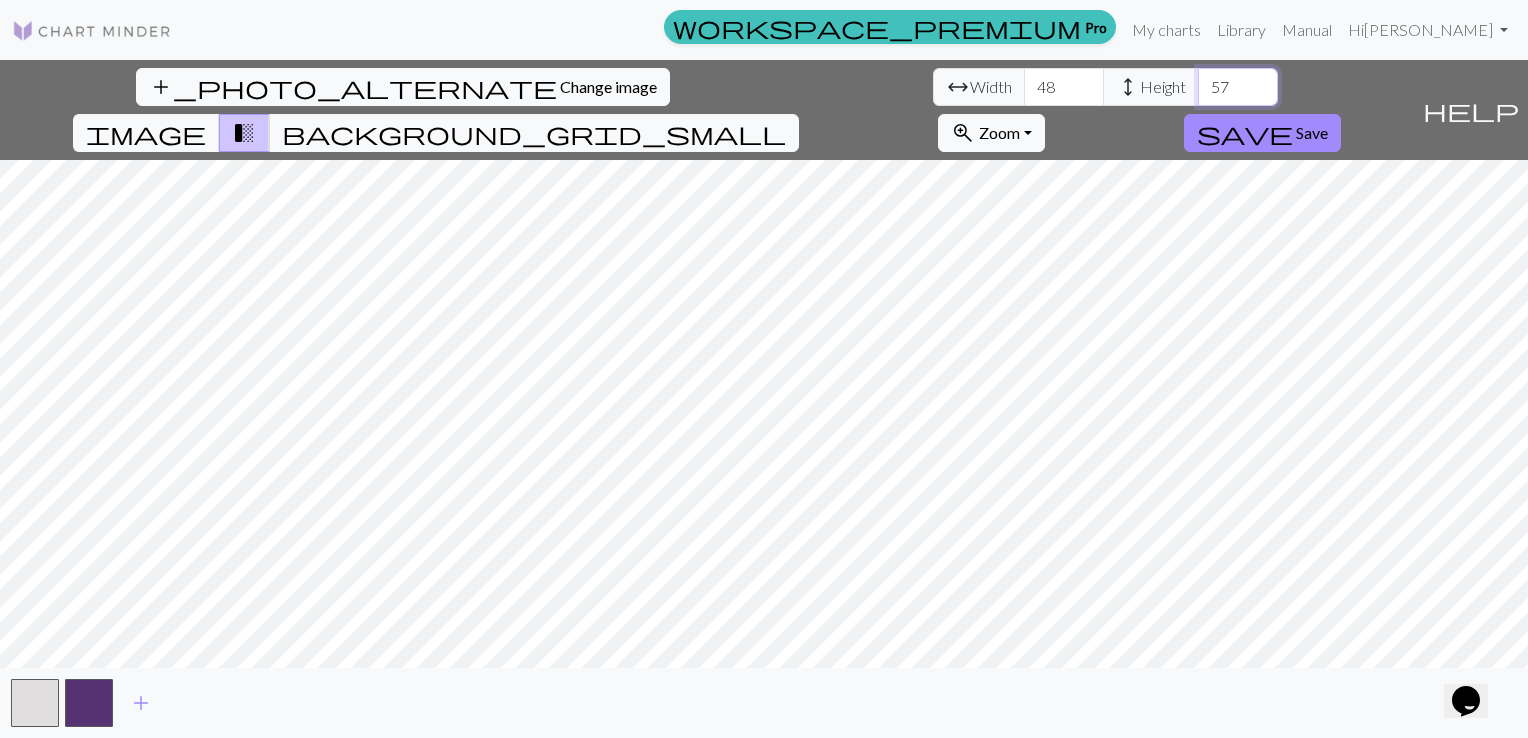 click on "57" at bounding box center (1238, 87) 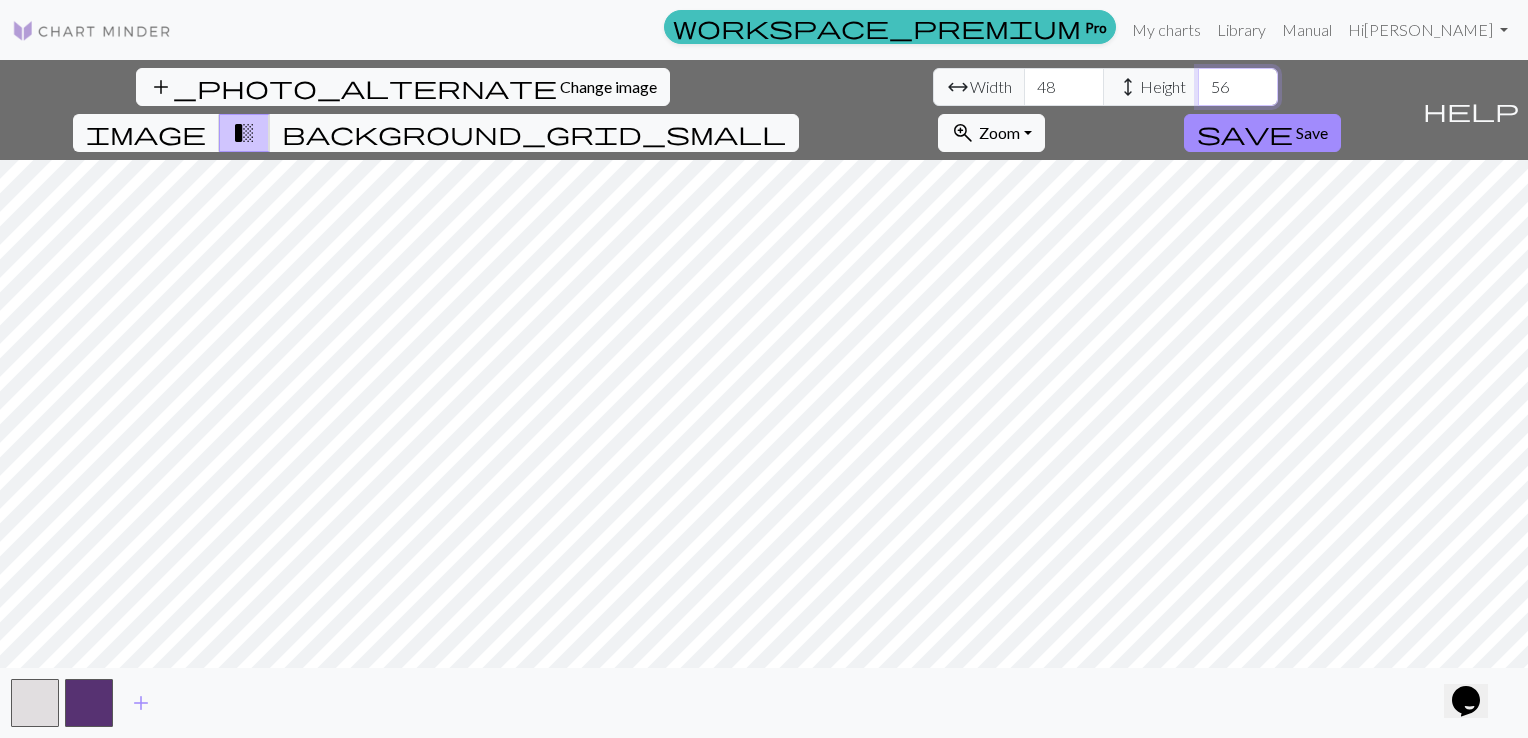 click on "56" at bounding box center [1238, 87] 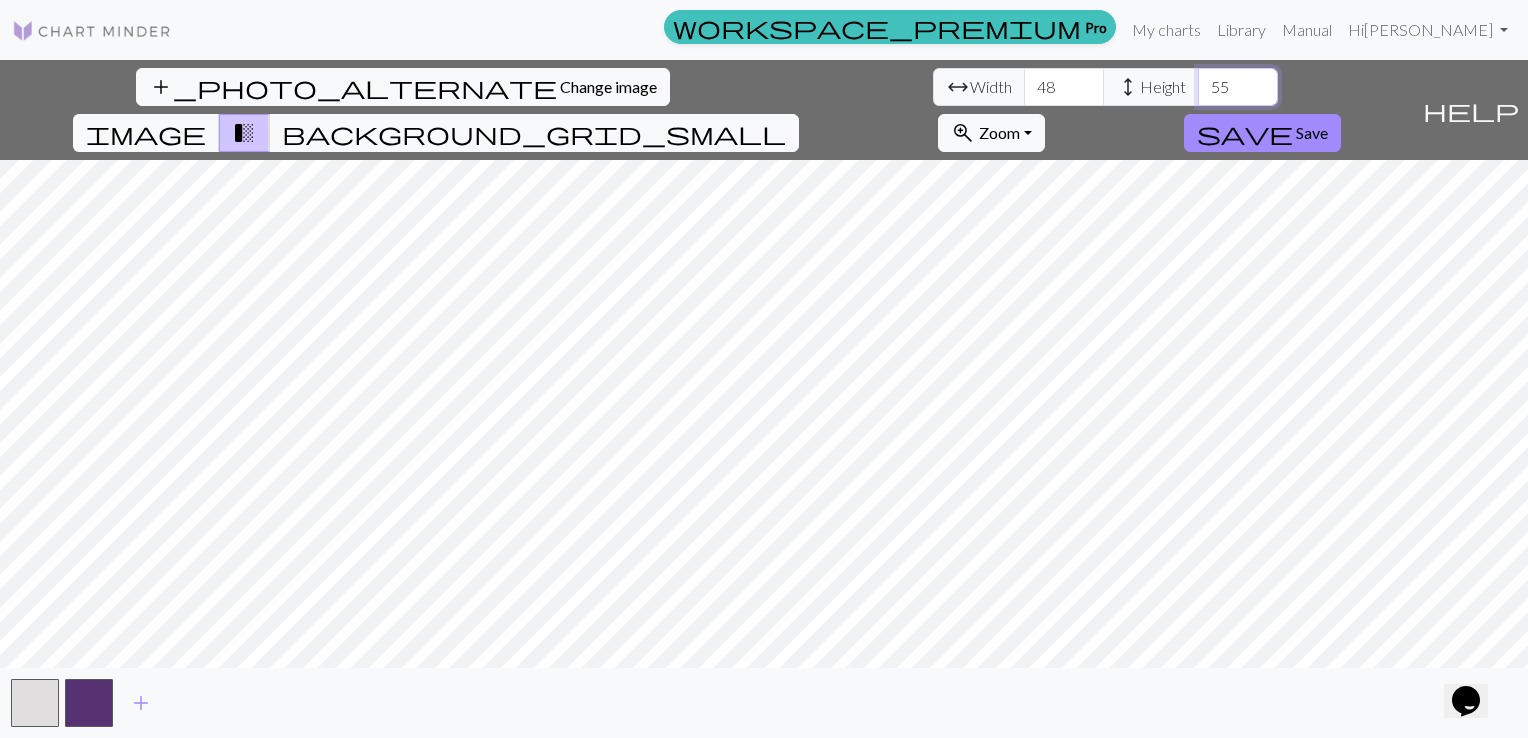 click on "55" at bounding box center (1238, 87) 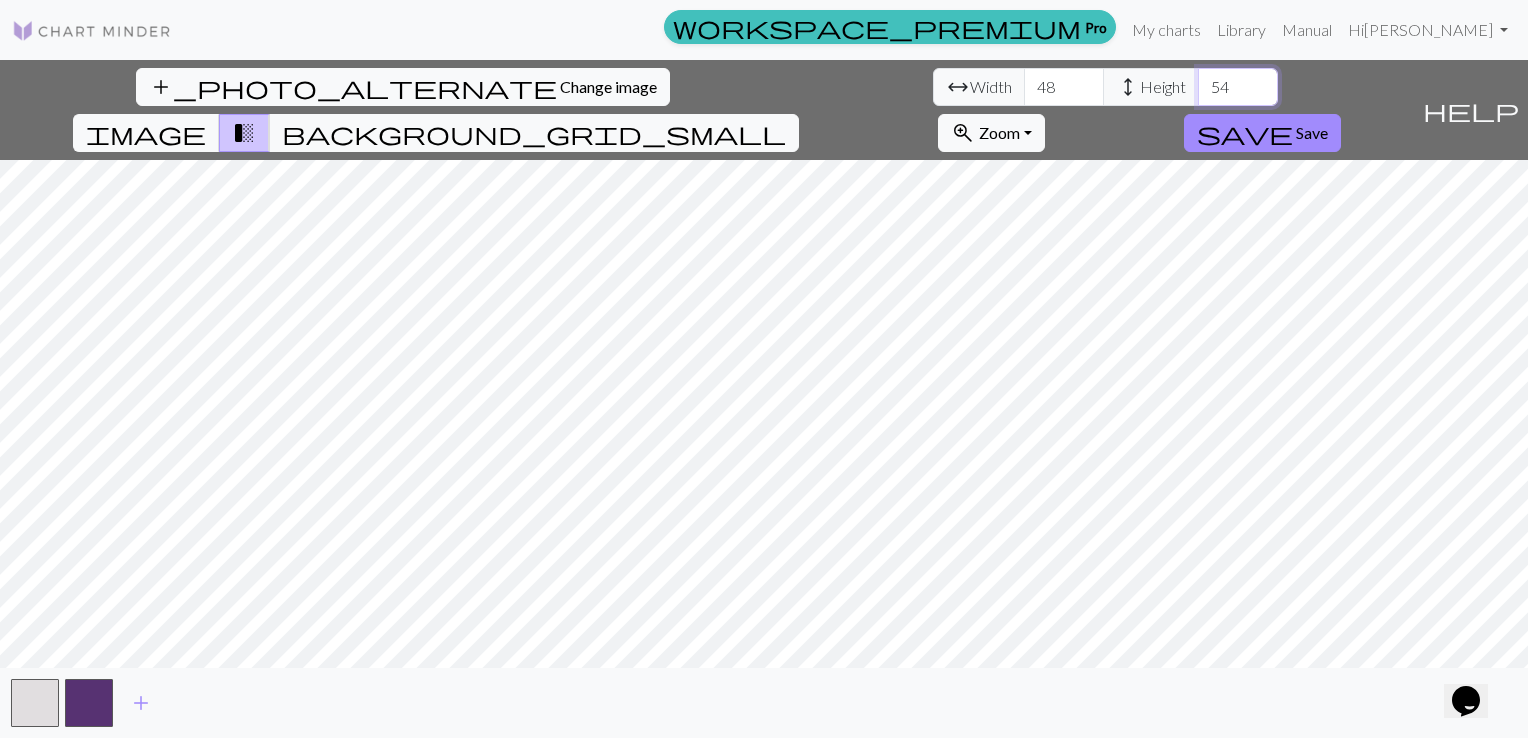 click on "54" at bounding box center (1238, 87) 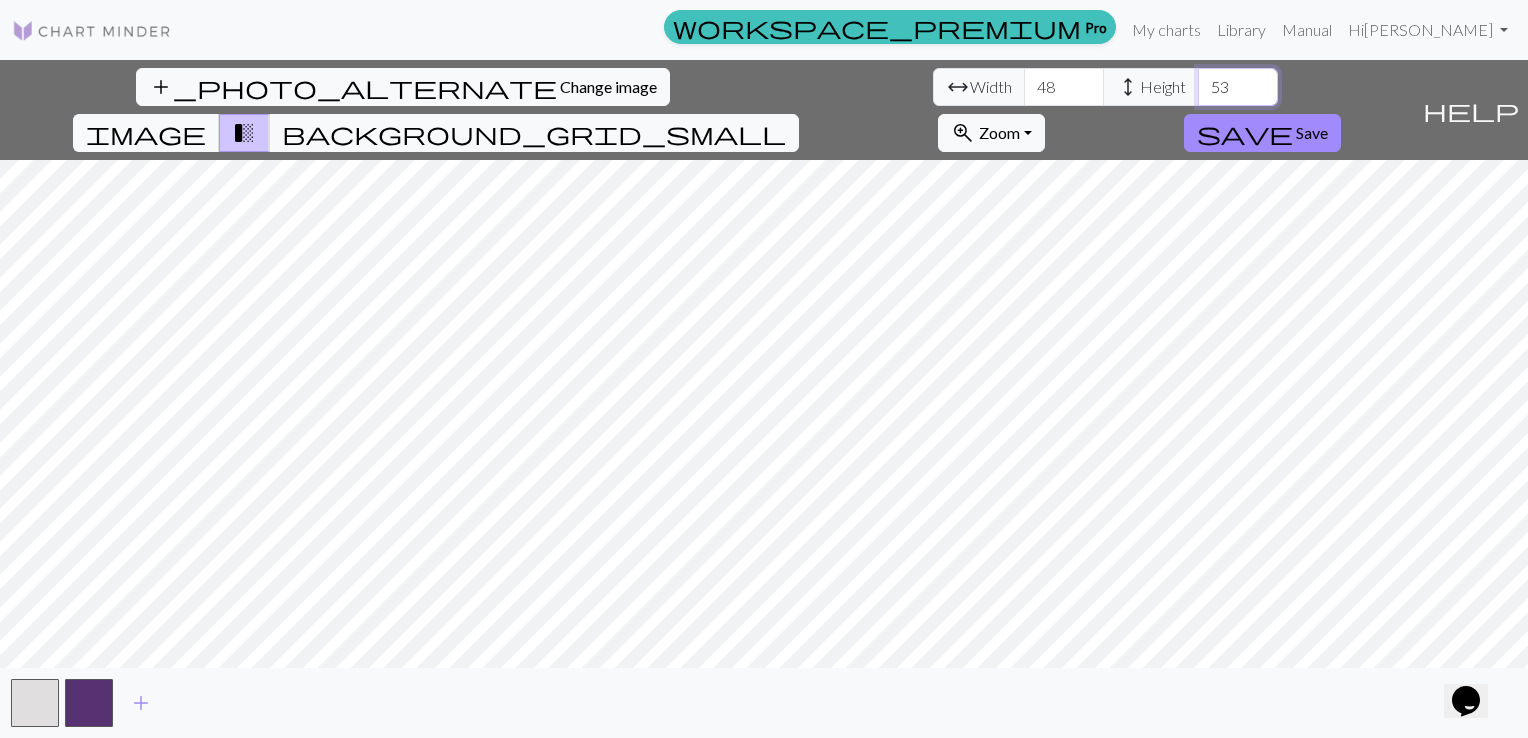 click on "53" at bounding box center (1238, 87) 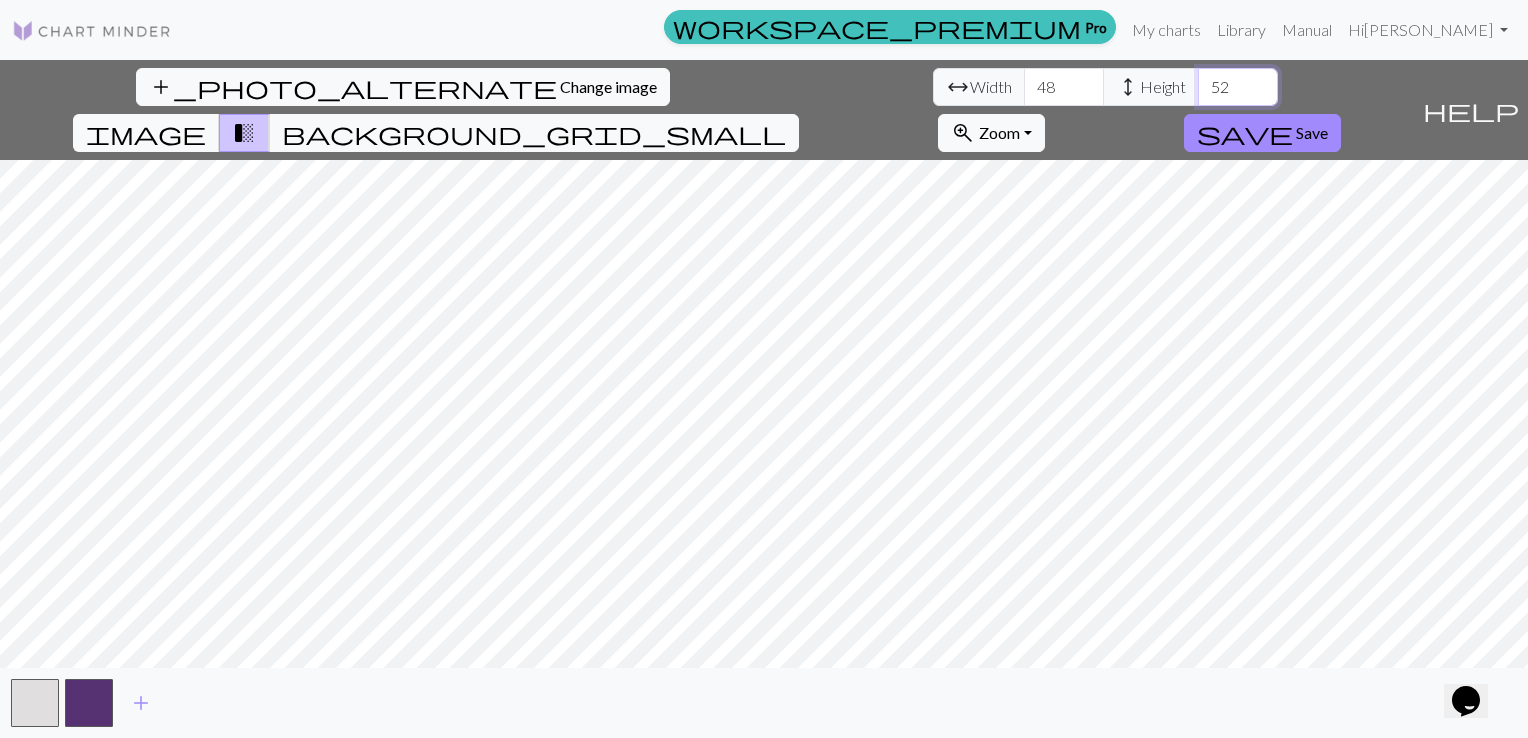 click on "52" at bounding box center [1238, 87] 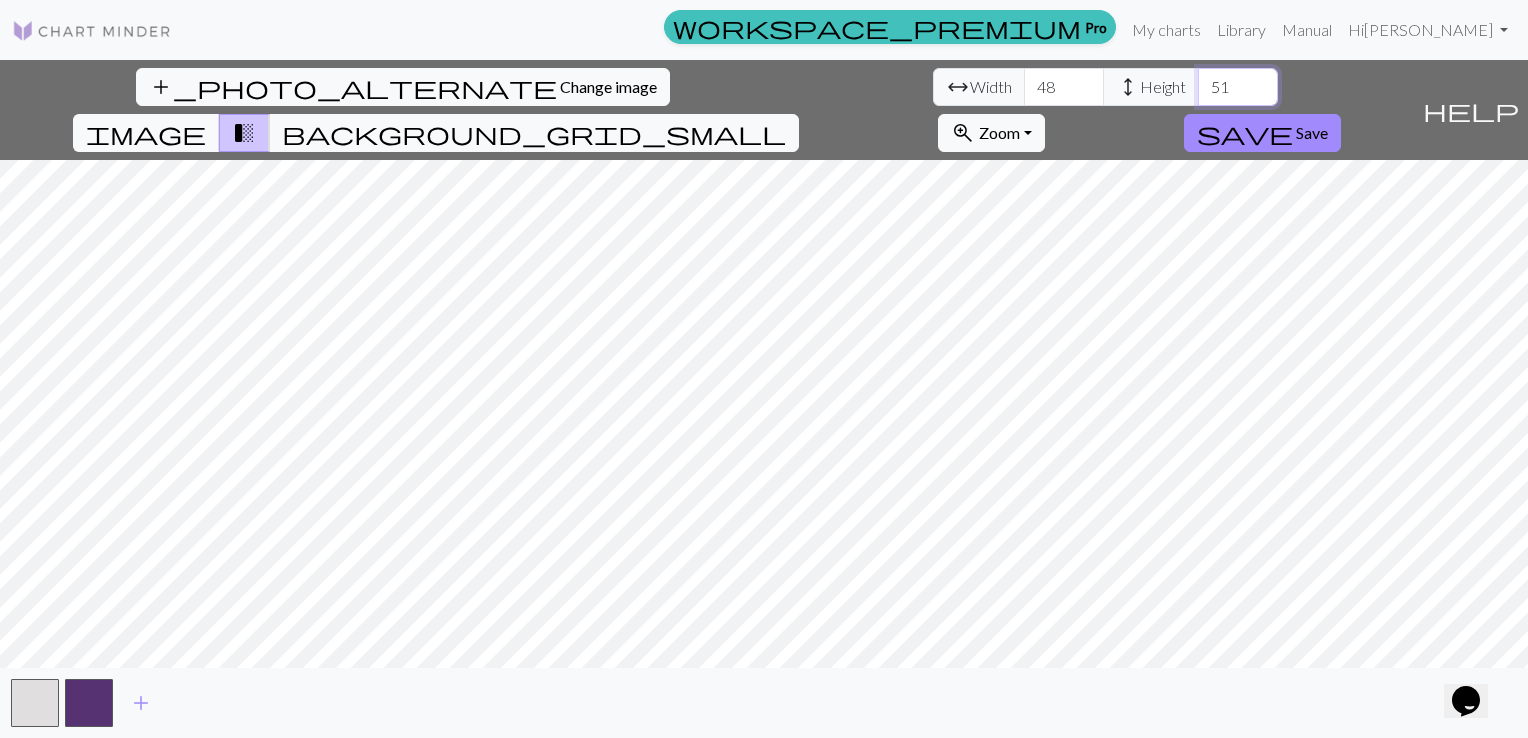click on "51" at bounding box center (1238, 87) 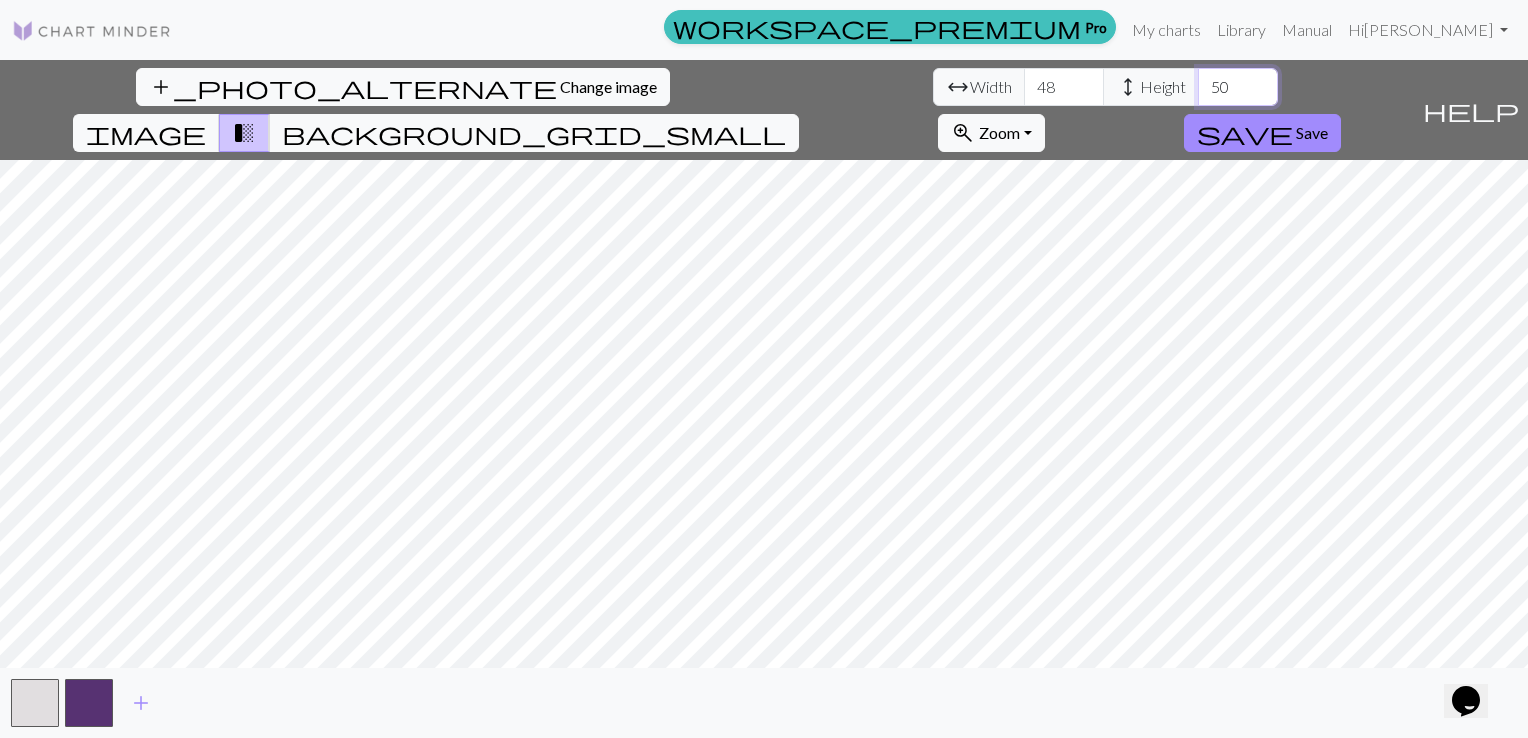 click on "50" at bounding box center (1238, 87) 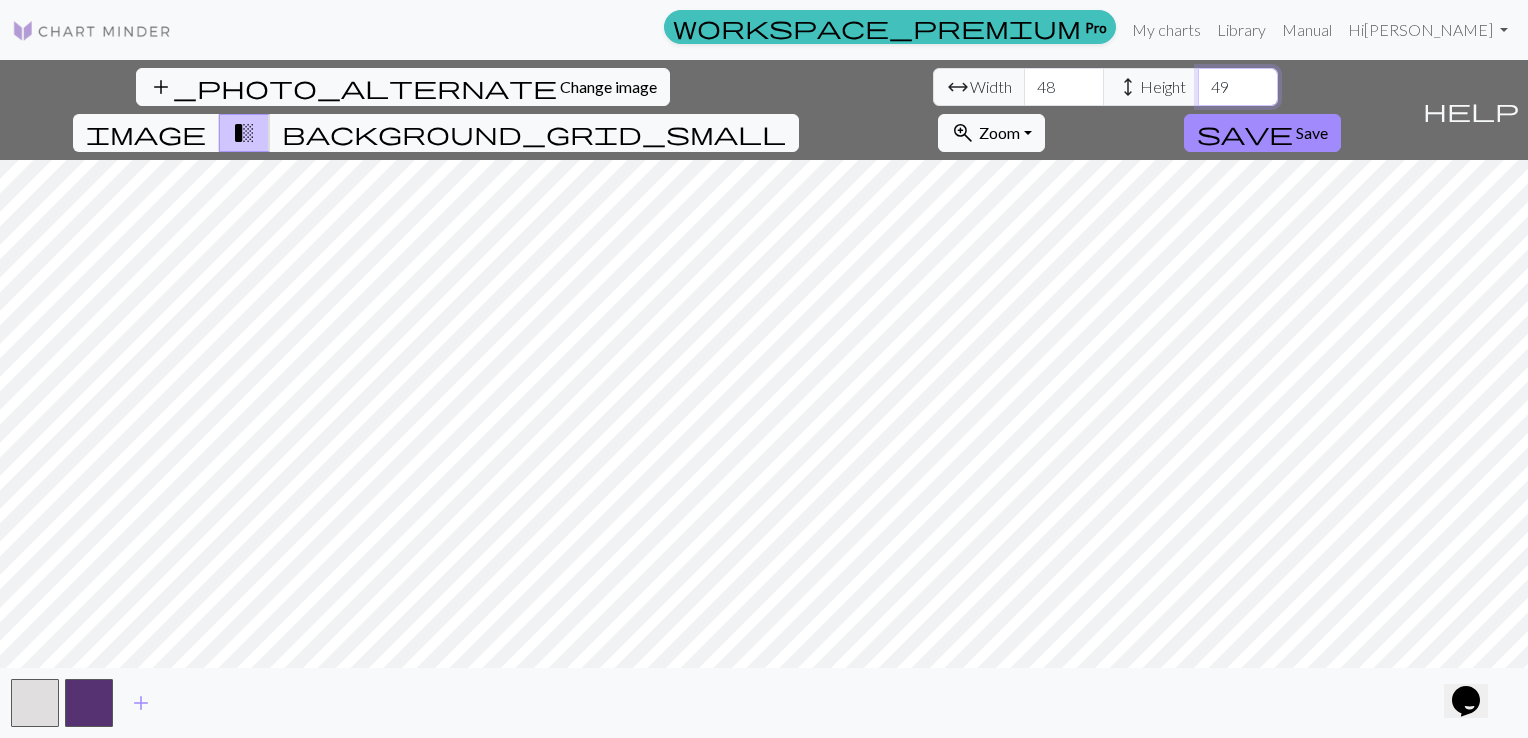 click on "49" at bounding box center [1238, 87] 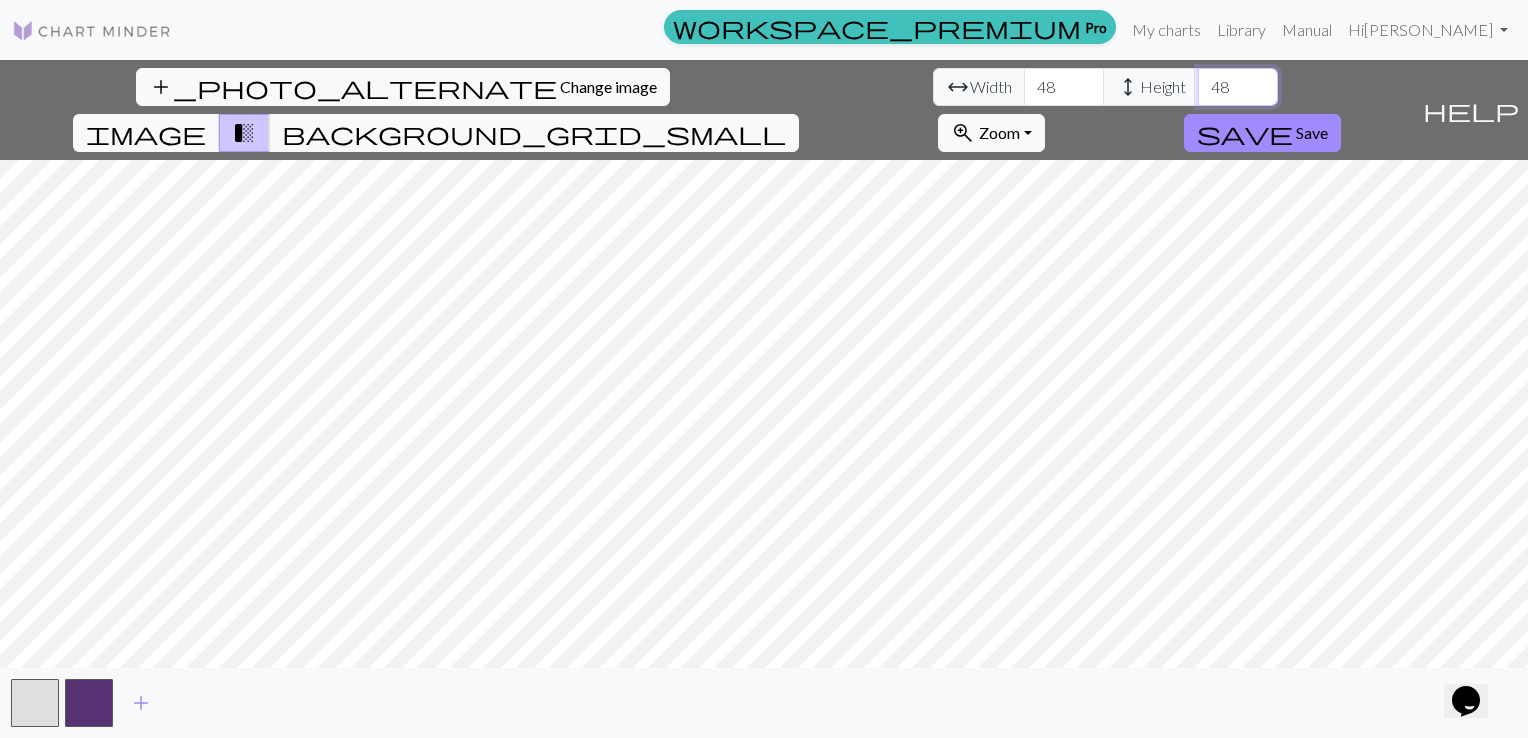 type on "48" 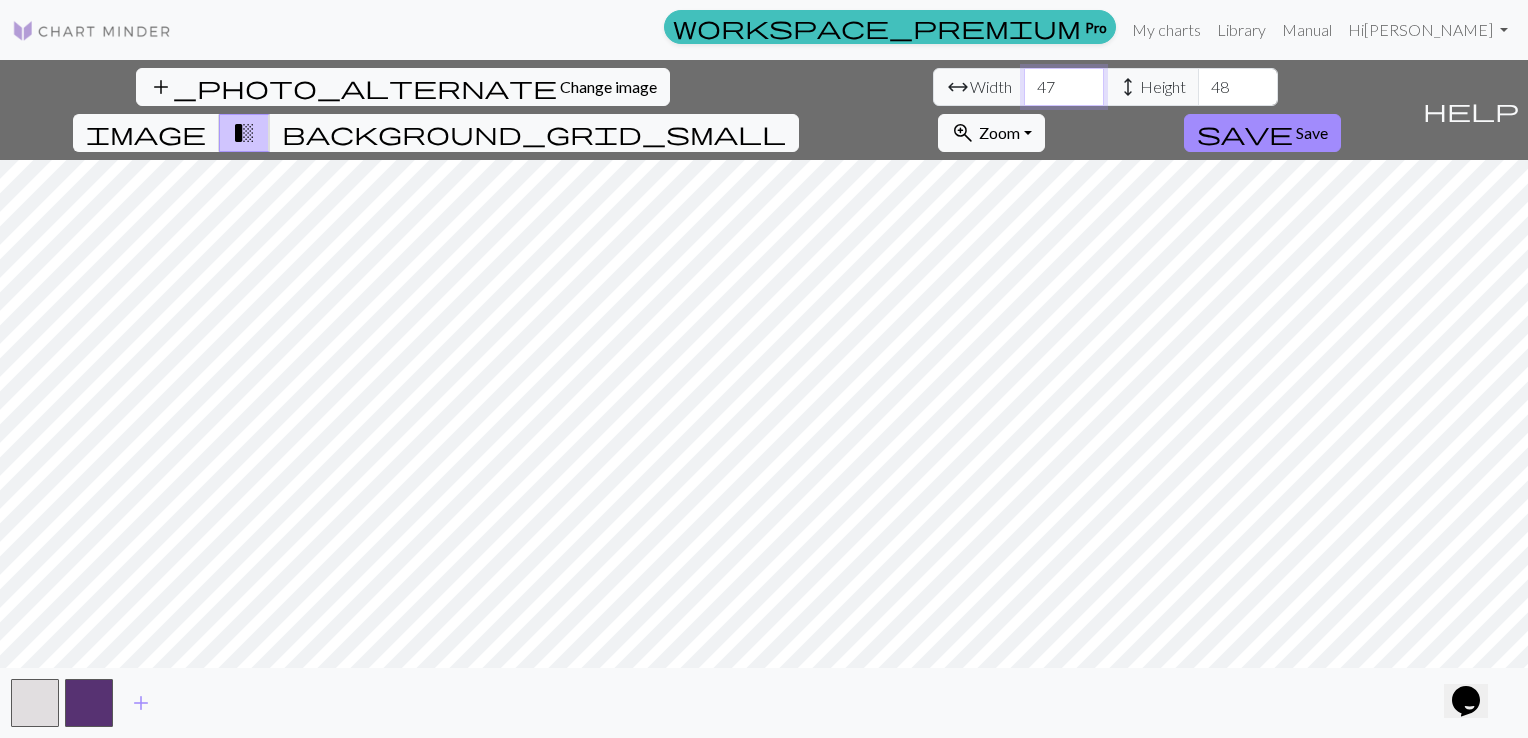 click on "47" at bounding box center [1064, 87] 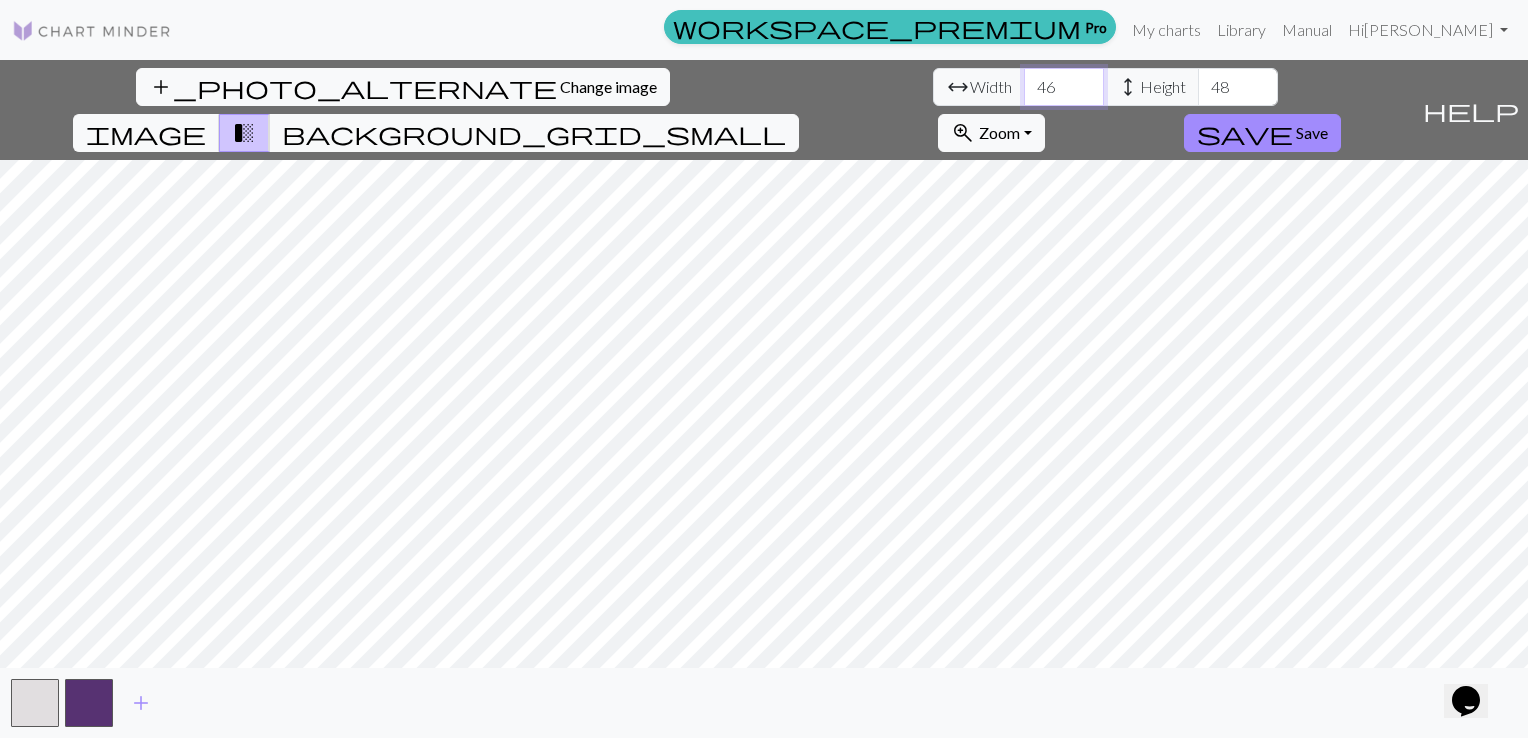 click on "46" at bounding box center [1064, 87] 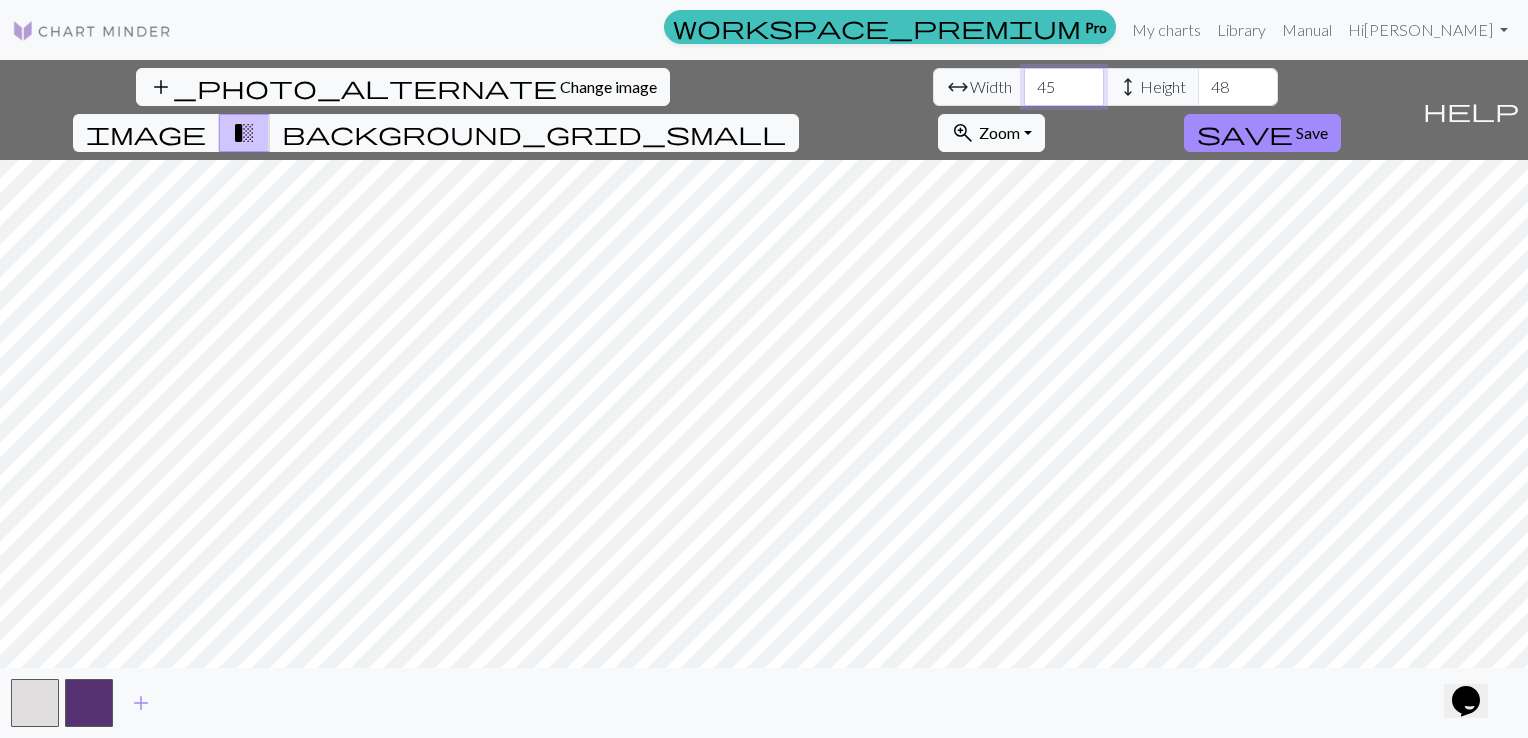 click on "45" at bounding box center [1064, 87] 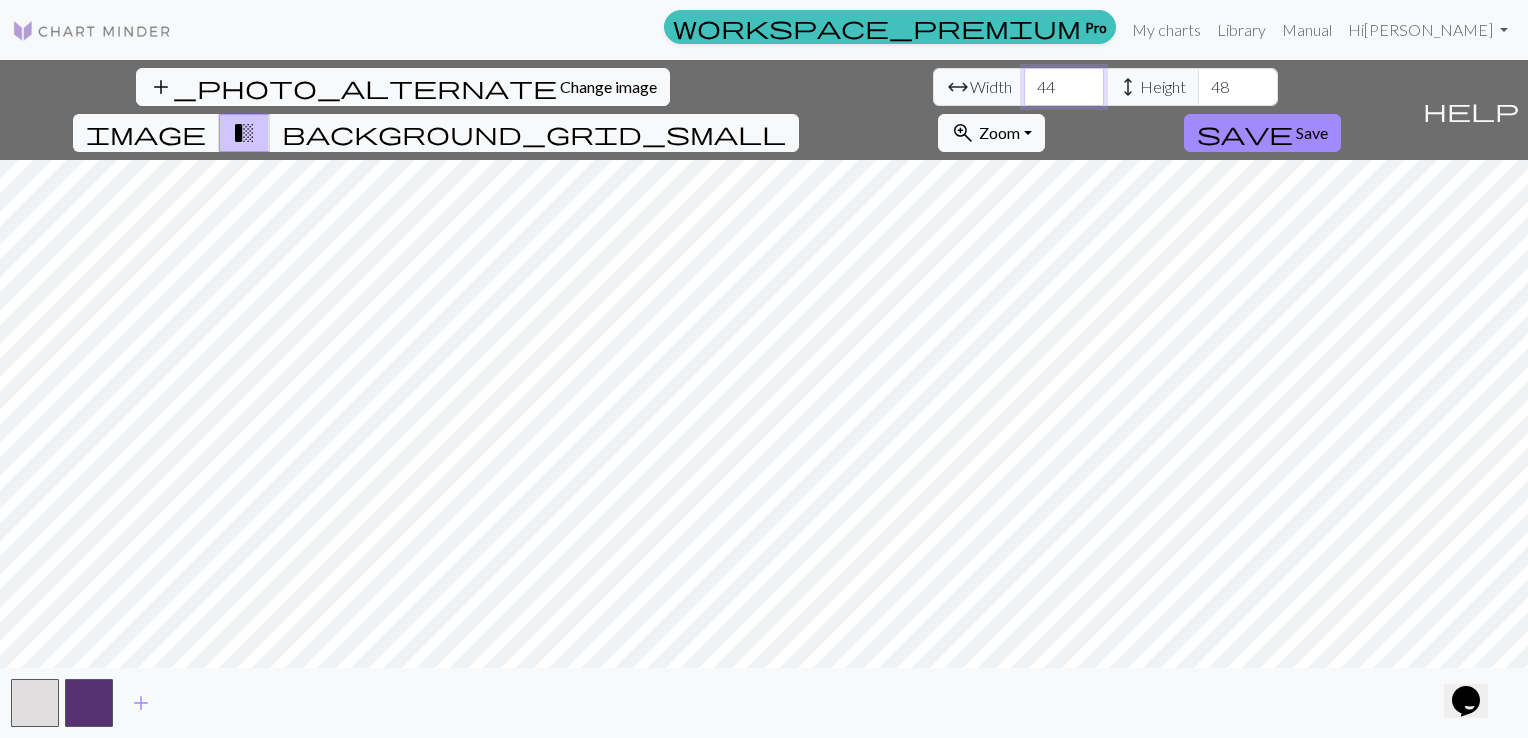 click on "44" at bounding box center (1064, 87) 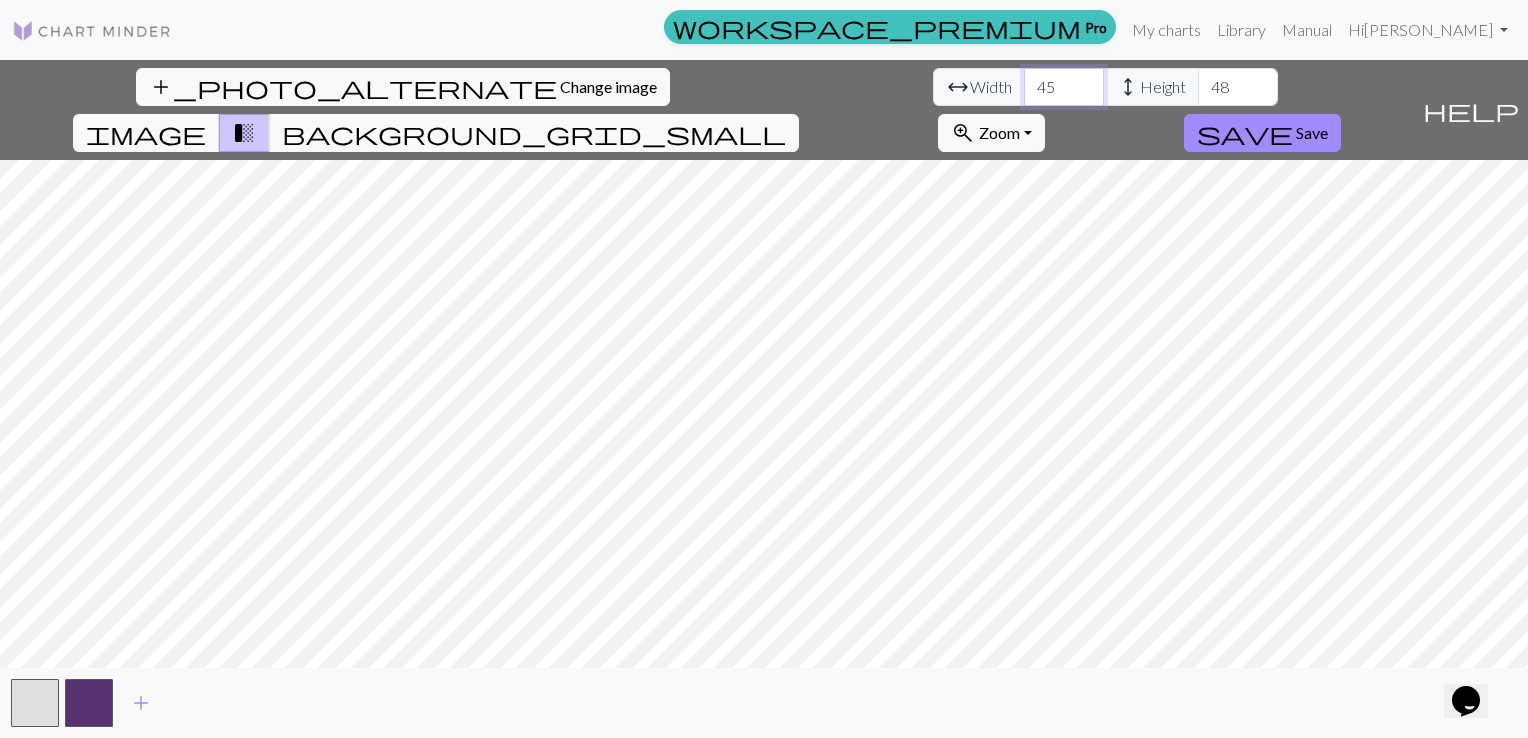 click on "45" at bounding box center [1064, 87] 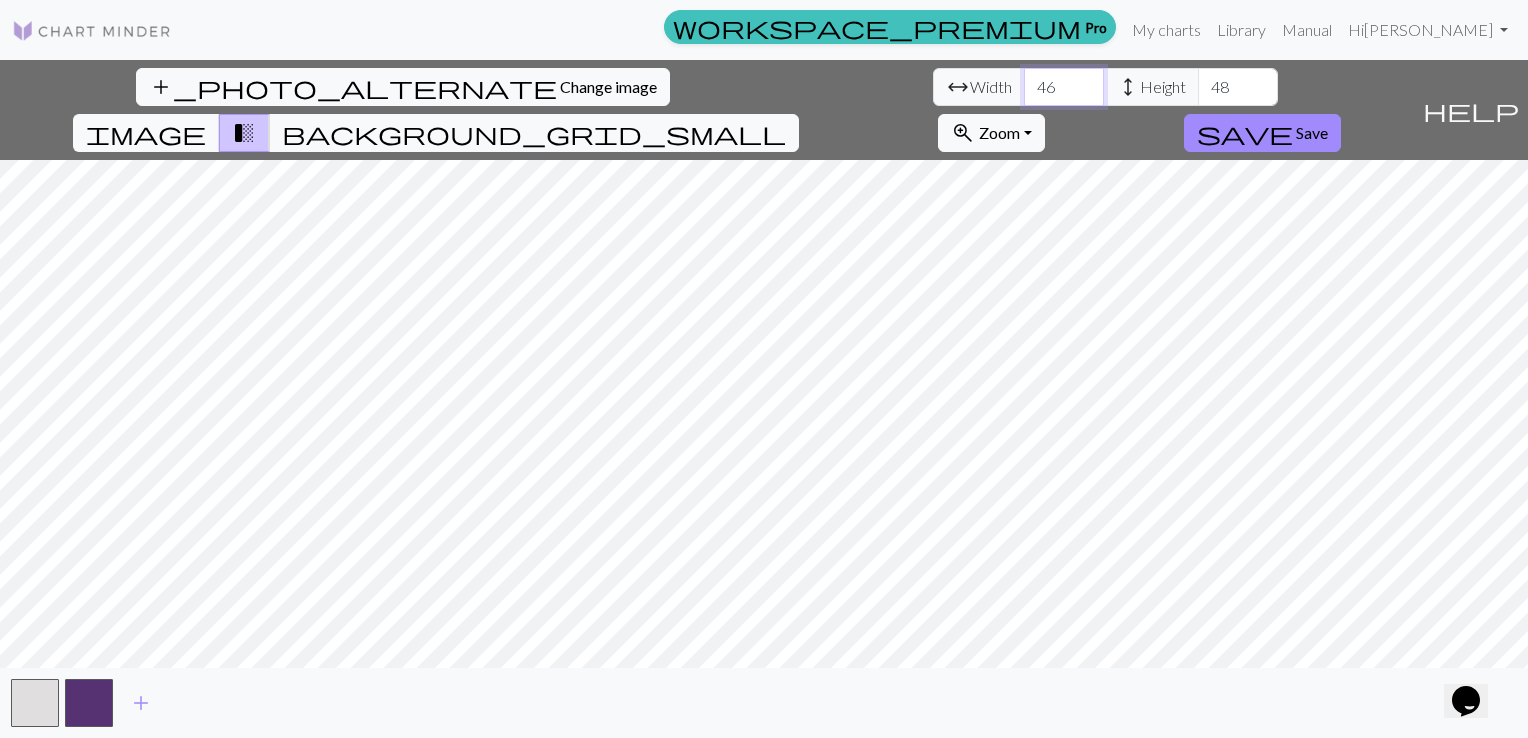 click on "46" at bounding box center [1064, 87] 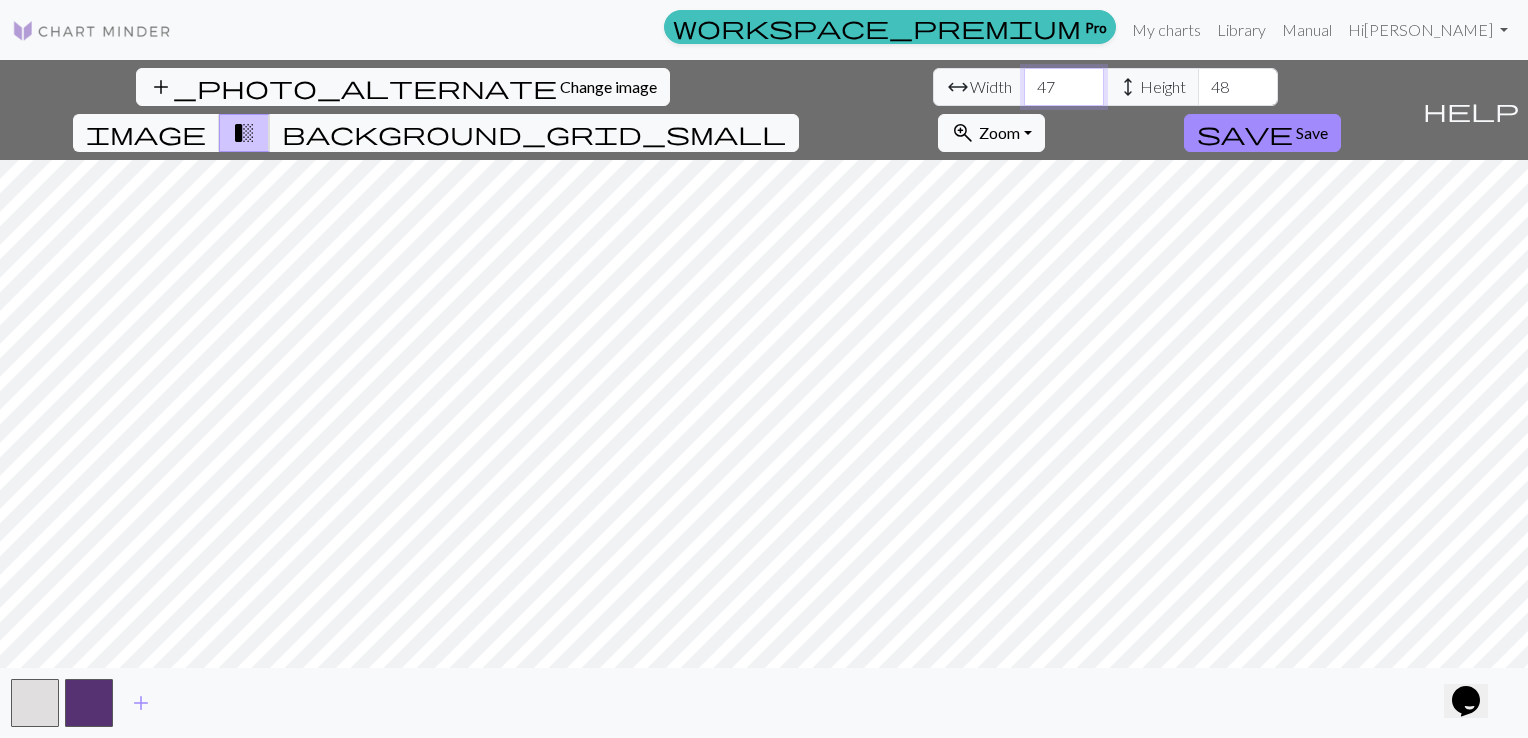 click on "47" at bounding box center [1064, 87] 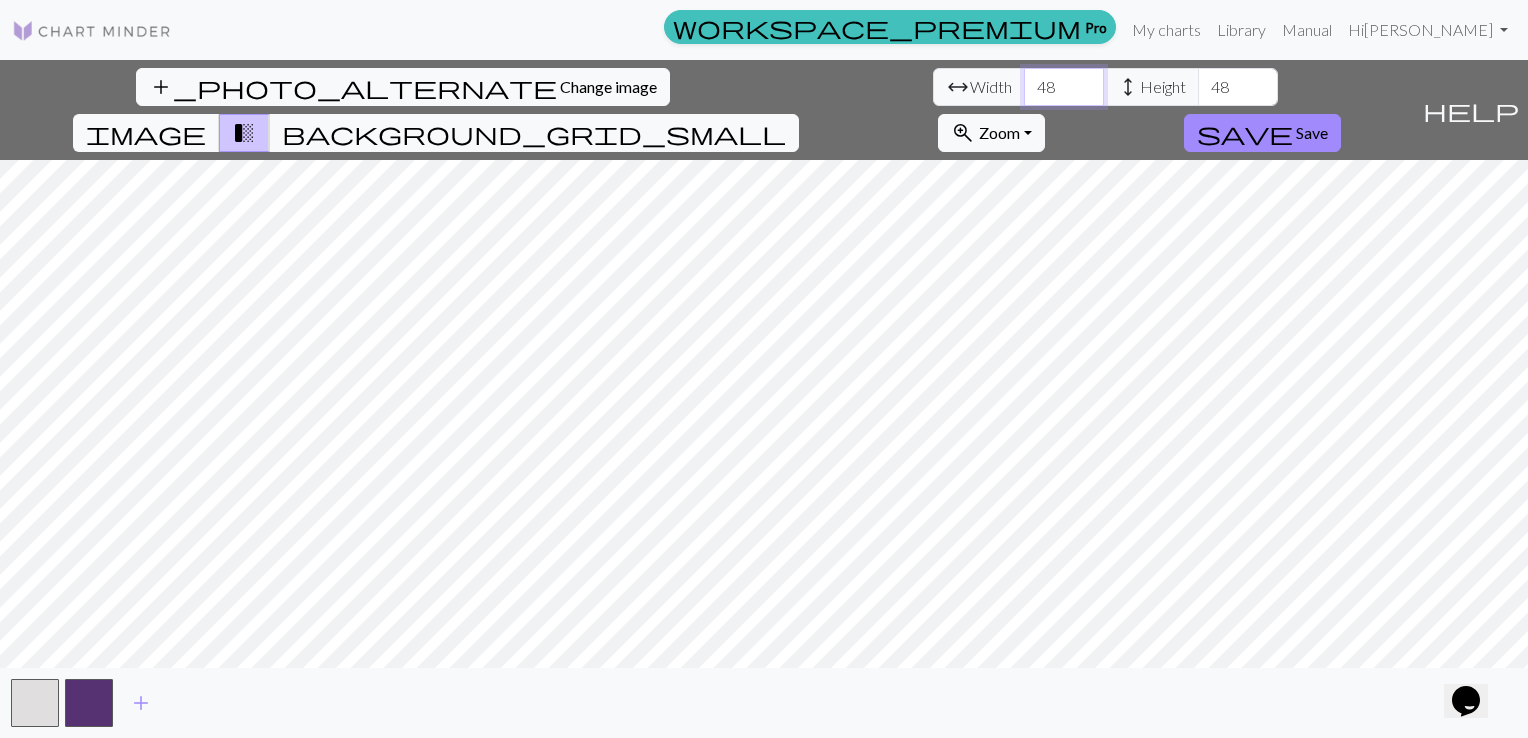 click on "48" at bounding box center [1064, 87] 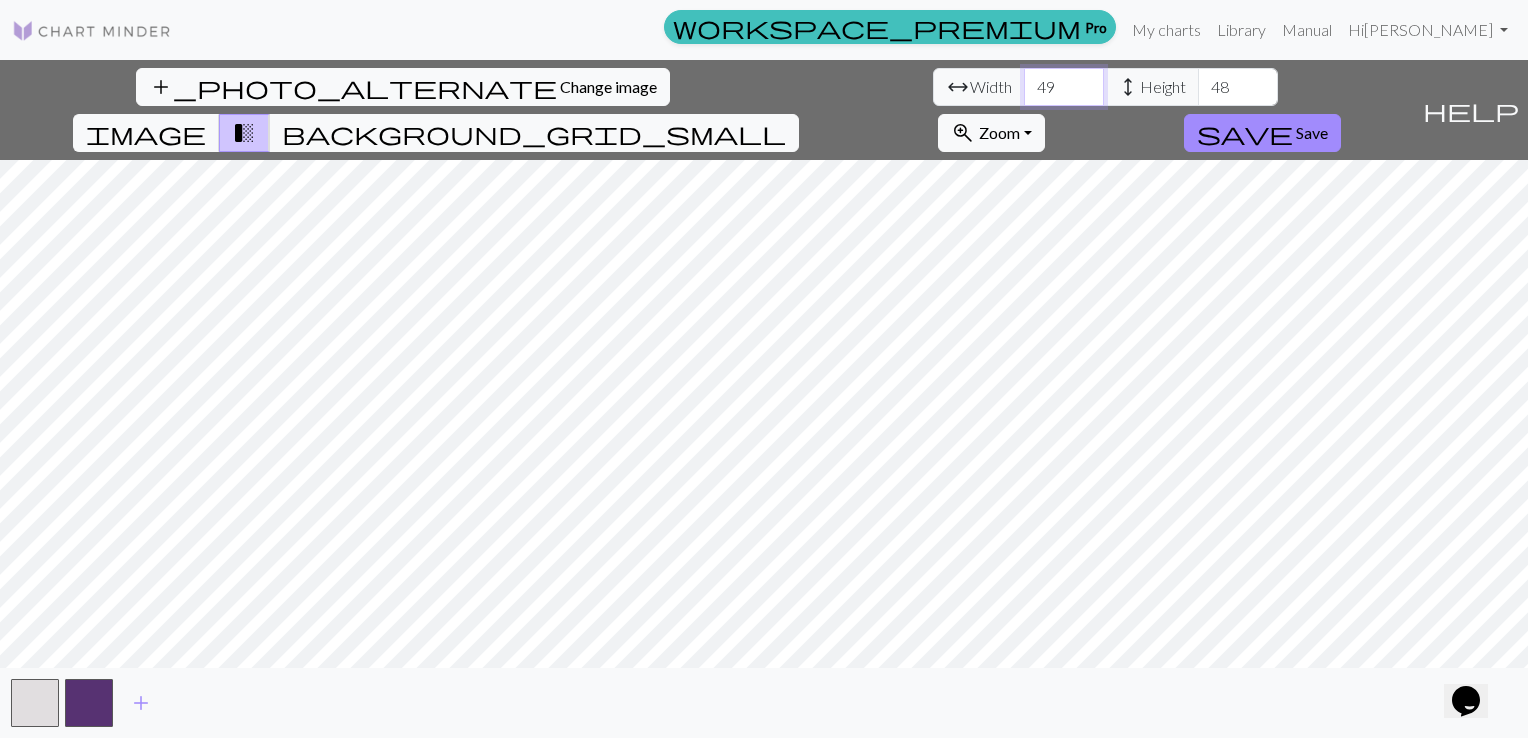 click on "49" at bounding box center (1064, 87) 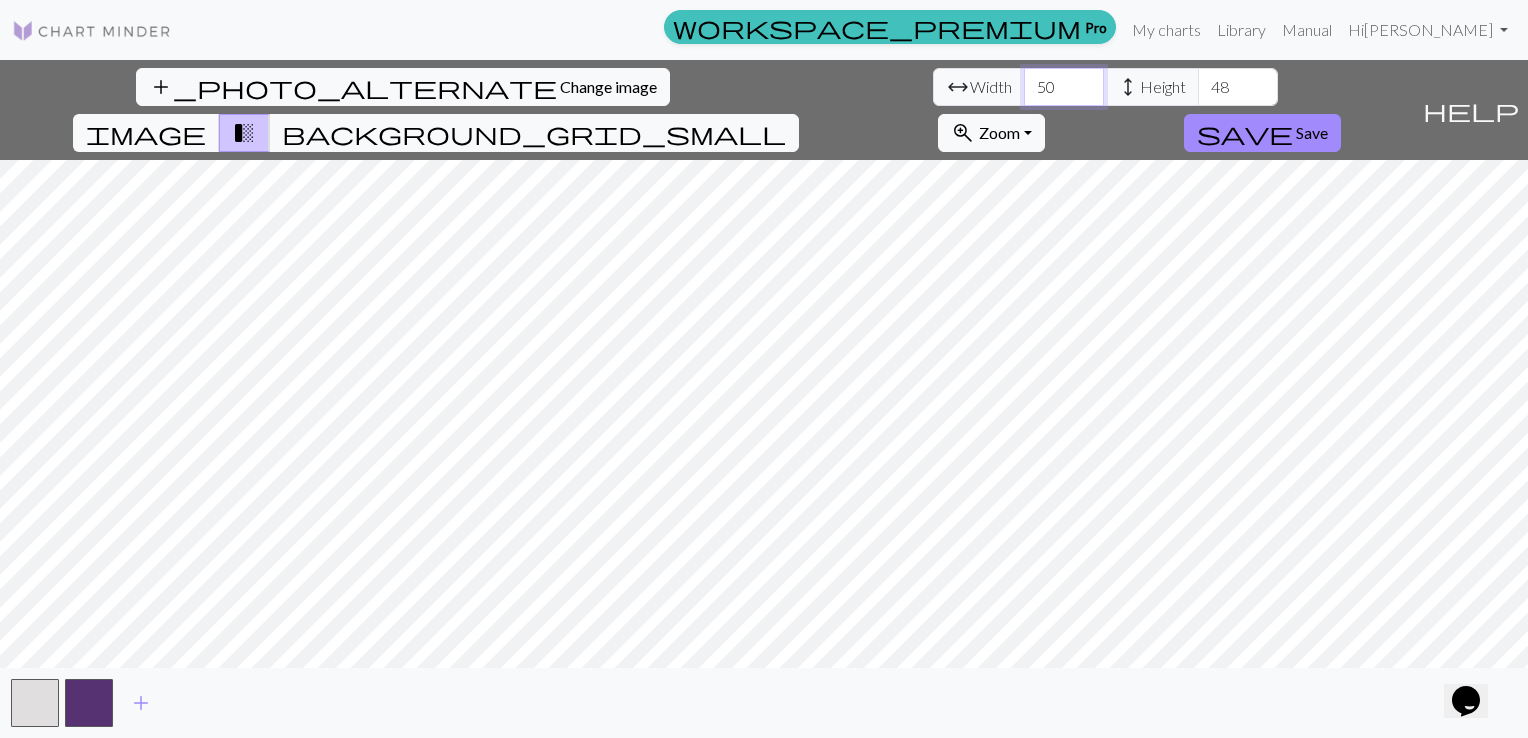click on "50" at bounding box center (1064, 87) 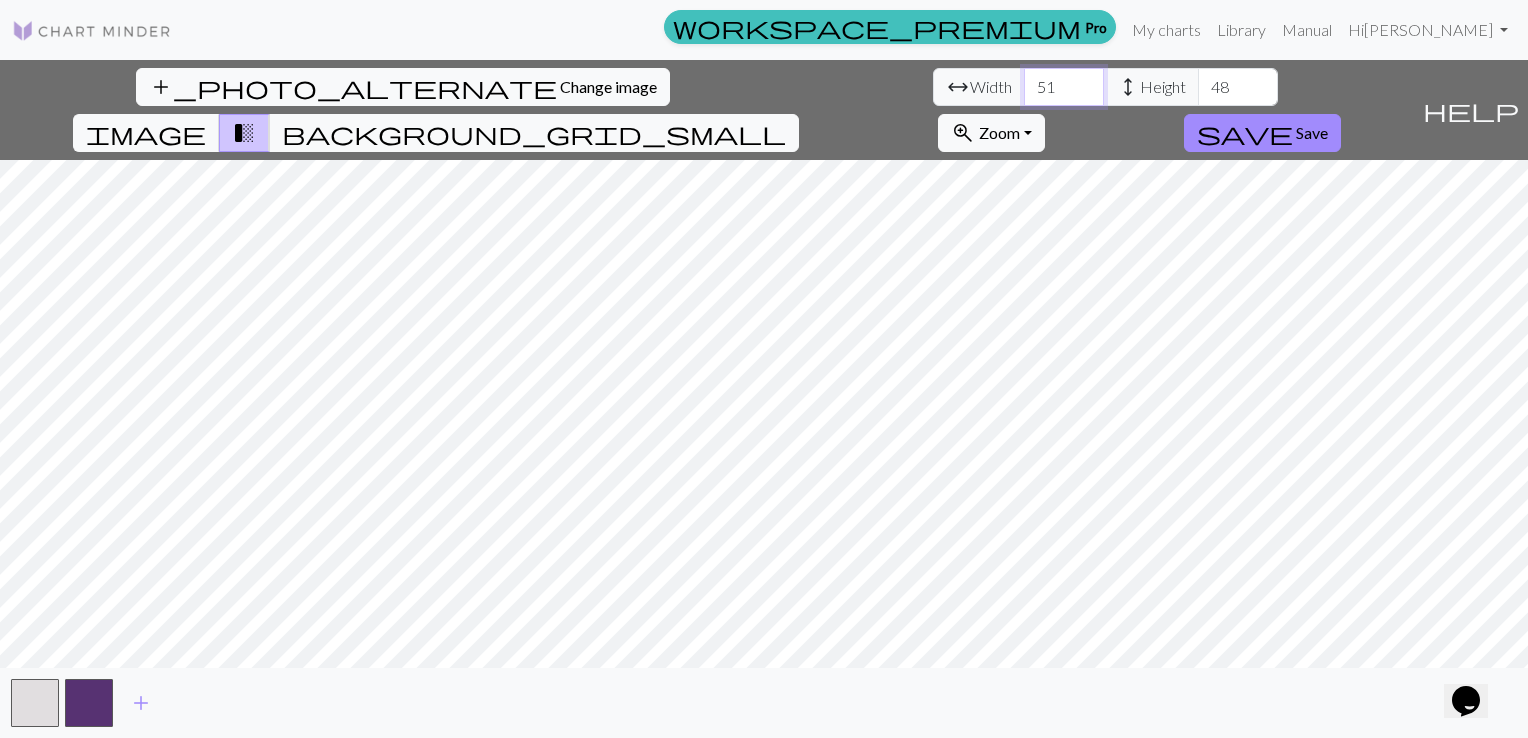 click on "51" at bounding box center (1064, 87) 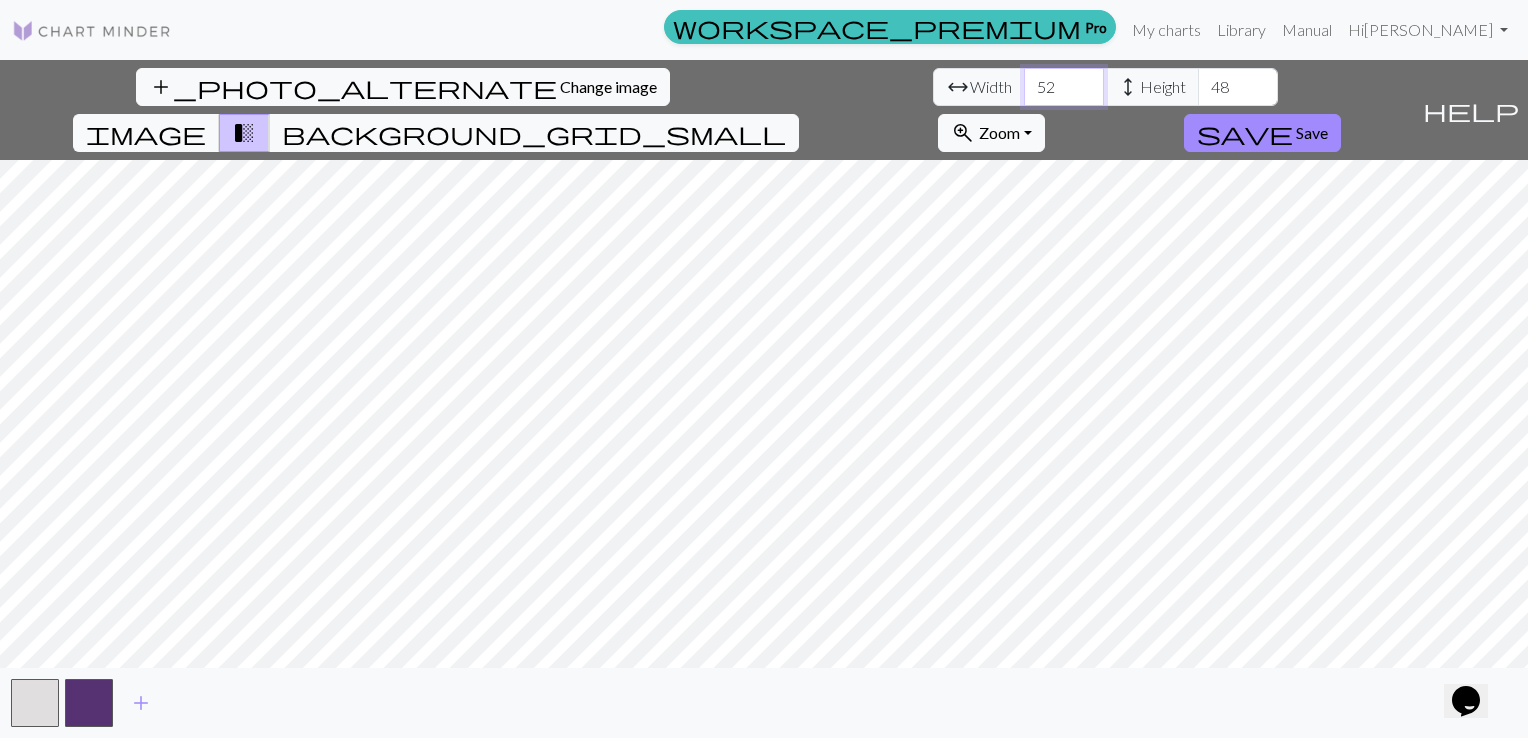 click on "52" at bounding box center [1064, 87] 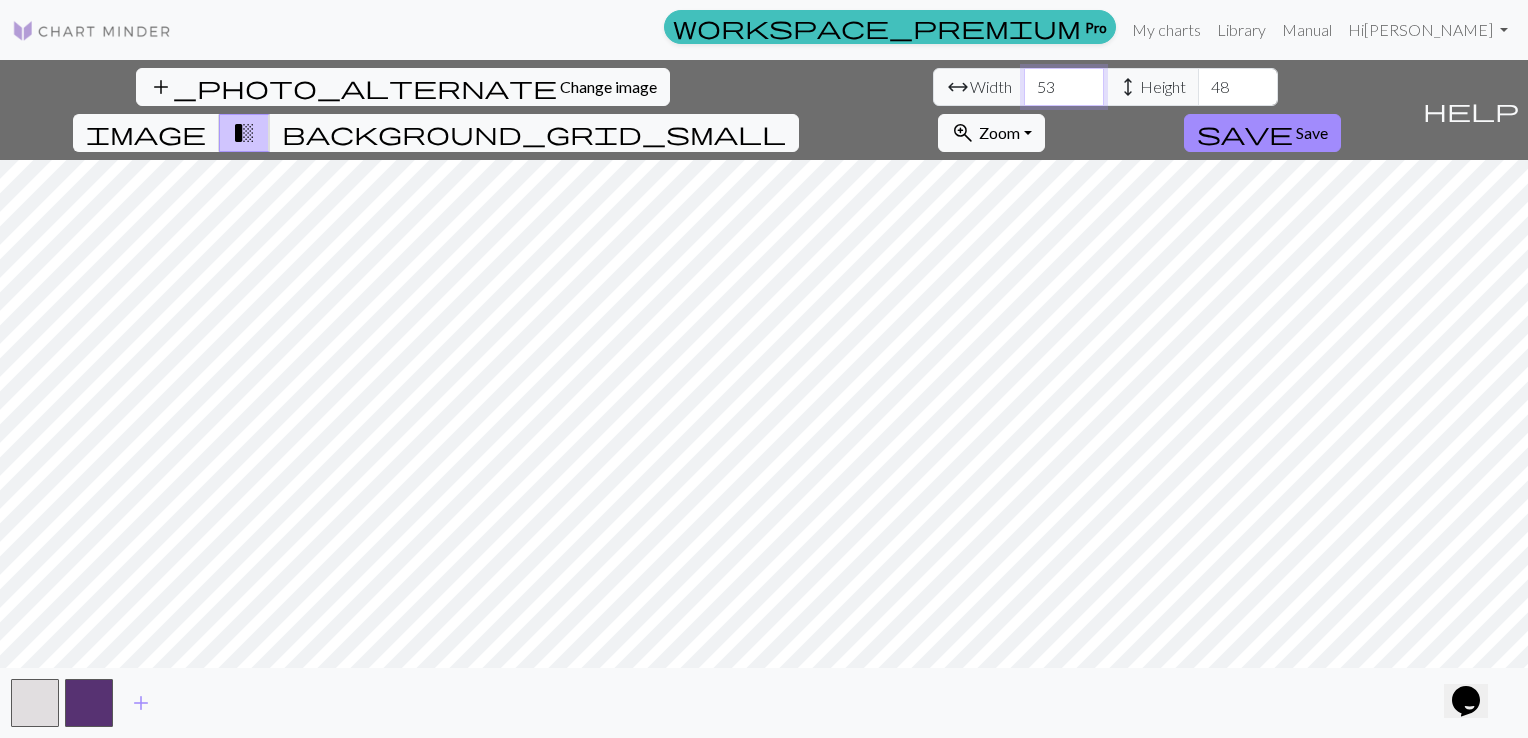 click on "53" at bounding box center (1064, 87) 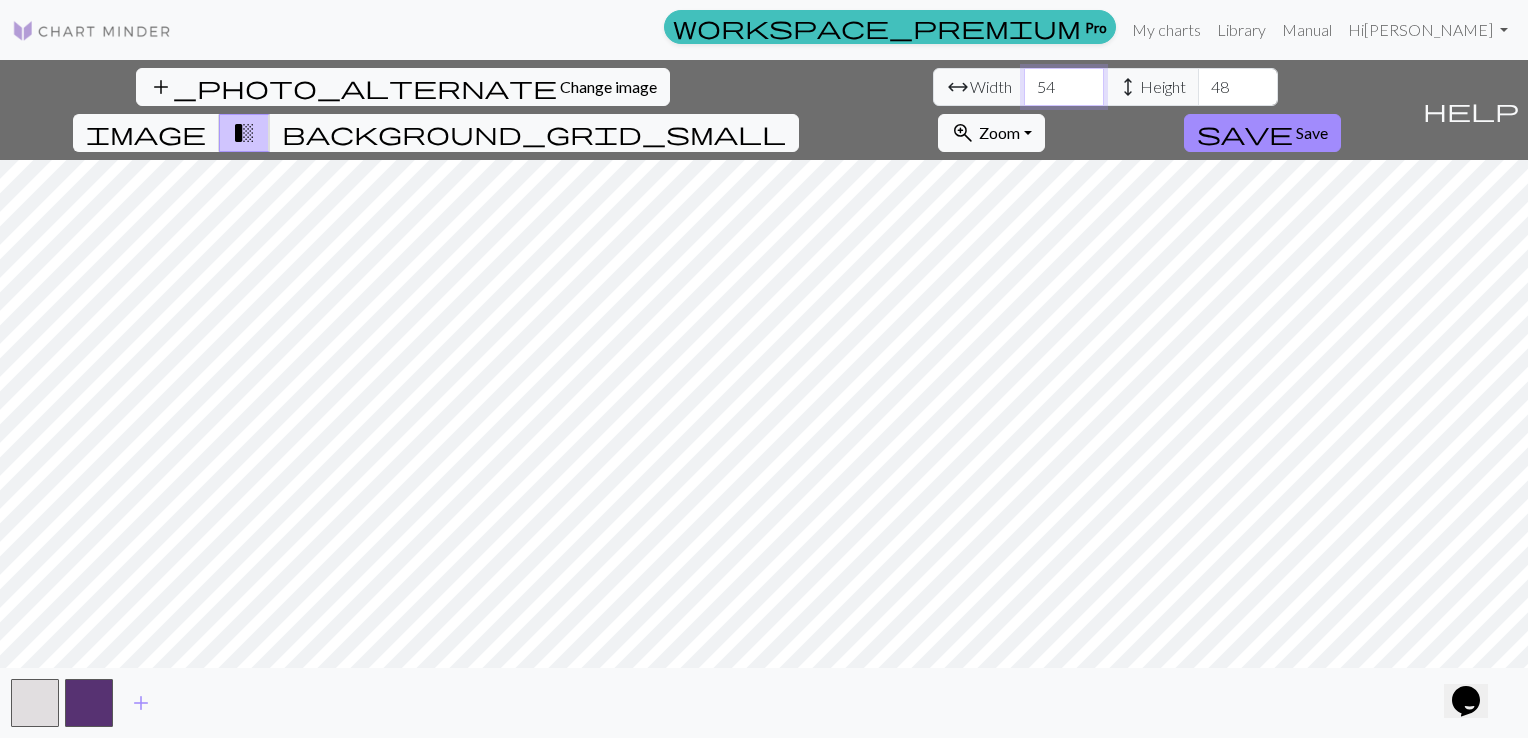 click on "54" at bounding box center [1064, 87] 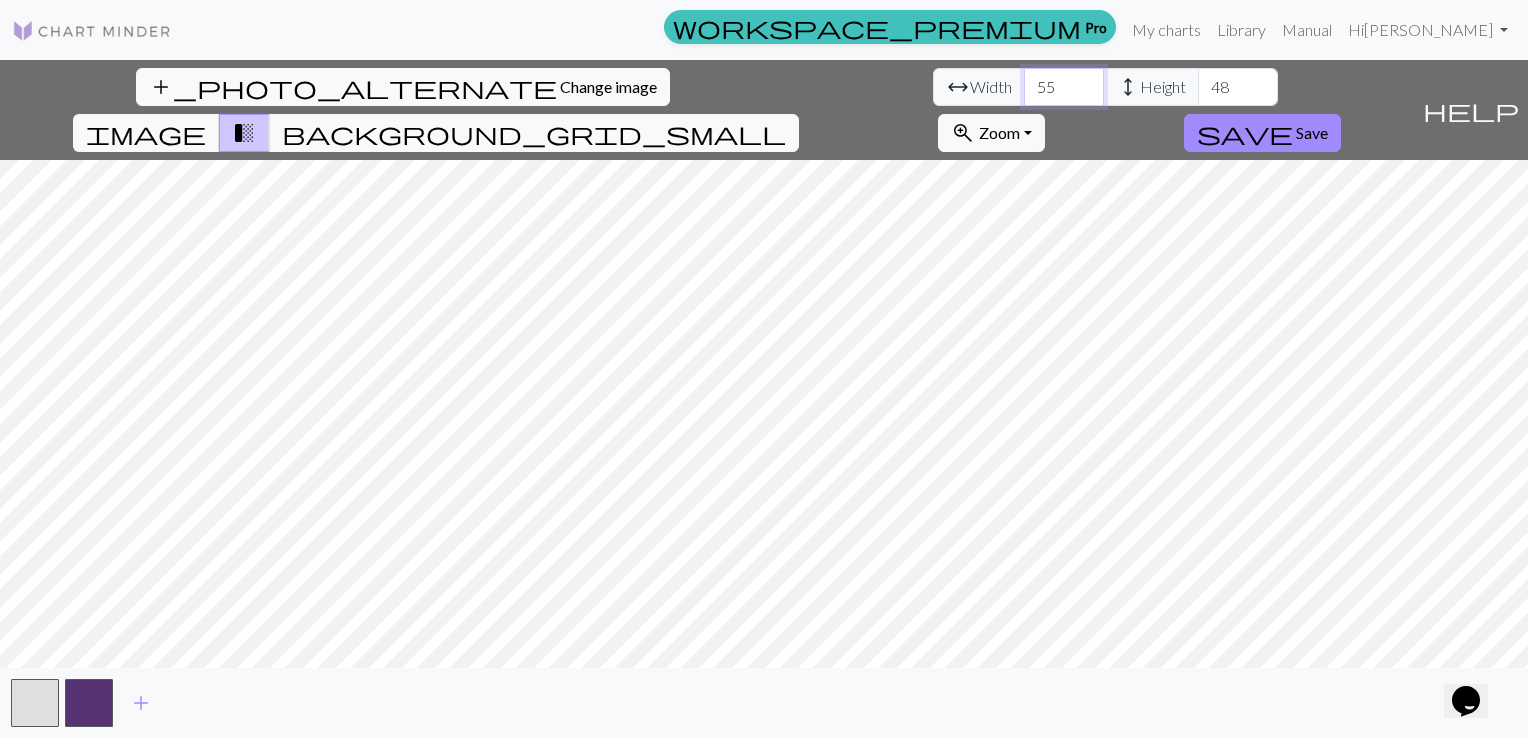 click on "55" at bounding box center [1064, 87] 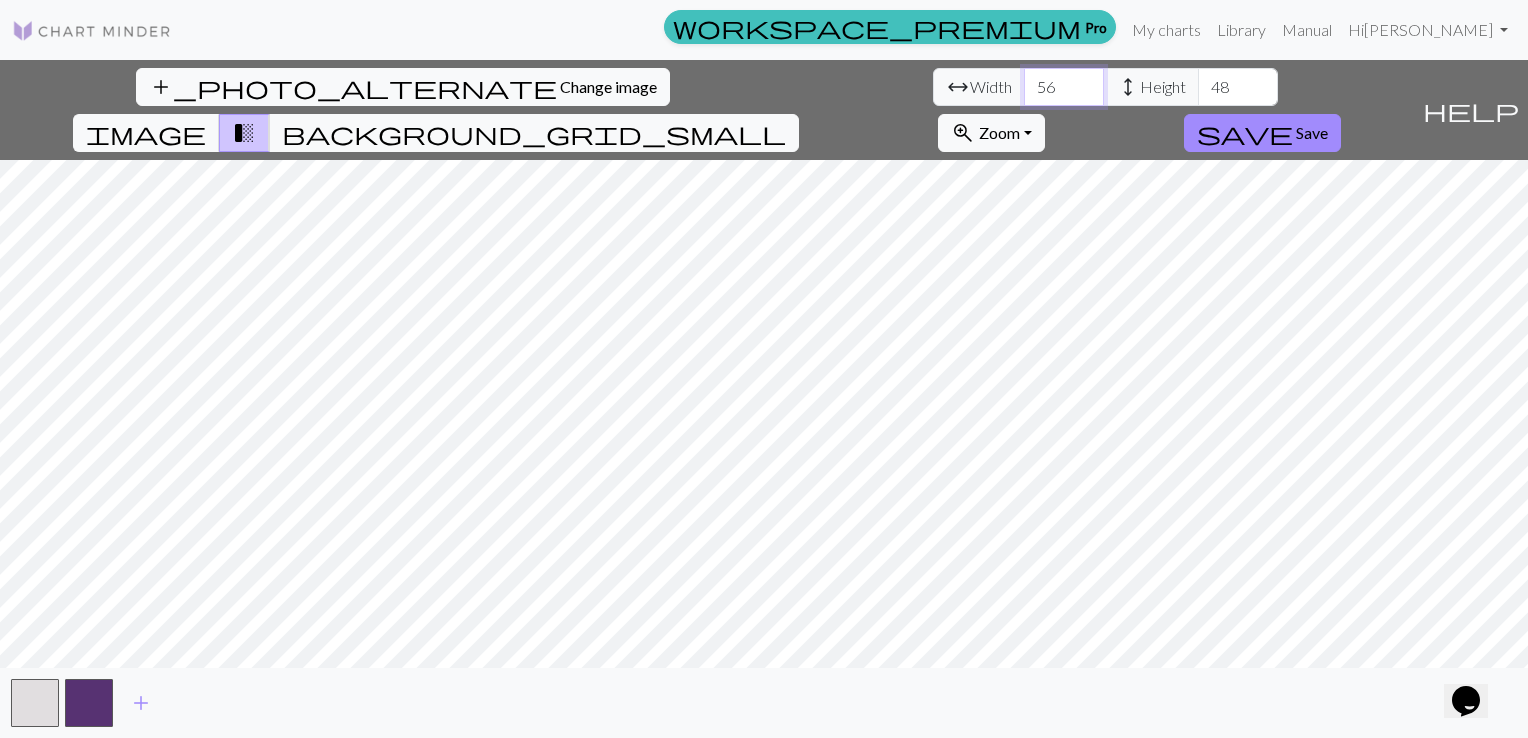 click on "56" at bounding box center (1064, 87) 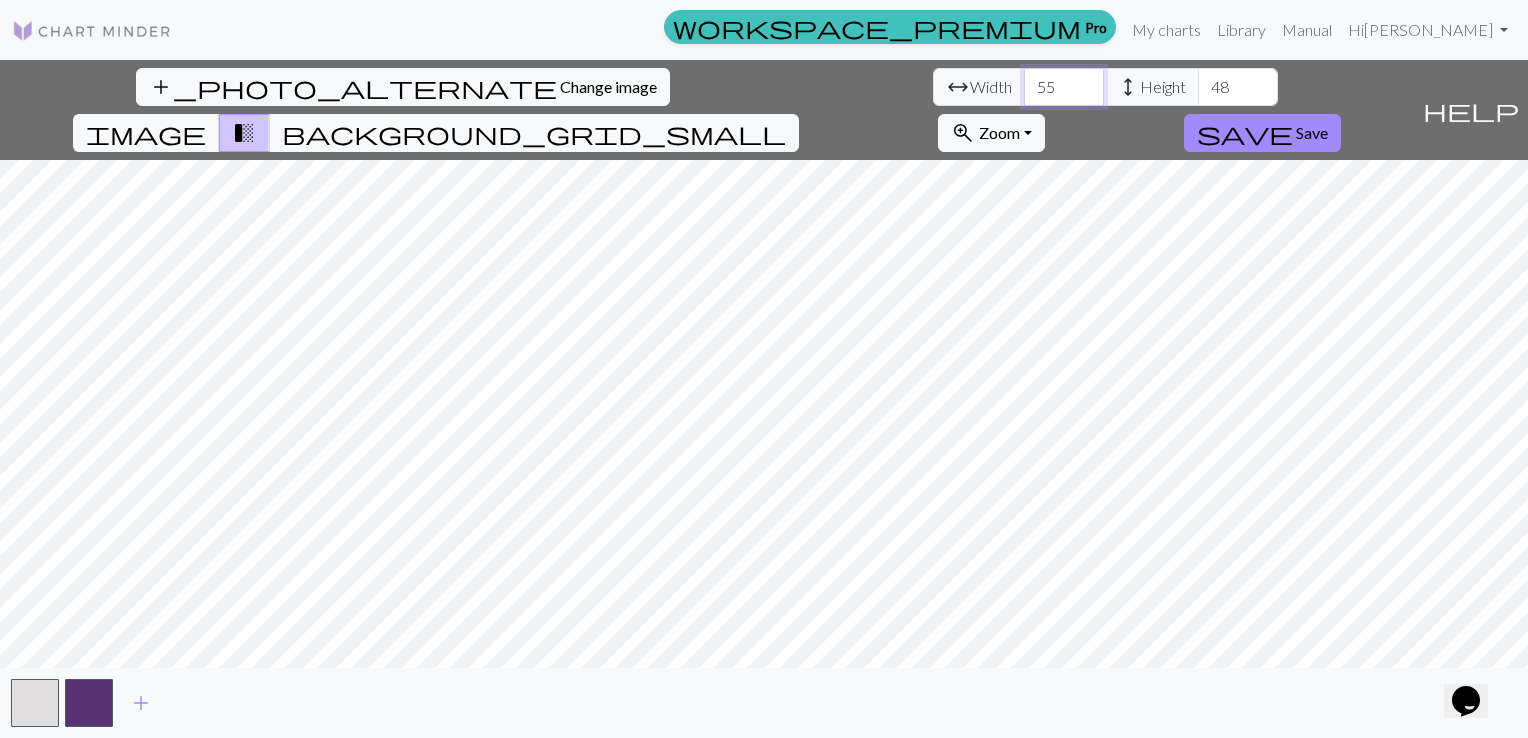 click on "55" at bounding box center (1064, 87) 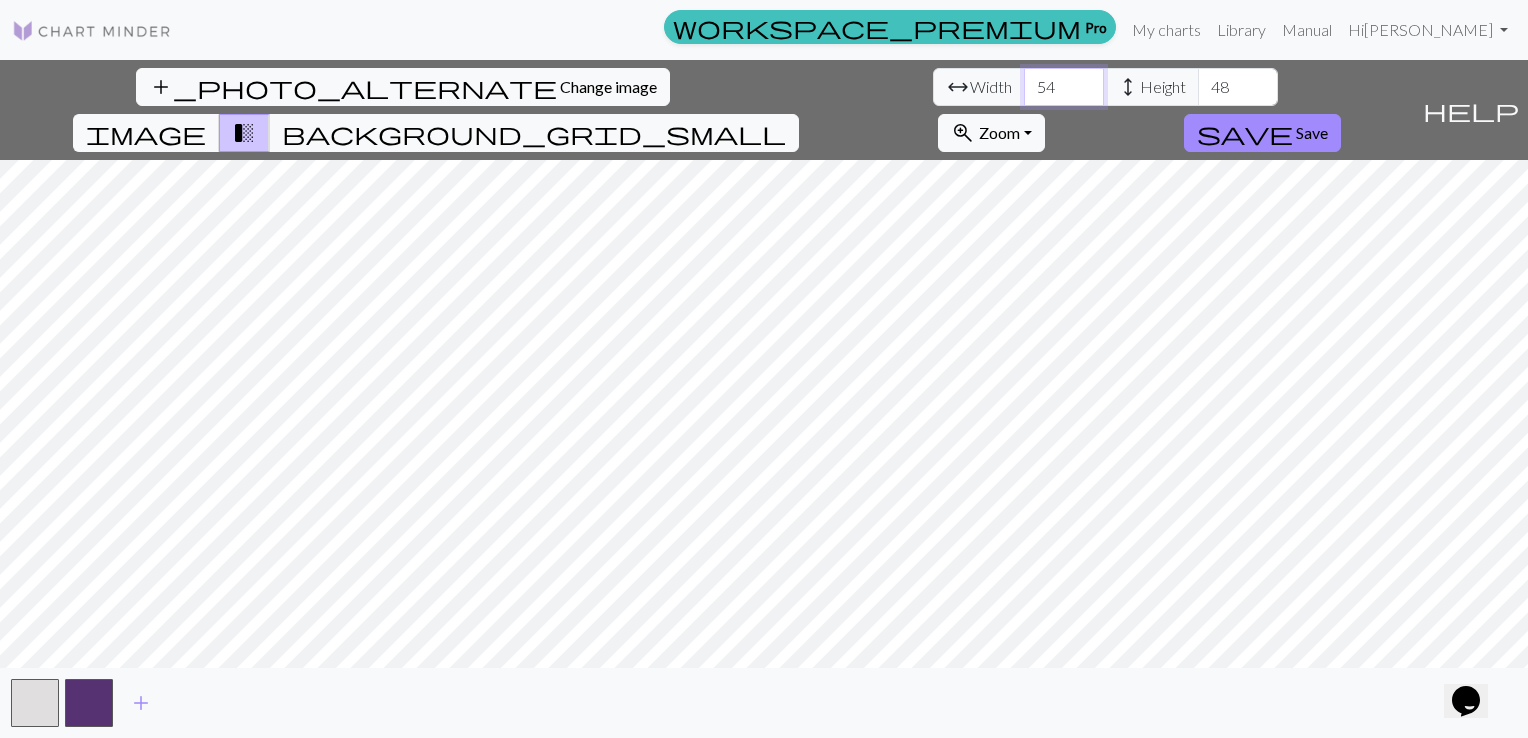 click on "54" at bounding box center [1064, 87] 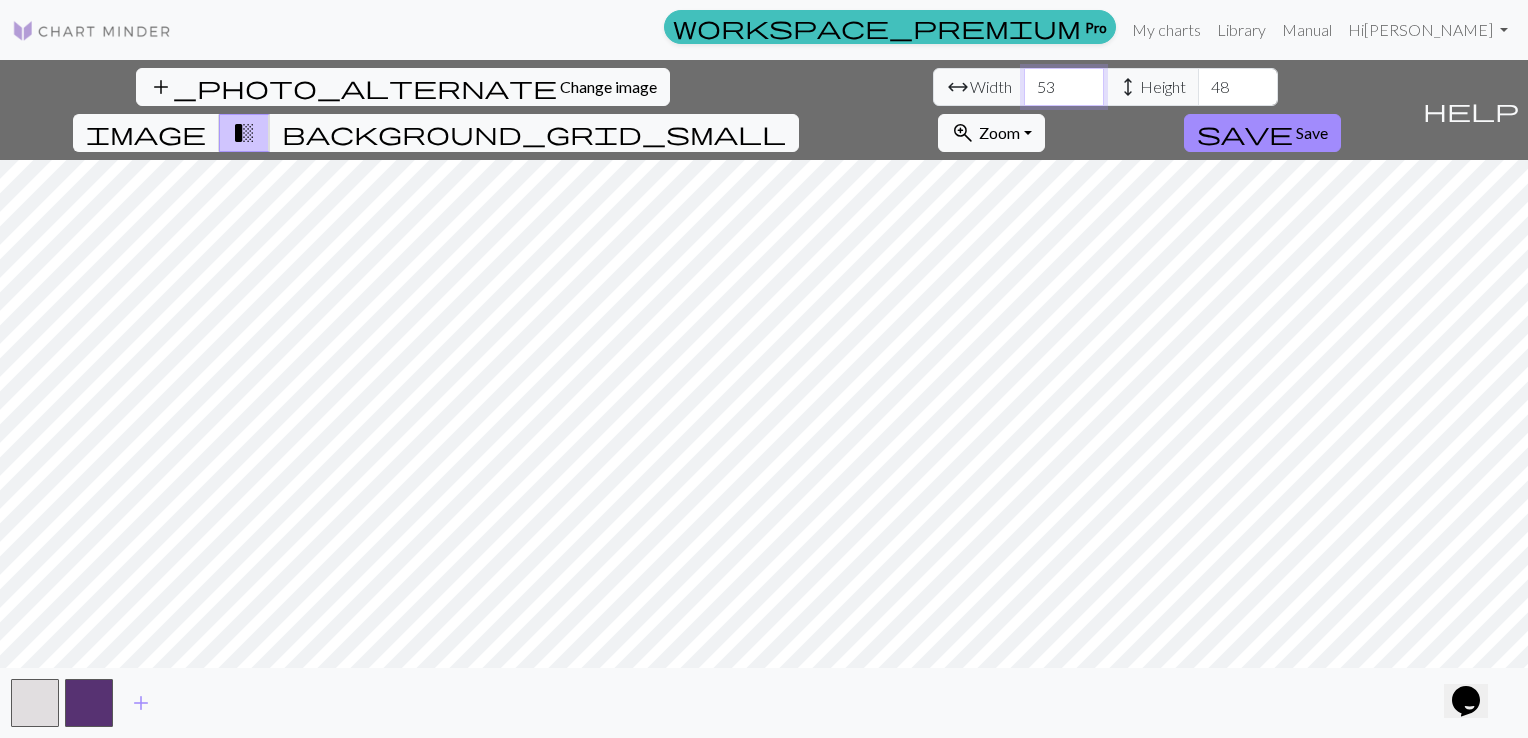 click on "53" at bounding box center (1064, 87) 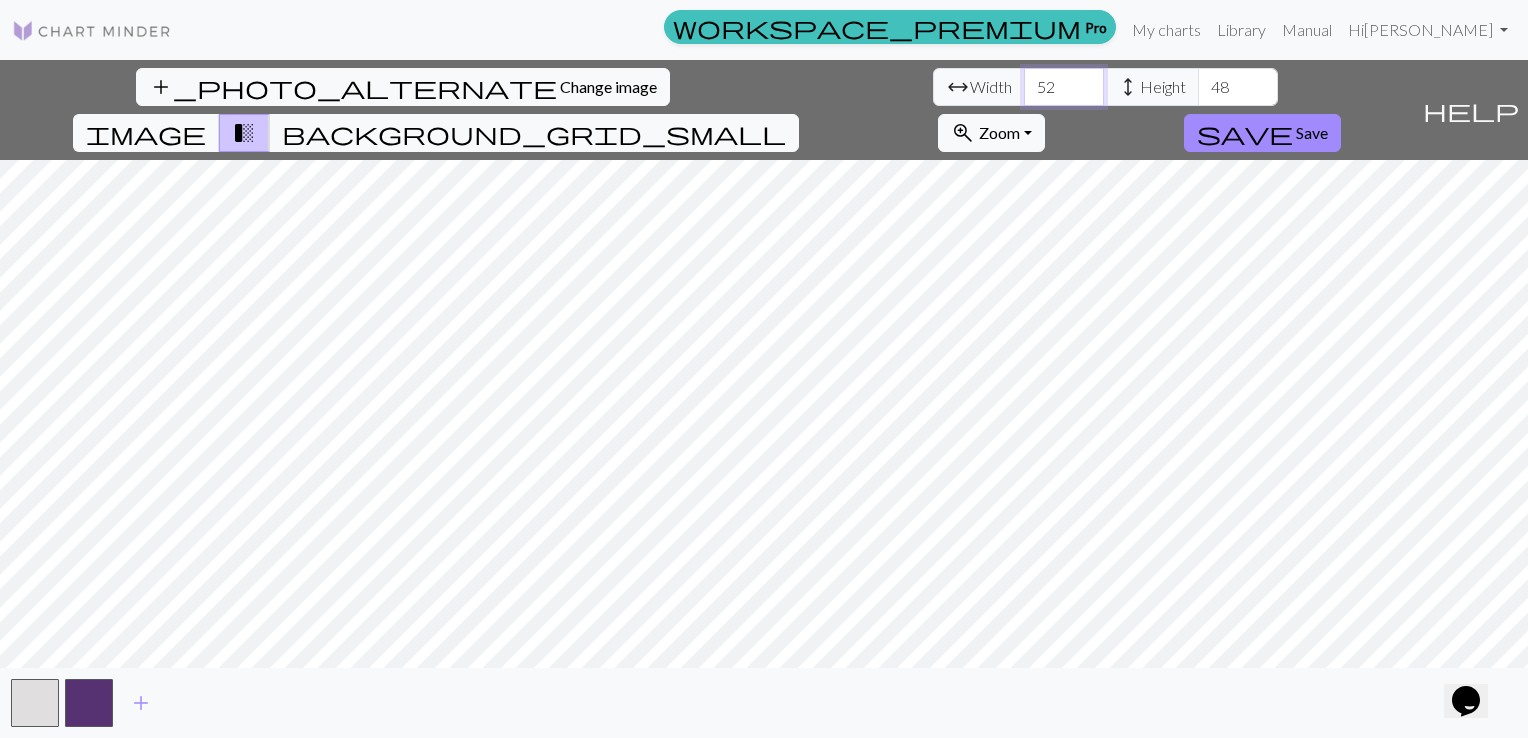 click on "52" at bounding box center [1064, 87] 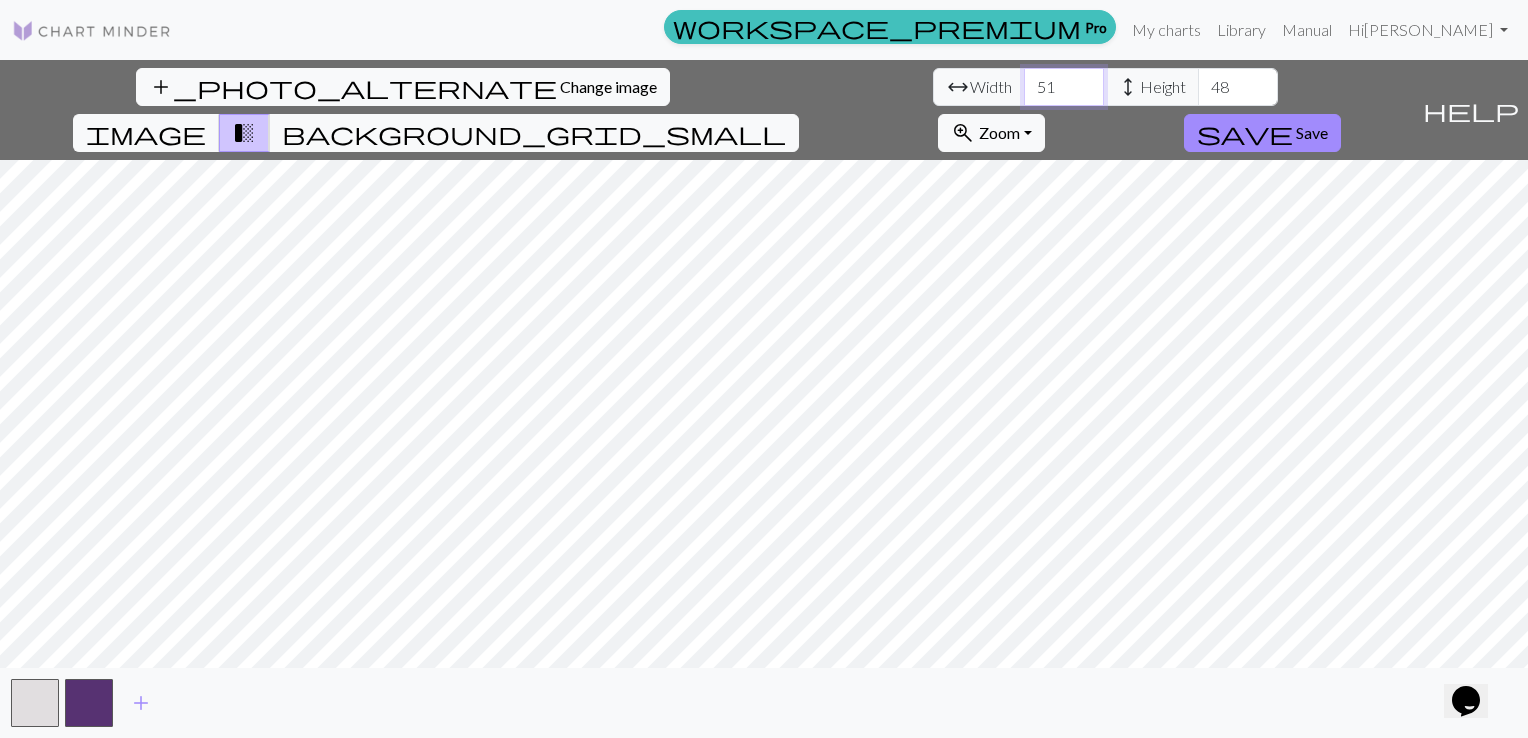click on "51" at bounding box center [1064, 87] 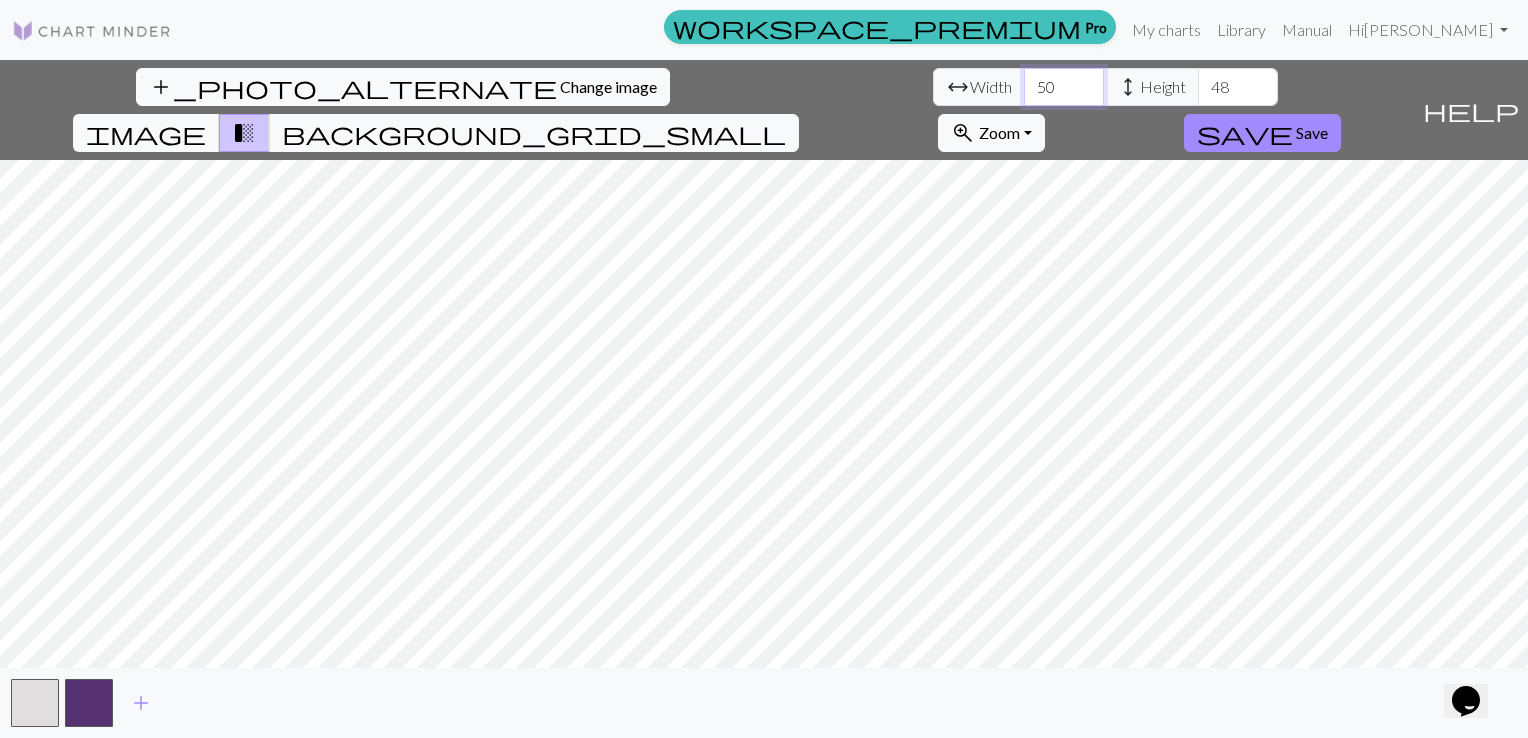 click on "50" at bounding box center [1064, 87] 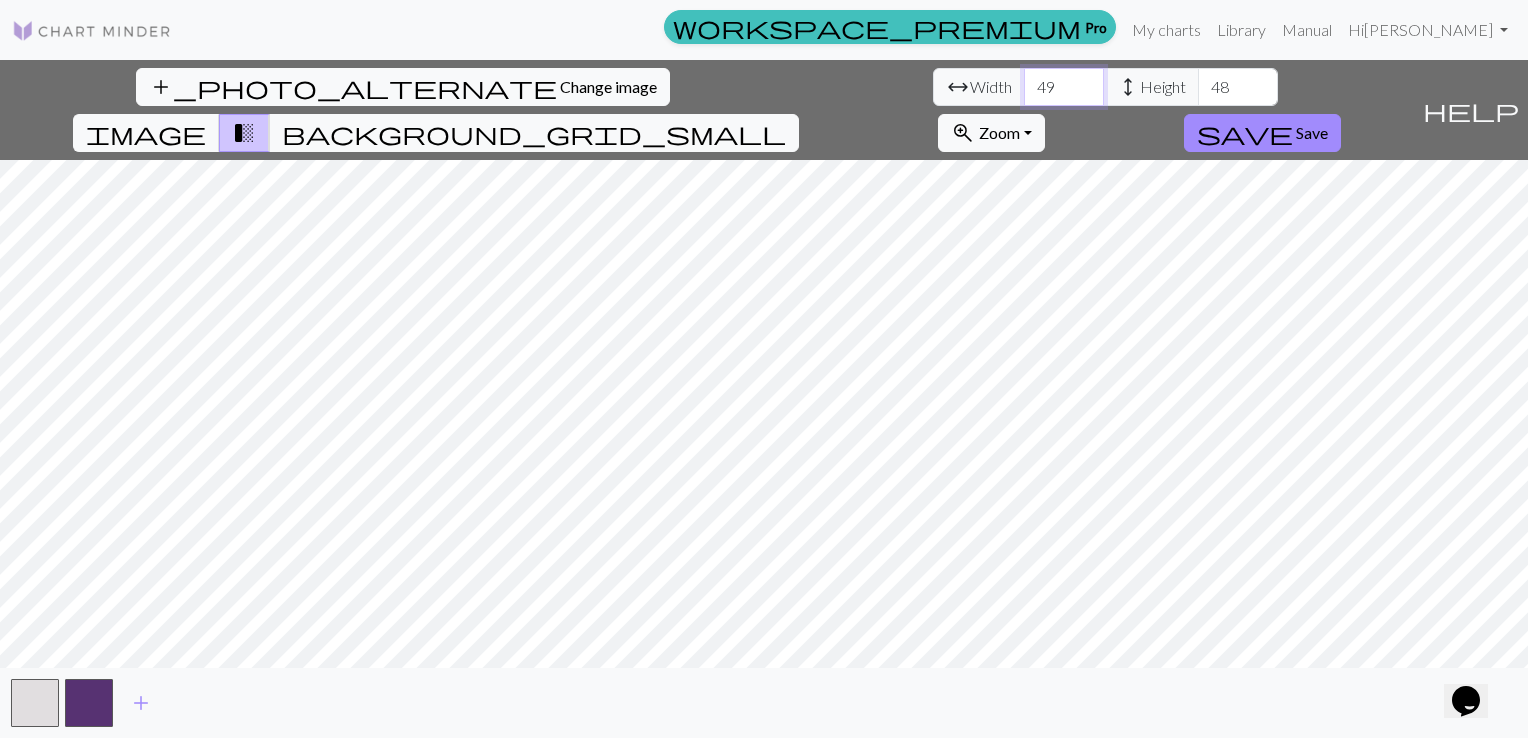 click on "49" at bounding box center [1064, 87] 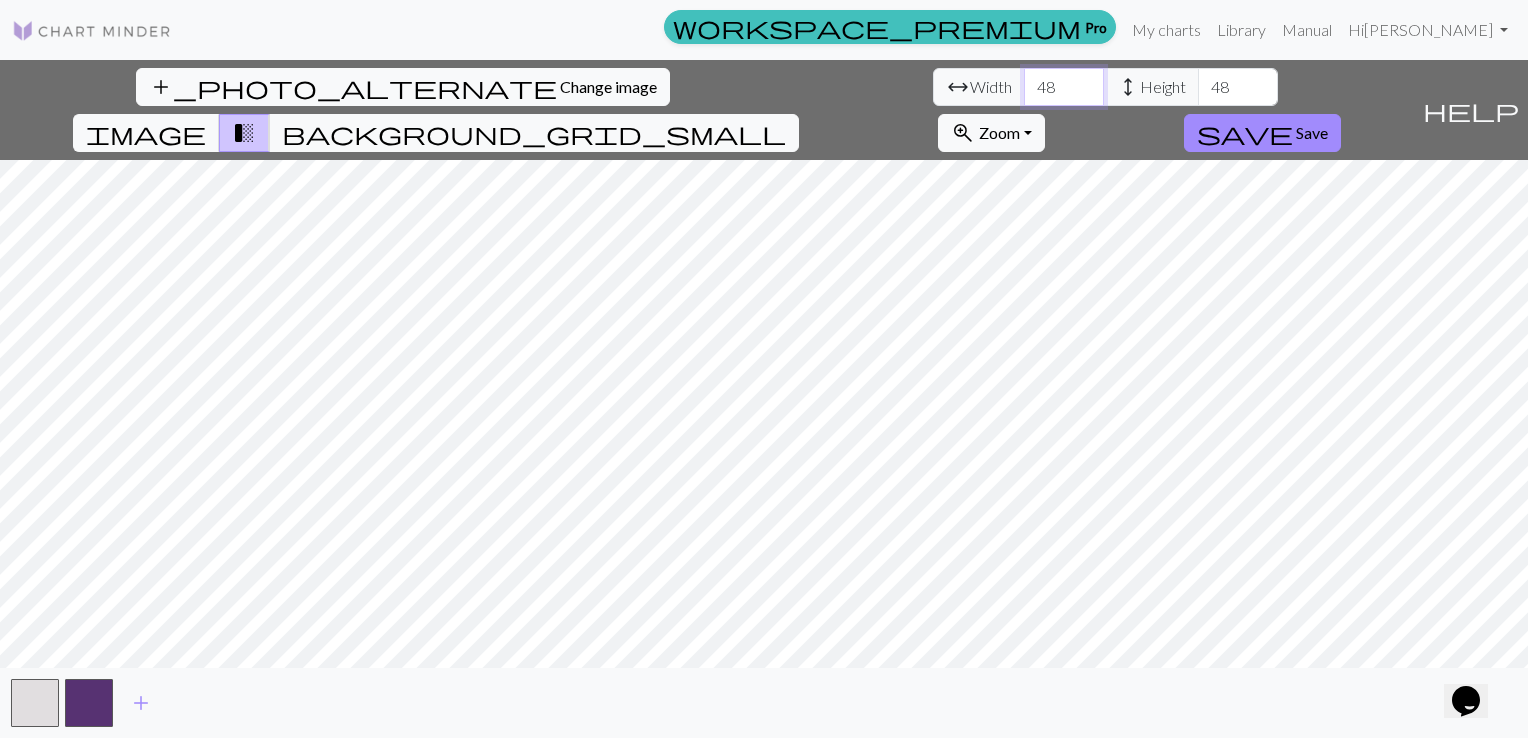type on "48" 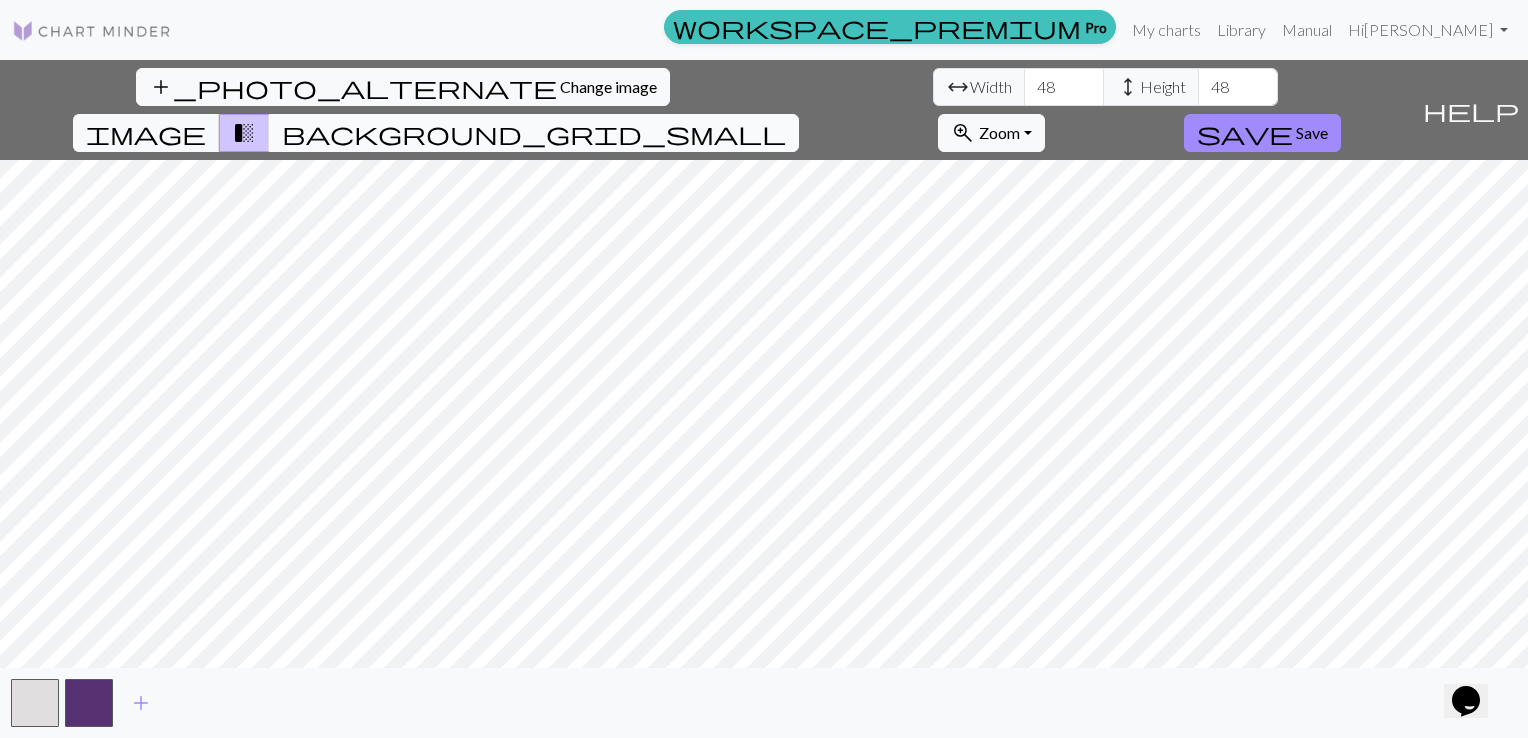 click on "background_grid_small" at bounding box center (534, 133) 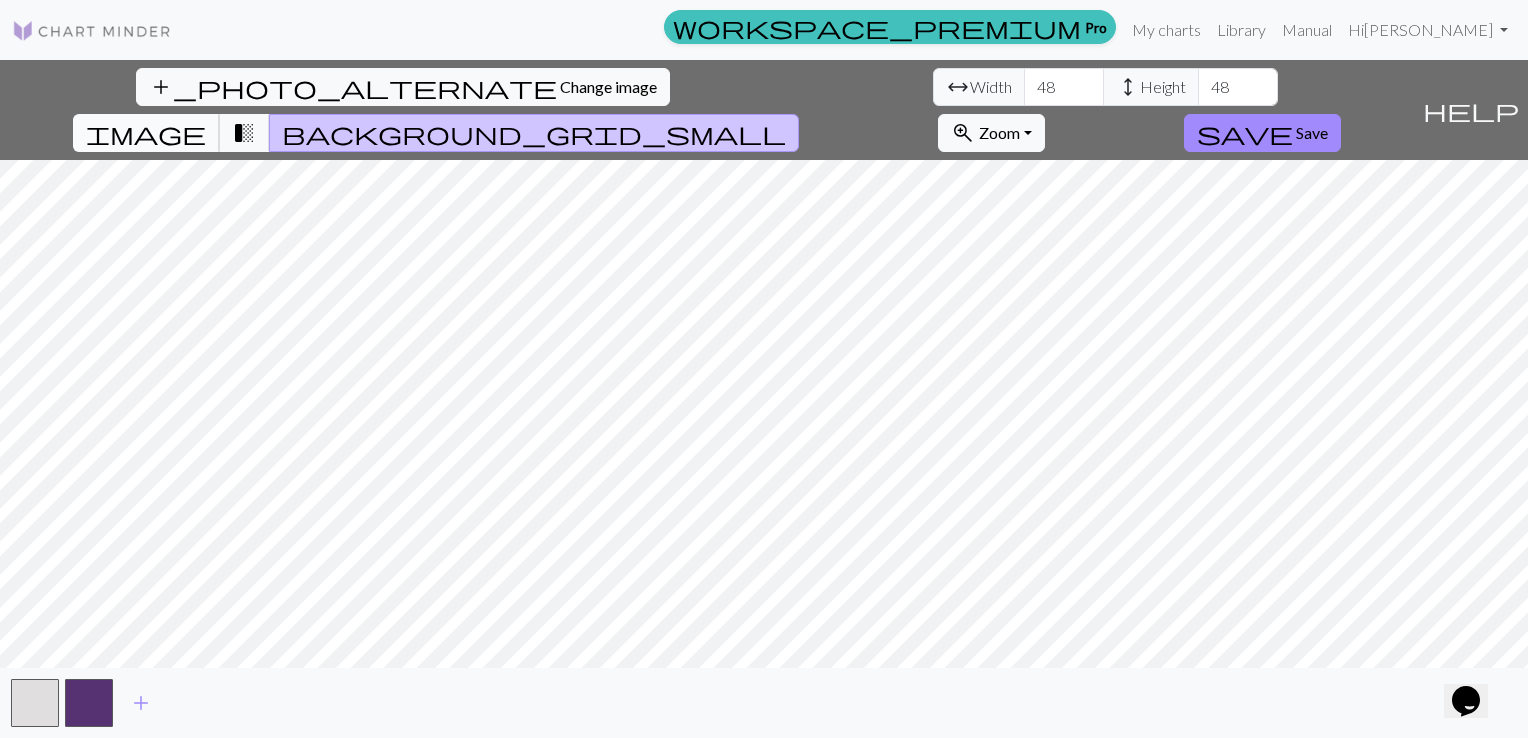 click on "image" at bounding box center [146, 133] 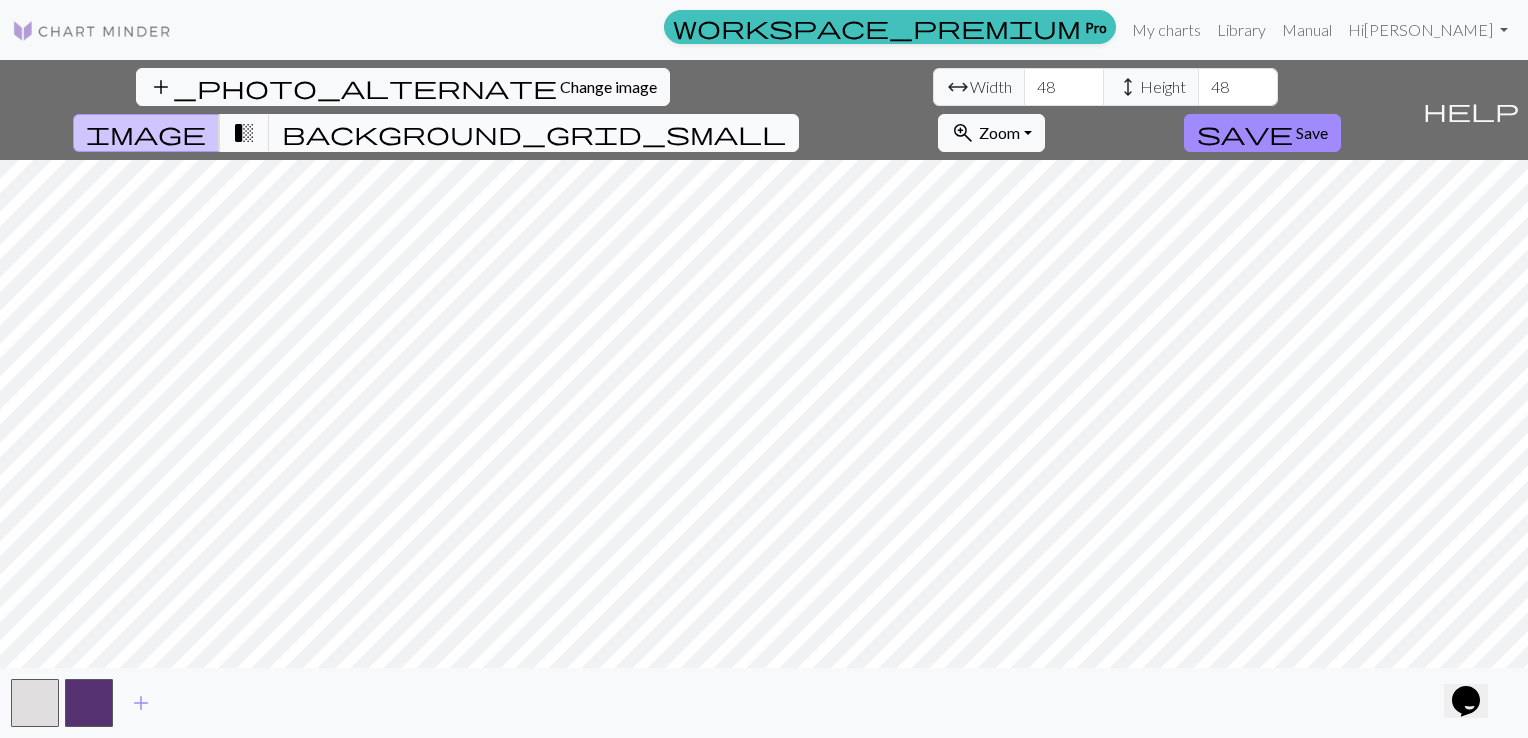 click on "background_grid_small" at bounding box center (534, 133) 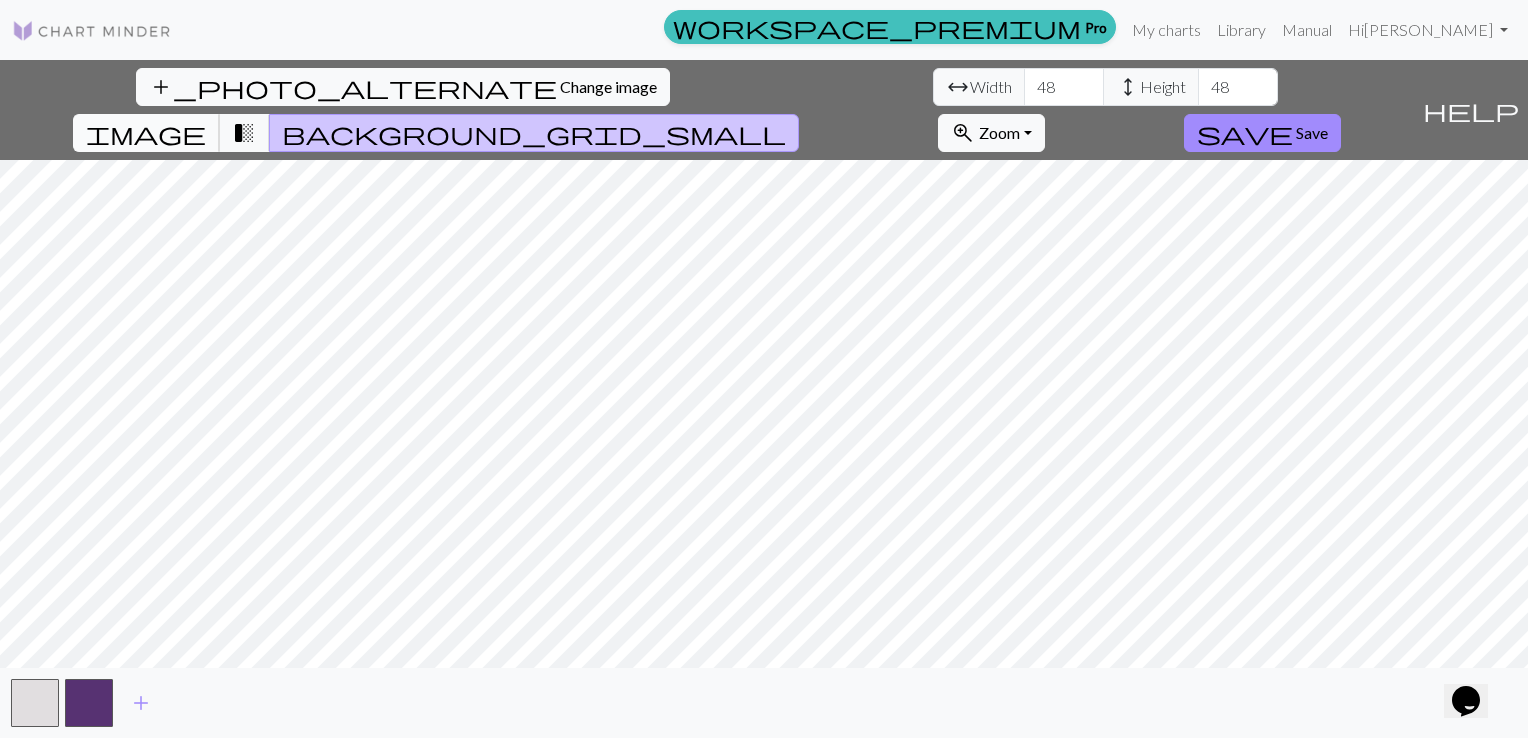 click on "image" at bounding box center (146, 133) 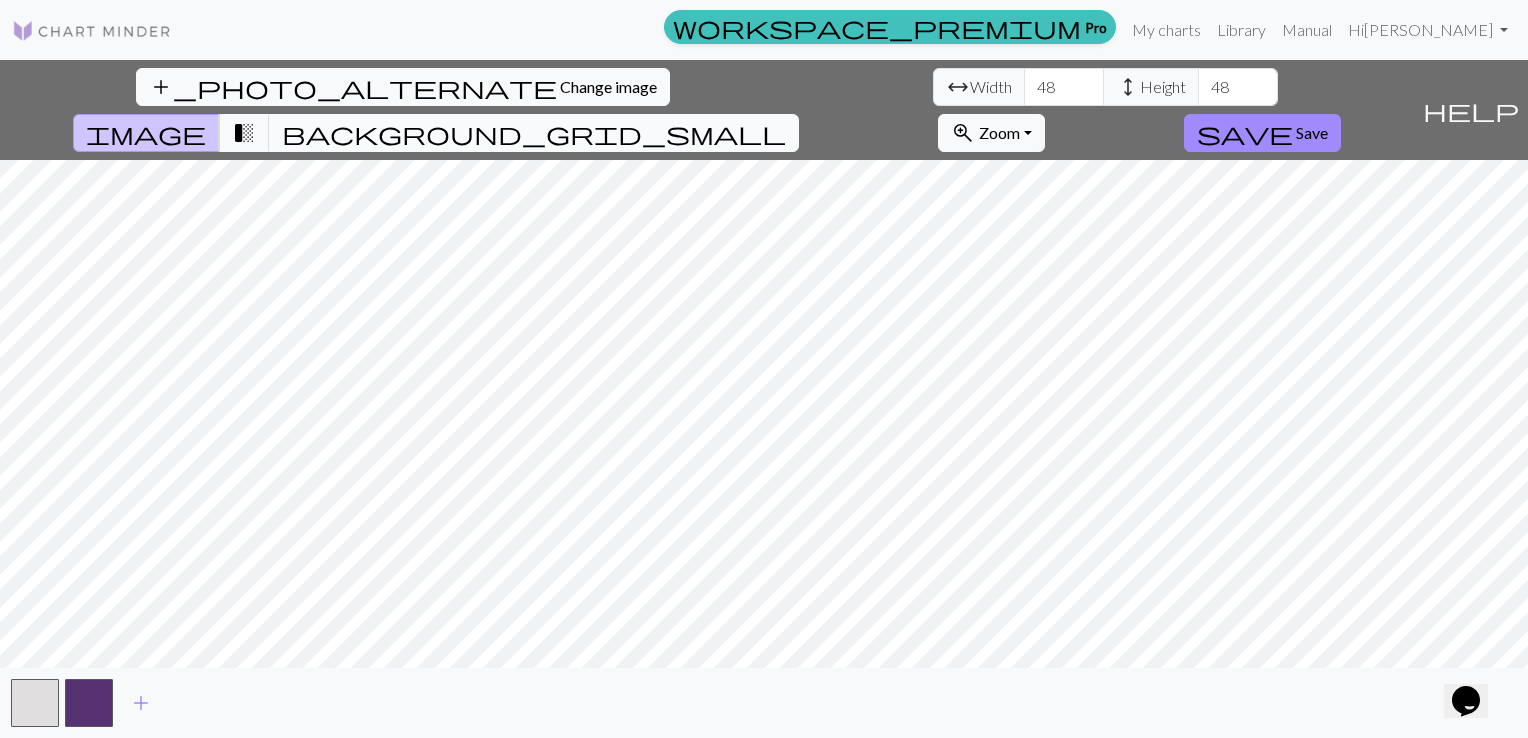 click on "background_grid_small" at bounding box center (534, 133) 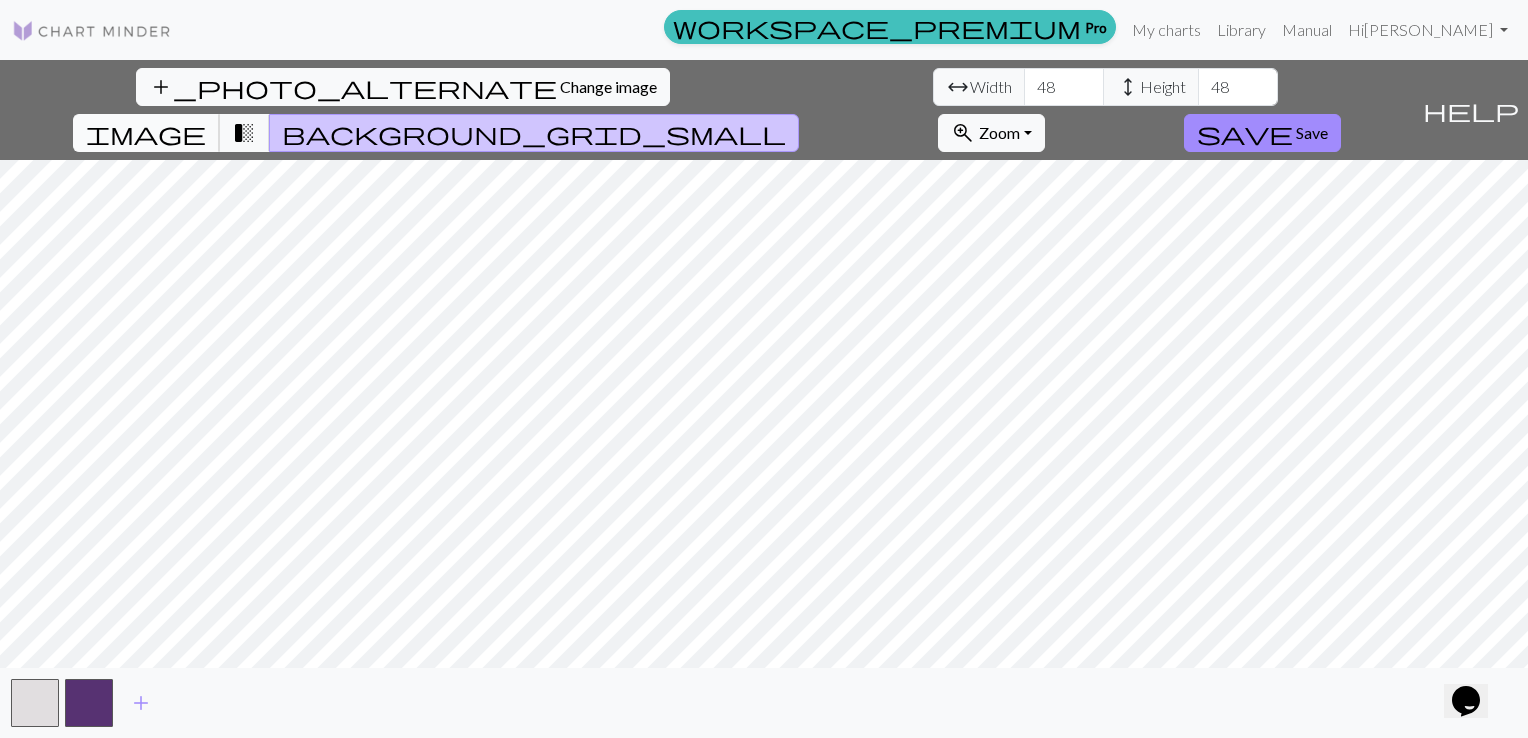 click on "image" at bounding box center (146, 133) 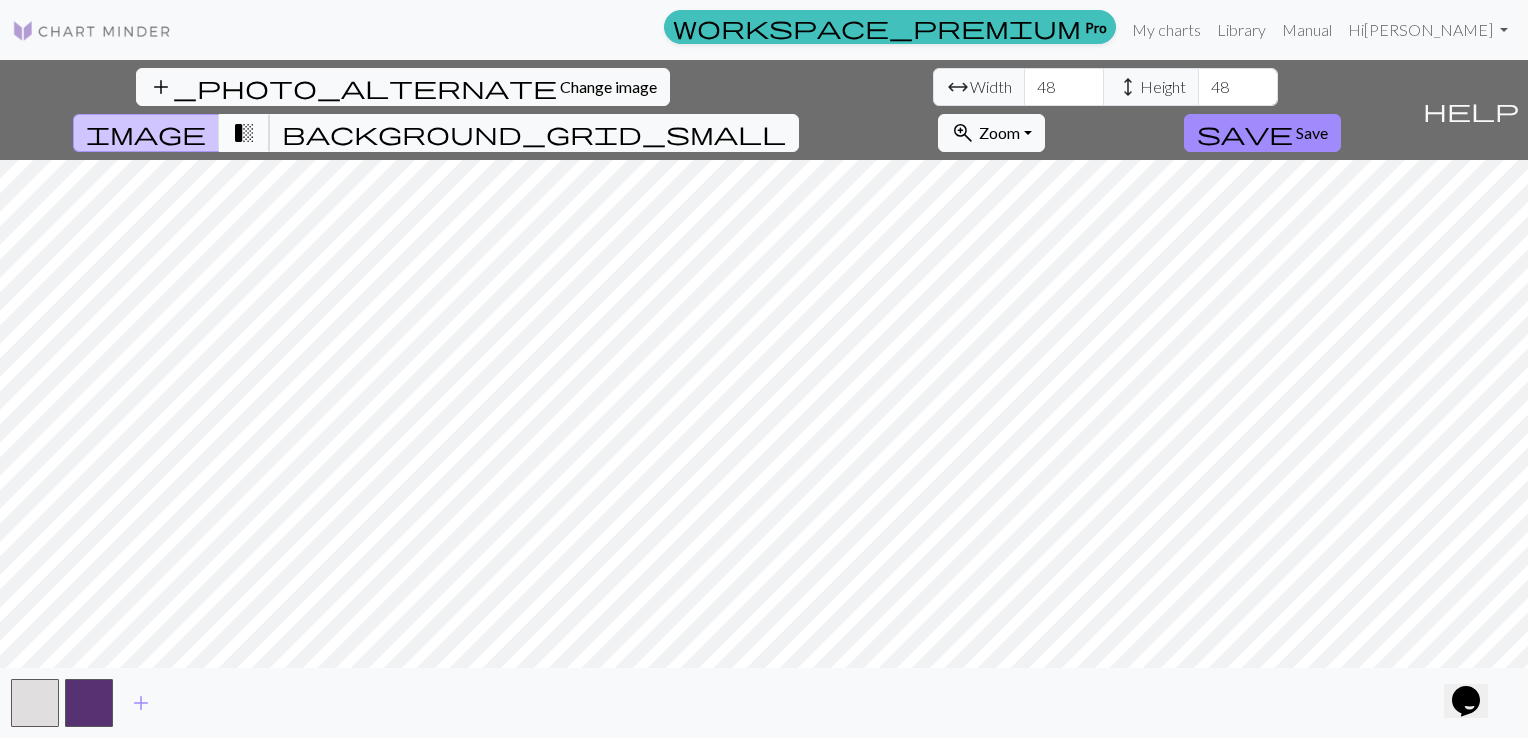 click on "transition_fade" at bounding box center [244, 133] 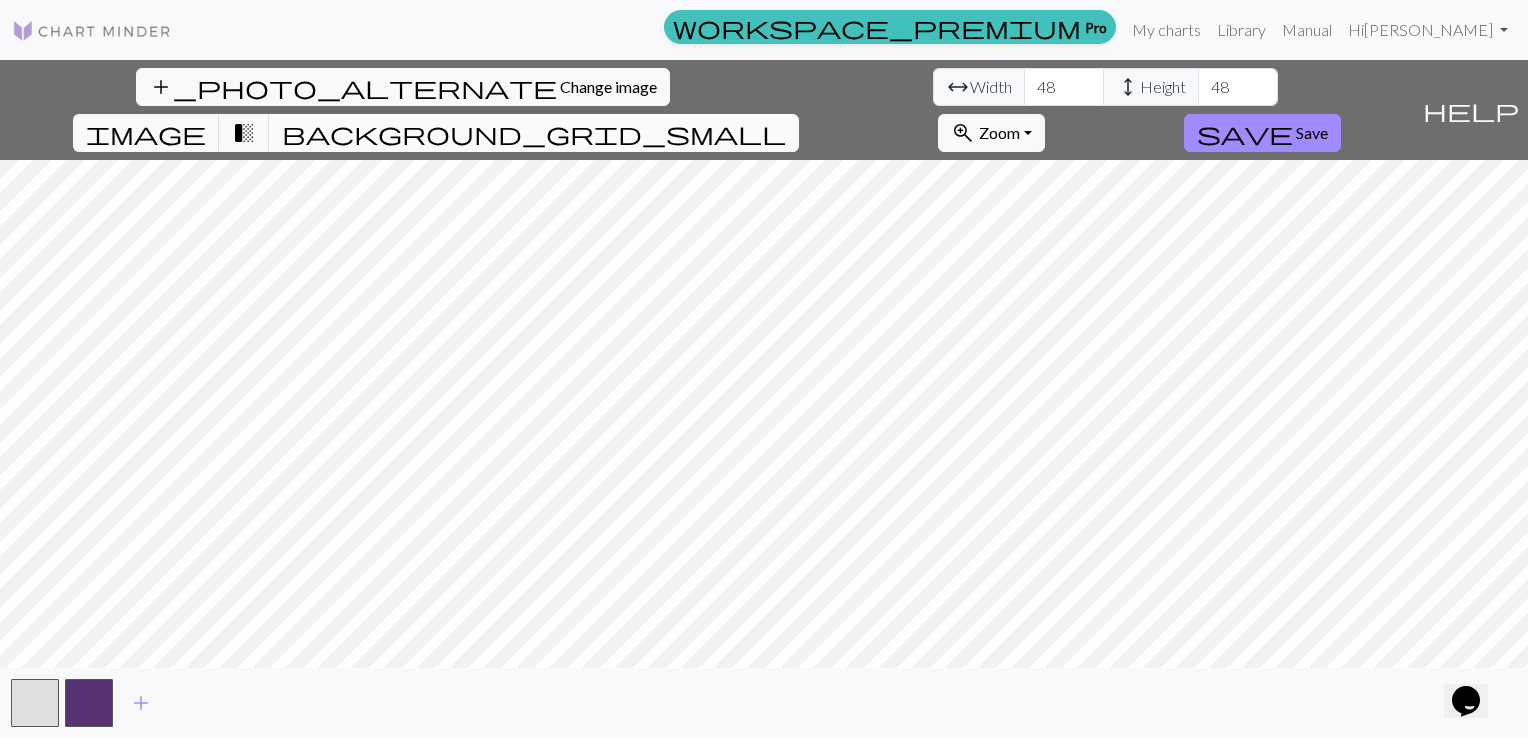 click on "background_grid_small" at bounding box center [534, 133] 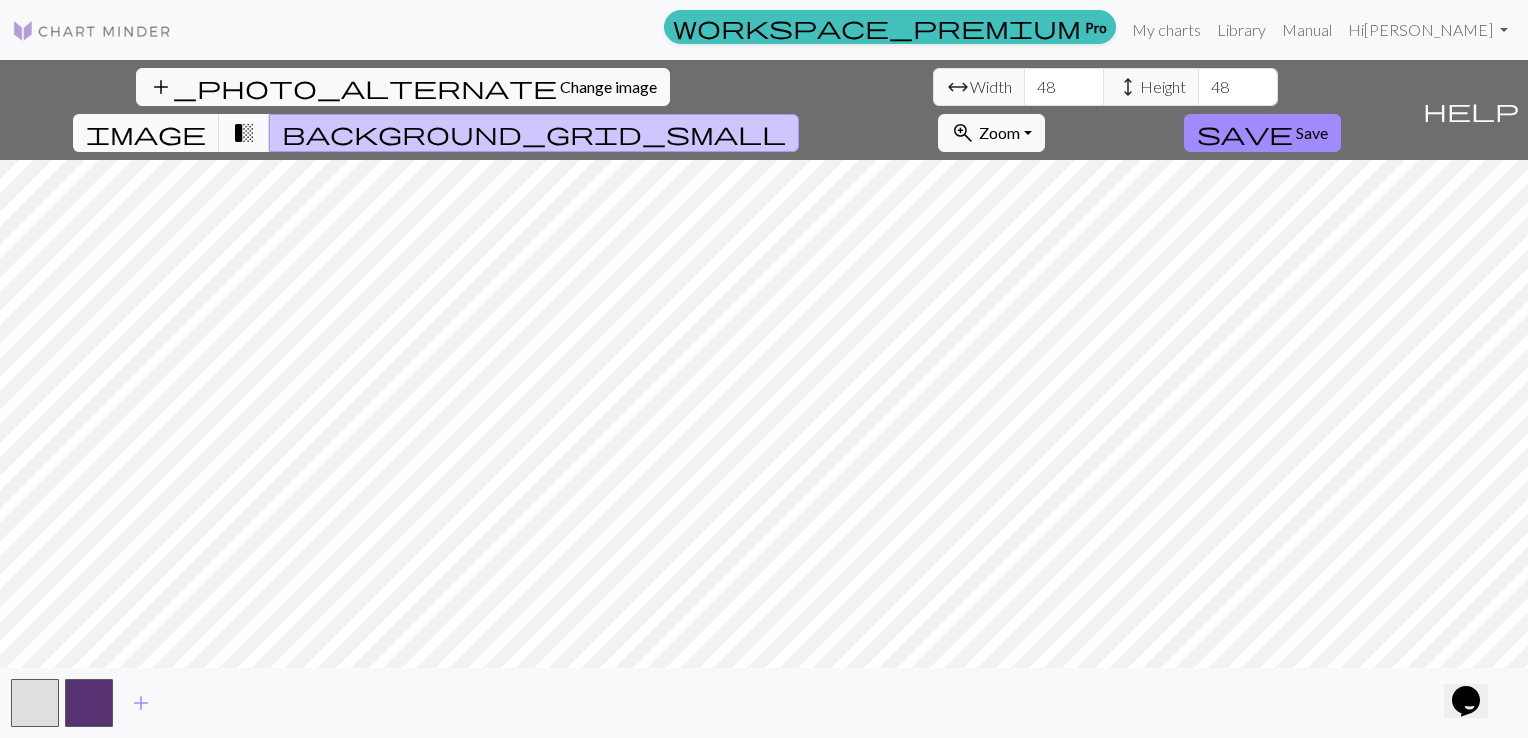 click on "transition_fade" at bounding box center (244, 133) 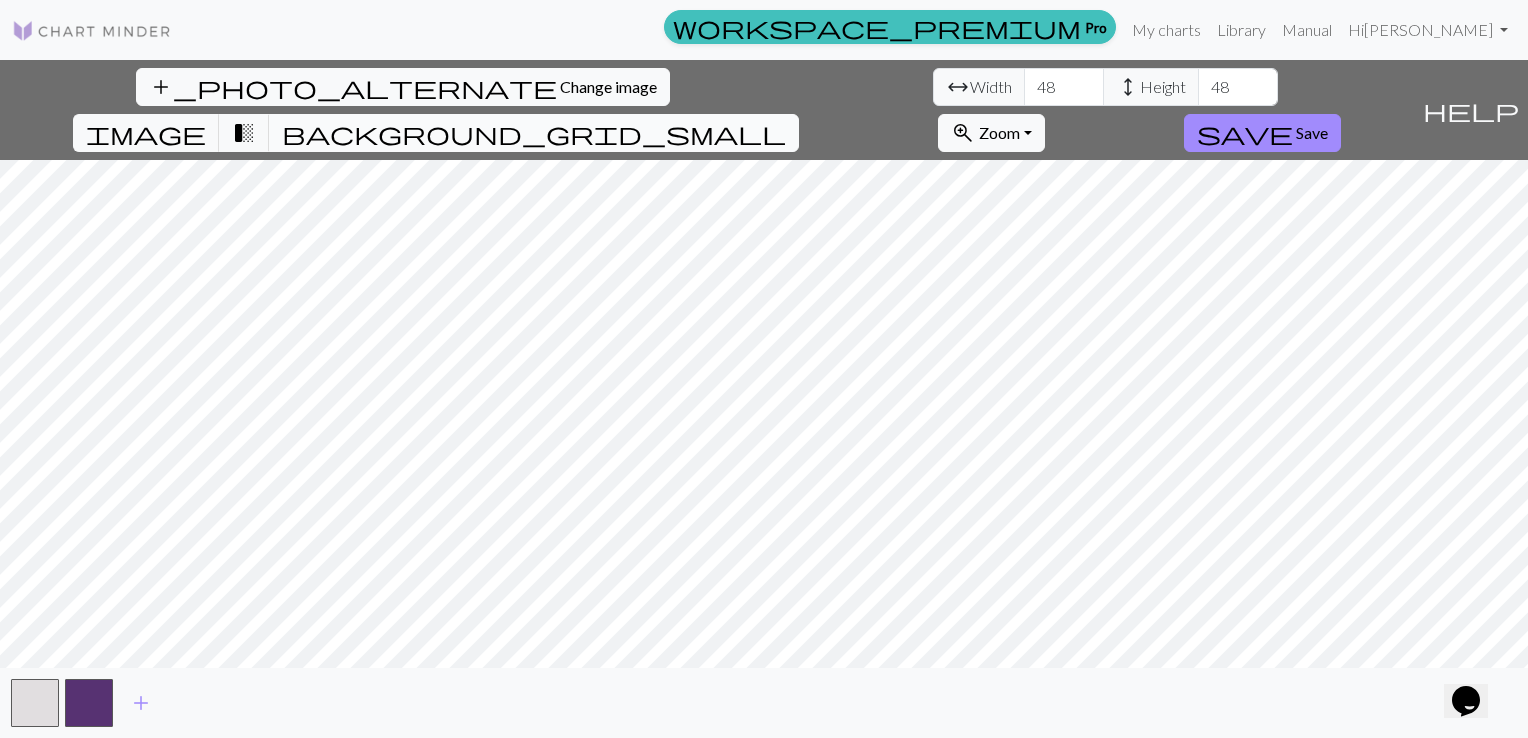 click on "background_grid_small" at bounding box center [534, 133] 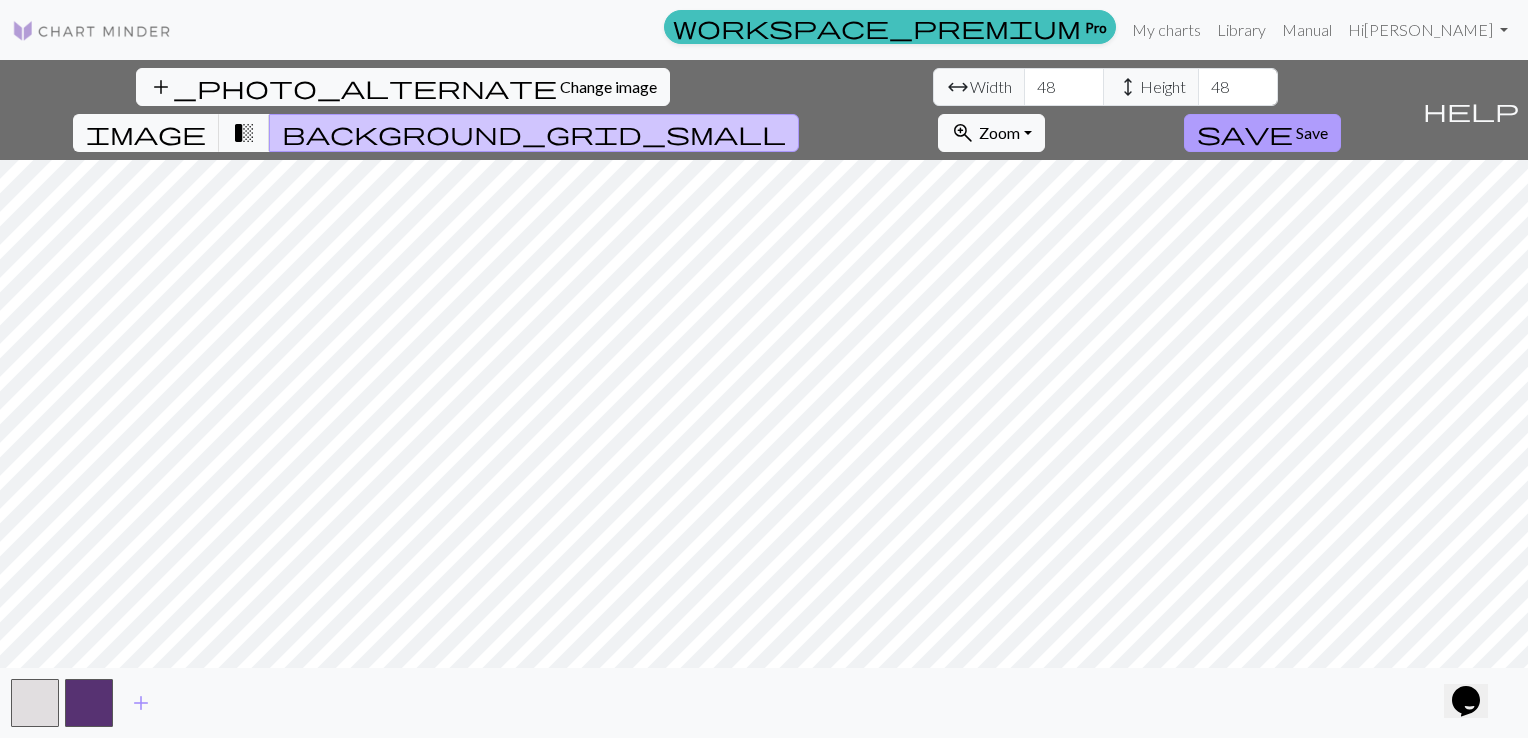 click on "save   Save" at bounding box center (1262, 133) 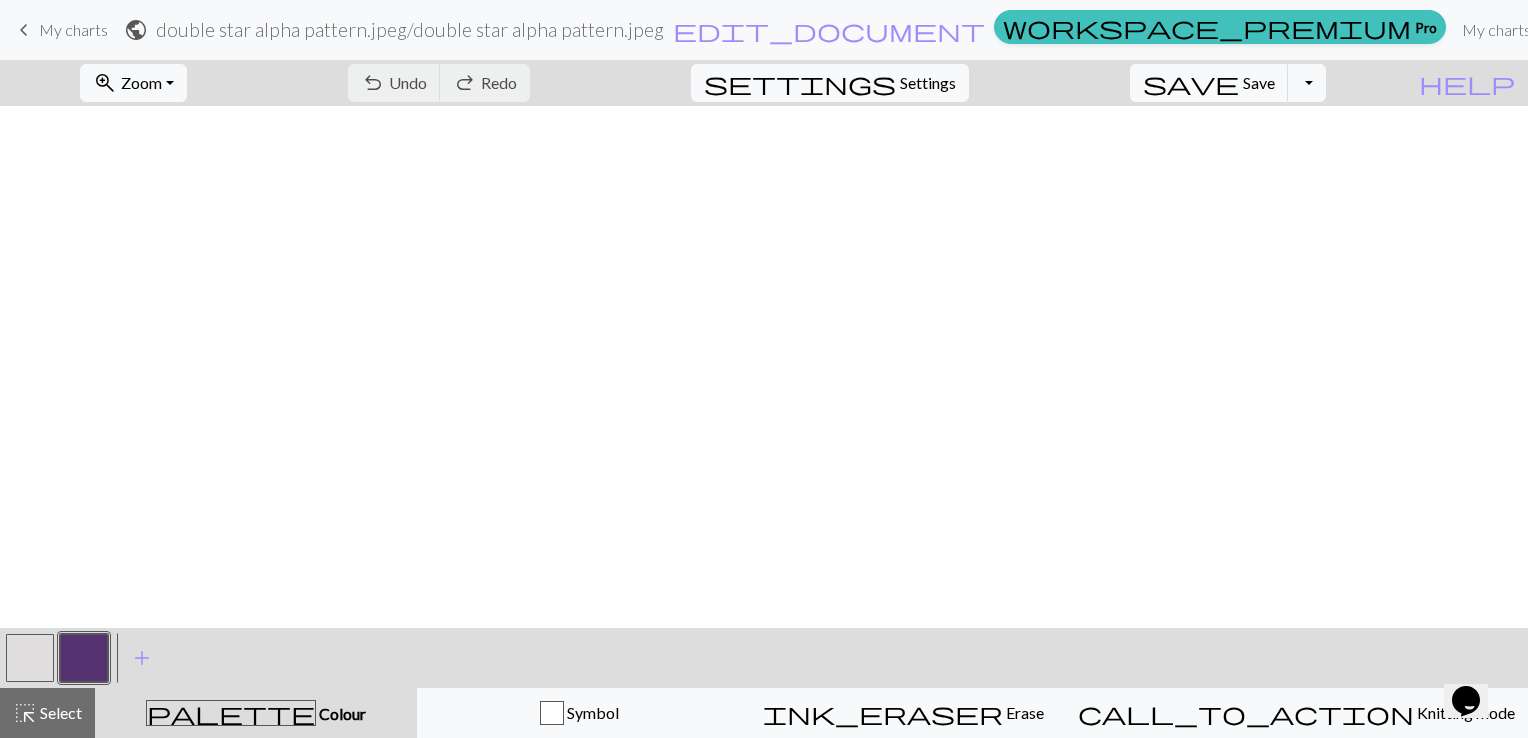 scroll, scrollTop: 597, scrollLeft: 0, axis: vertical 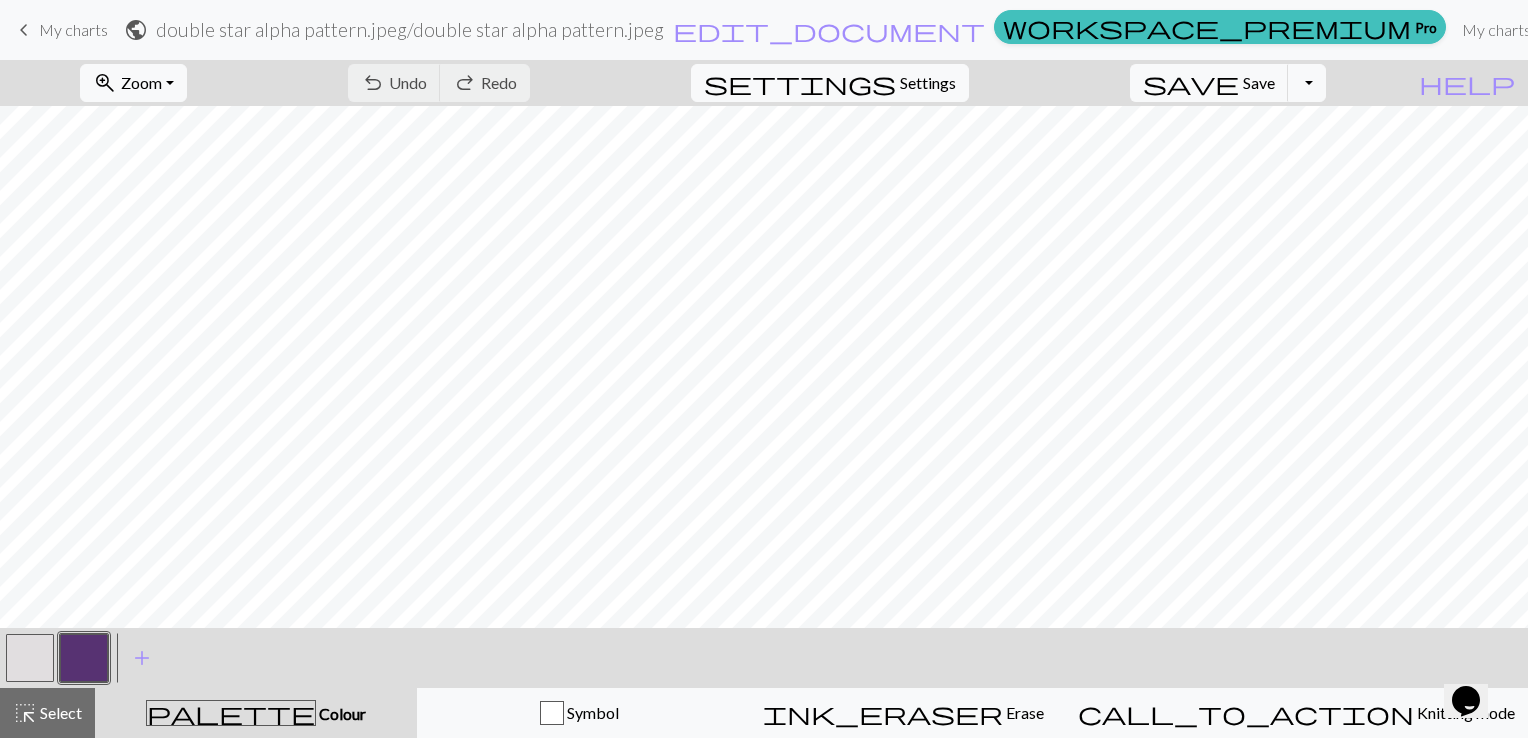 click at bounding box center (84, 658) 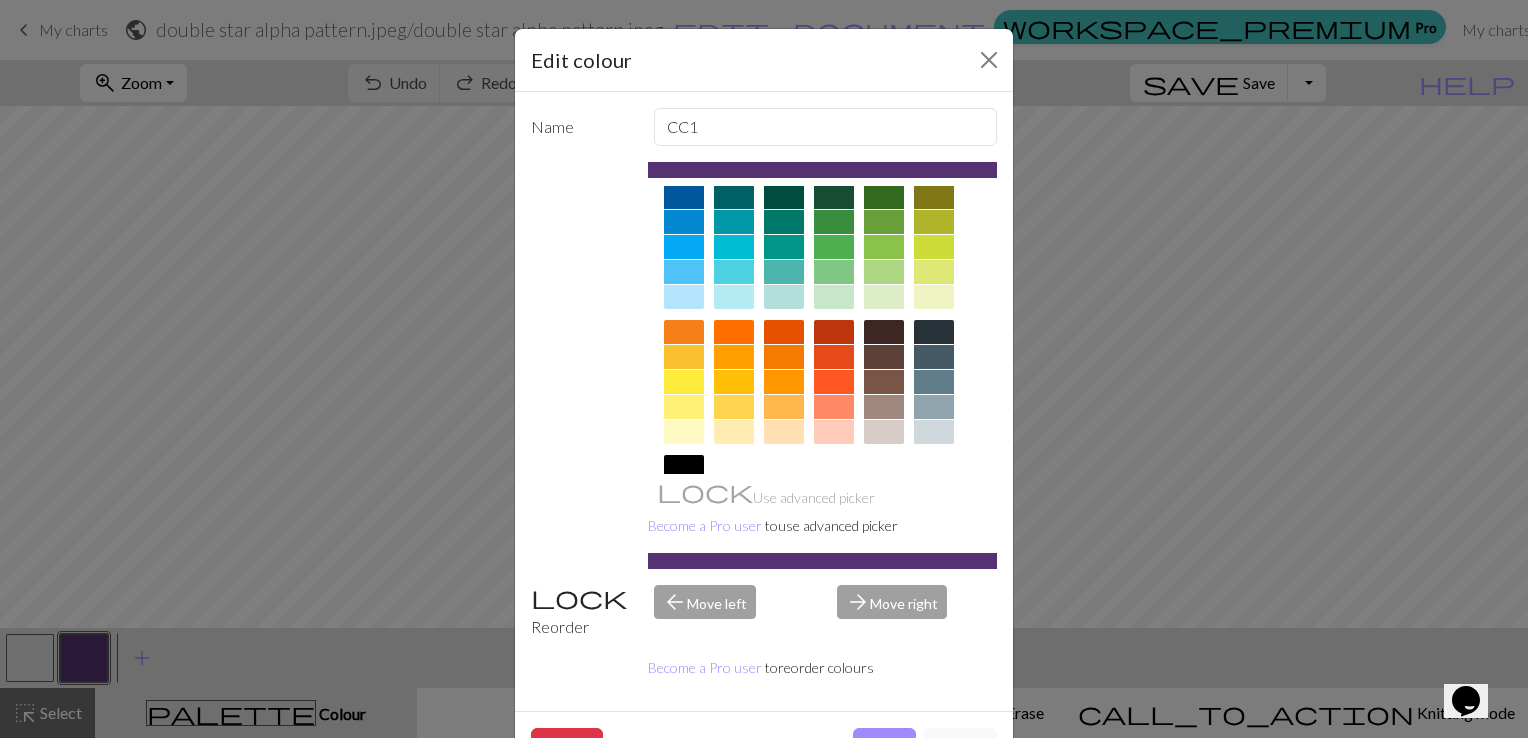 scroll, scrollTop: 209, scrollLeft: 0, axis: vertical 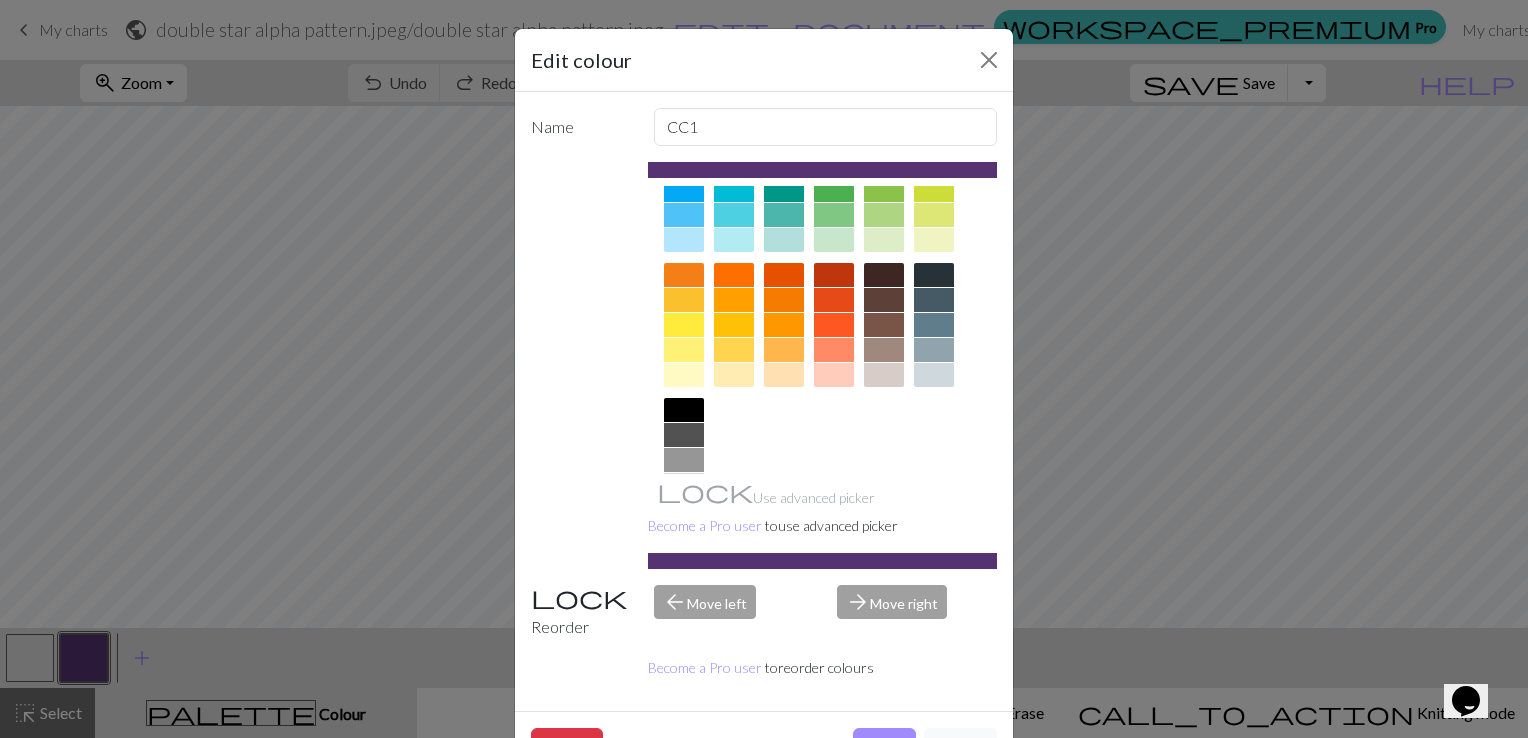 click at bounding box center (684, 410) 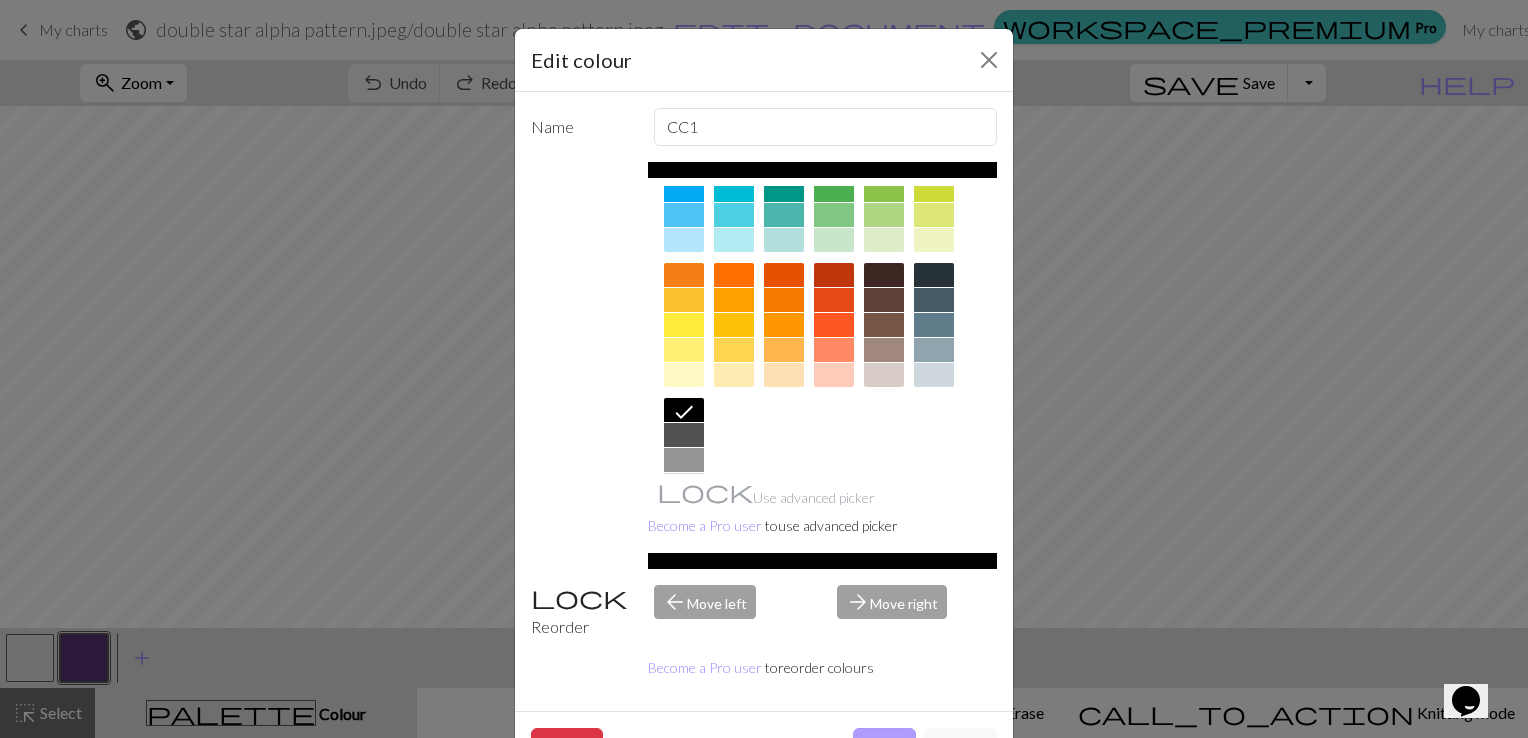 click on "Done" at bounding box center [884, 747] 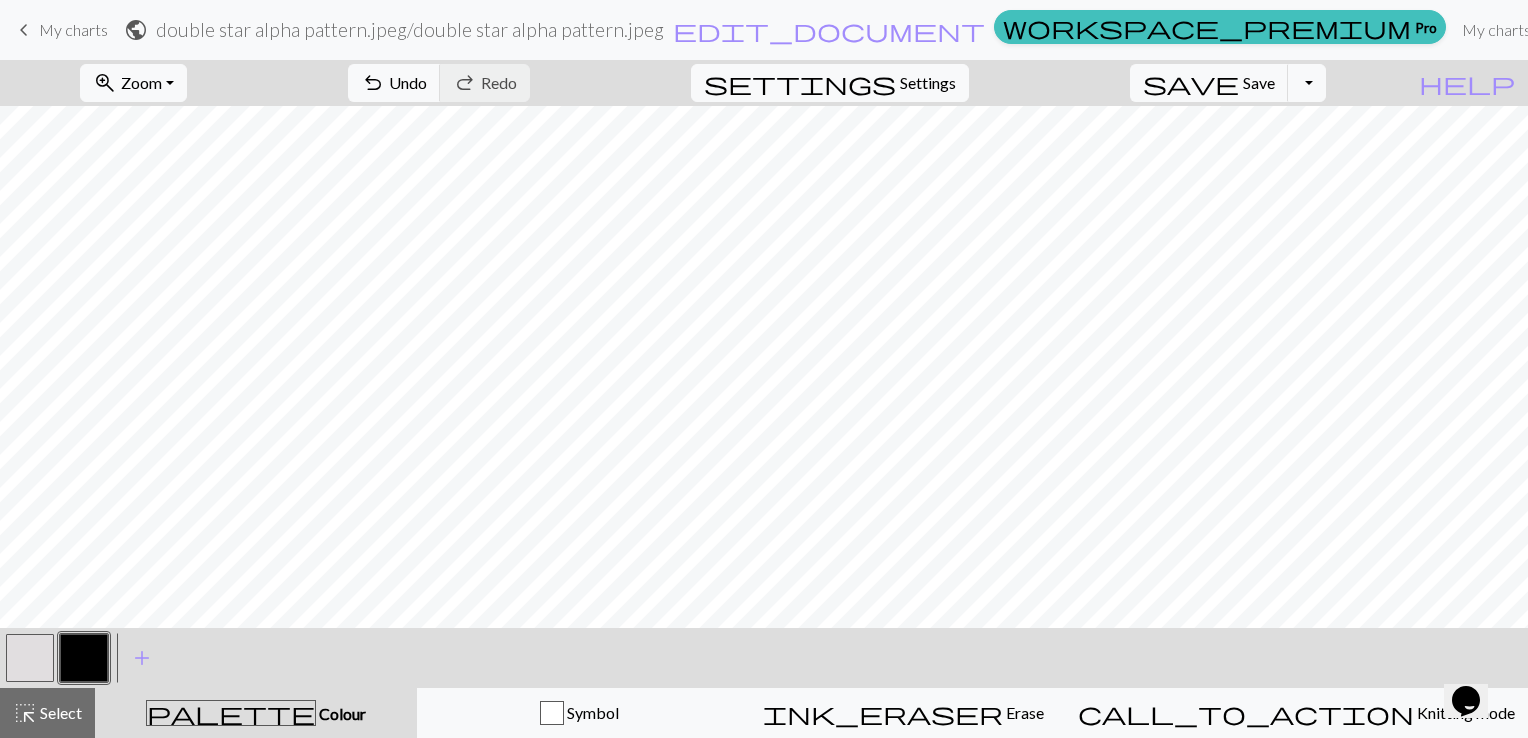 click at bounding box center [30, 658] 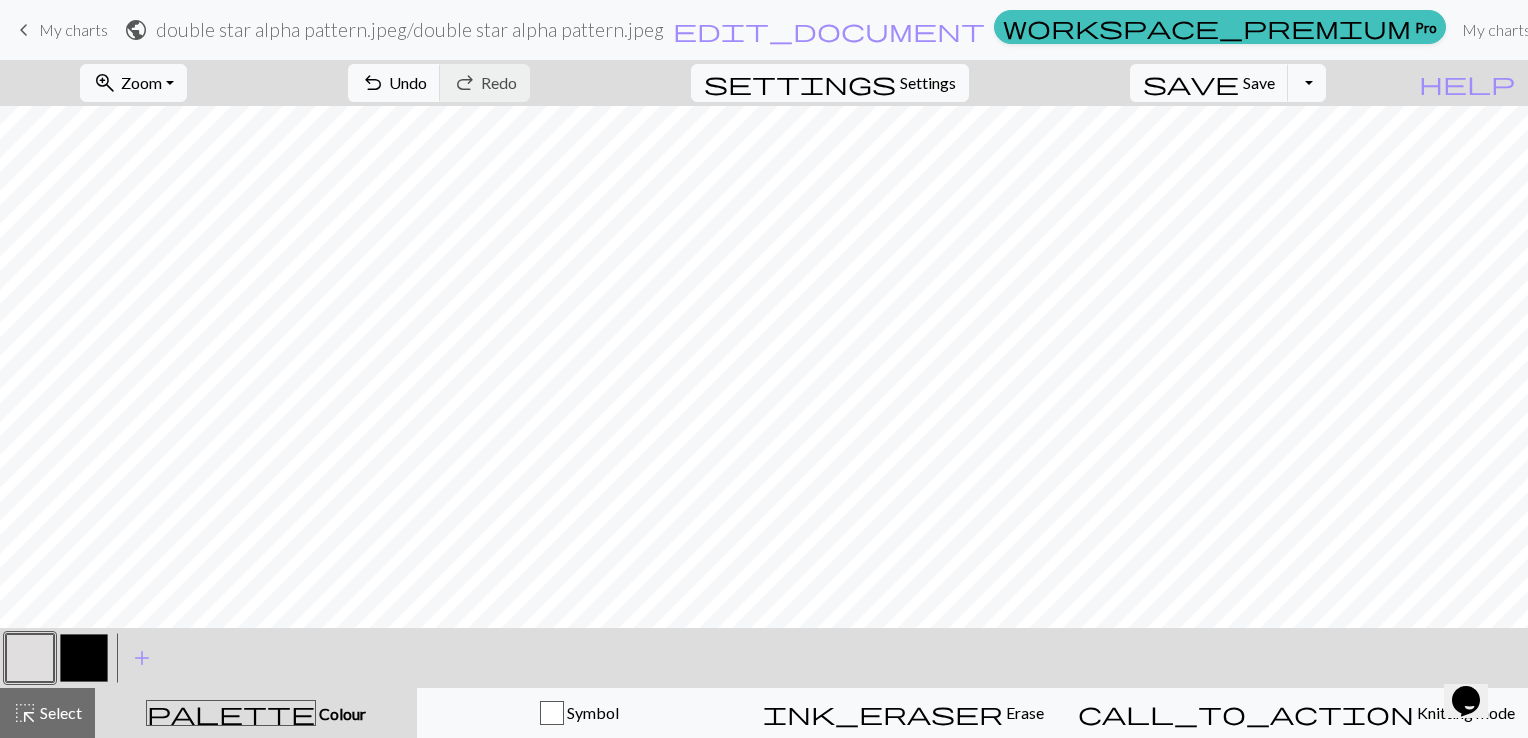click at bounding box center (30, 658) 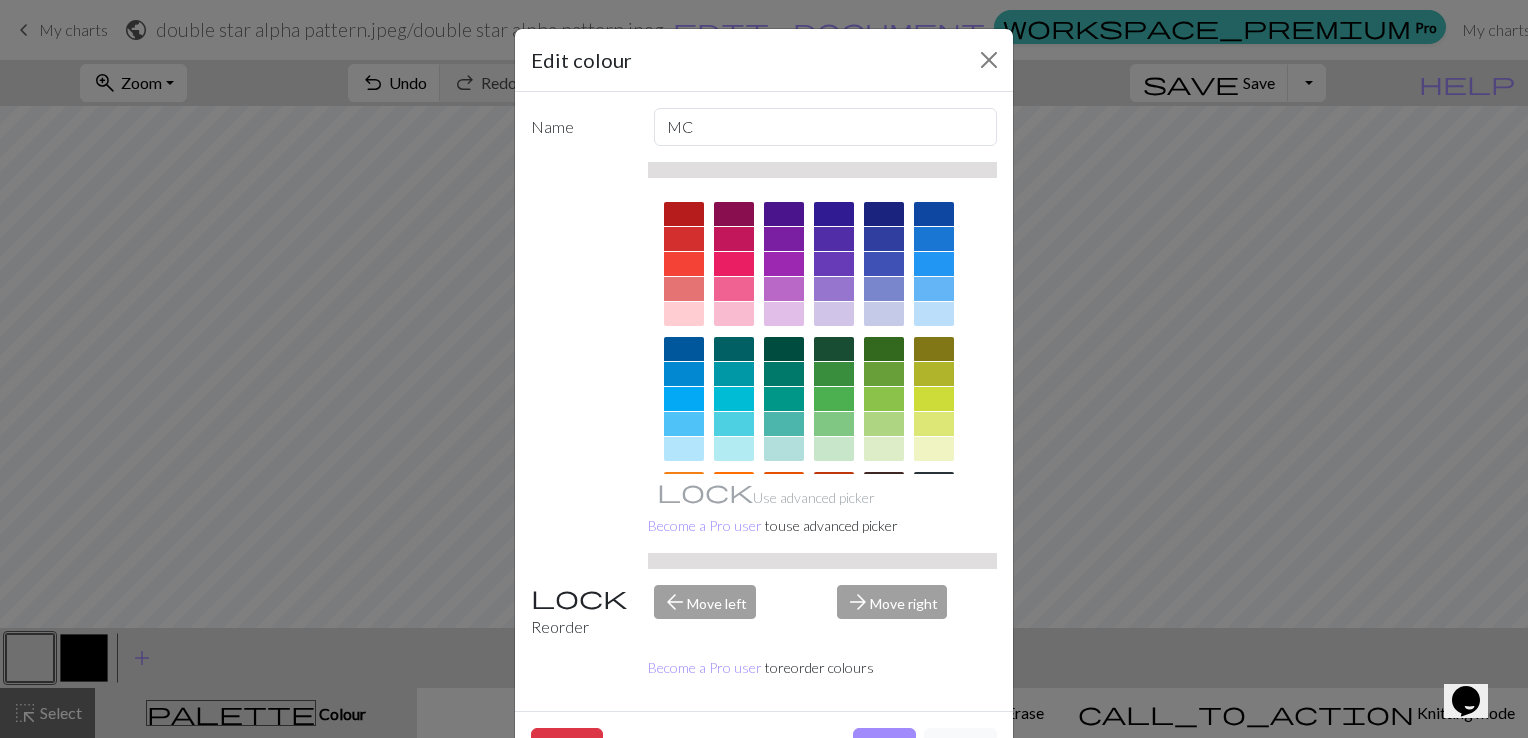 scroll, scrollTop: 279, scrollLeft: 0, axis: vertical 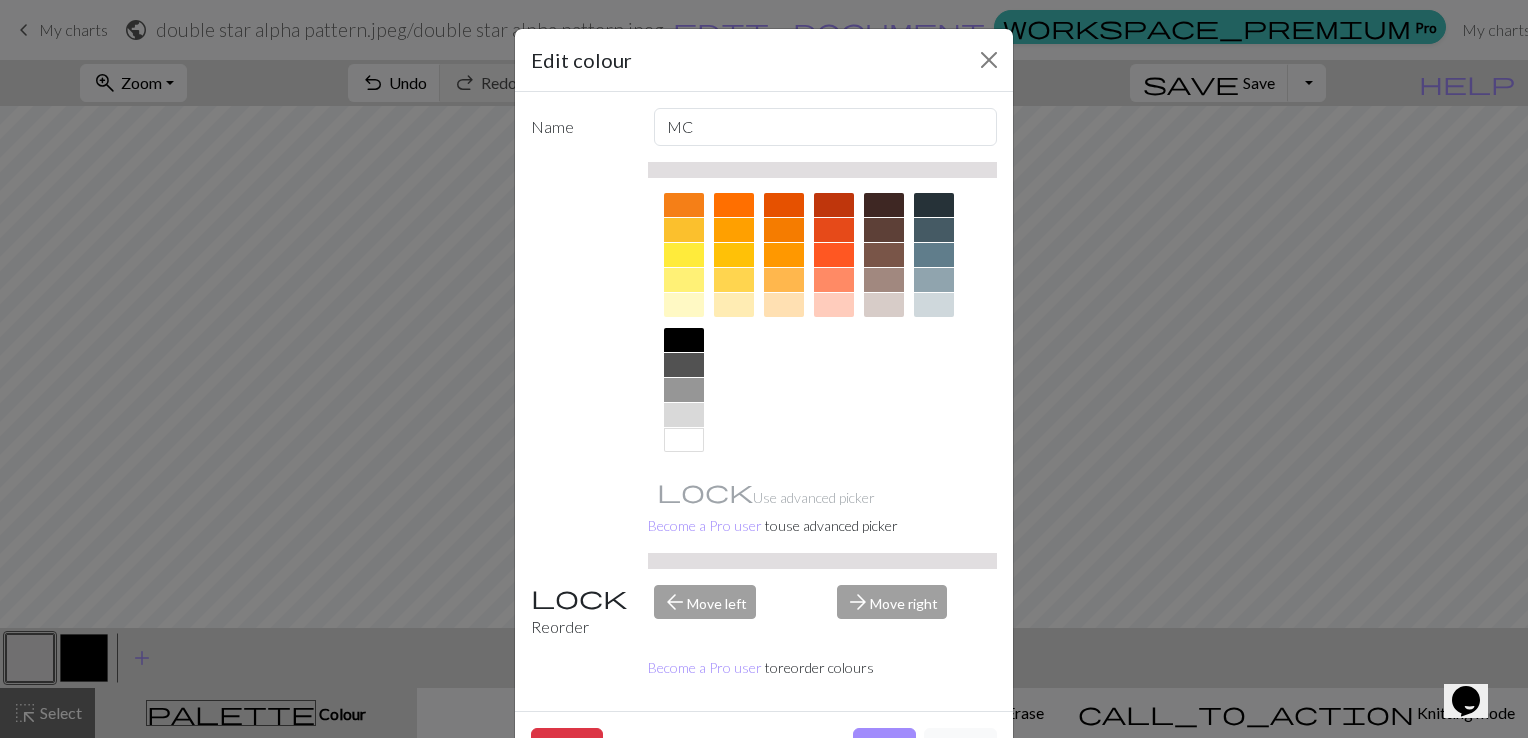 click at bounding box center (684, 440) 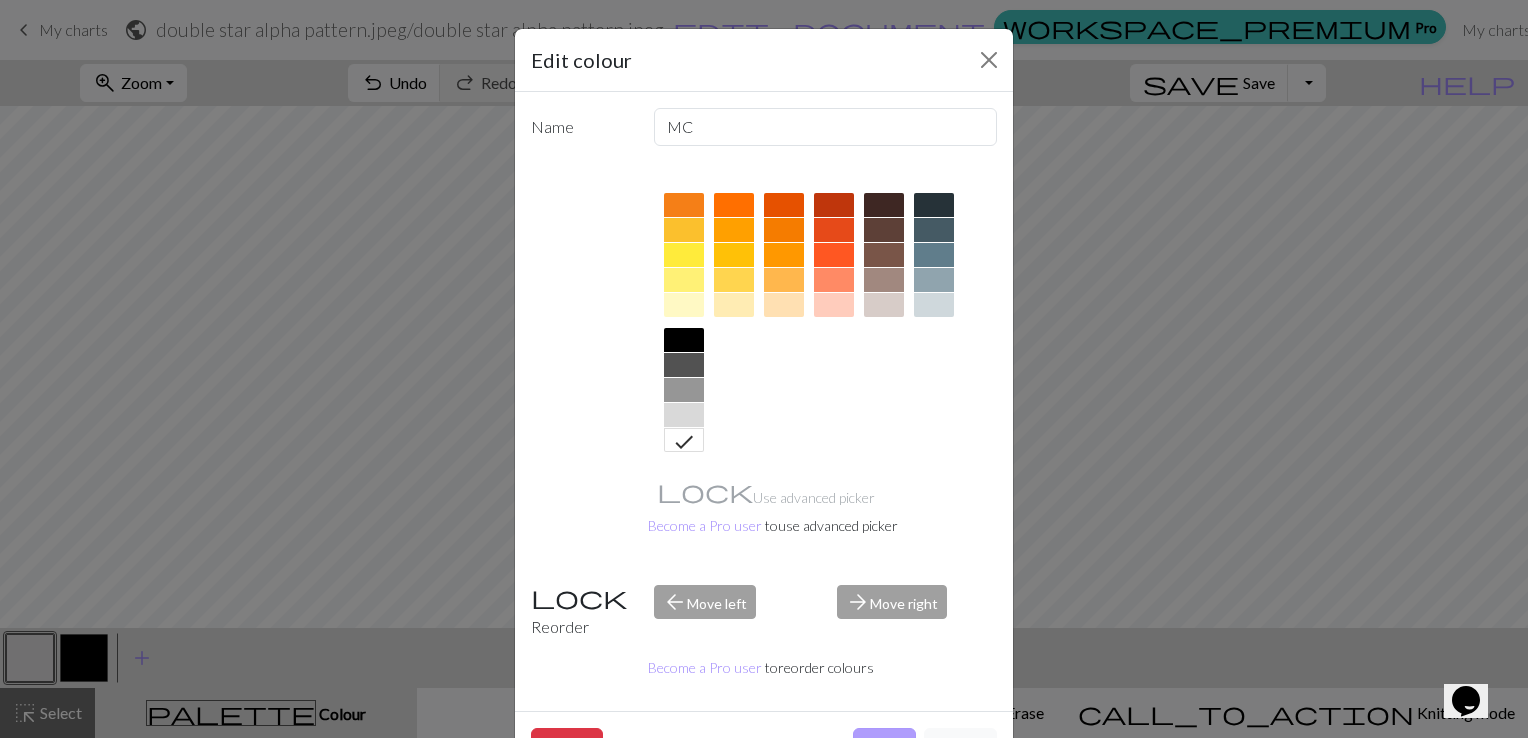 click on "Done" at bounding box center (884, 747) 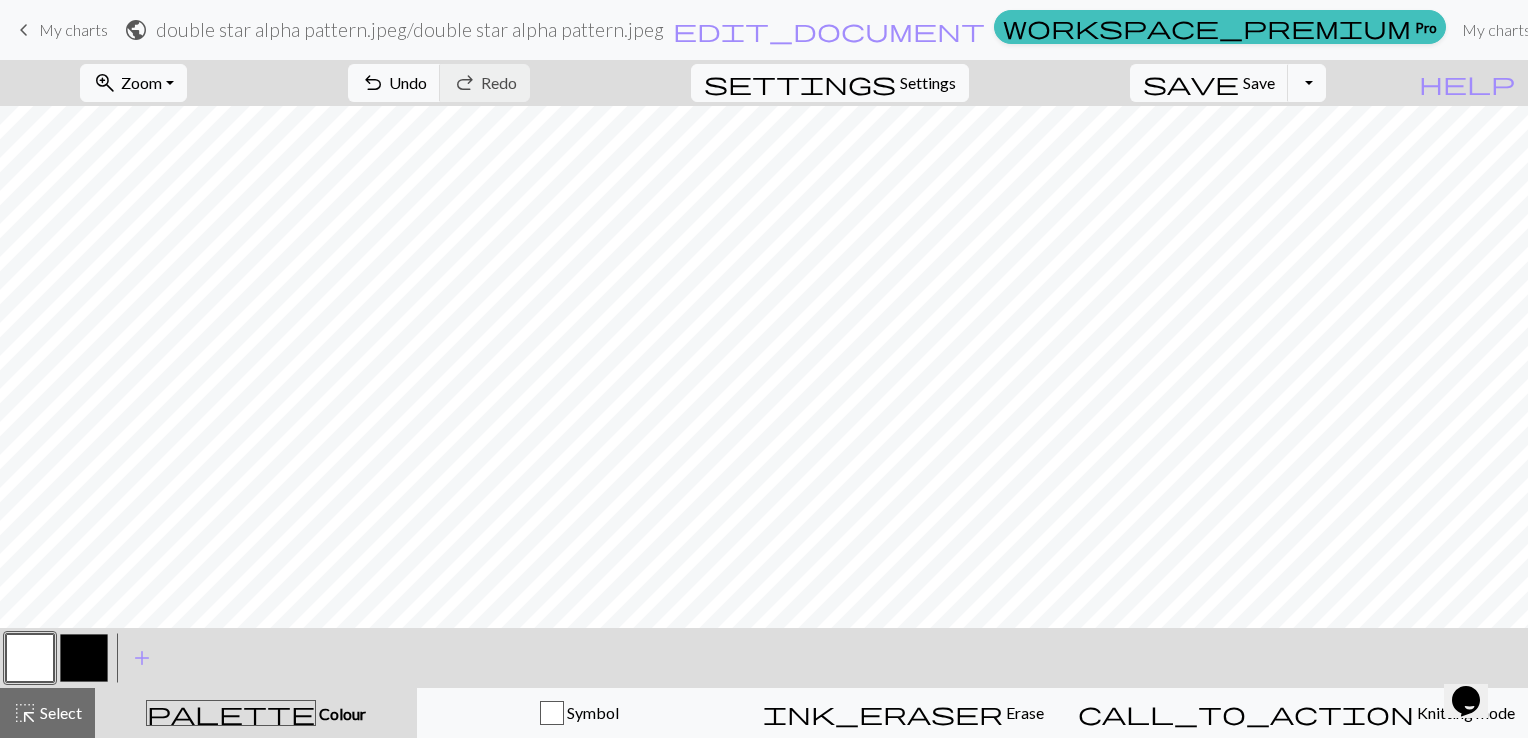 click at bounding box center [84, 658] 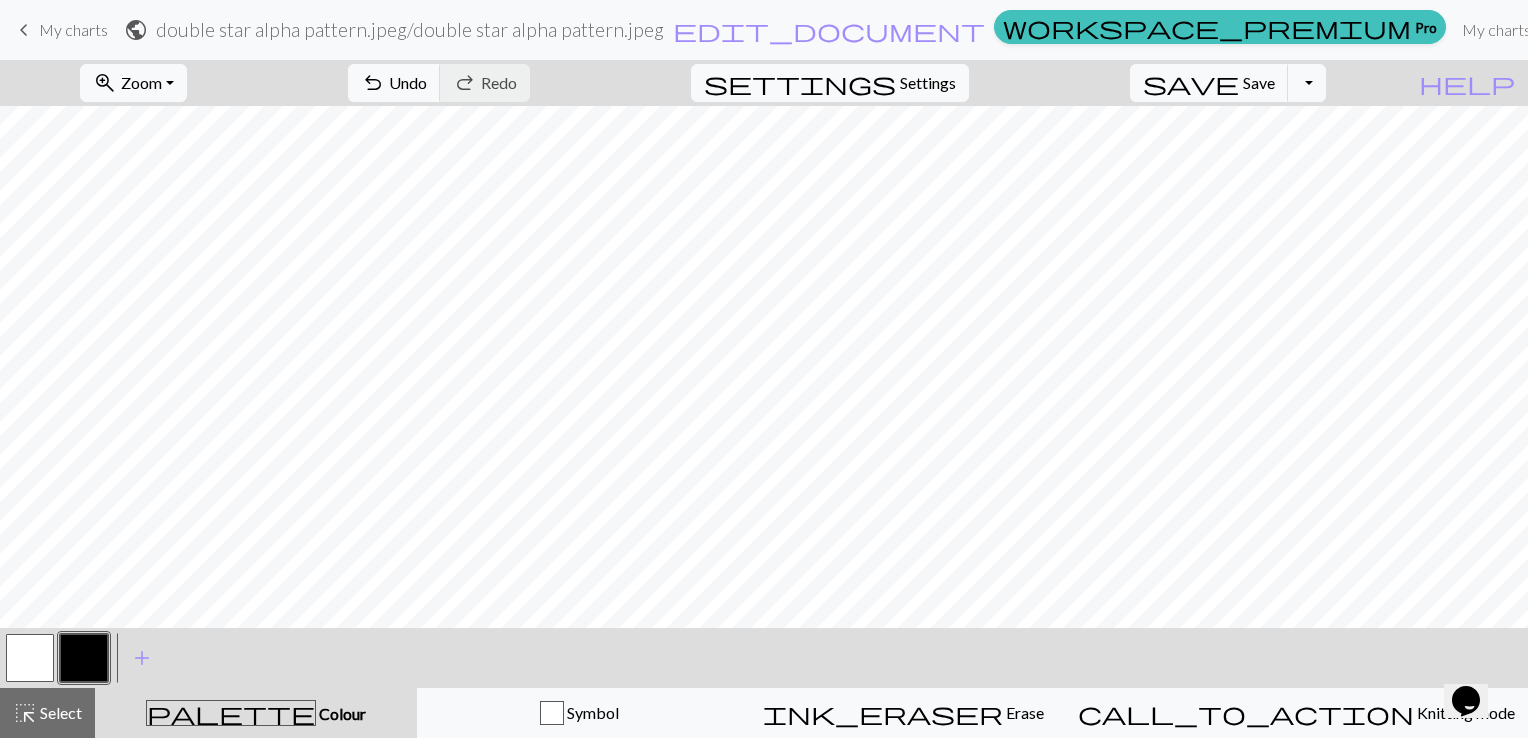 click at bounding box center (84, 658) 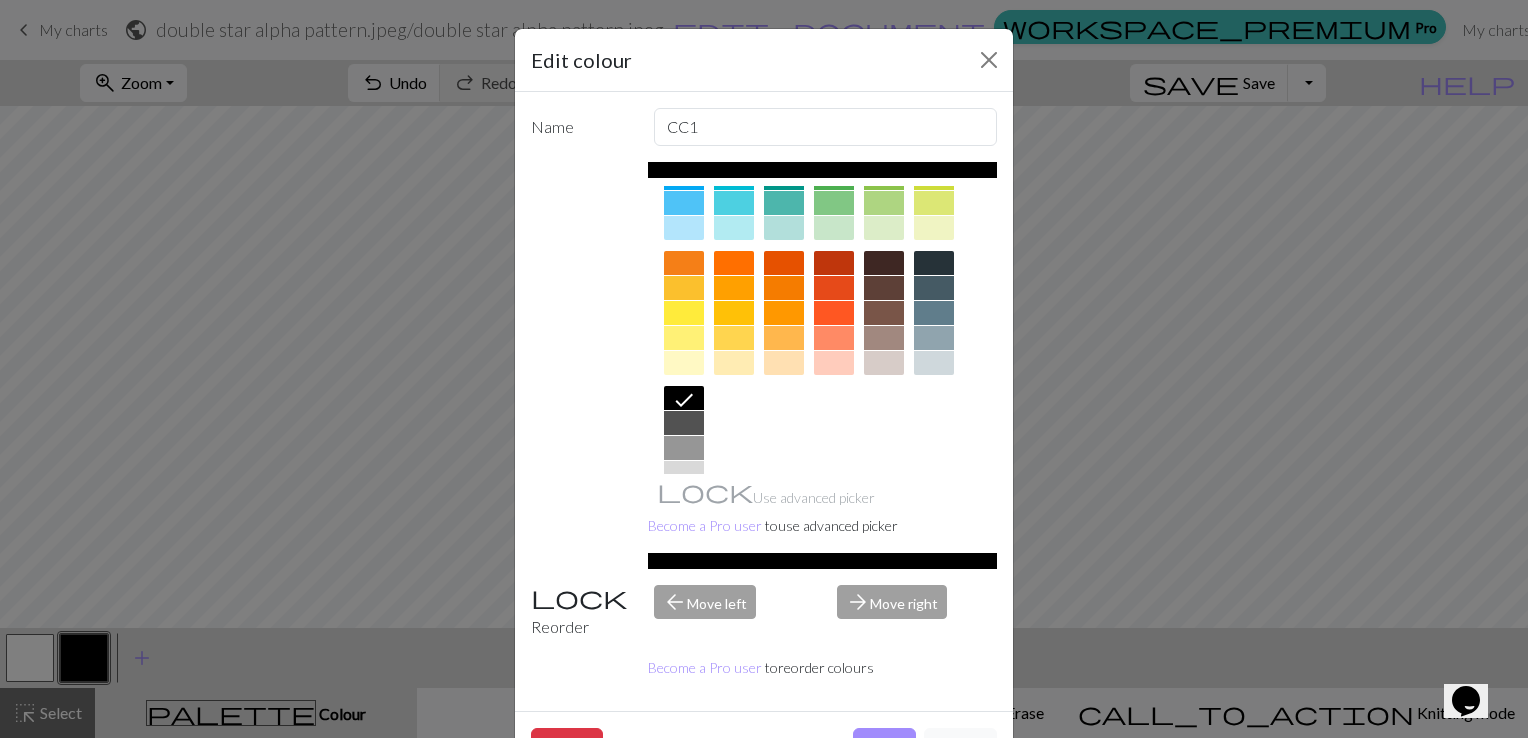 scroll, scrollTop: 0, scrollLeft: 0, axis: both 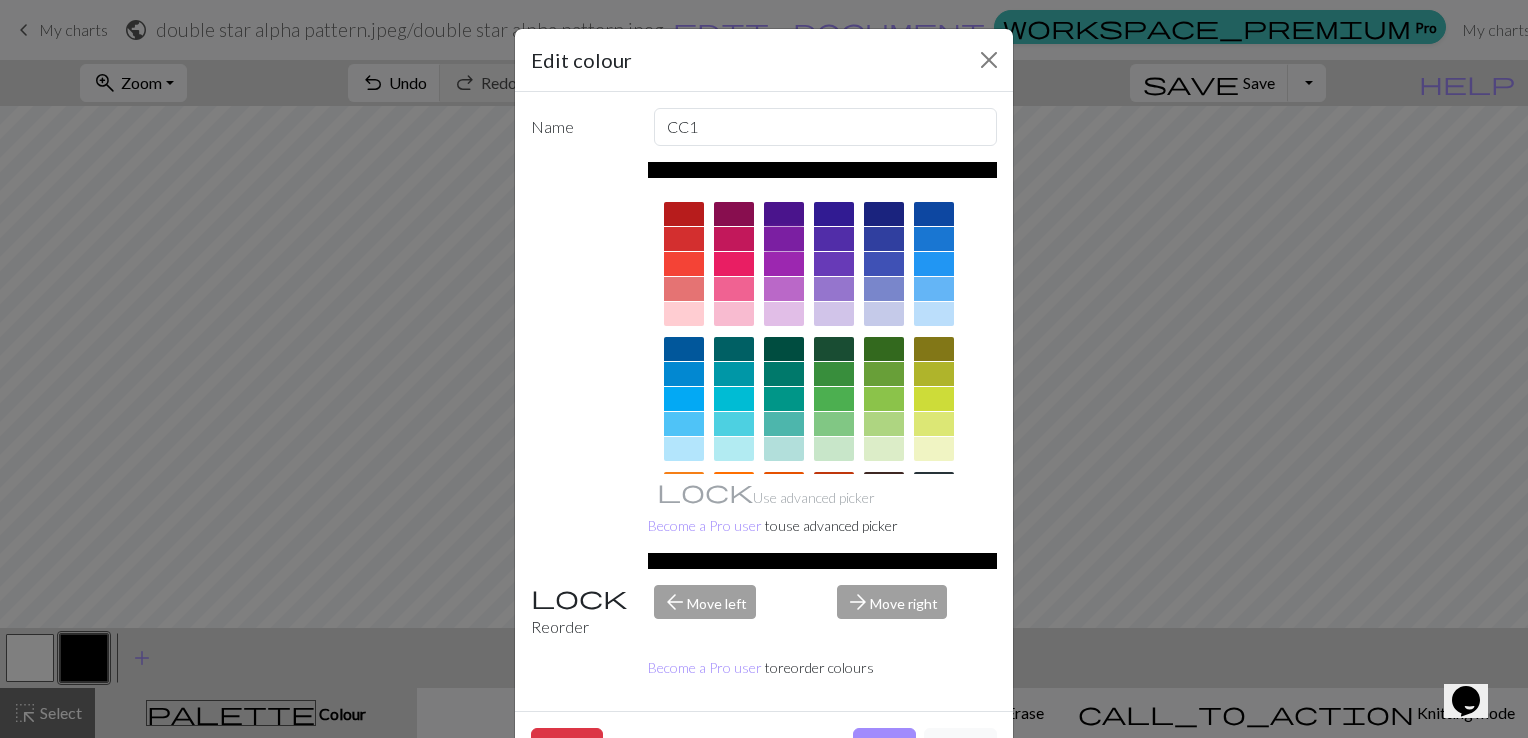 click at bounding box center (784, 239) 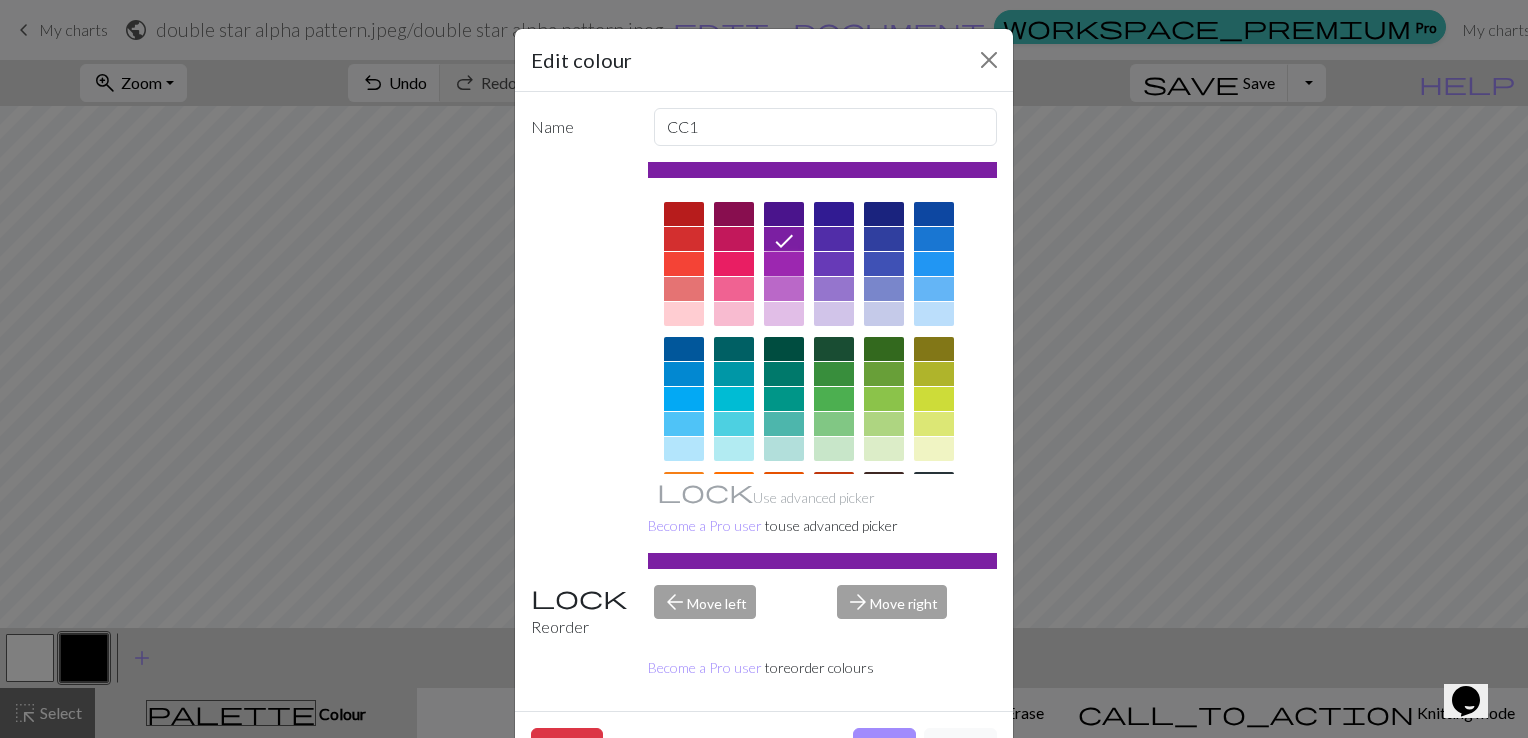 click at bounding box center [784, 264] 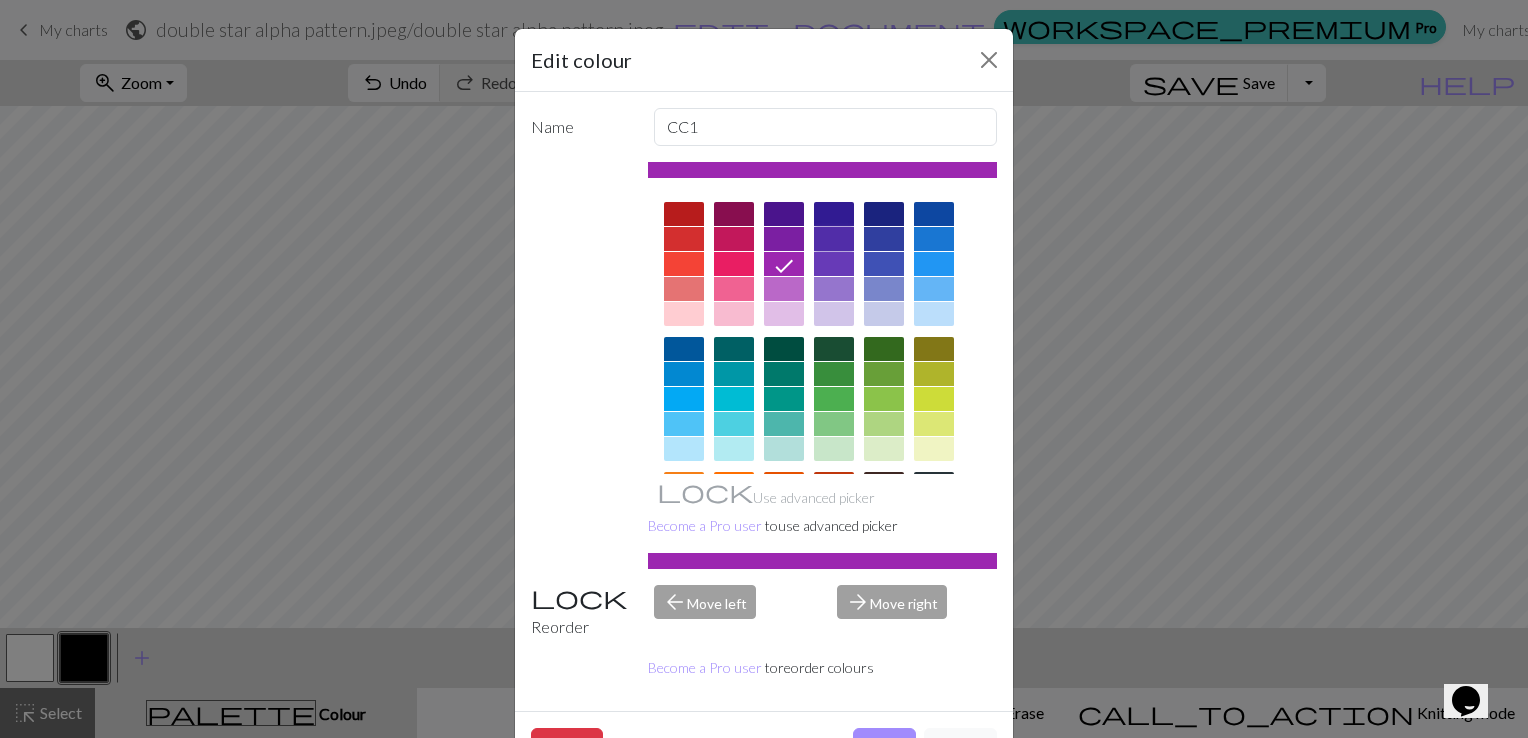 click at bounding box center (834, 239) 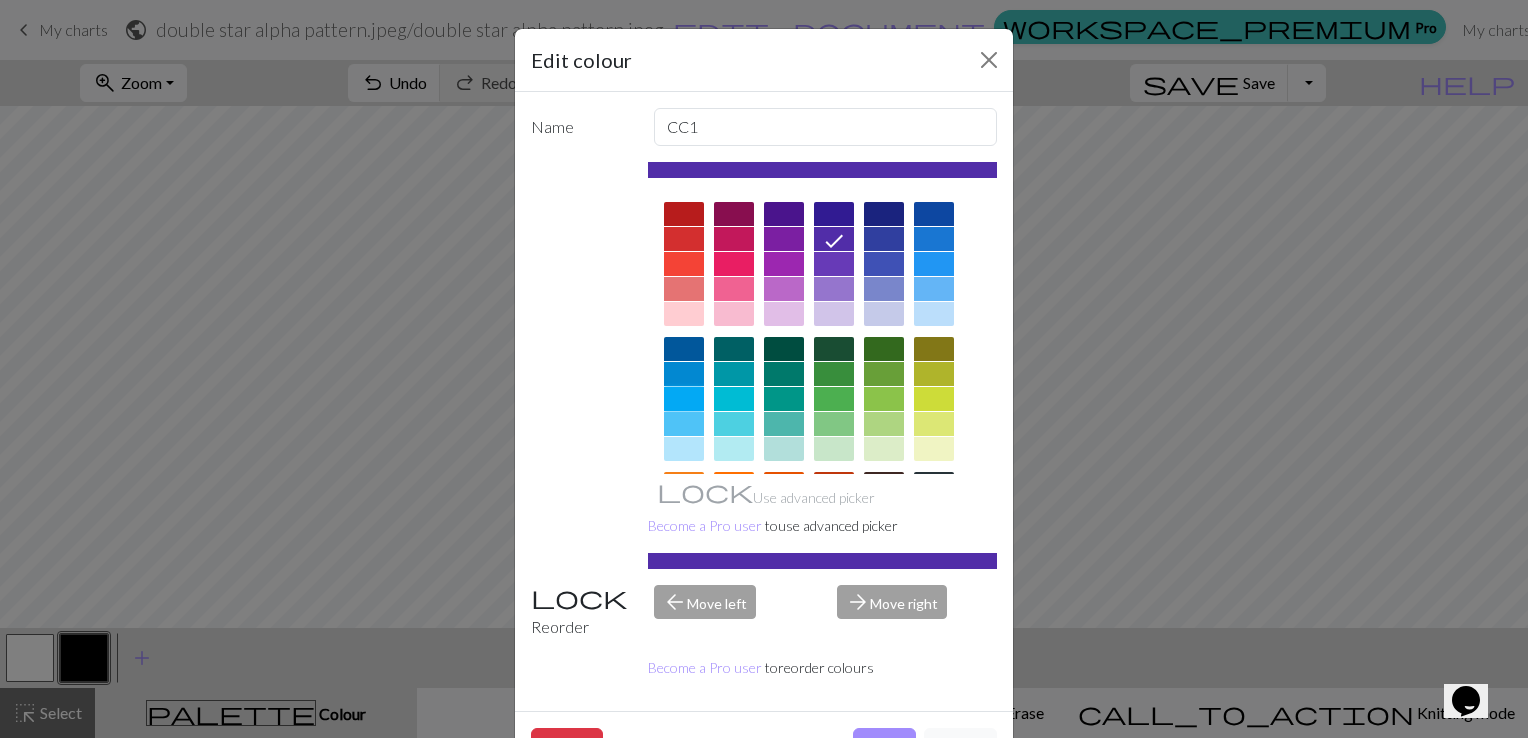 click at bounding box center [684, 399] 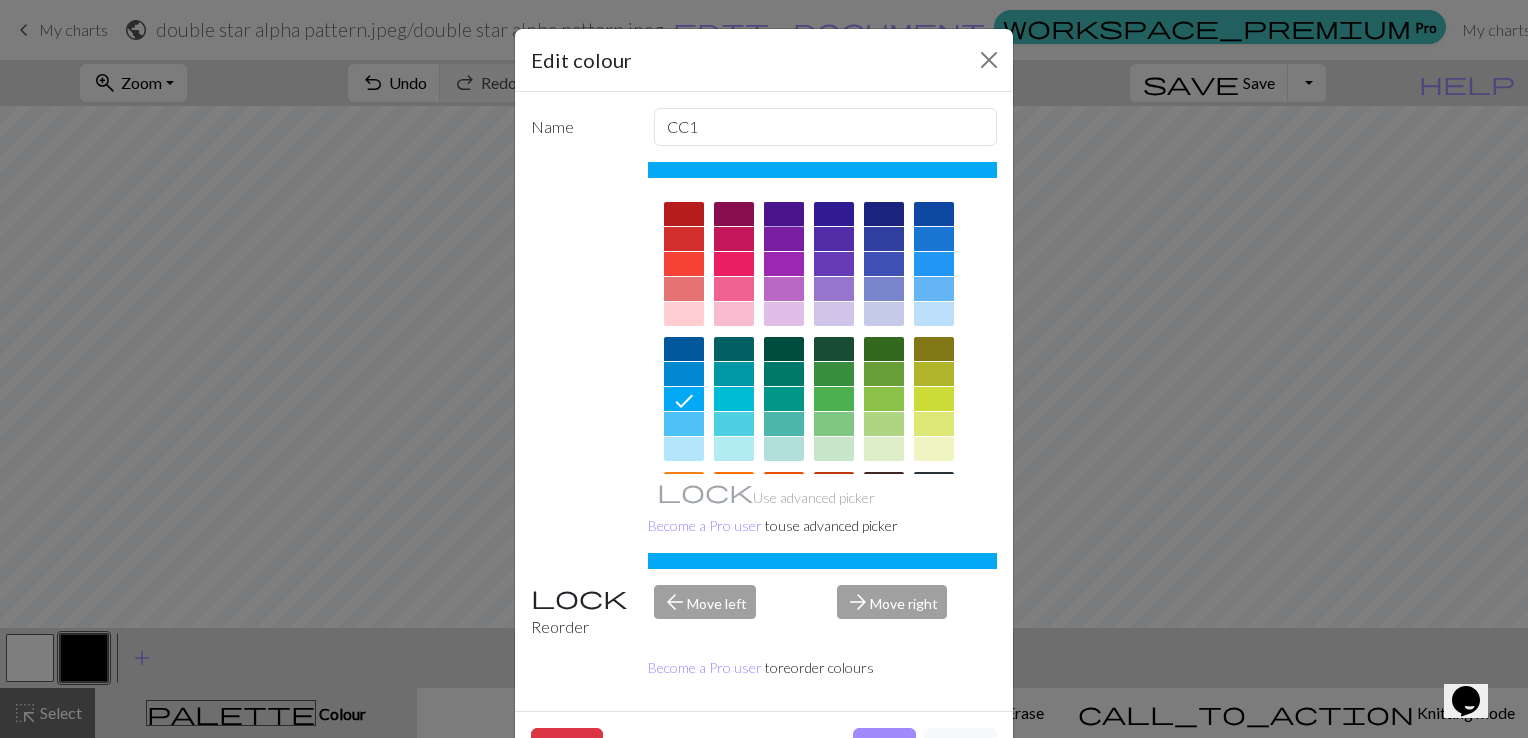 click at bounding box center (784, 214) 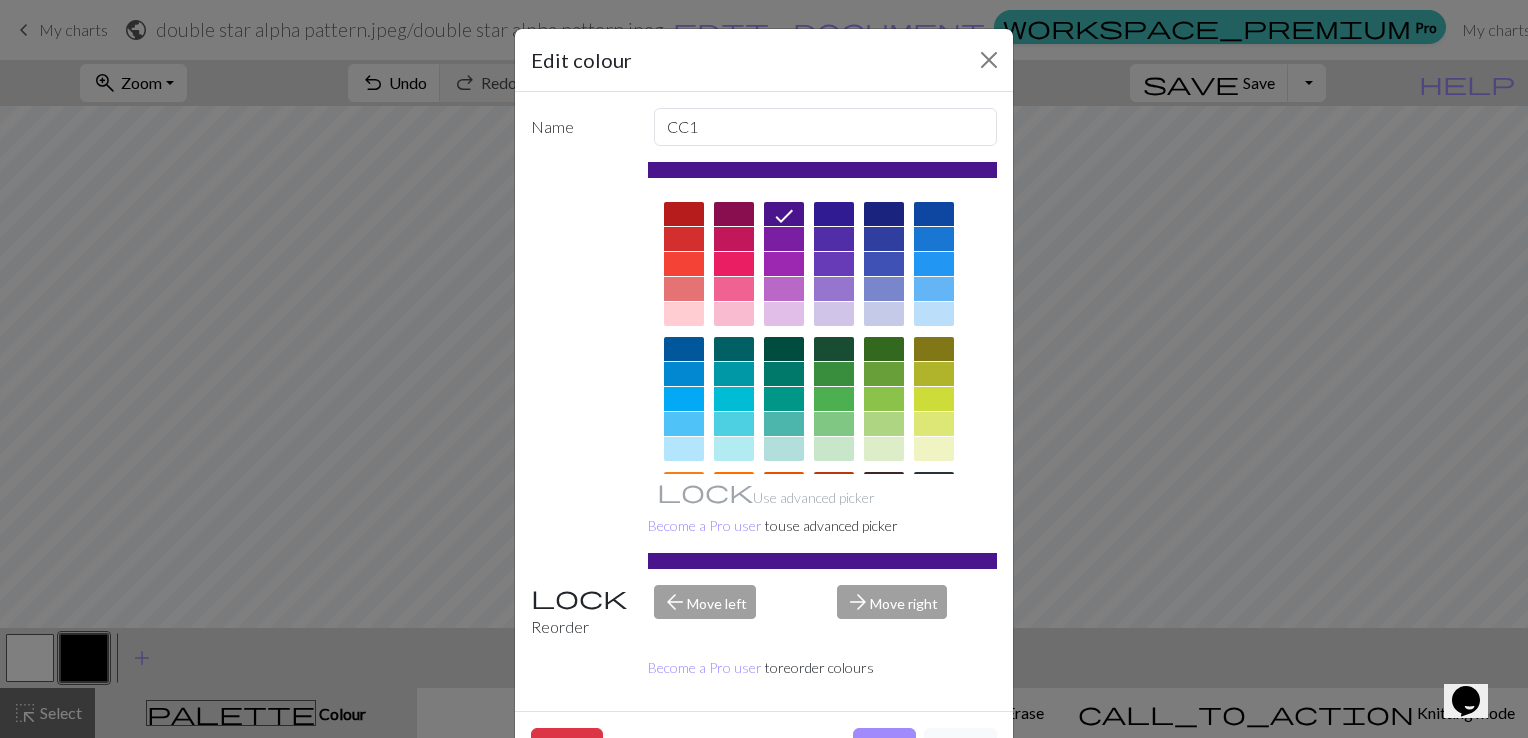 click on "arrow_back Move left" at bounding box center [734, 612] 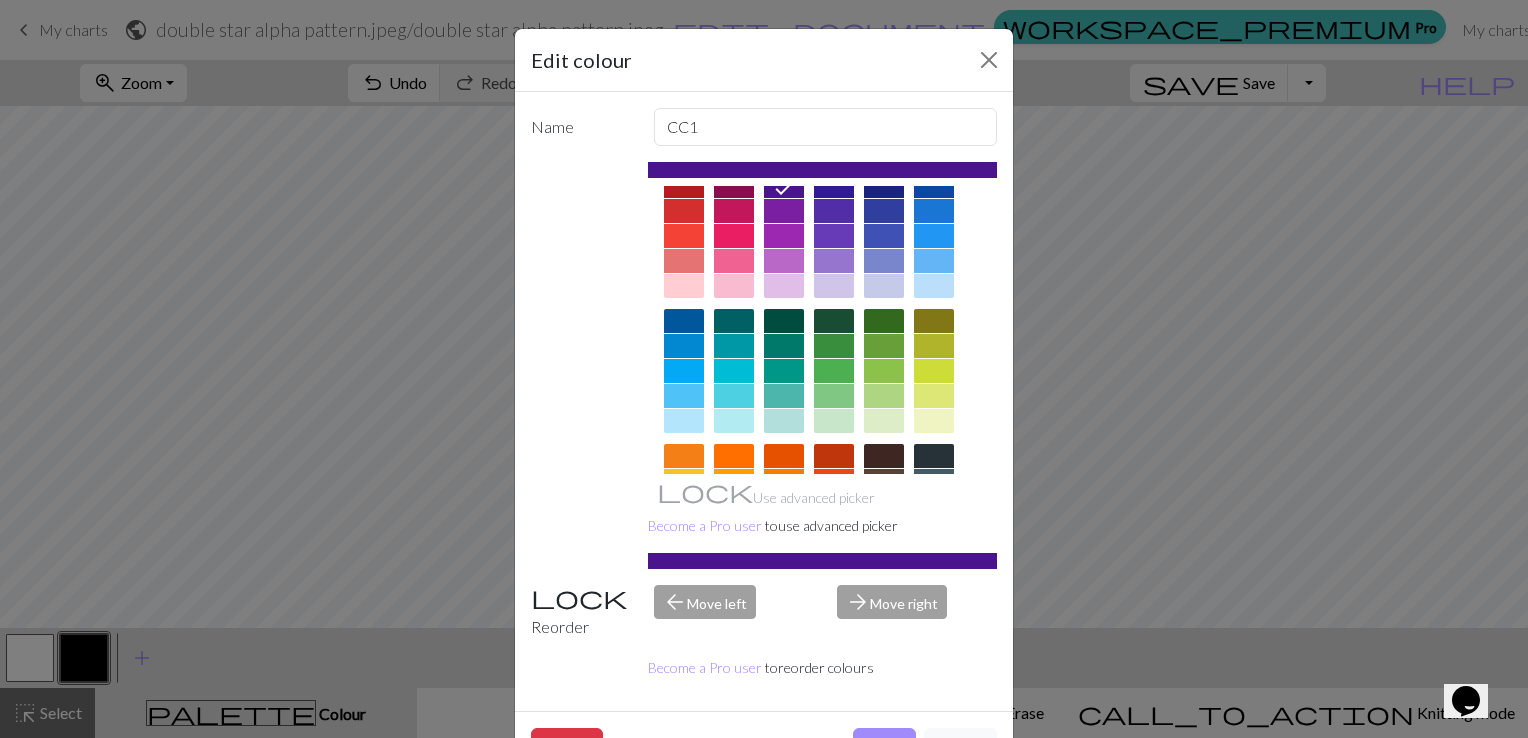 scroll, scrollTop: 0, scrollLeft: 0, axis: both 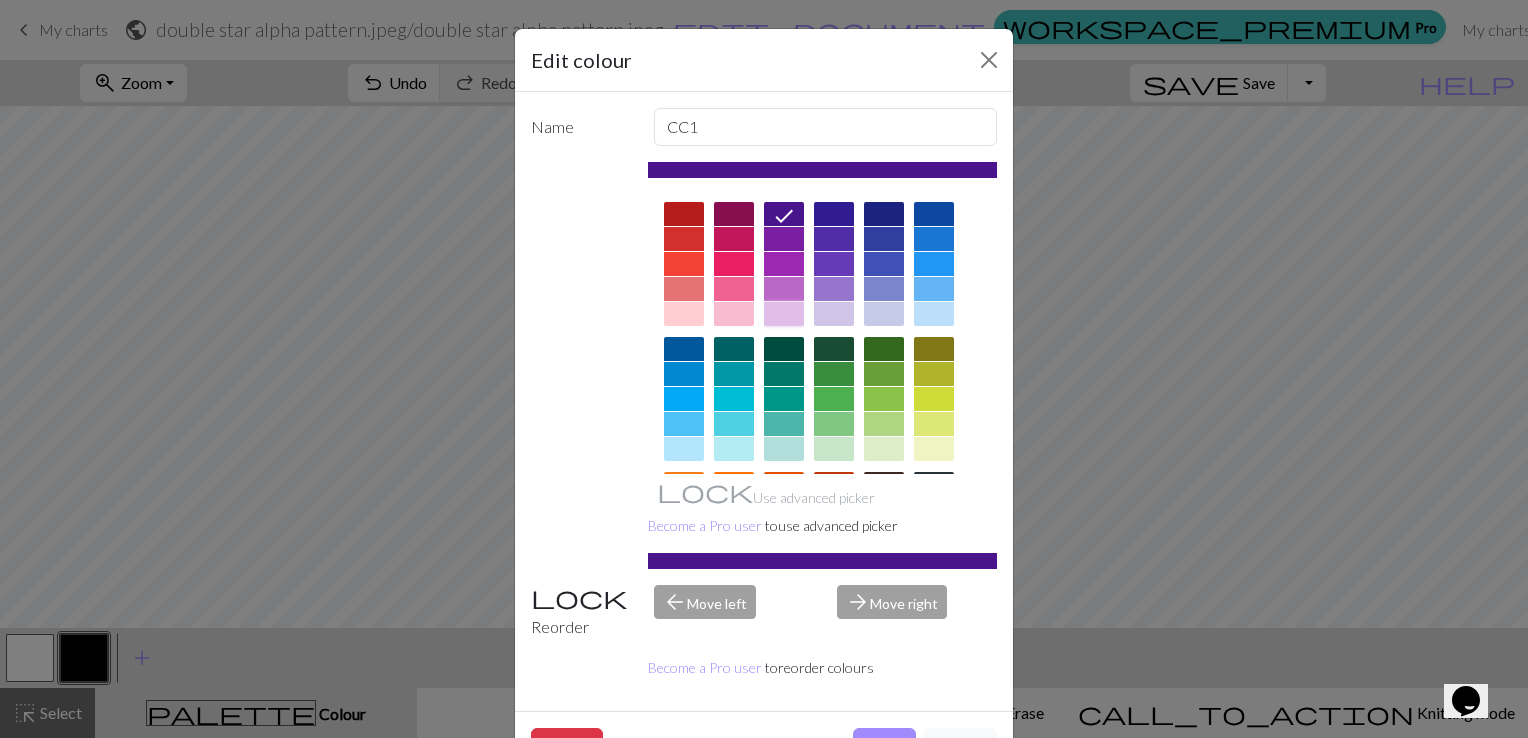 click at bounding box center (784, 314) 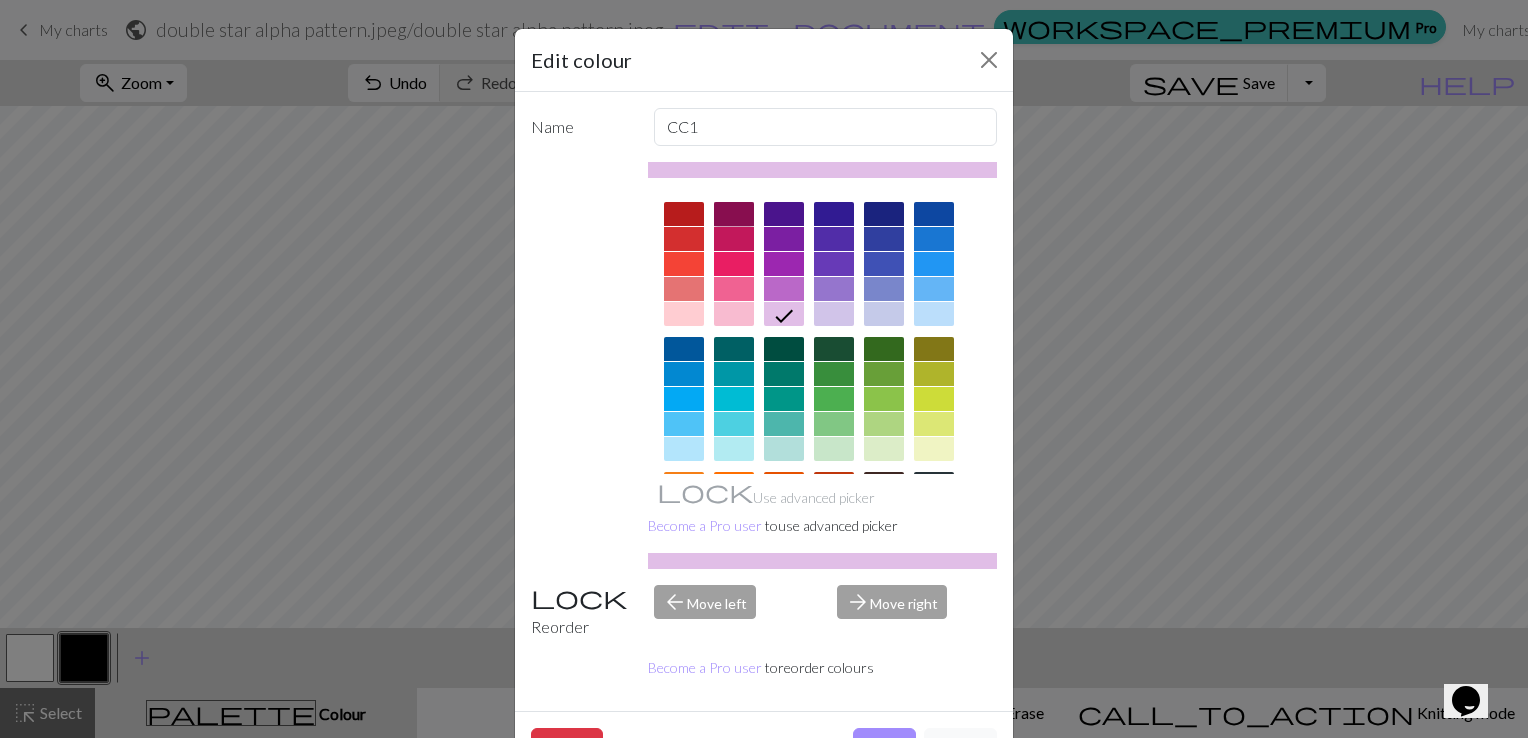 click at bounding box center [734, 214] 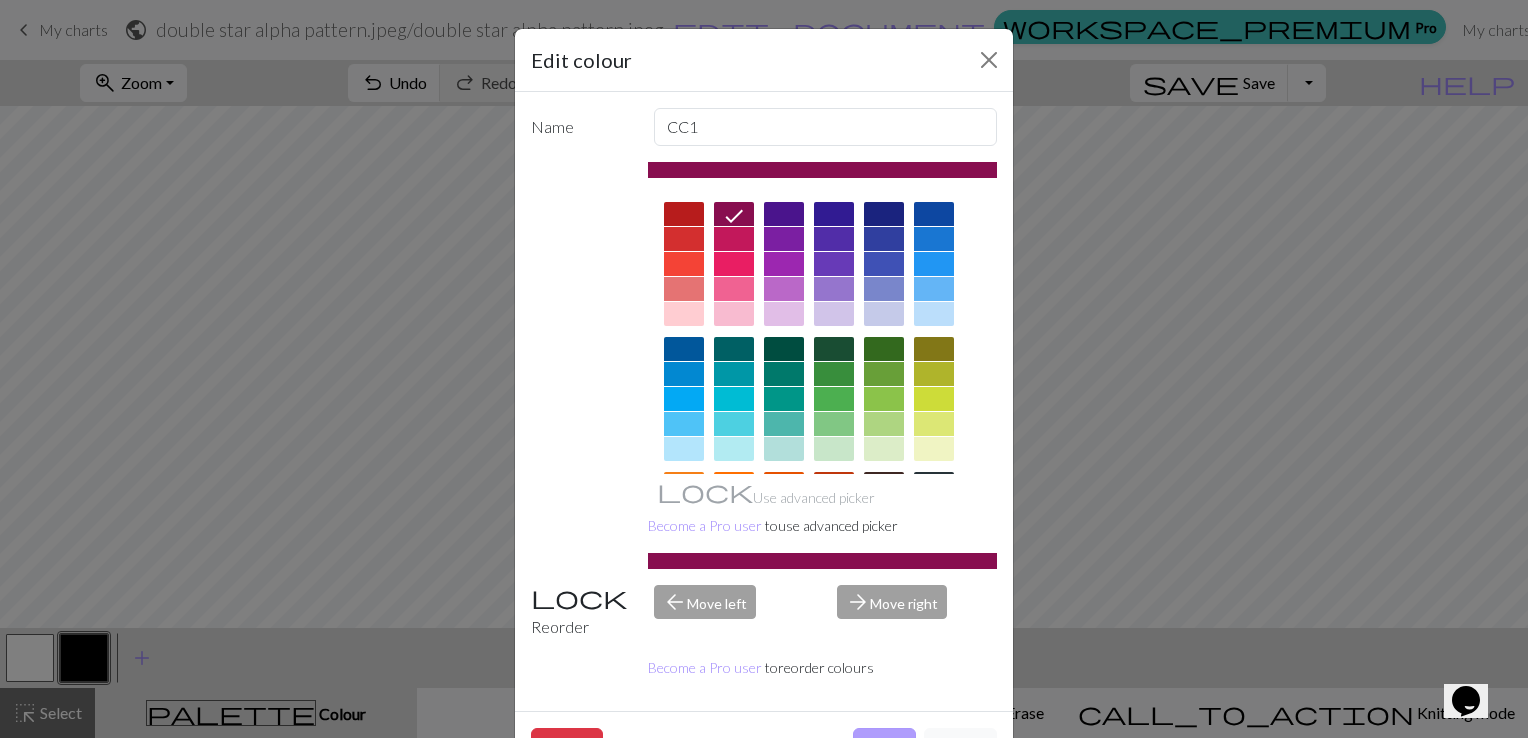 click on "Done" at bounding box center [884, 747] 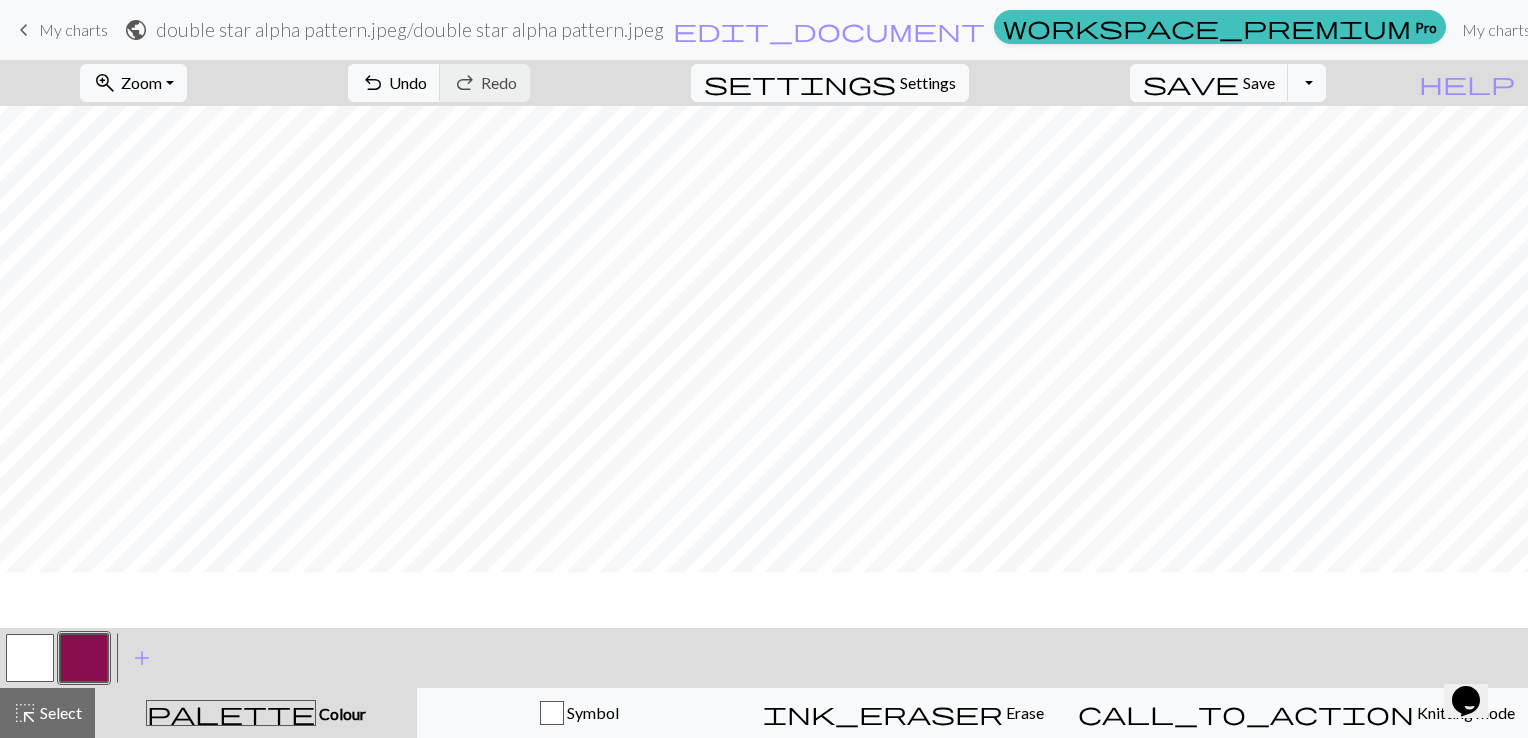 scroll, scrollTop: 0, scrollLeft: 0, axis: both 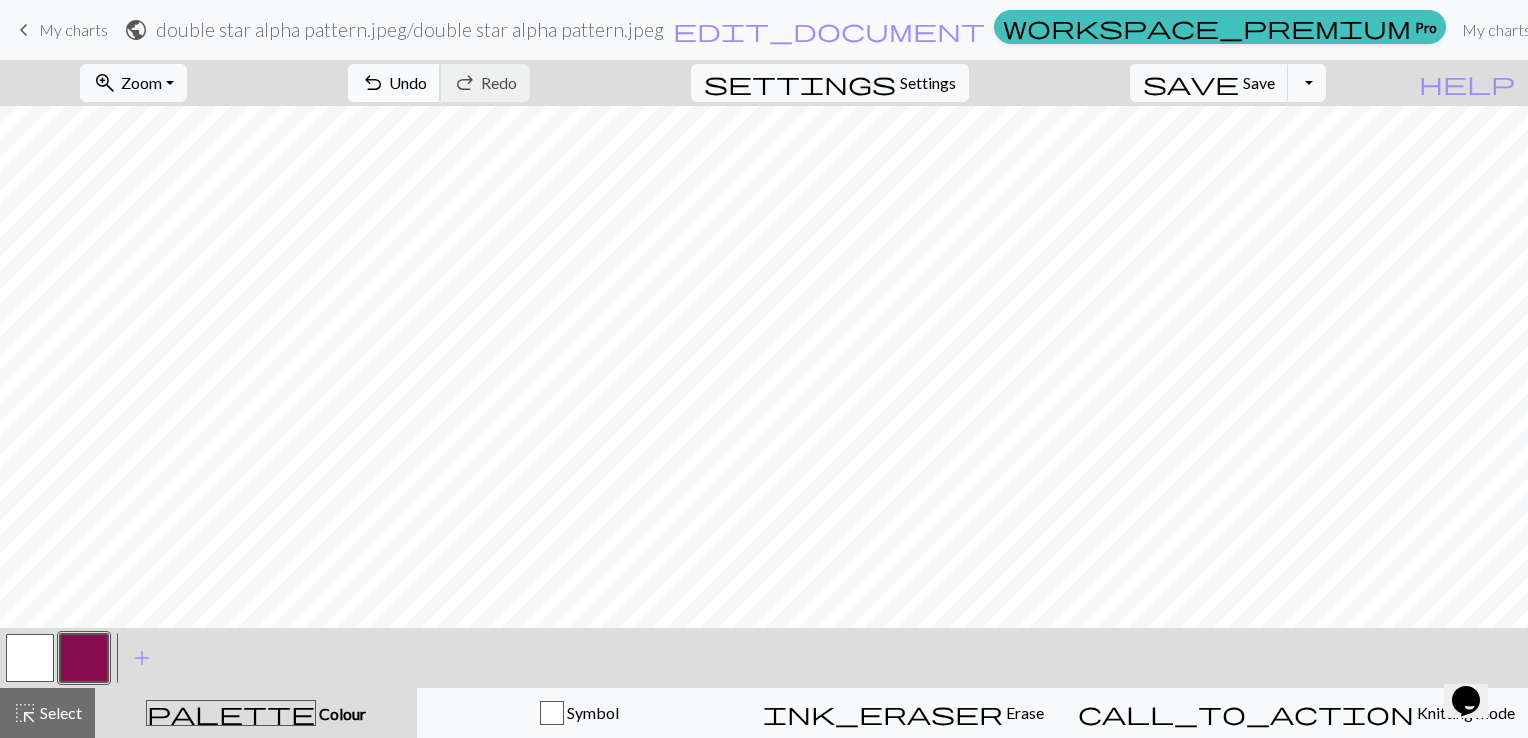 click on "Undo" at bounding box center (408, 82) 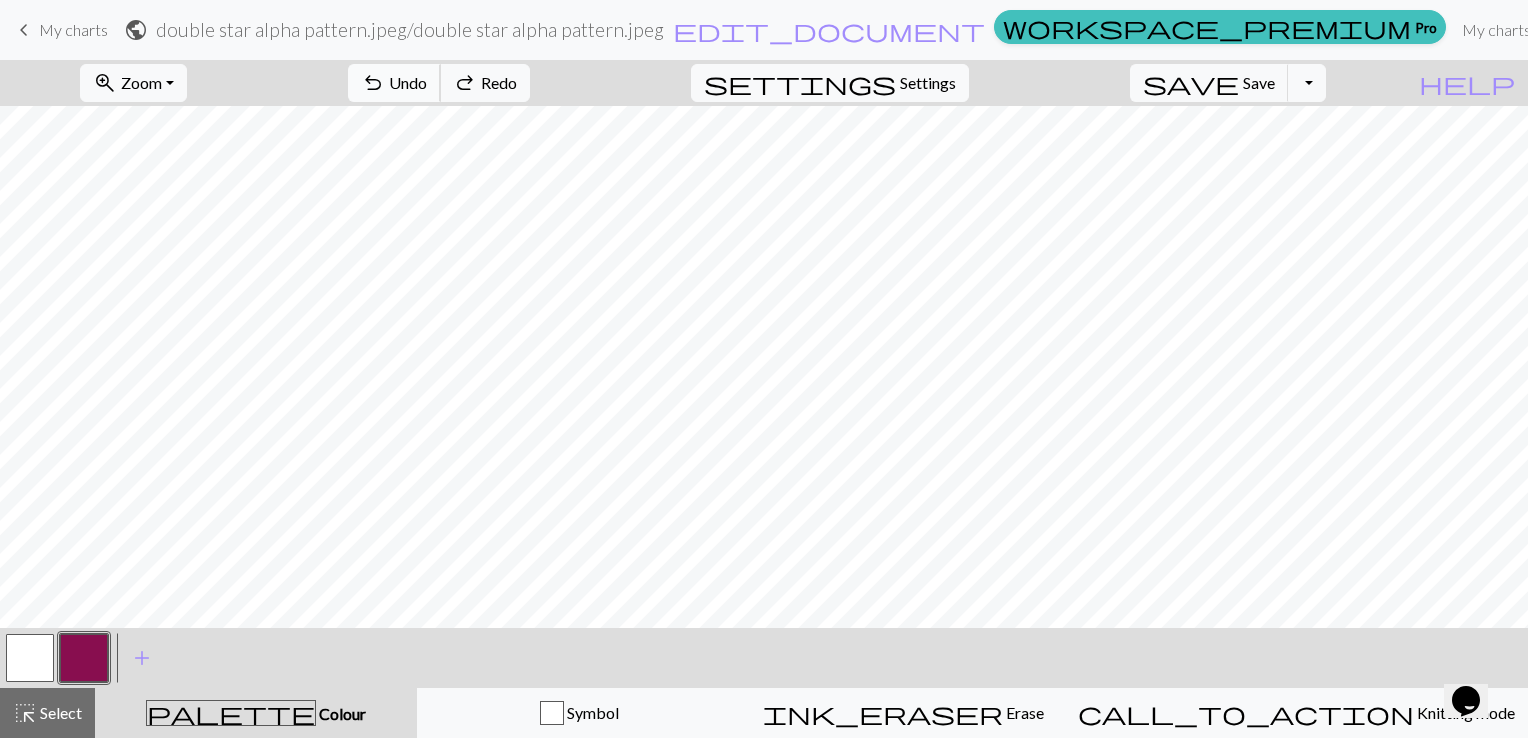 click on "Undo" at bounding box center (408, 82) 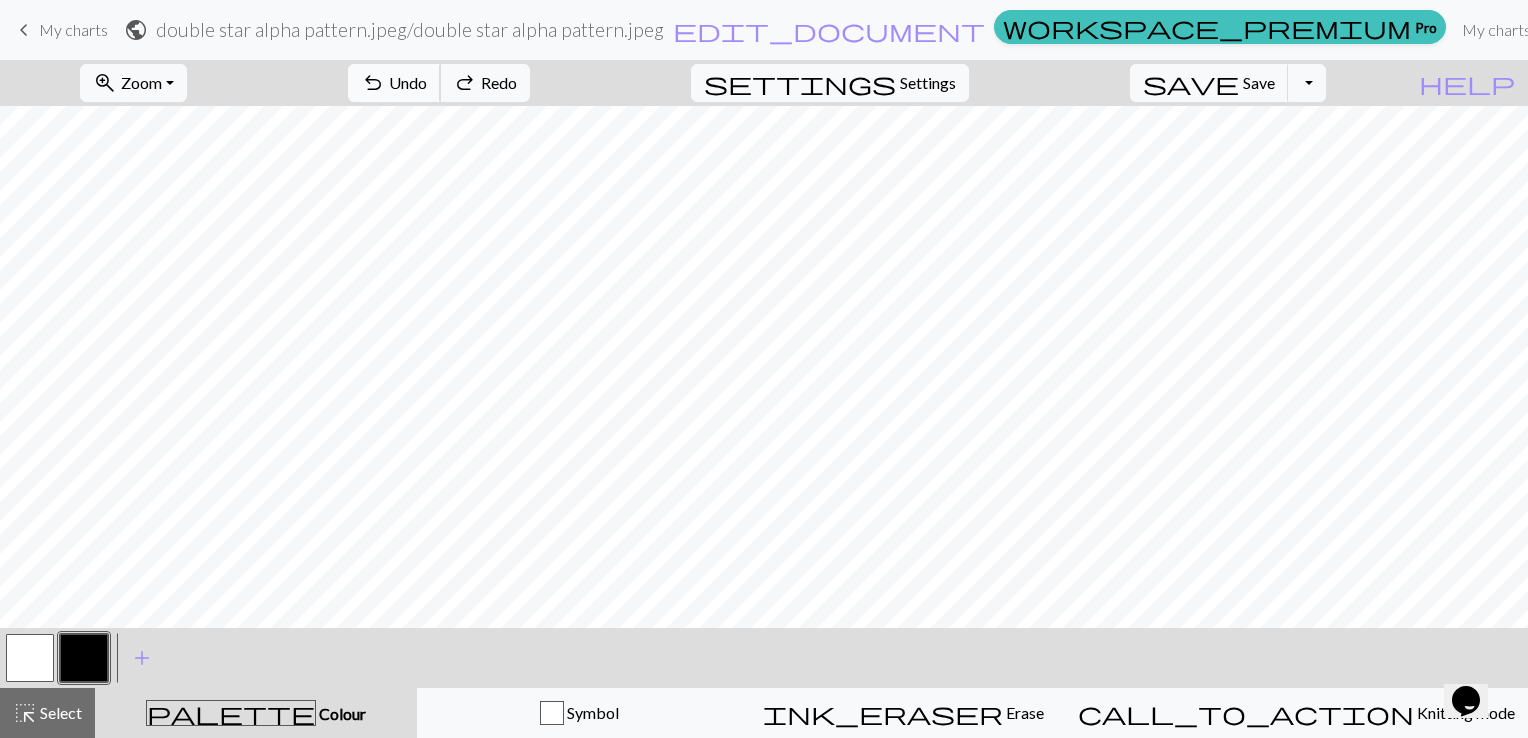 click on "Undo" at bounding box center (408, 82) 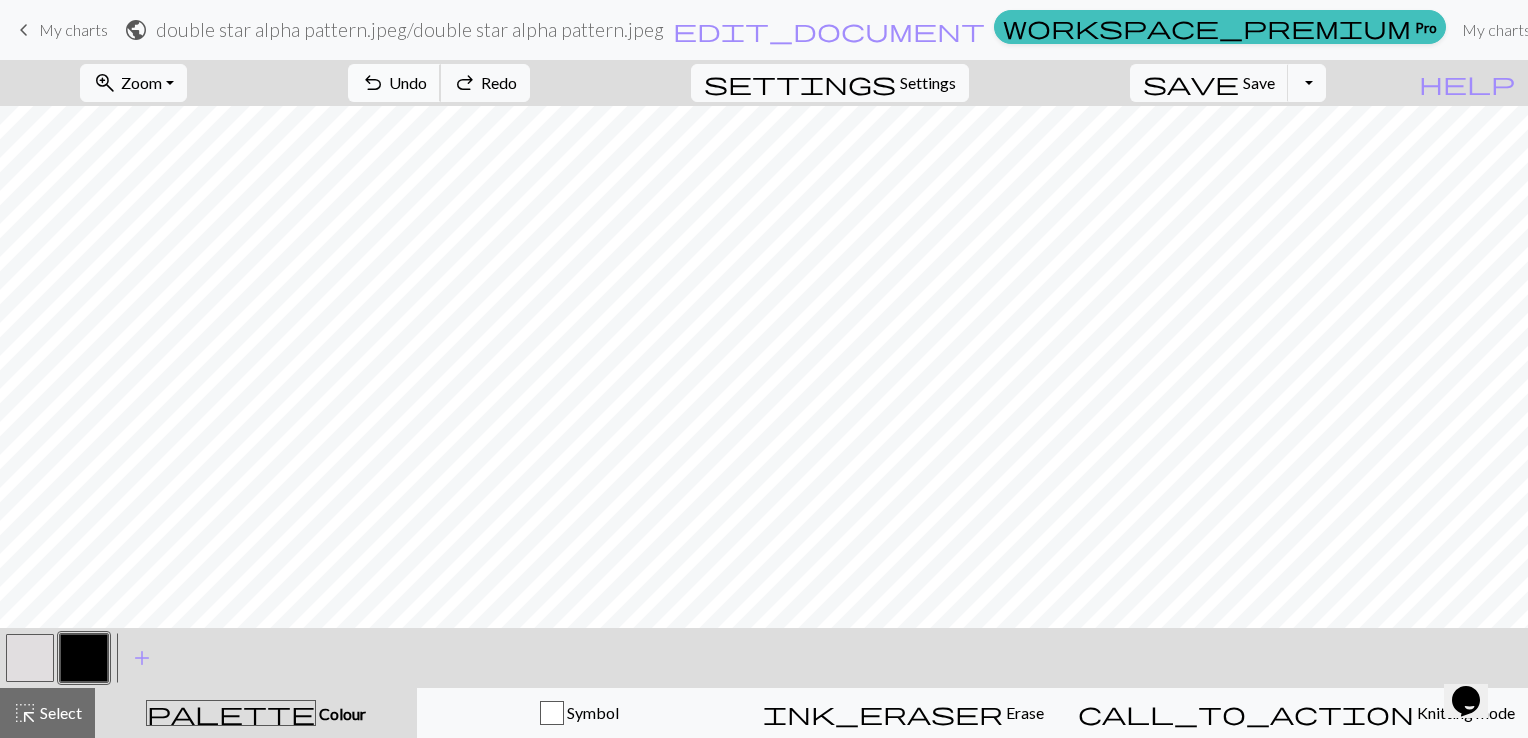 click on "Undo" at bounding box center (408, 82) 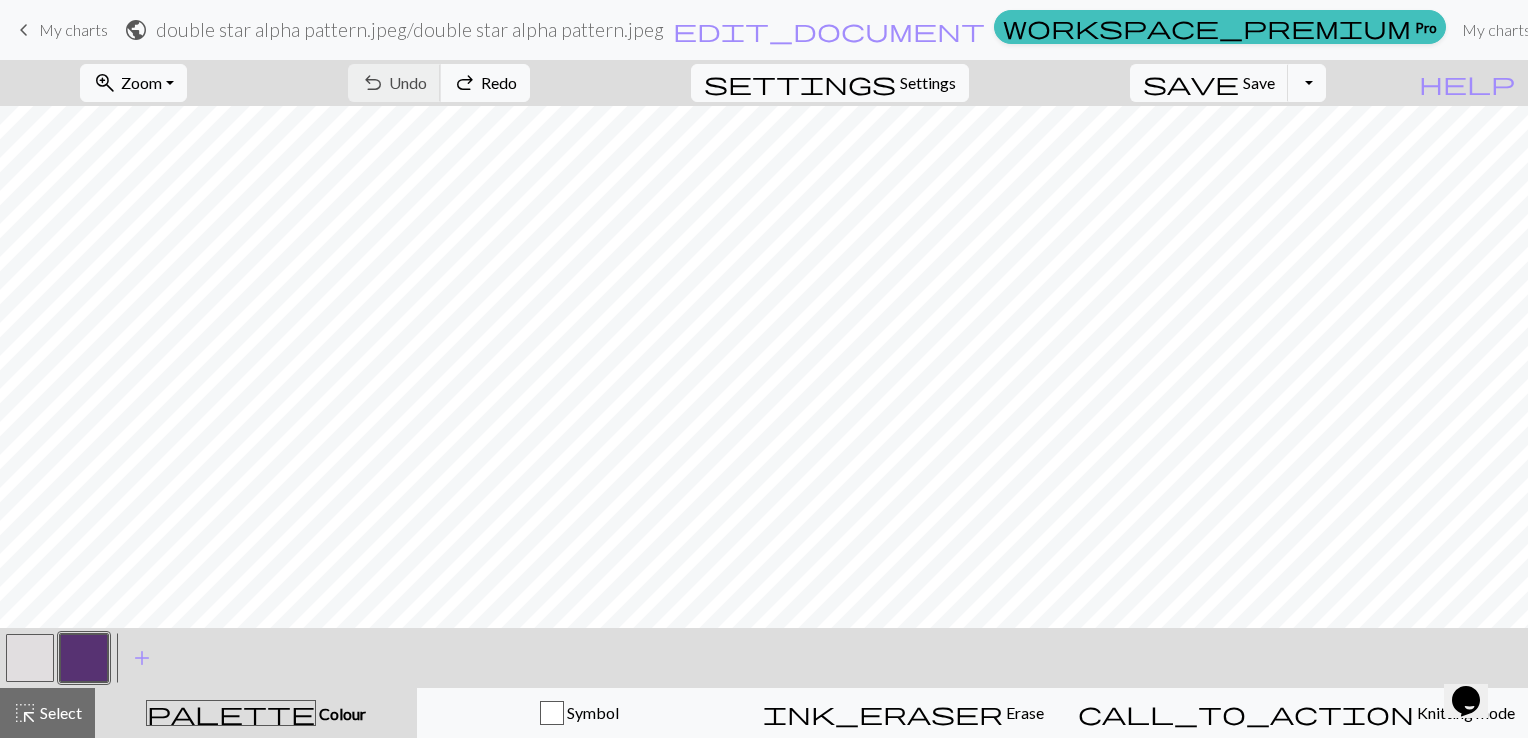 click on "undo Undo Undo redo Redo Redo" at bounding box center [439, 83] 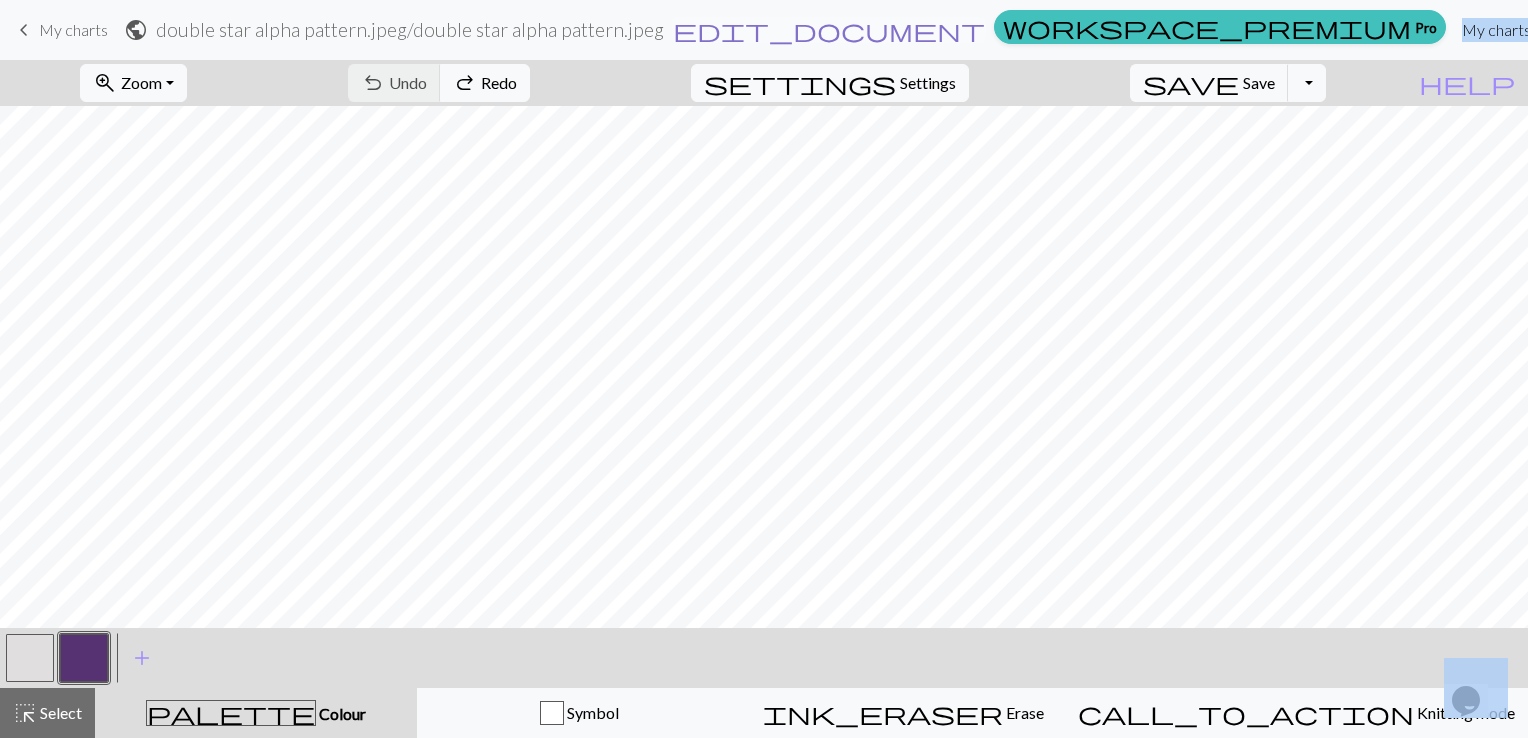 drag, startPoint x: 524, startPoint y: 85, endPoint x: 888, endPoint y: 36, distance: 367.28326 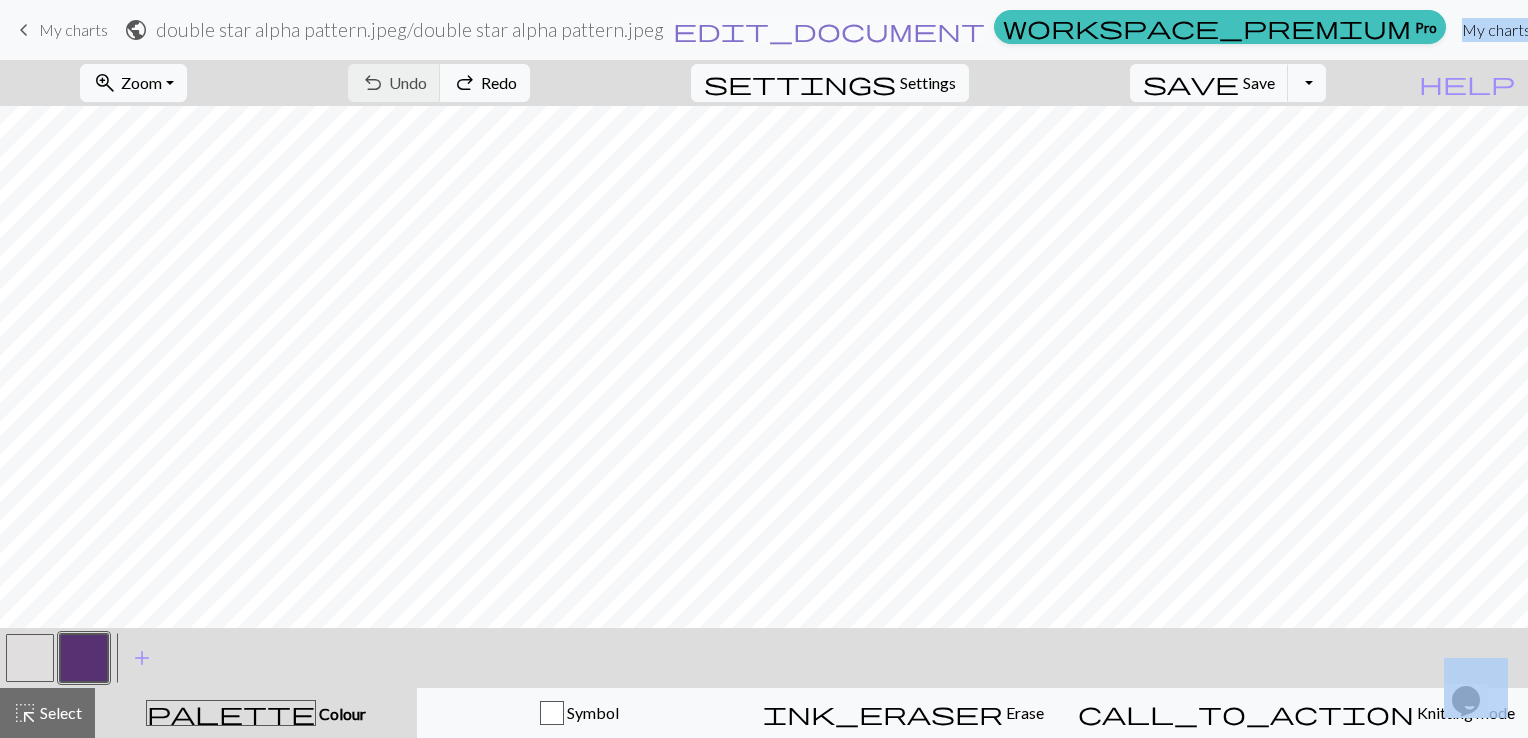 click on "edit_document" at bounding box center (829, 30) 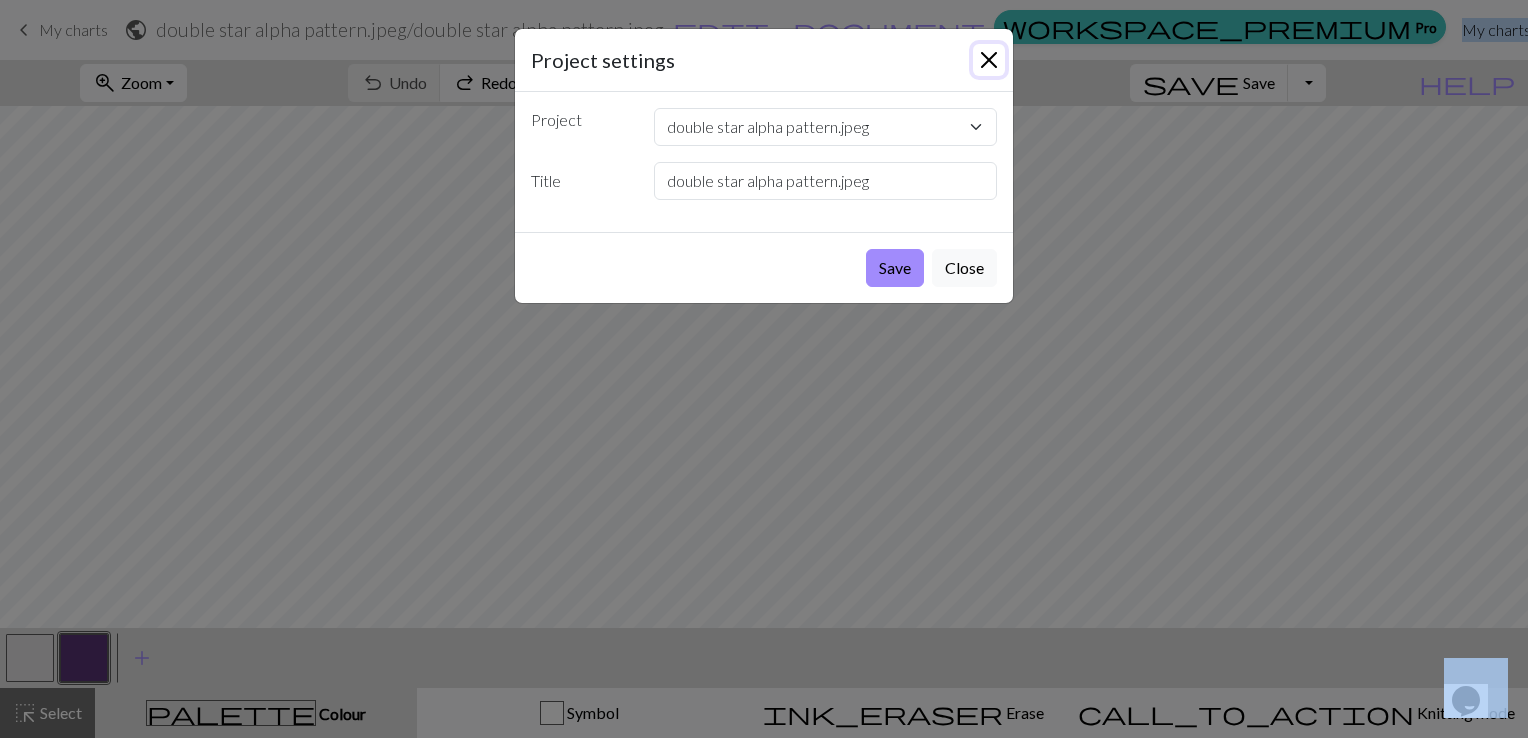 click at bounding box center [989, 60] 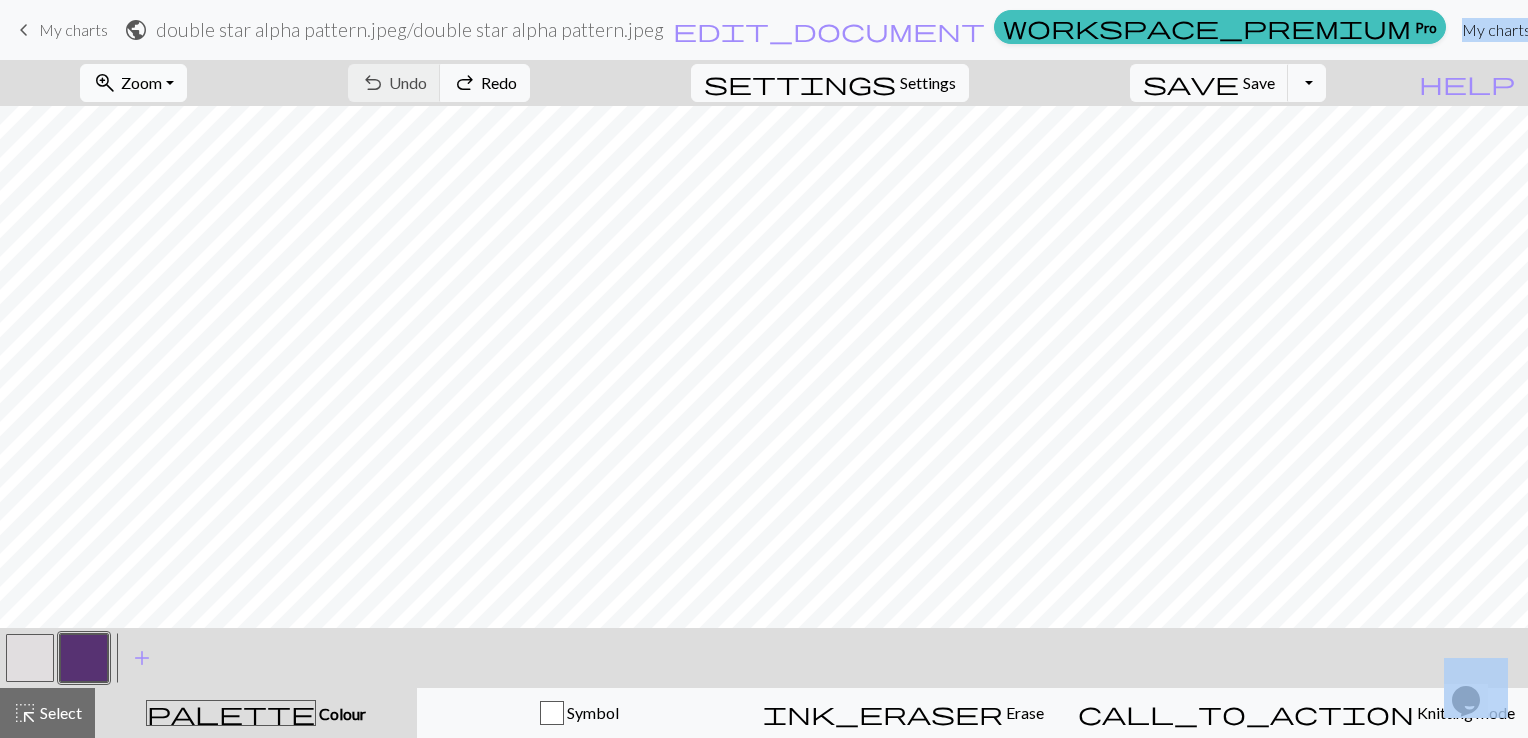 click on "zoom_in Zoom Zoom" at bounding box center [133, 83] 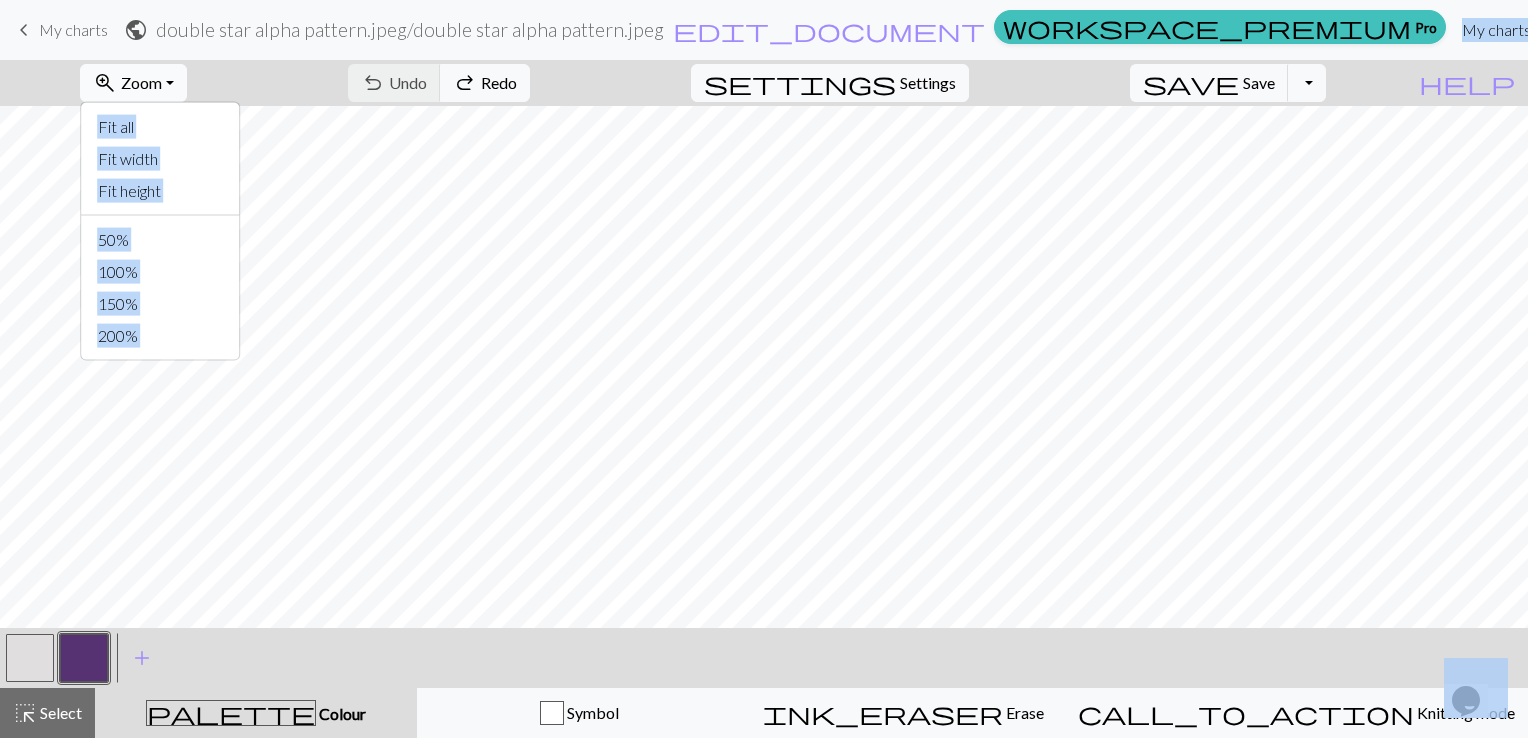 click on "zoom_in Zoom Zoom" at bounding box center (133, 83) 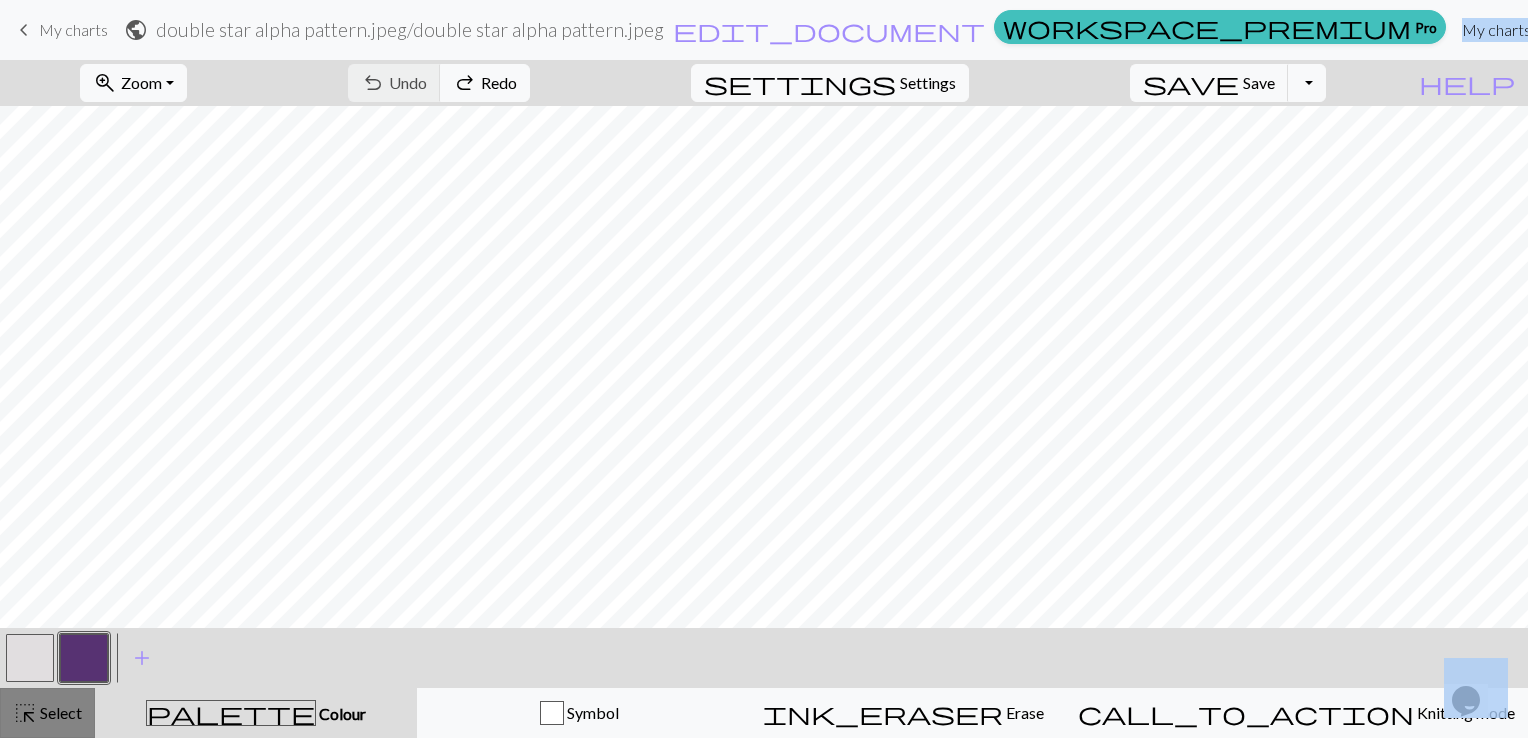 click on "Select" at bounding box center [59, 712] 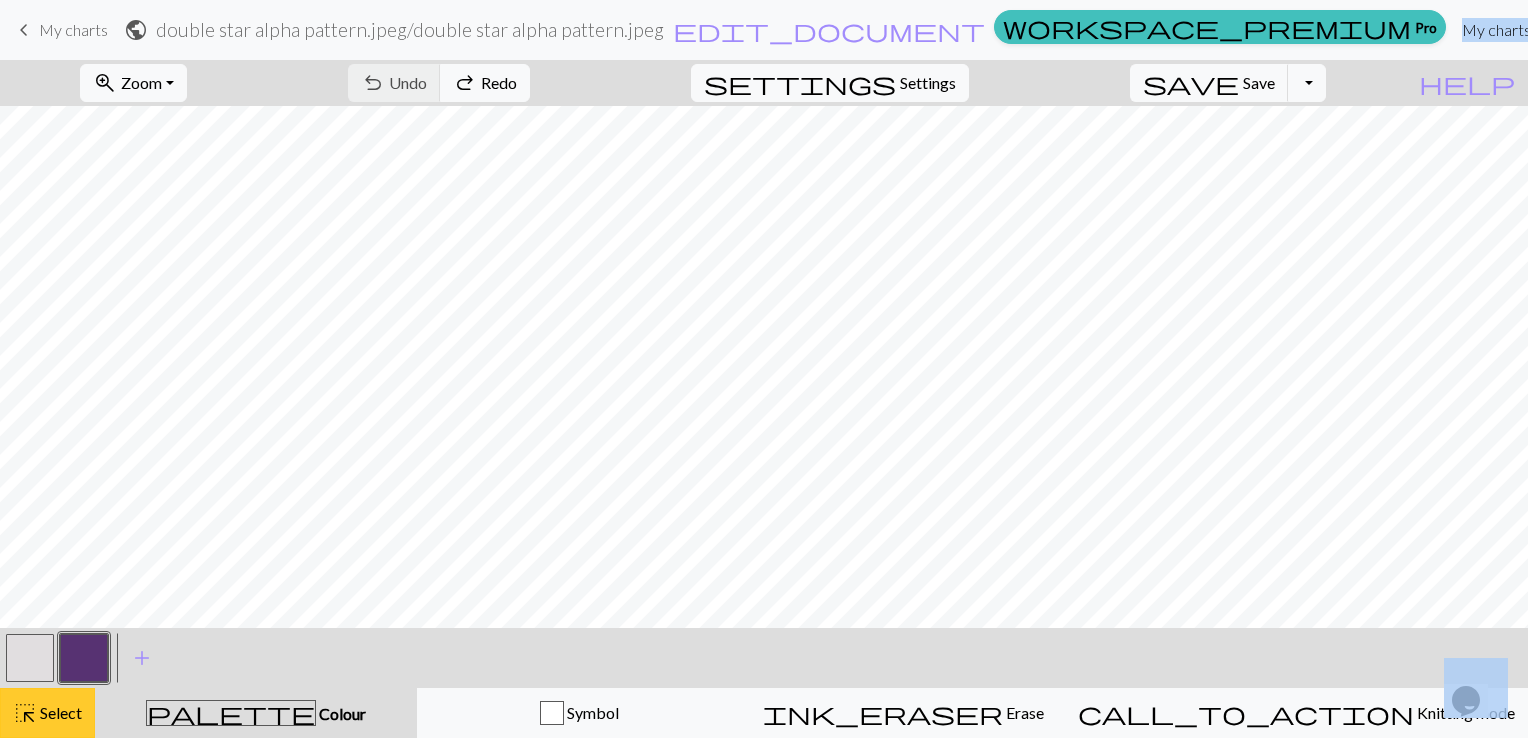 click on "highlight_alt   Select   Select" at bounding box center [47, 713] 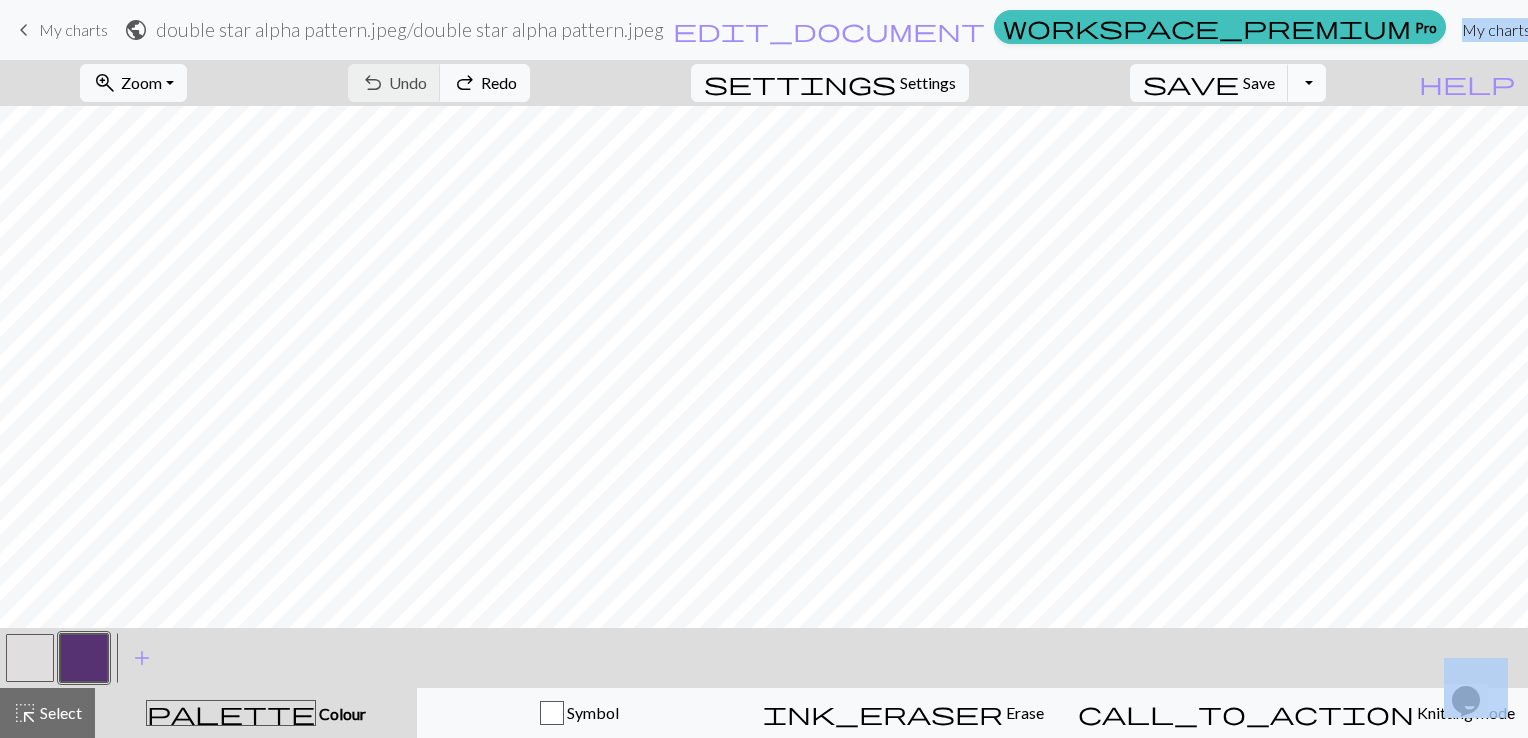 click on "Toggle Dropdown" at bounding box center (1307, 83) 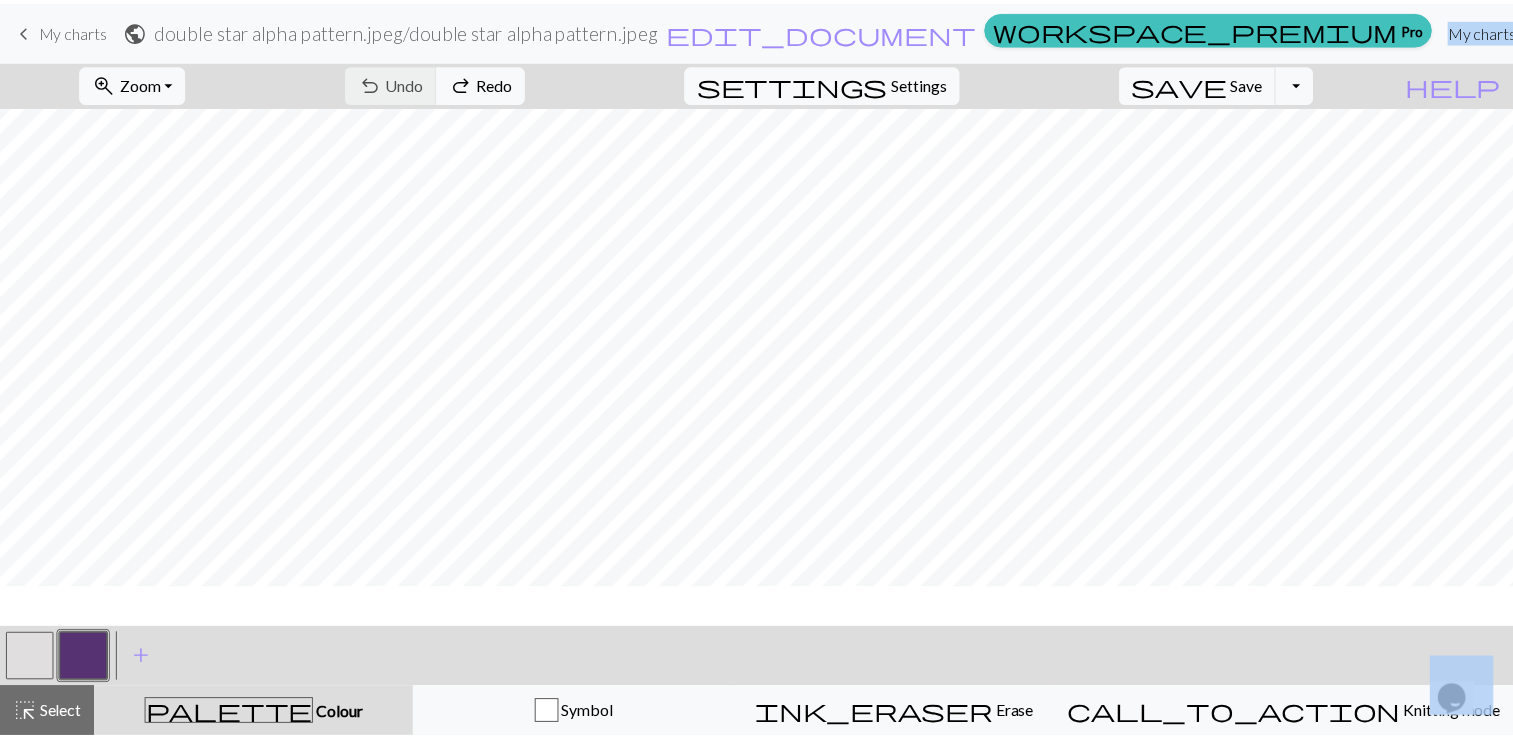 scroll, scrollTop: 56, scrollLeft: 0, axis: vertical 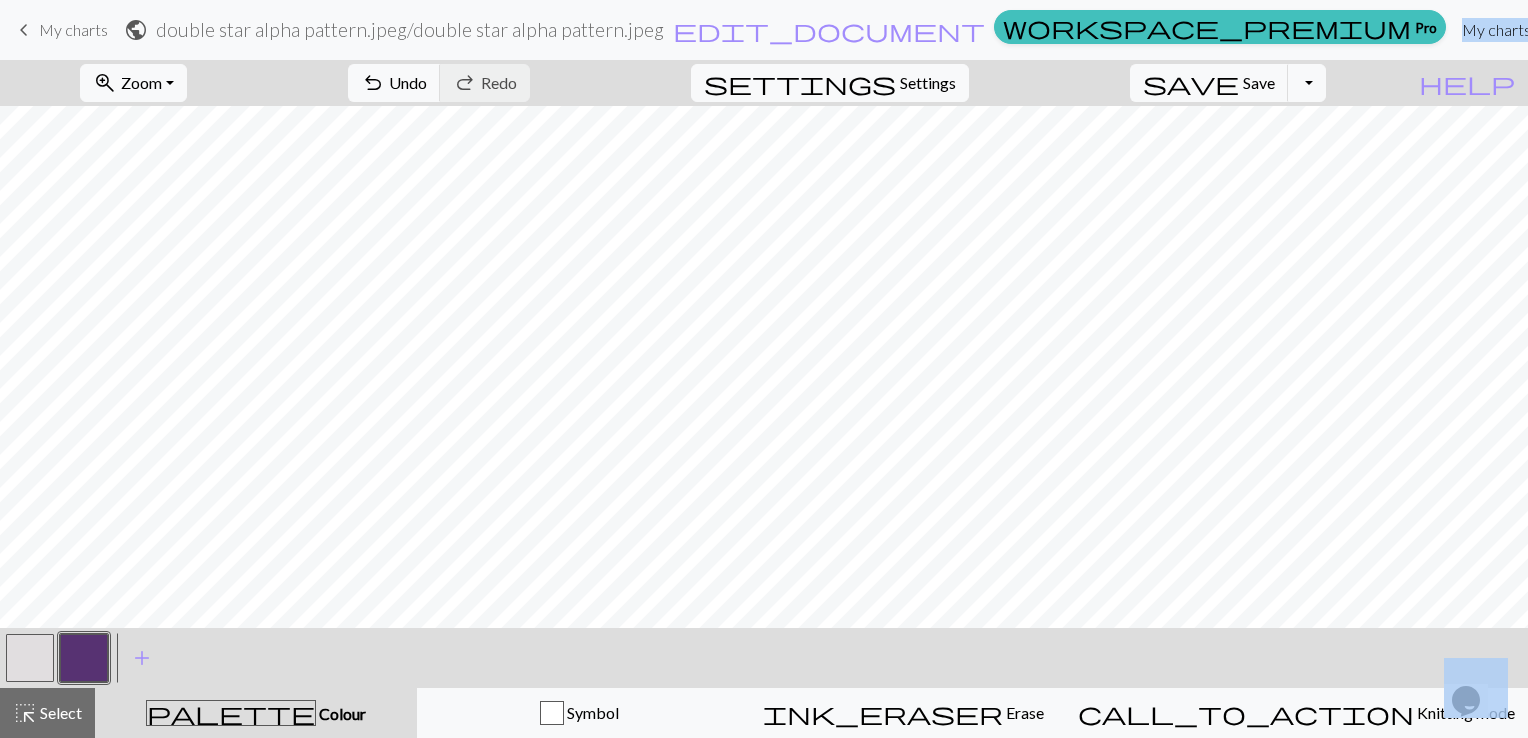 click on "keyboard_arrow_left   My charts" at bounding box center [60, 30] 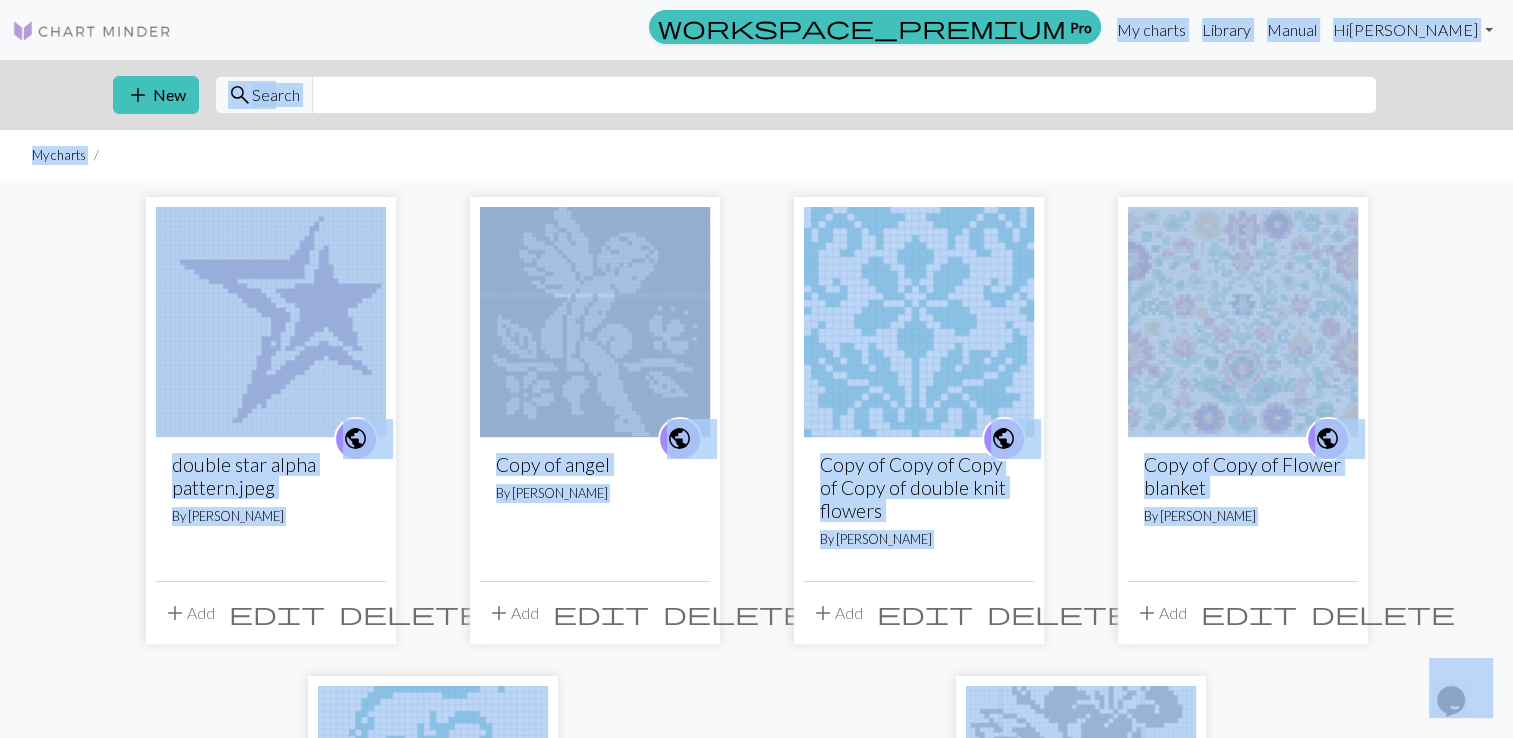 click on "delete" at bounding box center (411, 613) 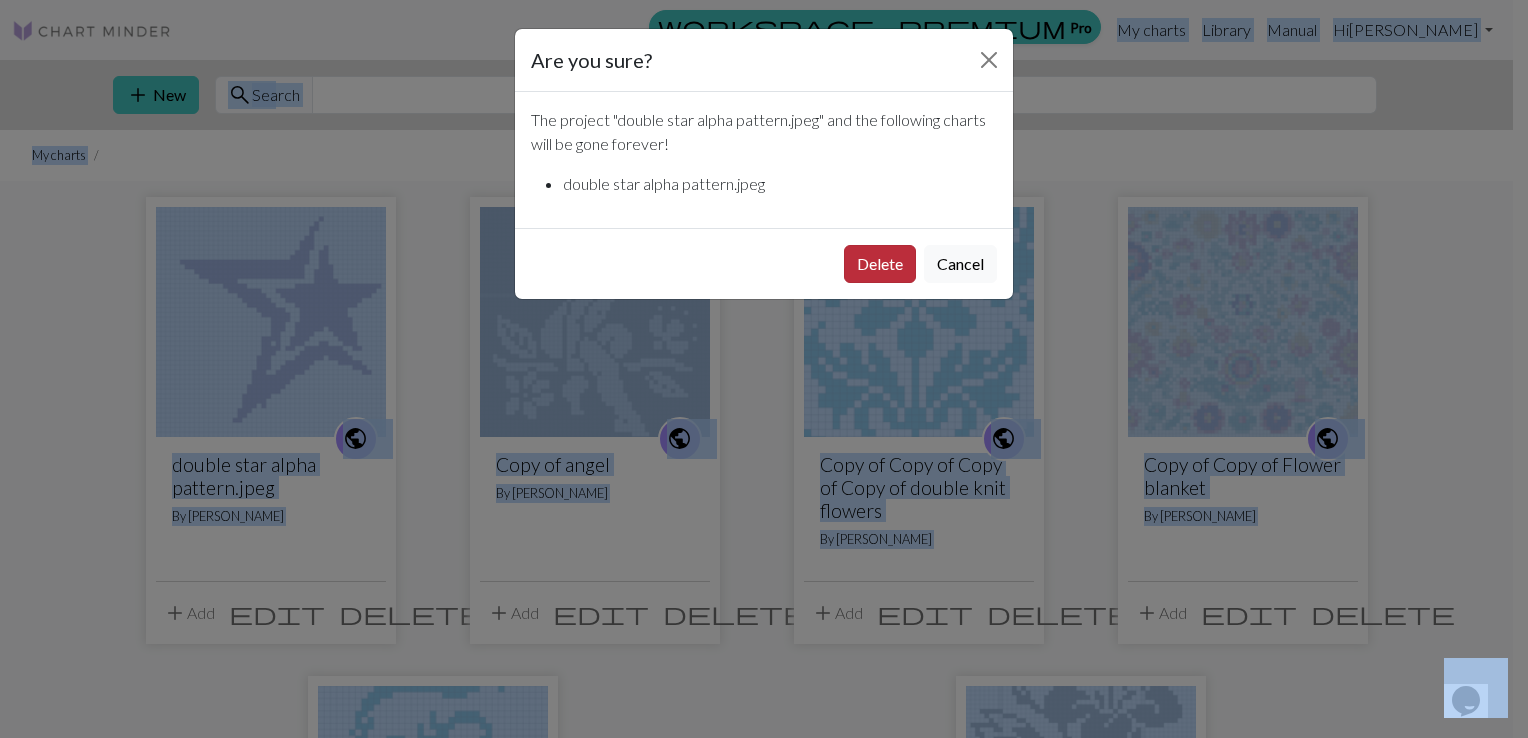 click on "Delete" at bounding box center [880, 264] 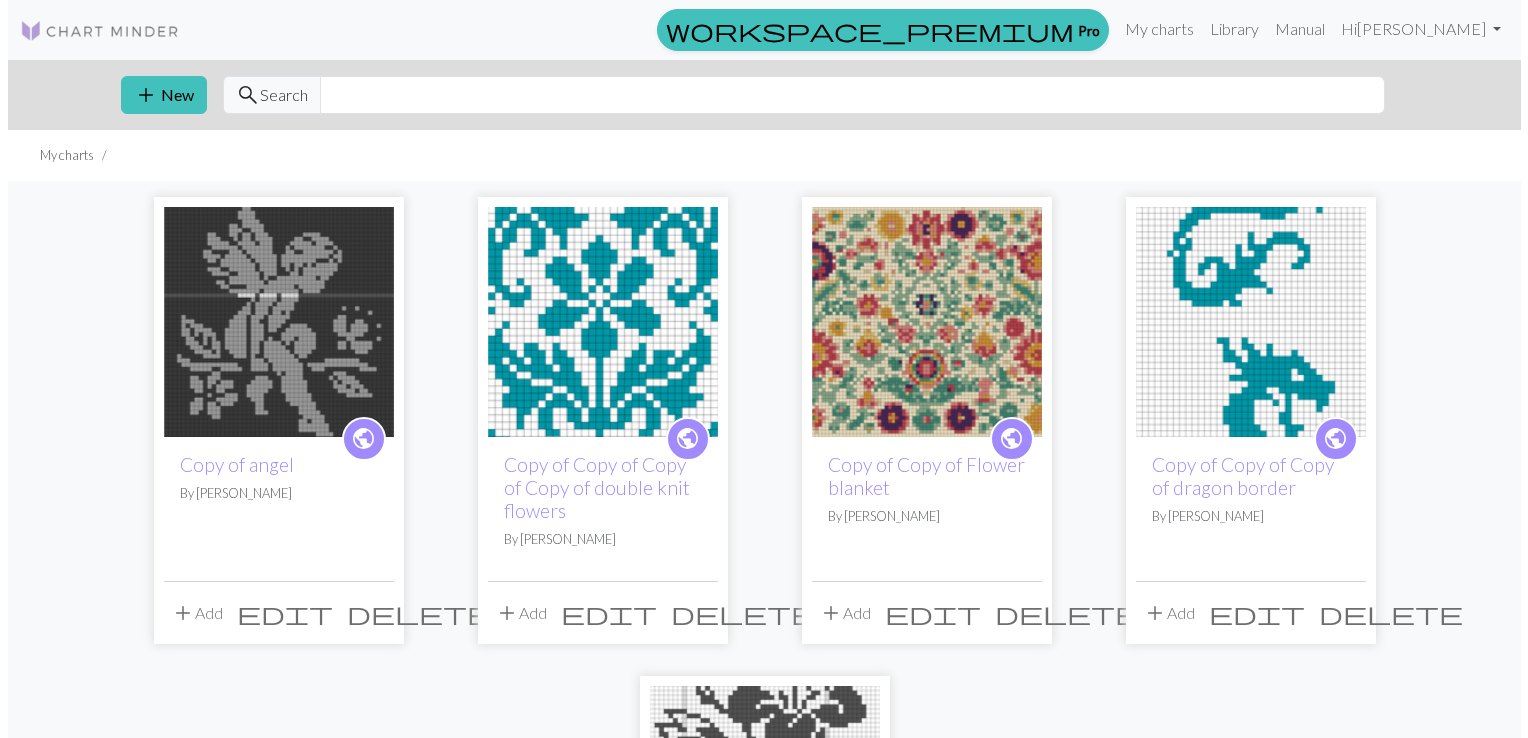 scroll, scrollTop: 0, scrollLeft: 0, axis: both 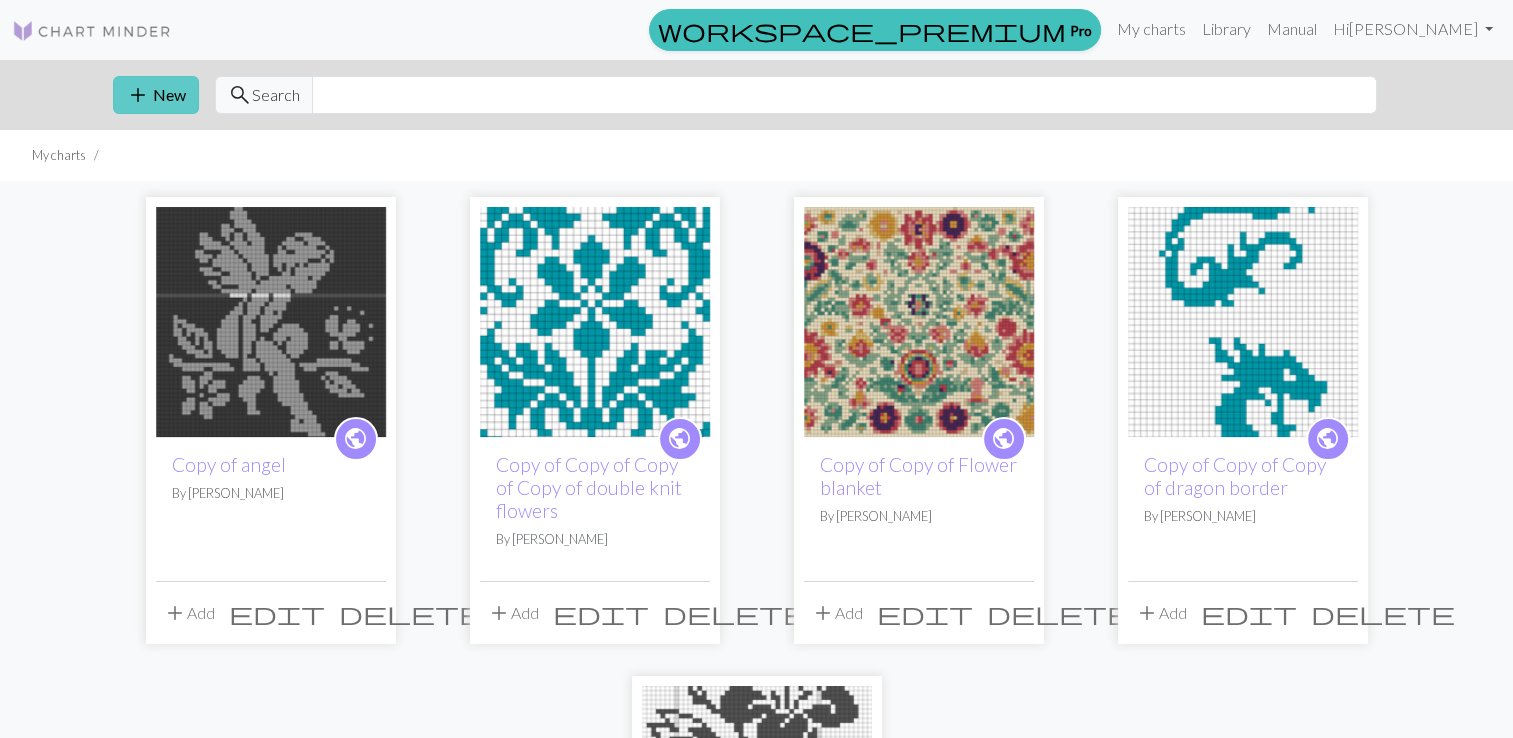 click on "add   New" at bounding box center [156, 95] 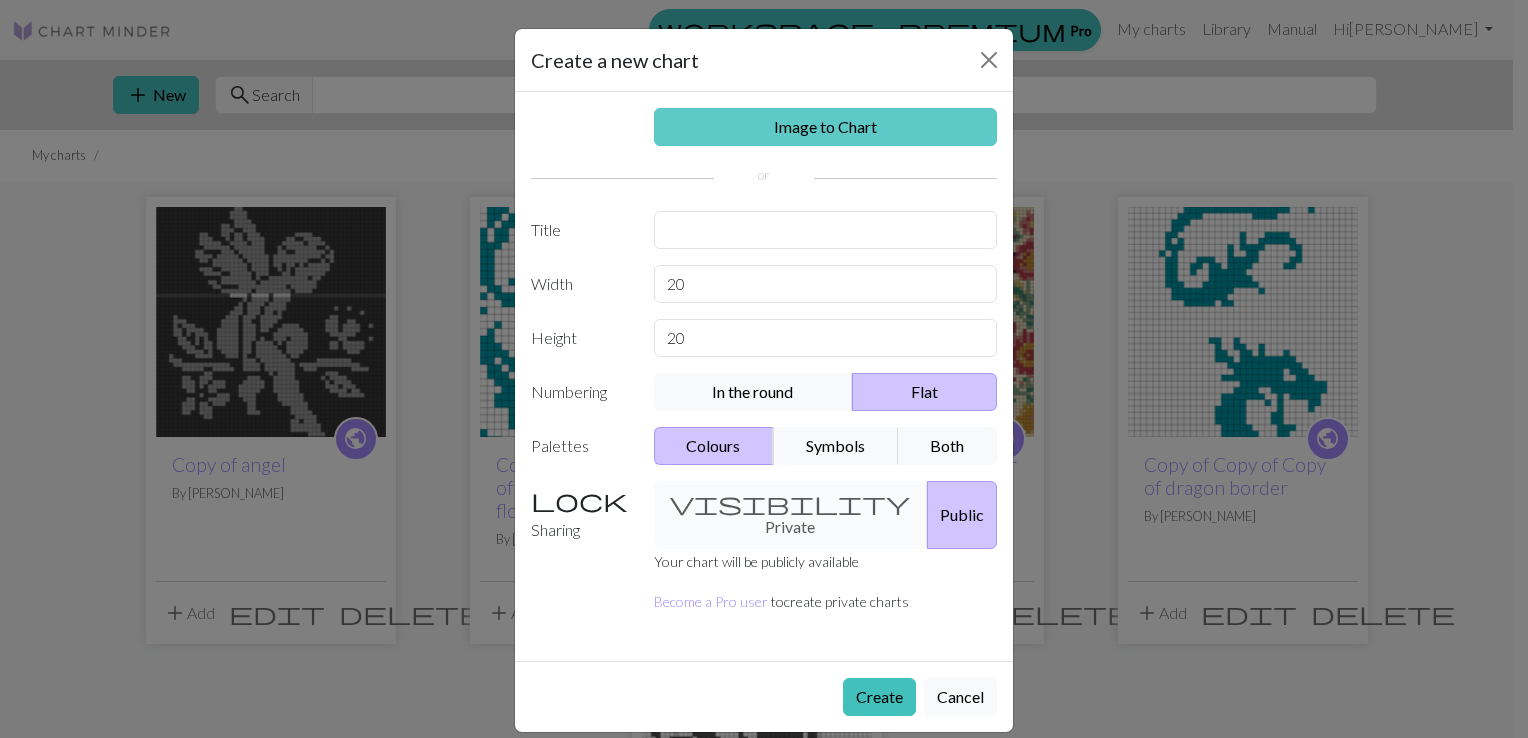 click on "Image to Chart" at bounding box center [826, 127] 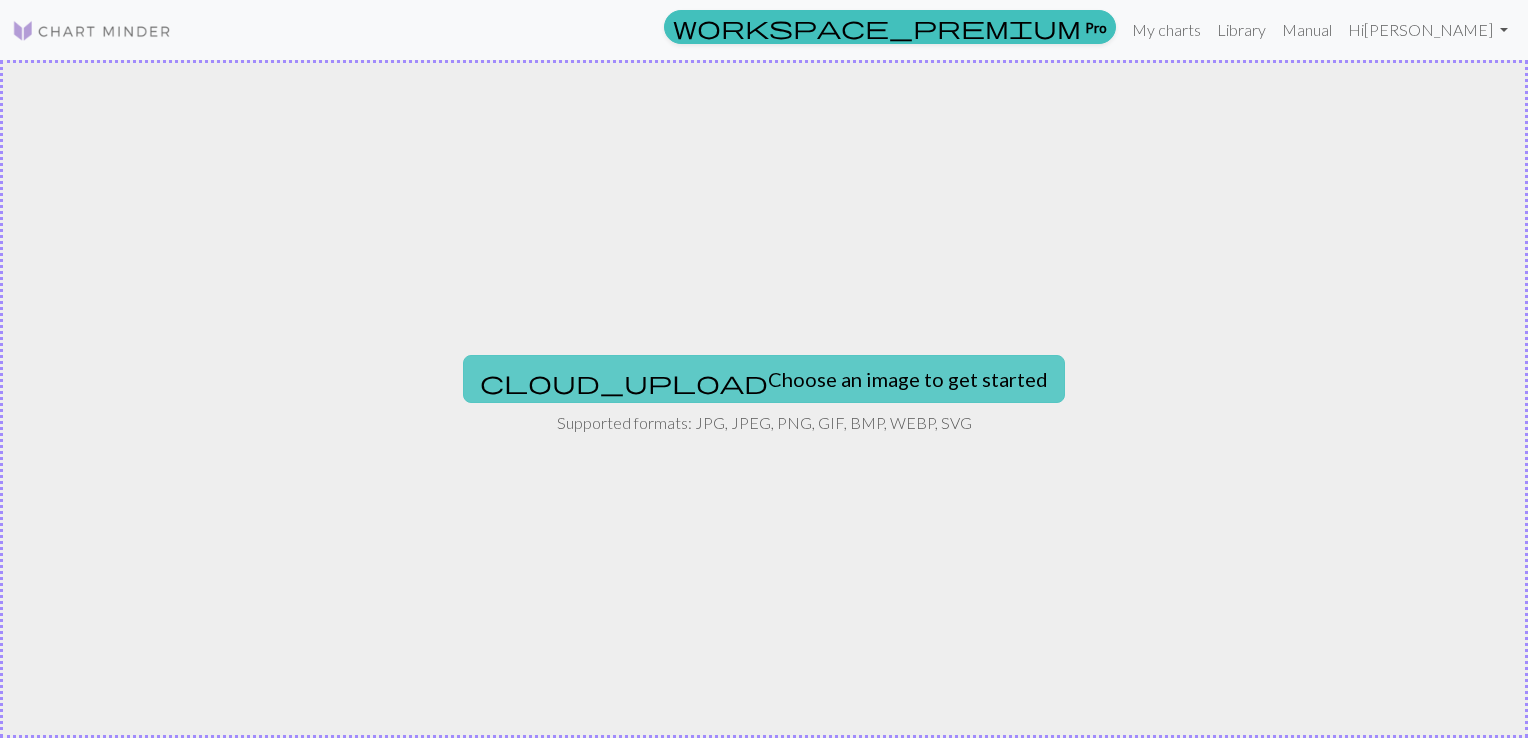 click on "cloud_upload  Choose an image to get started" at bounding box center (764, 379) 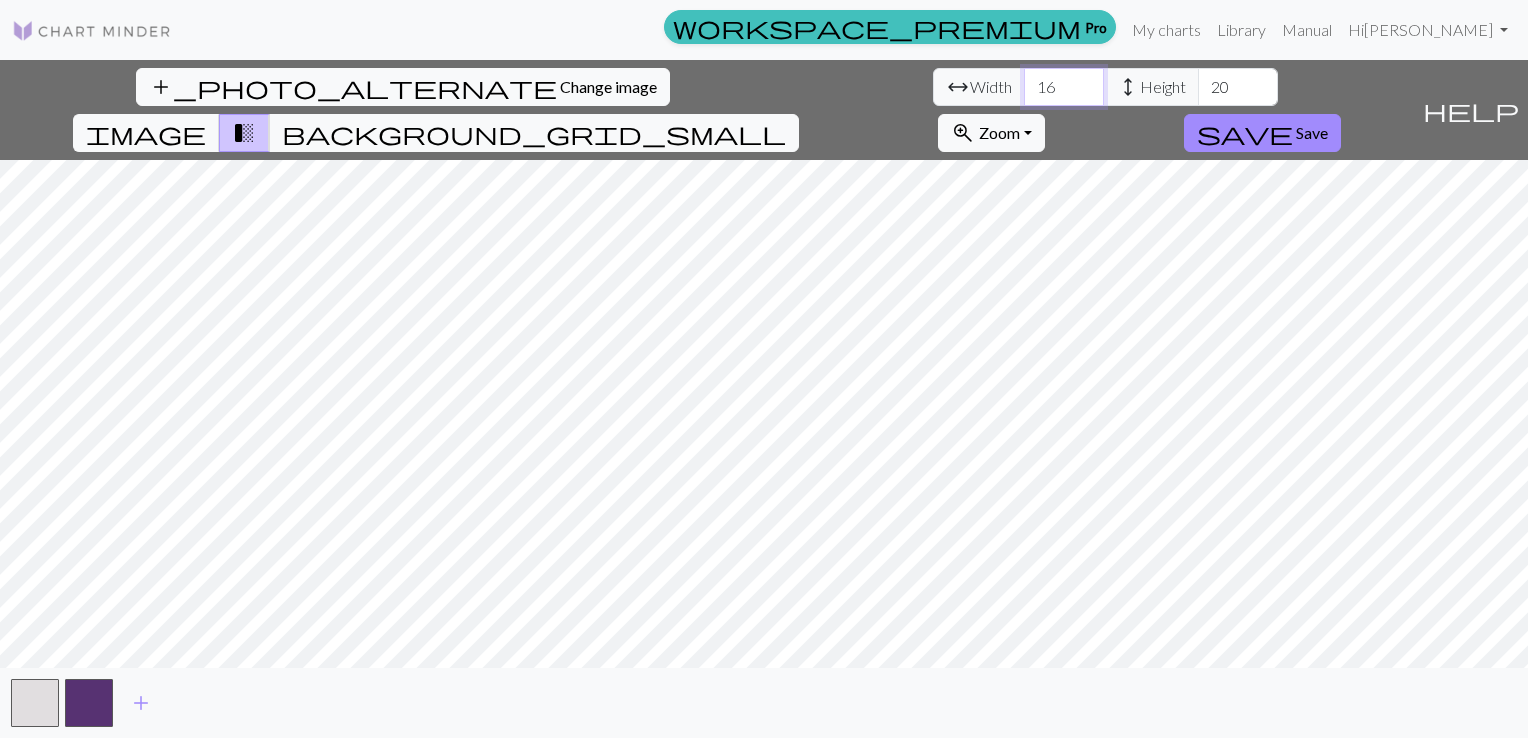 click on "16" at bounding box center (1064, 87) 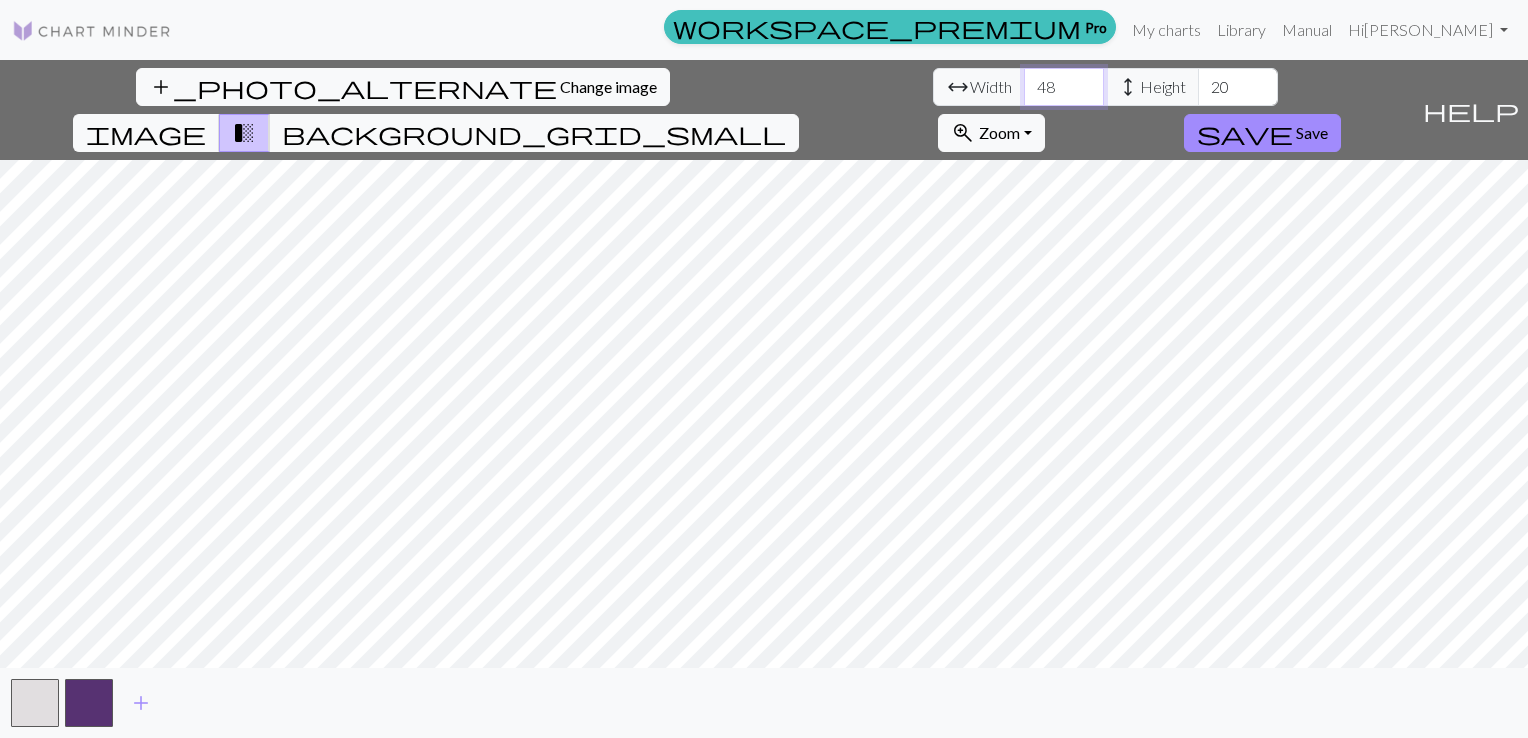 type on "48" 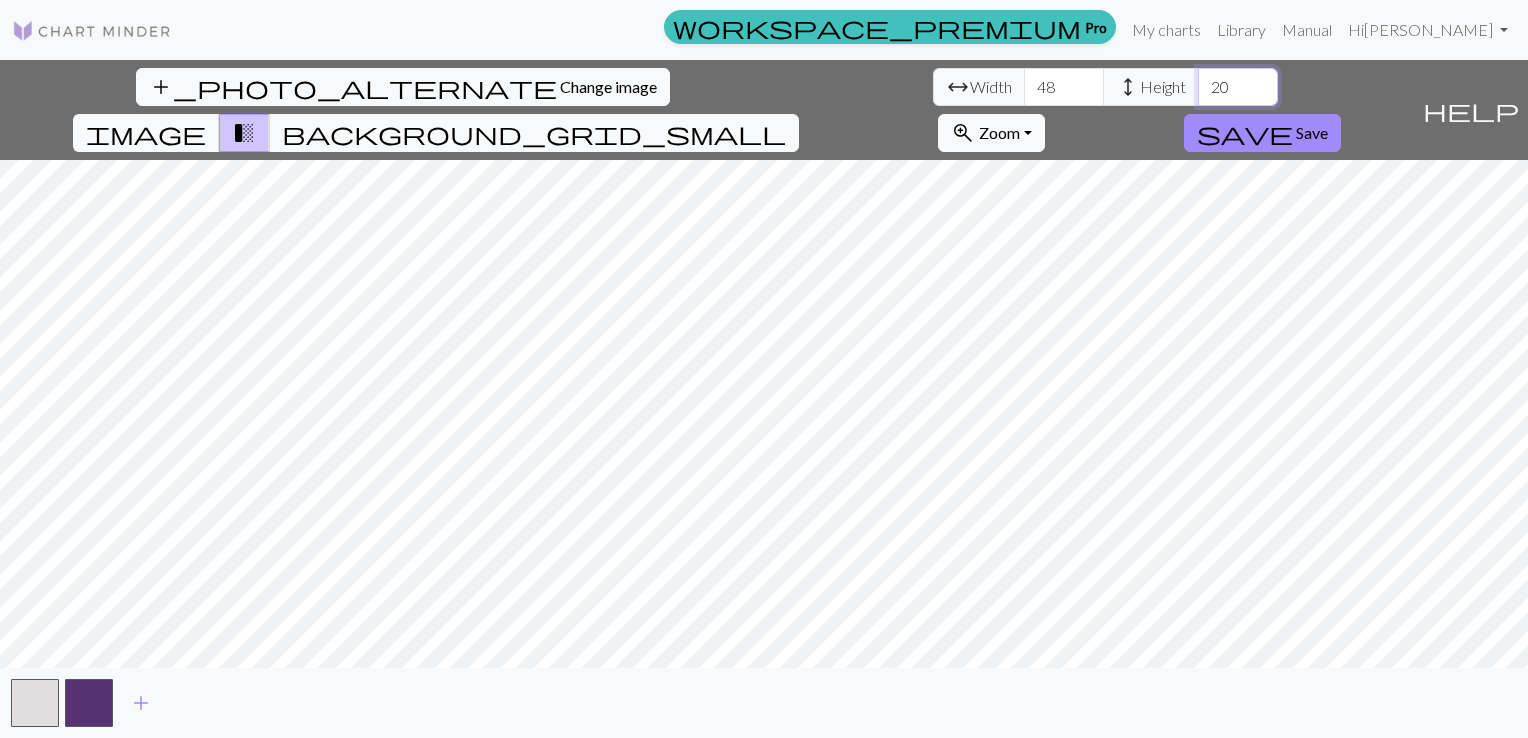 drag, startPoint x: 639, startPoint y: 84, endPoint x: 624, endPoint y: 87, distance: 15.297058 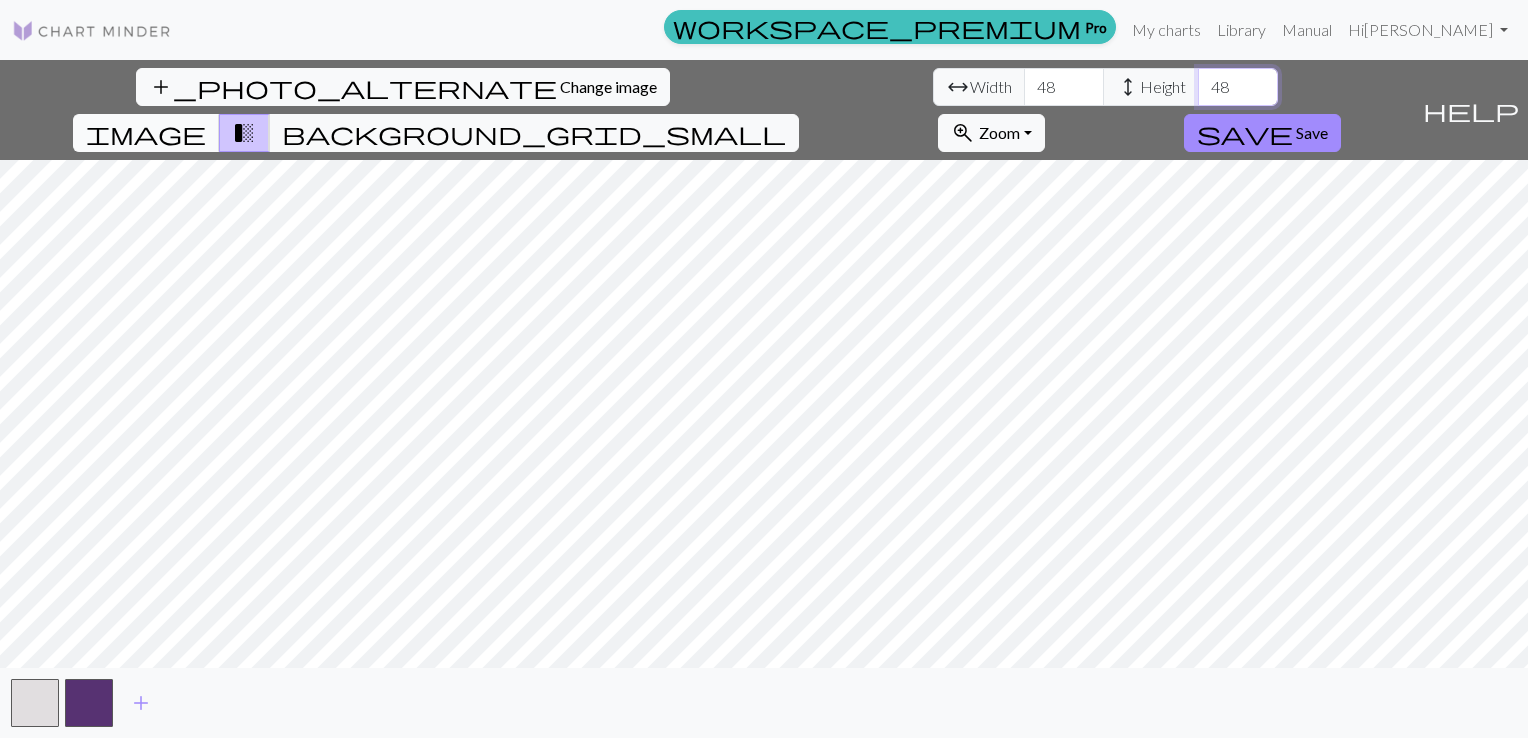 type on "48" 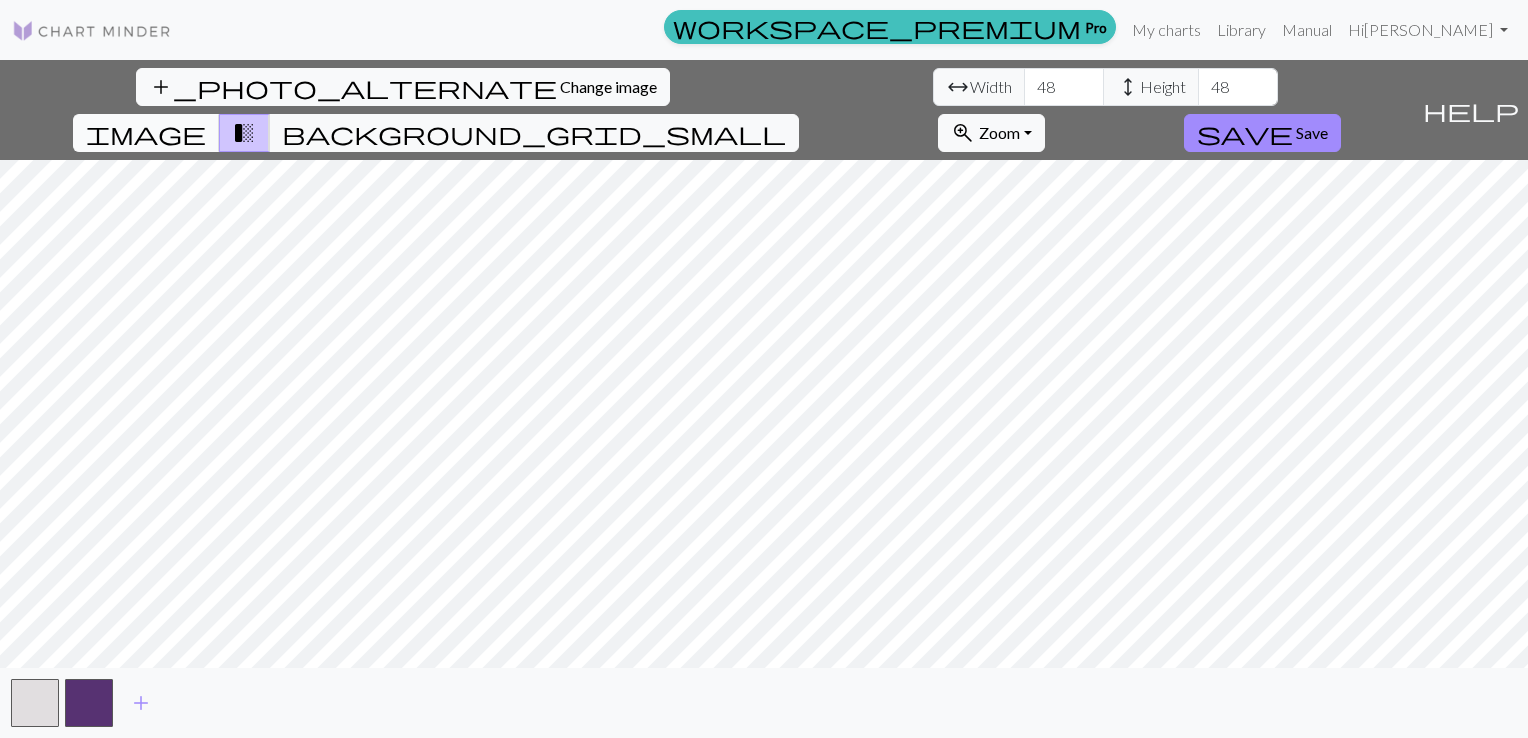 click on "image" at bounding box center [146, 133] 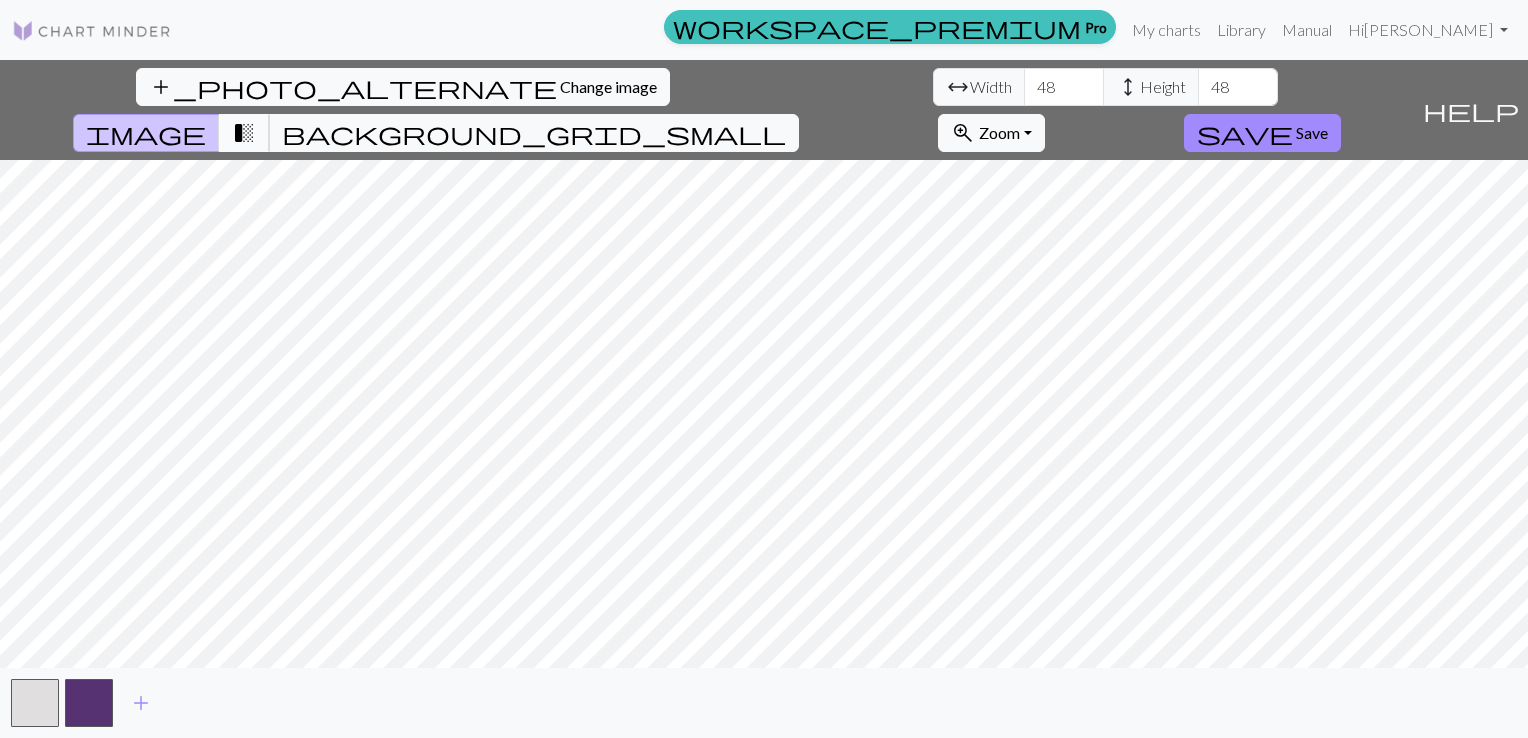 click on "transition_fade" at bounding box center [244, 133] 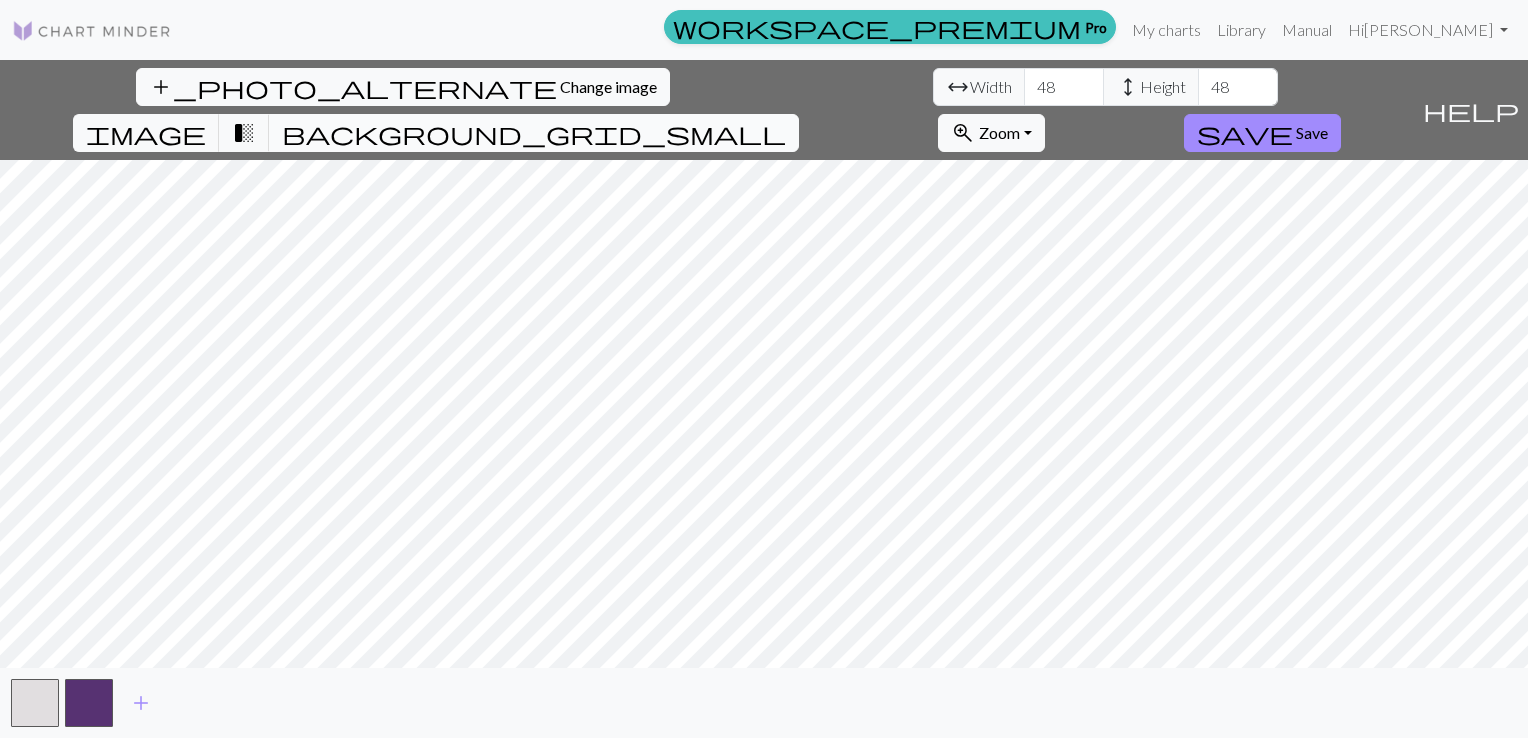 click on "background_grid_small" at bounding box center [534, 133] 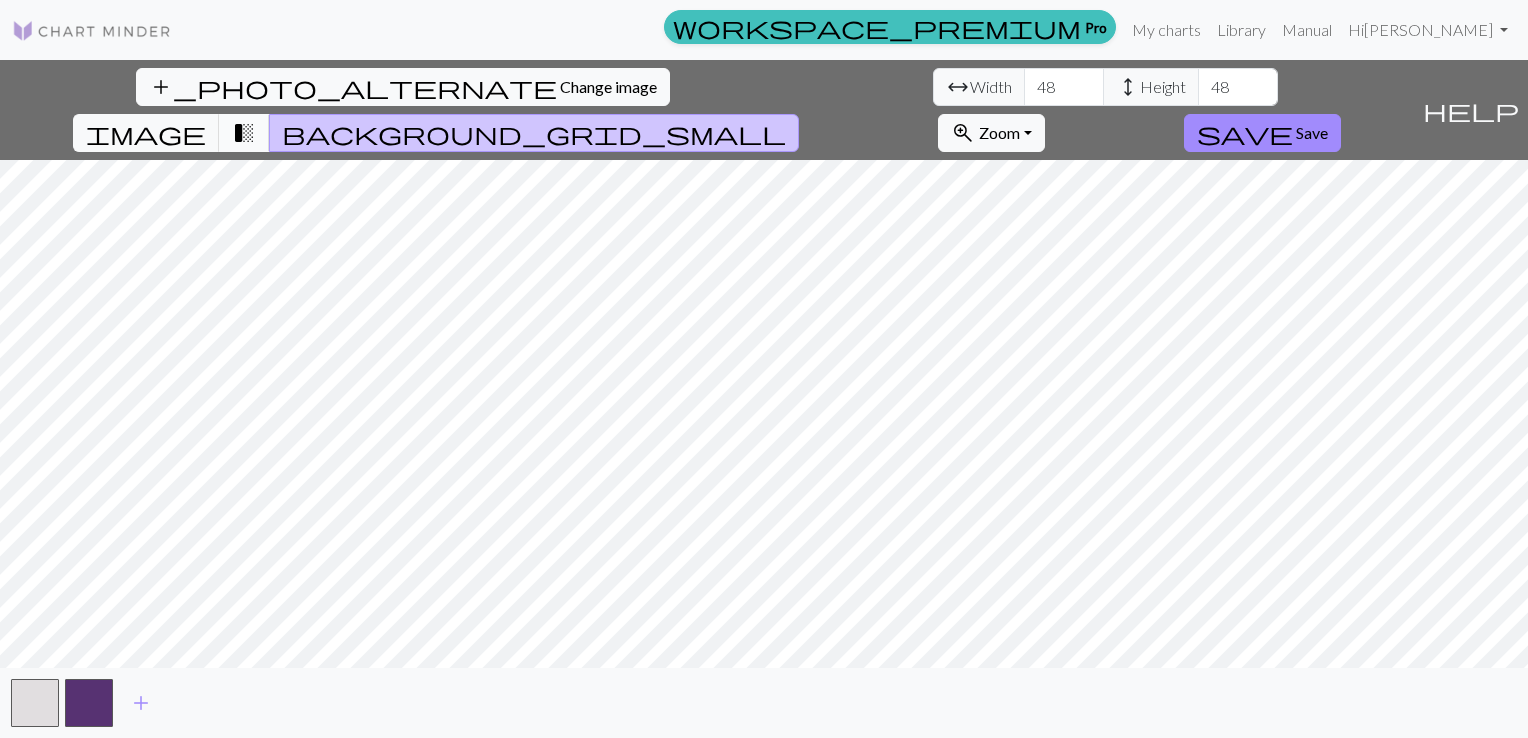 click on "transition_fade" at bounding box center [244, 133] 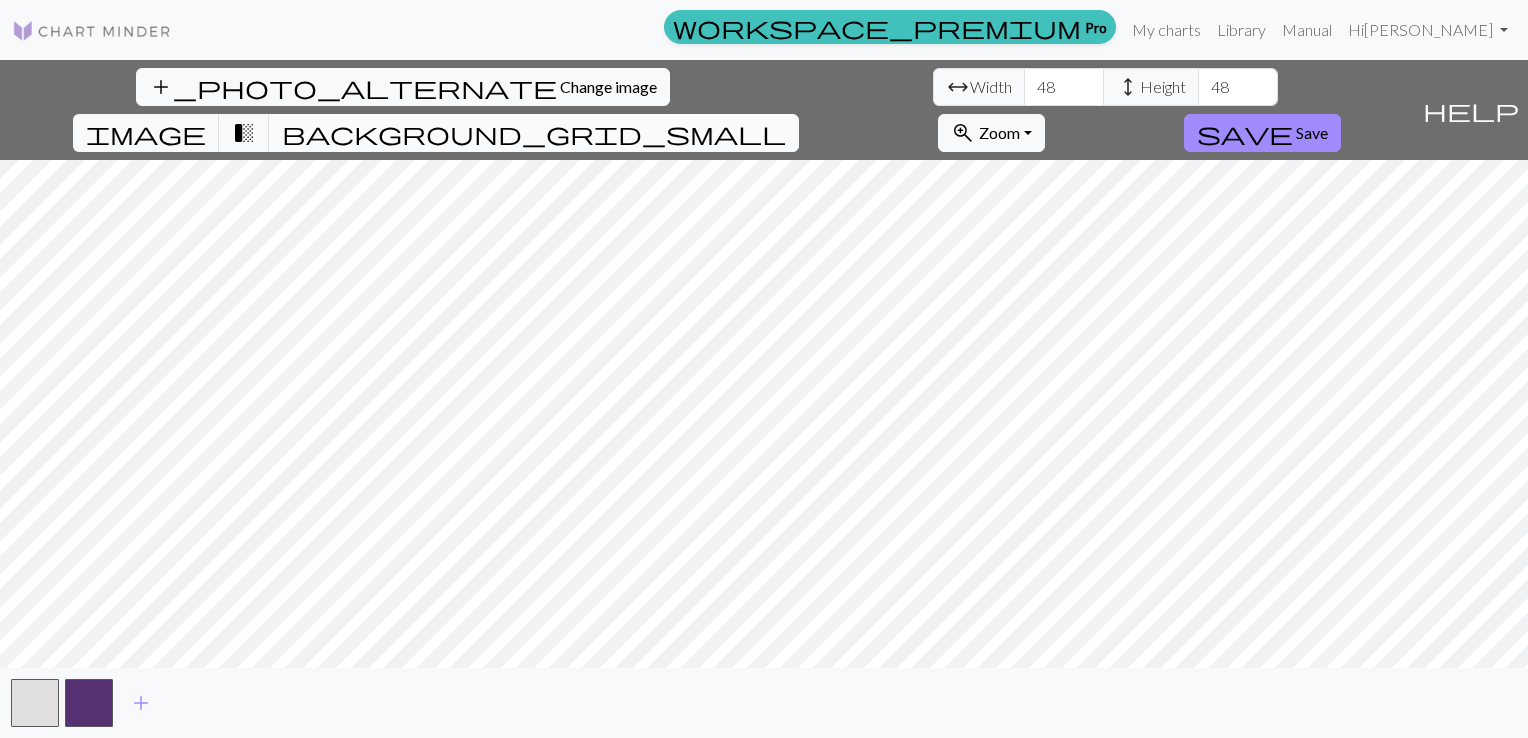 click on "background_grid_small" at bounding box center [534, 133] 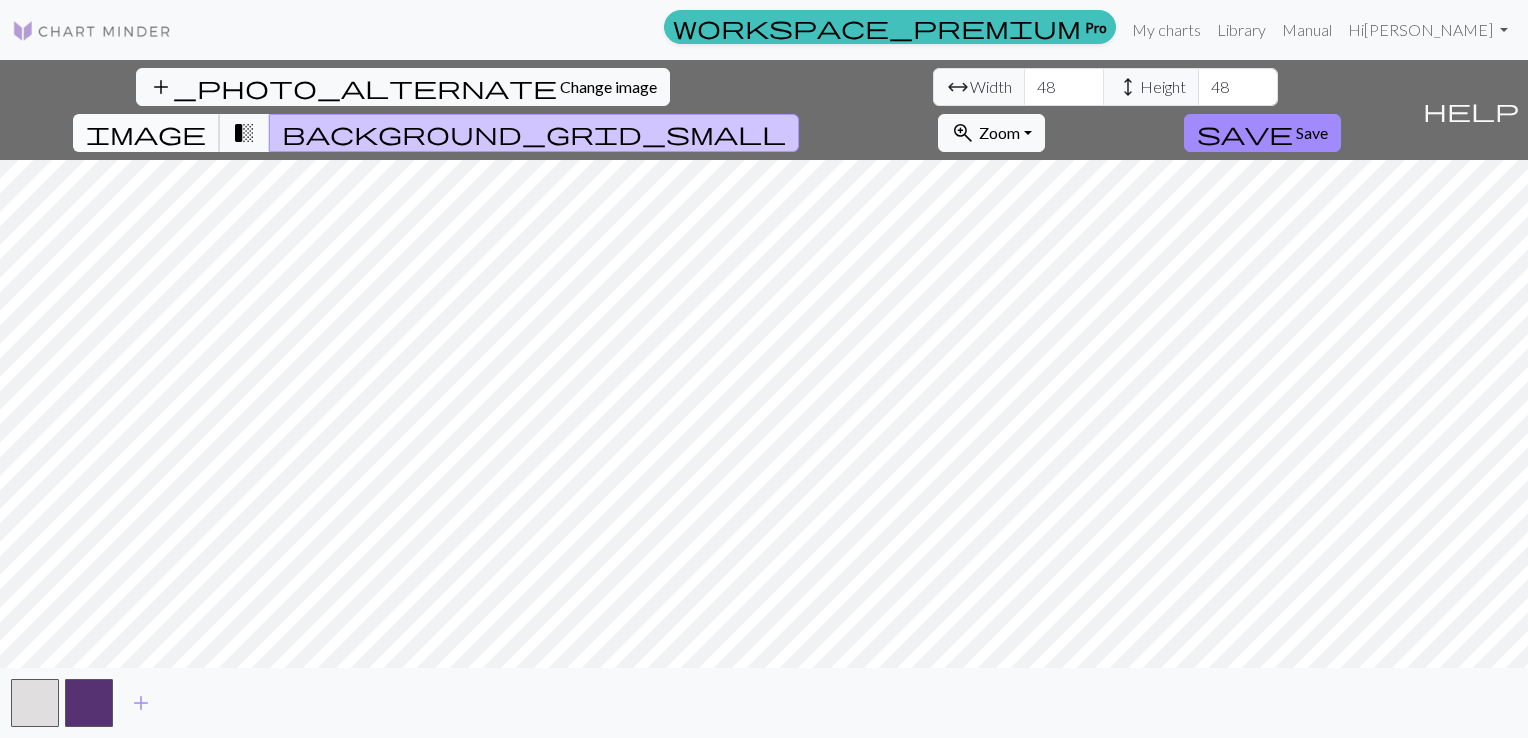 click on "image" at bounding box center (146, 133) 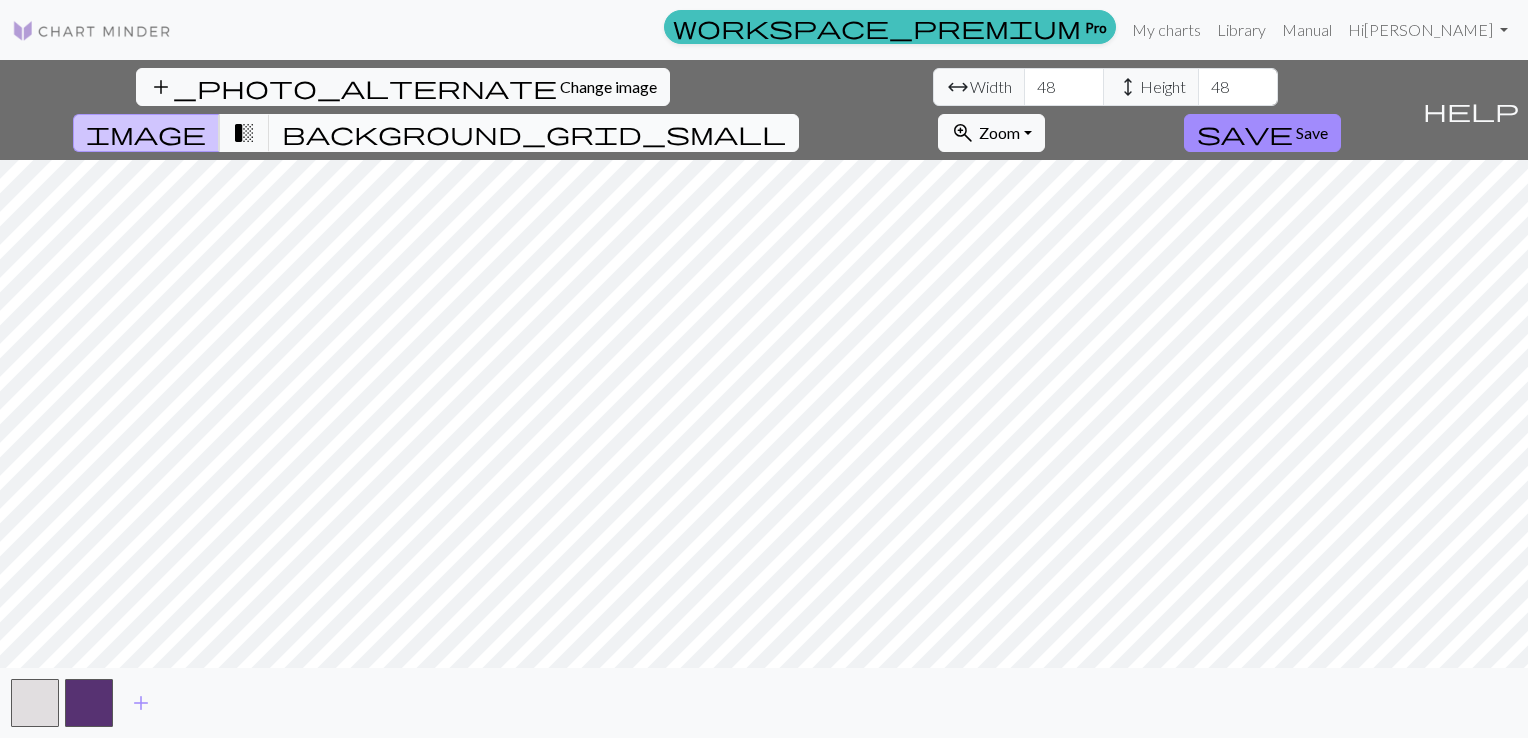 click on "background_grid_small" at bounding box center [534, 133] 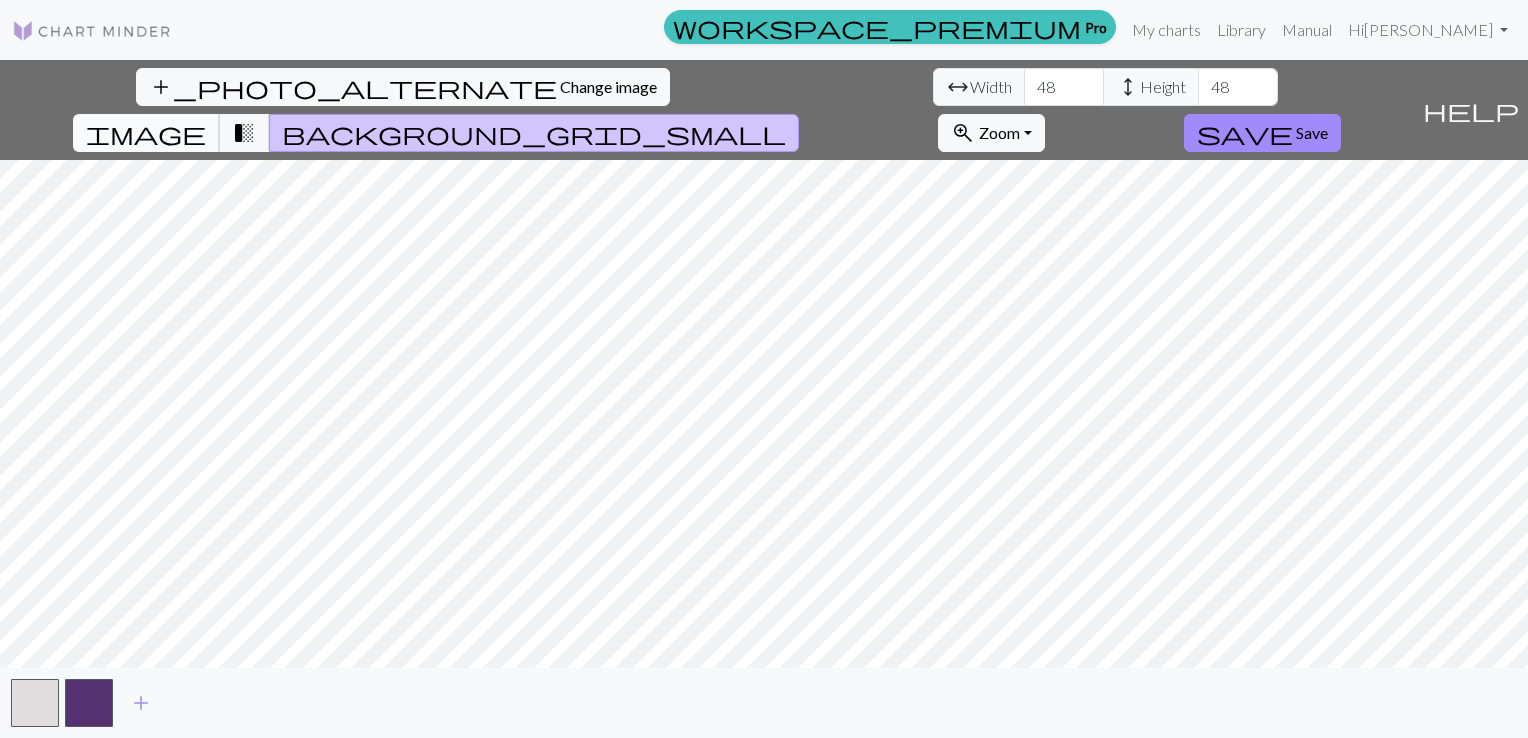 click on "image" at bounding box center (146, 133) 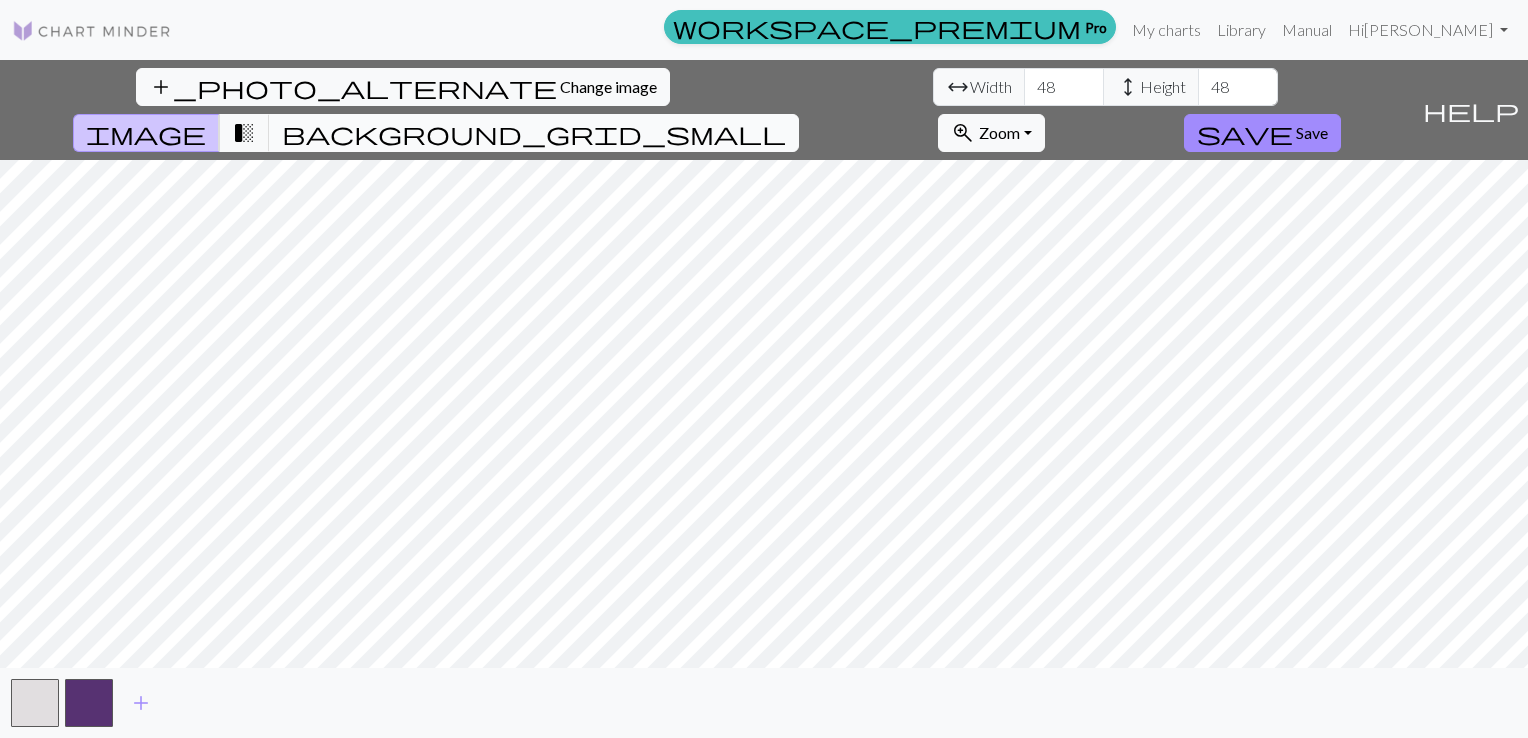 click on "background_grid_small" at bounding box center [534, 133] 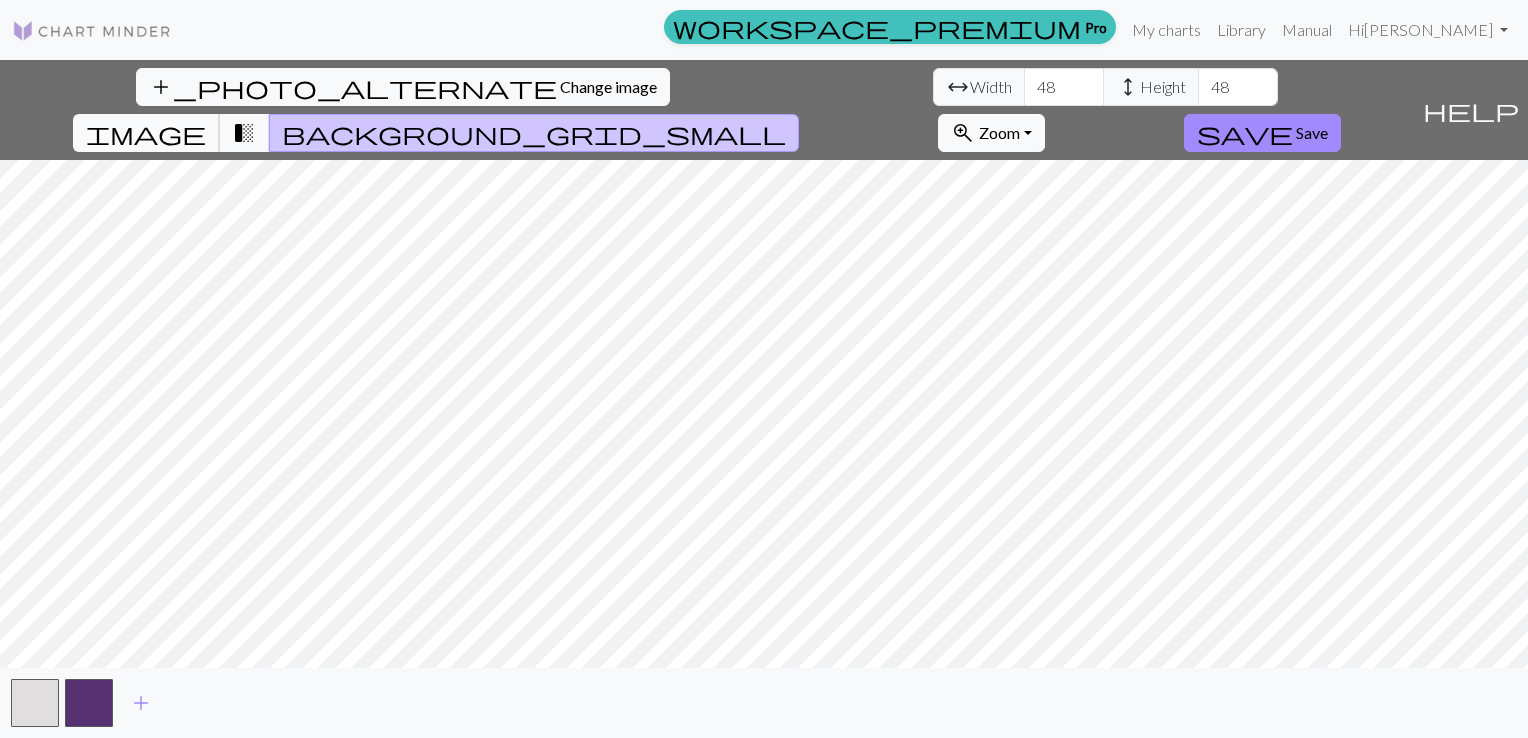 click on "image" at bounding box center (146, 133) 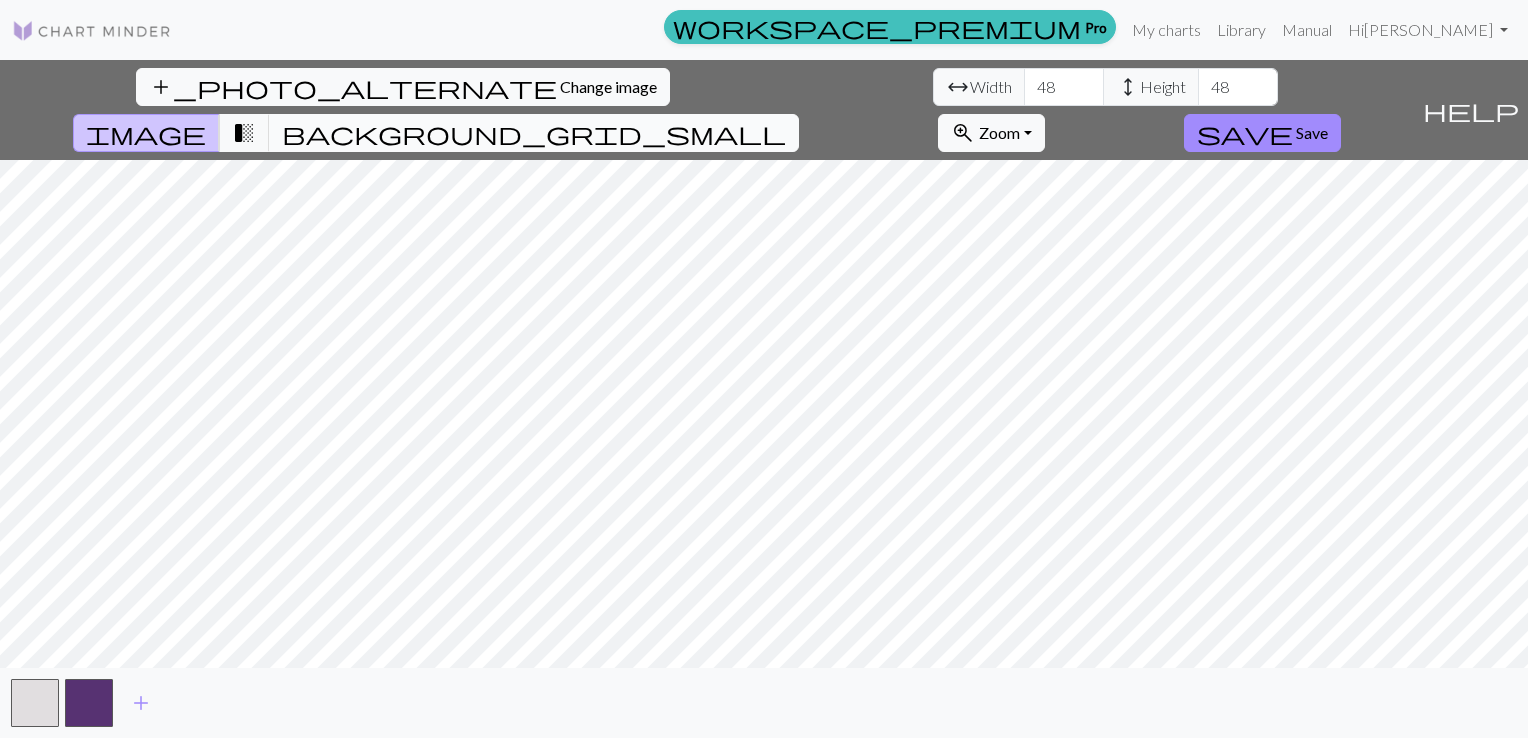 click on "background_grid_small" at bounding box center [534, 133] 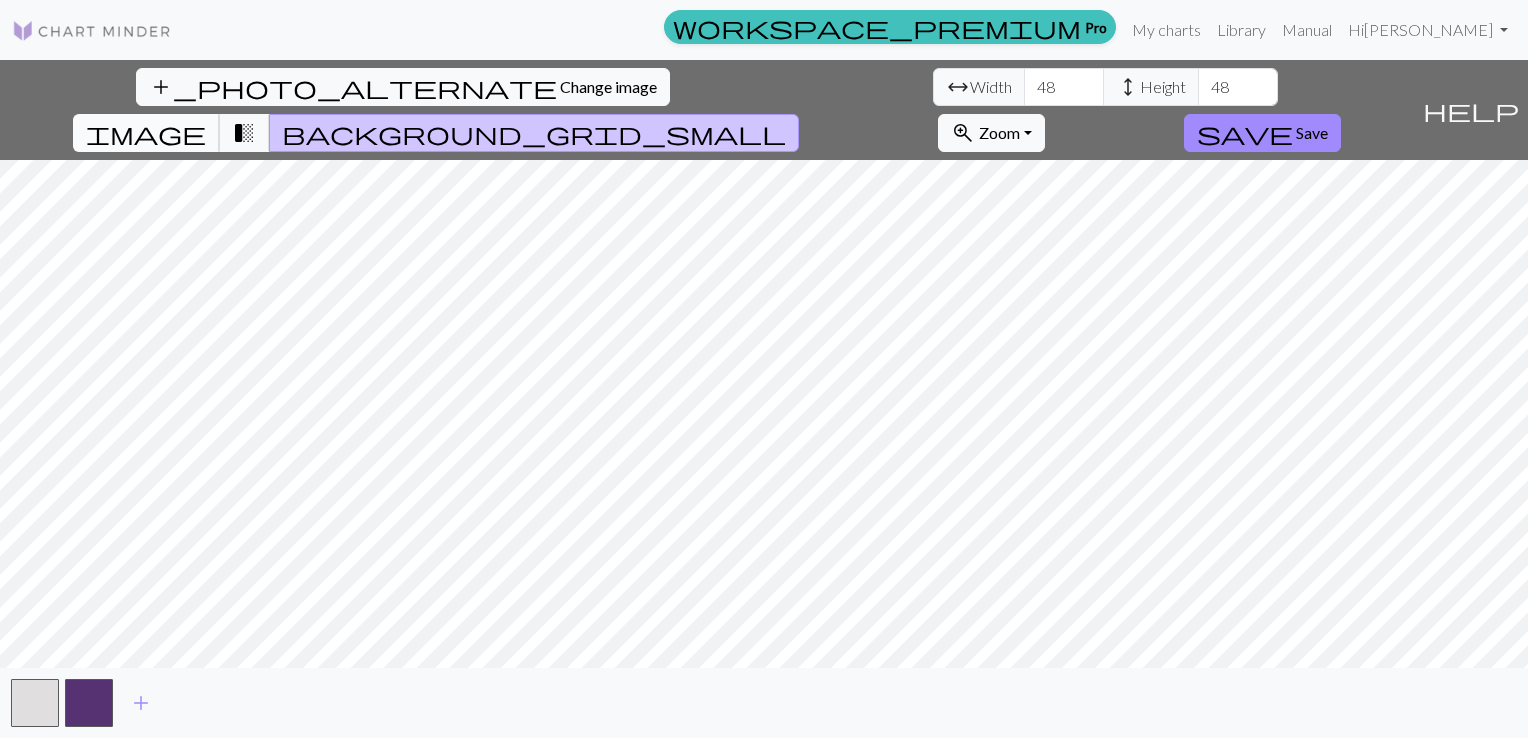 click on "image" at bounding box center (146, 133) 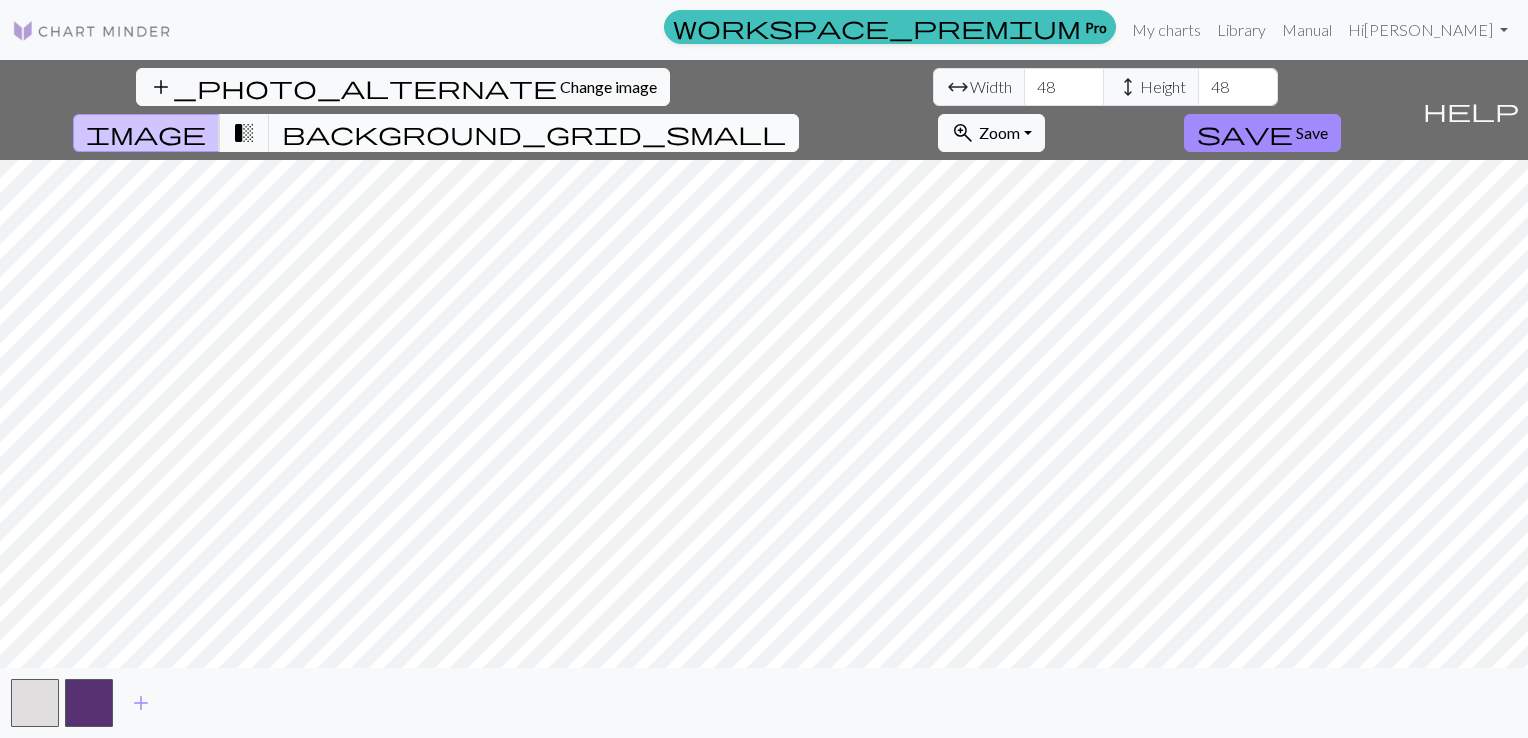 click on "background_grid_small" at bounding box center (534, 133) 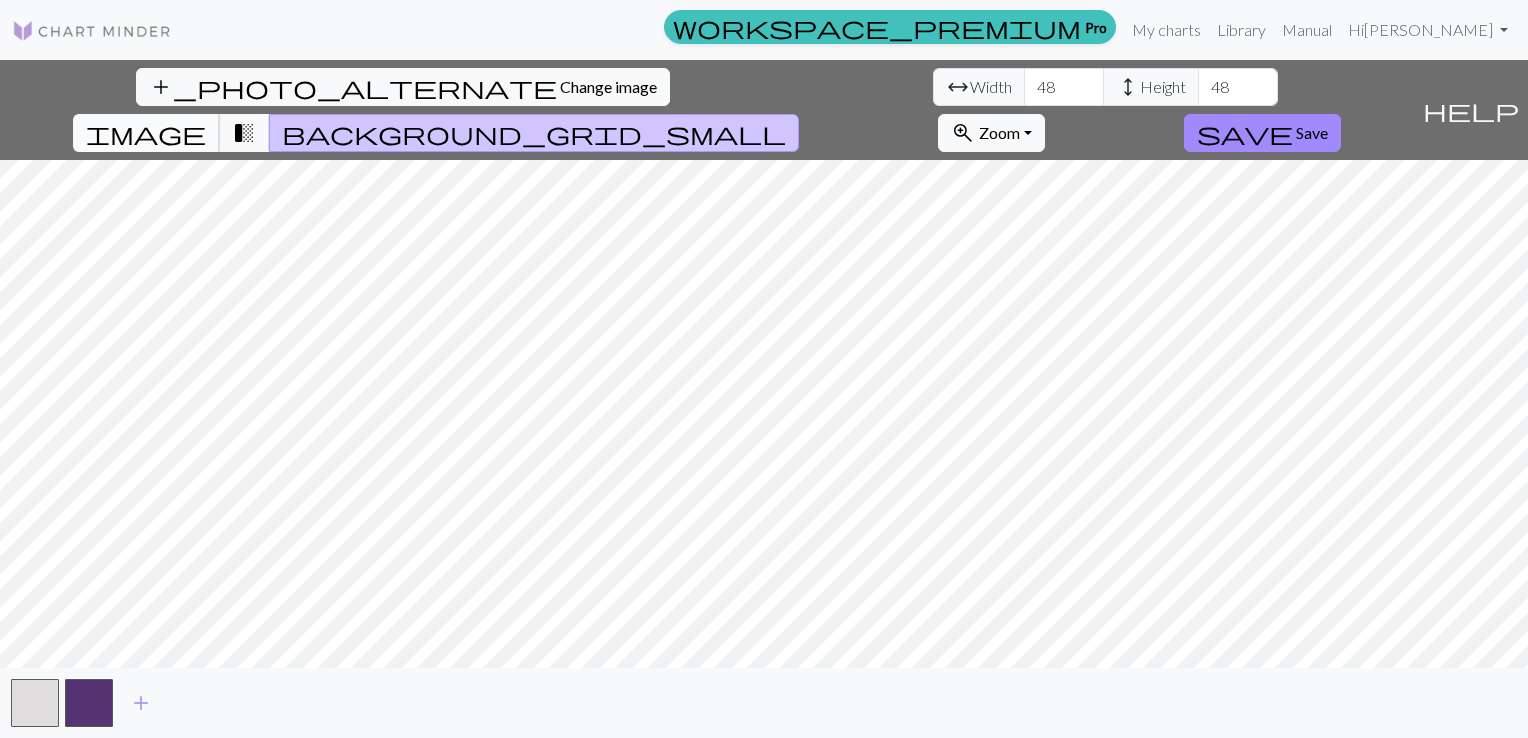 click on "image" at bounding box center [146, 133] 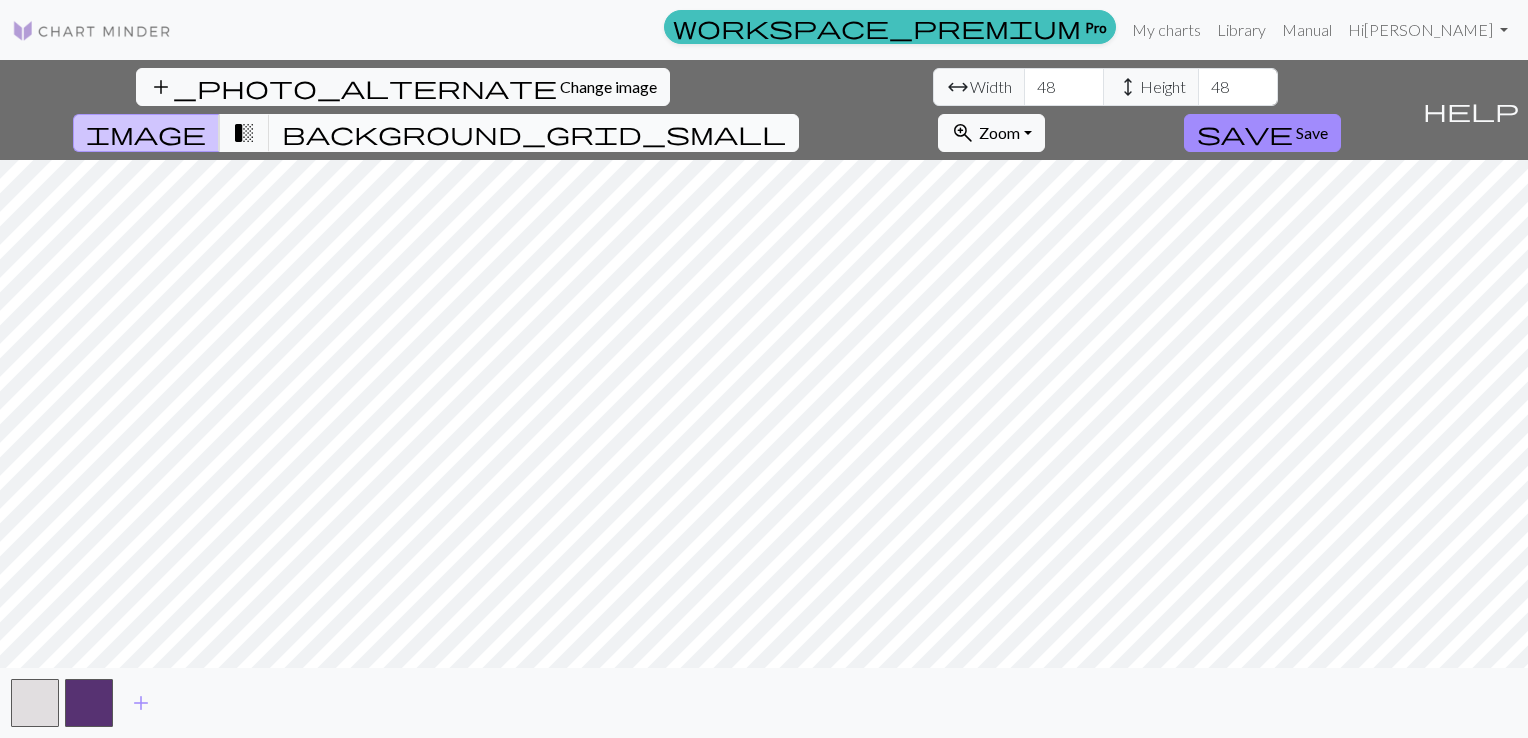 click on "background_grid_small" at bounding box center (534, 133) 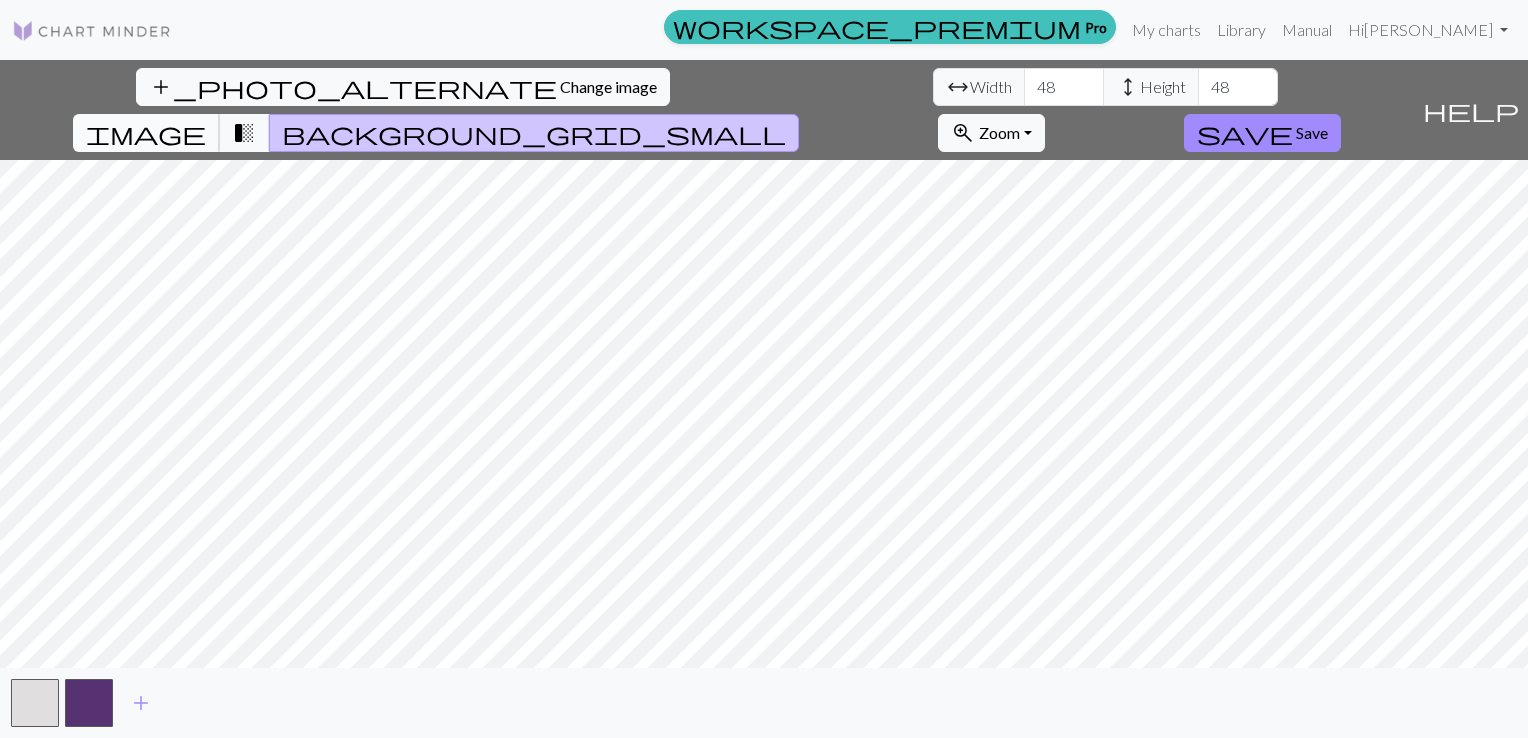 click on "image" at bounding box center (146, 133) 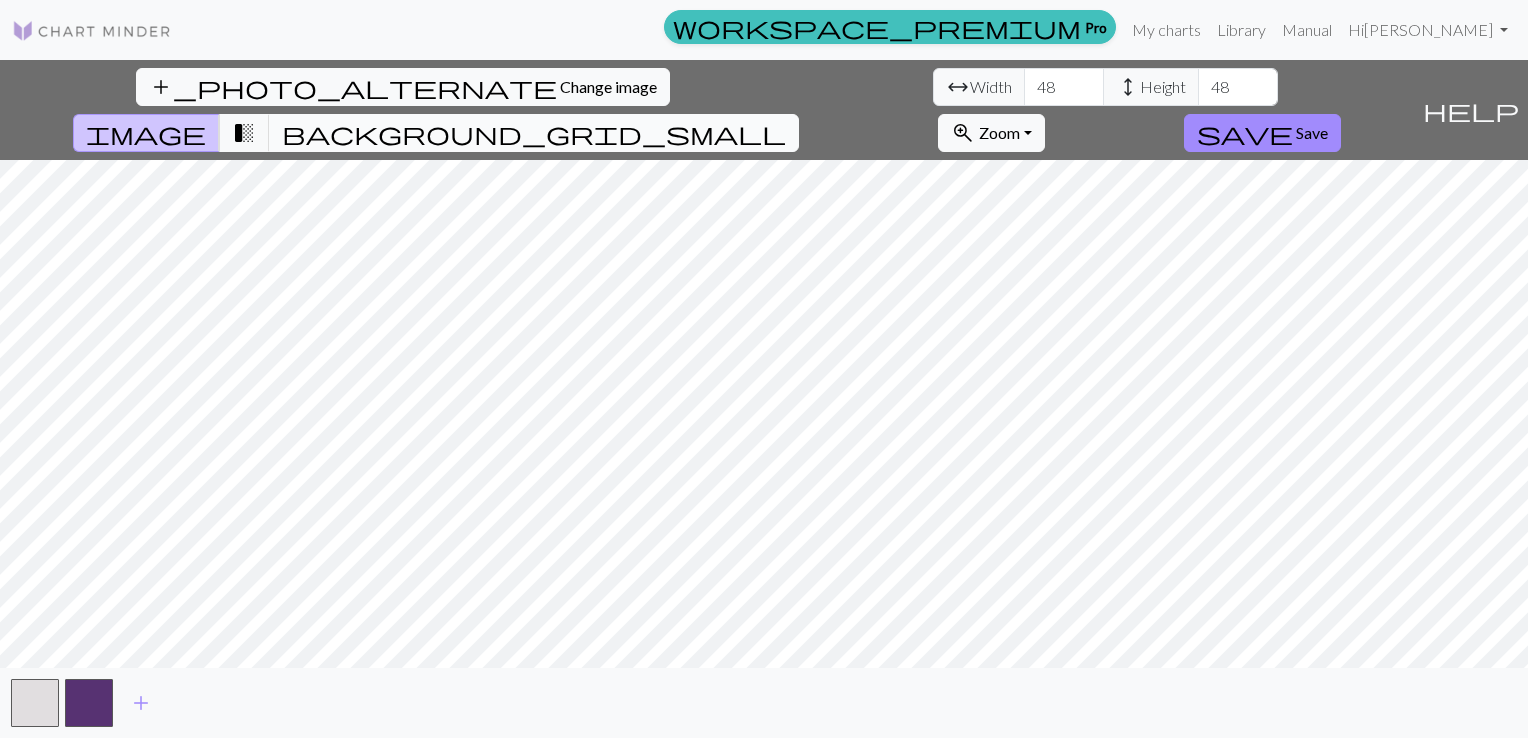 click on "background_grid_small" at bounding box center (534, 133) 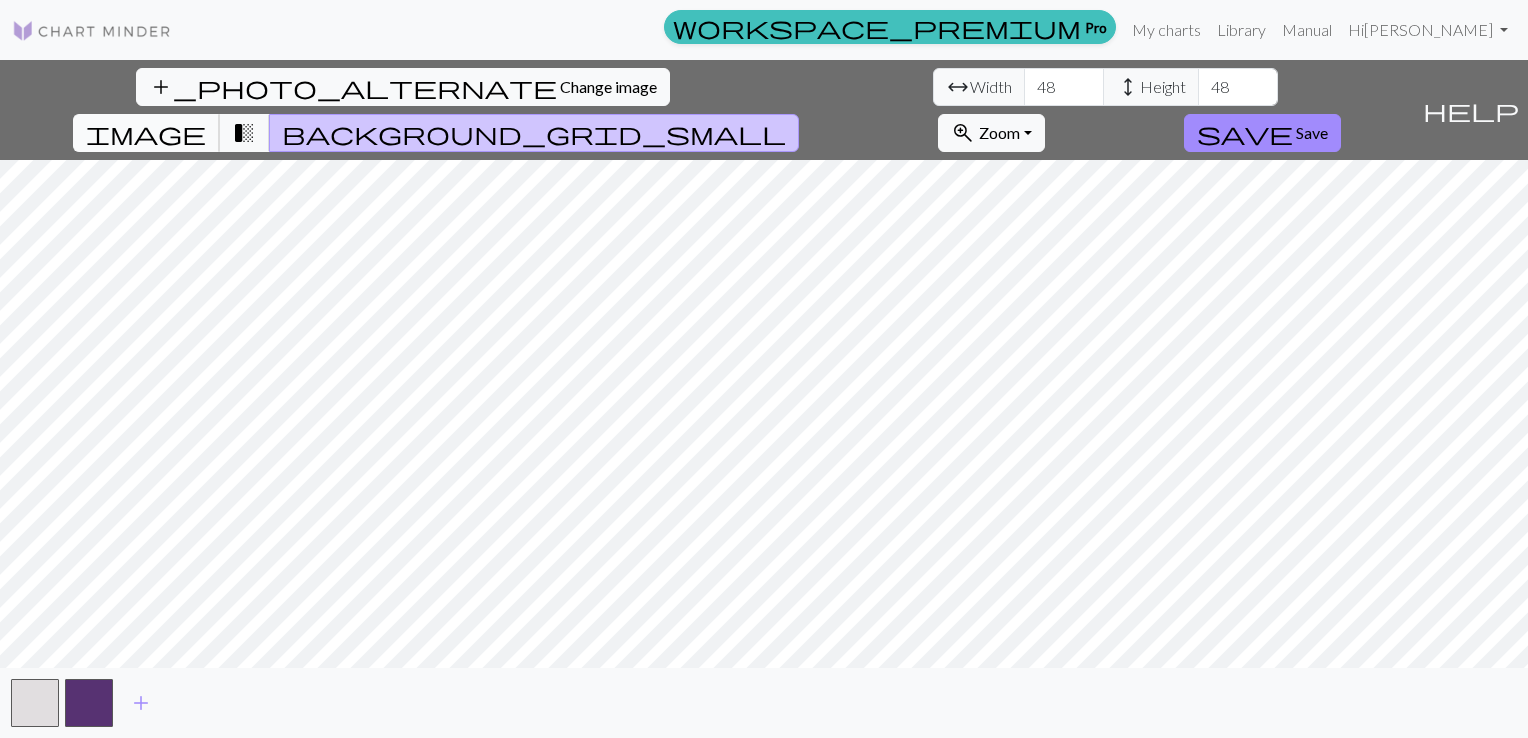 click on "image" at bounding box center (146, 133) 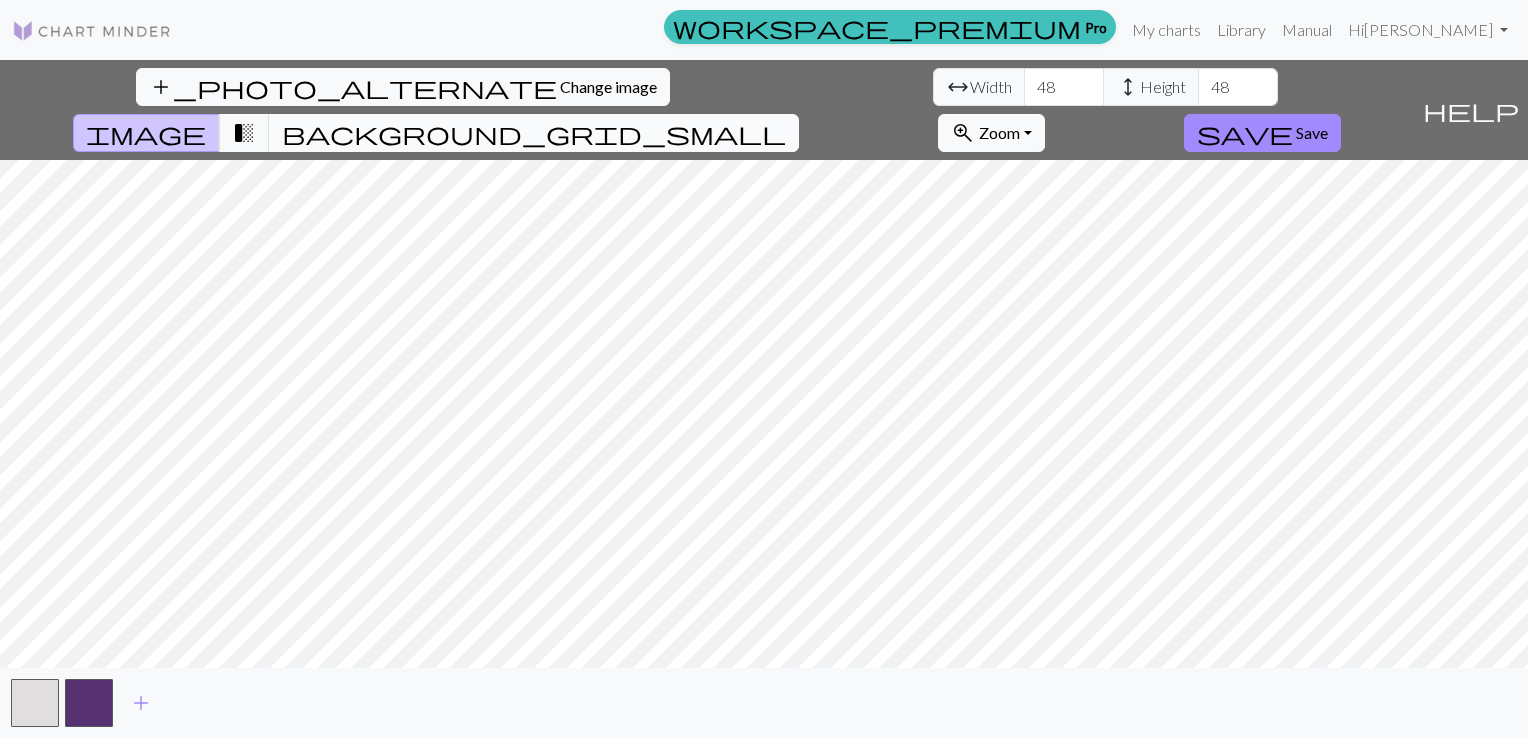 click on "background_grid_small" at bounding box center [534, 133] 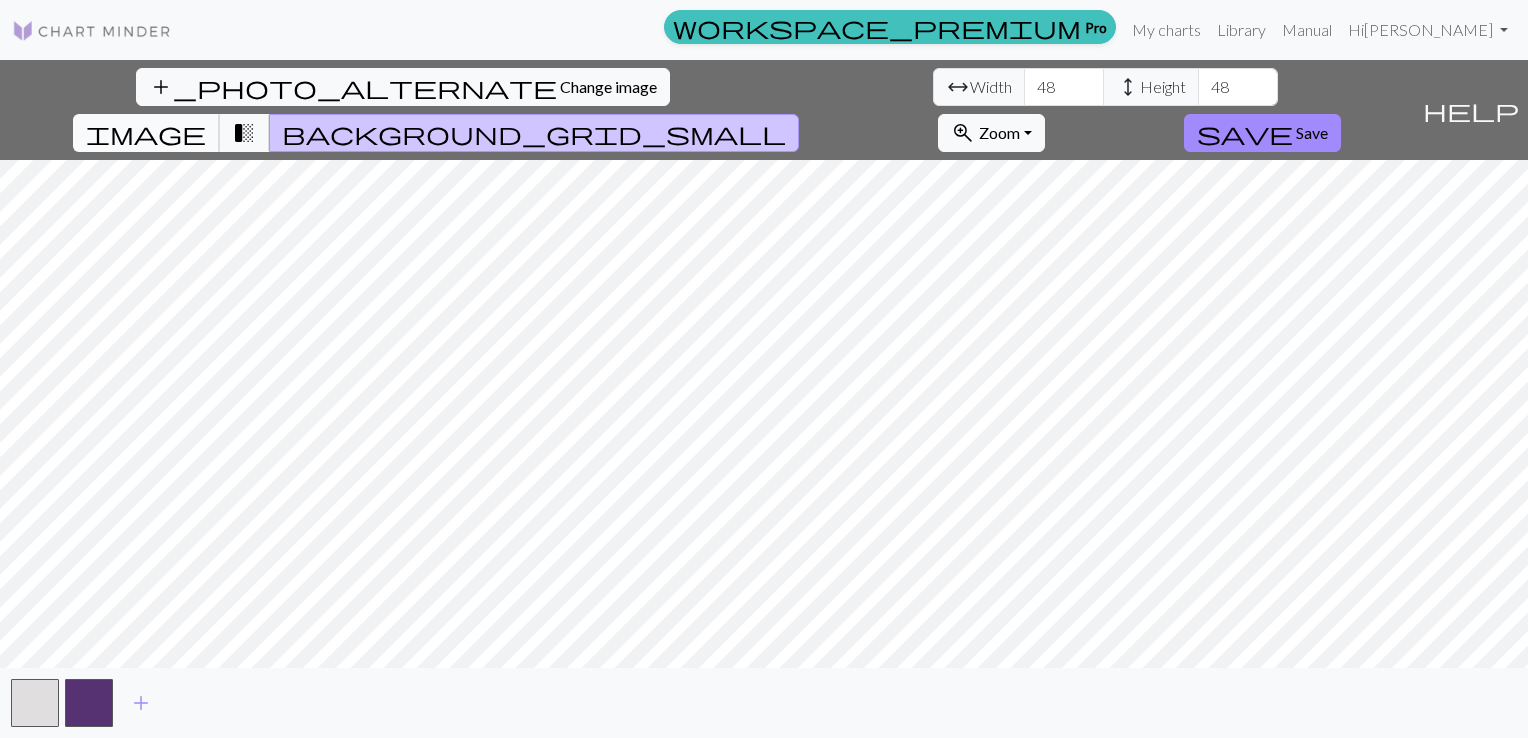 click on "image" at bounding box center [146, 133] 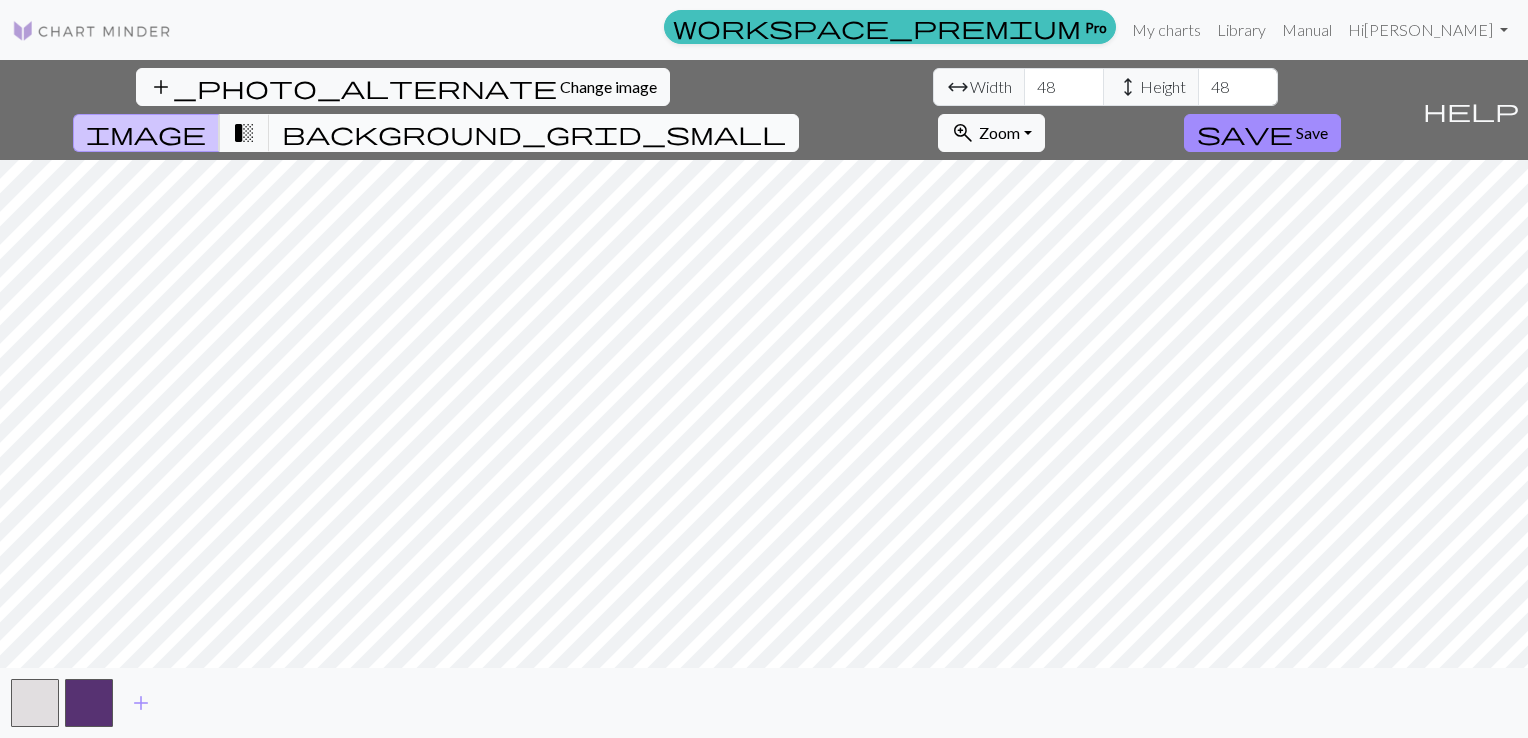 click on "background_grid_small" at bounding box center (534, 133) 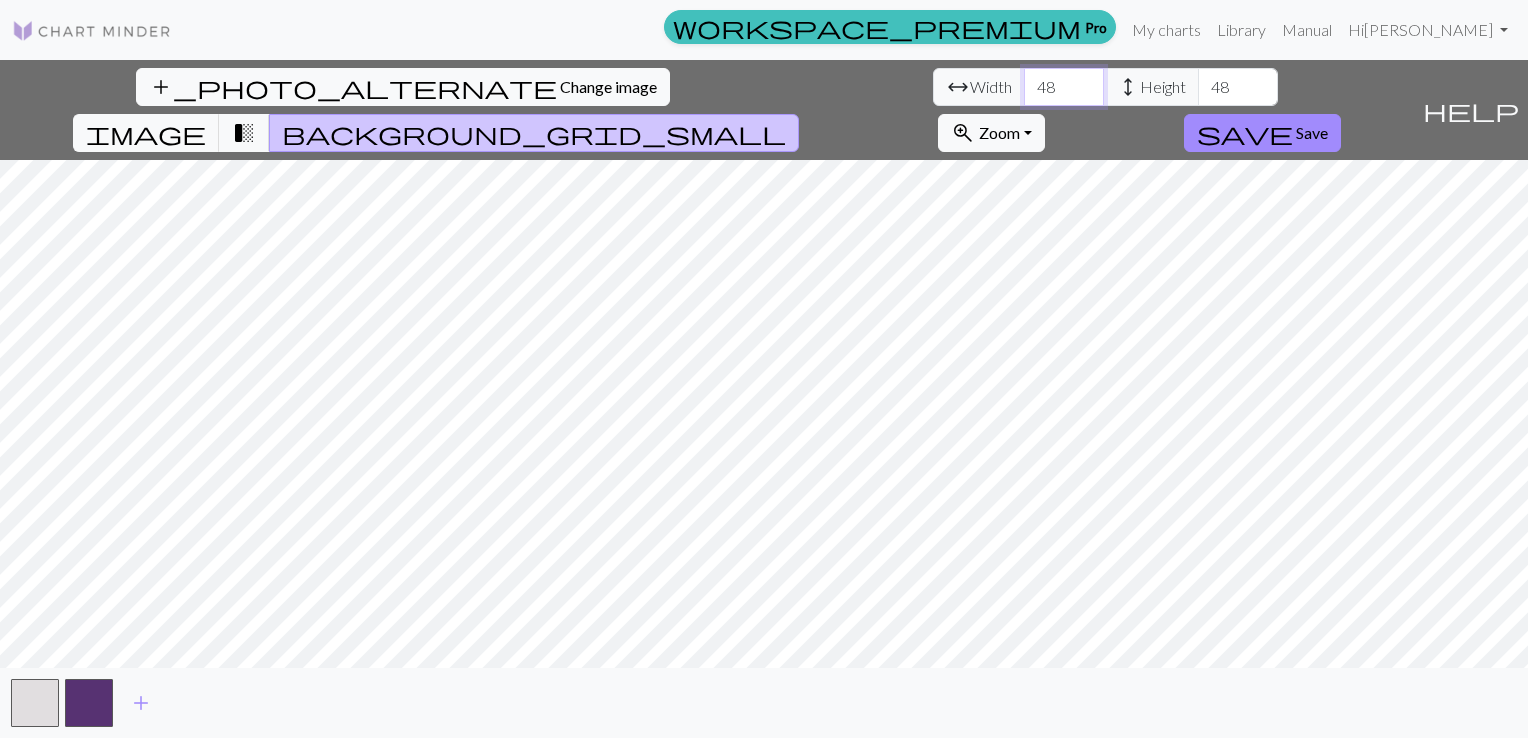 click on "48" at bounding box center [1064, 87] 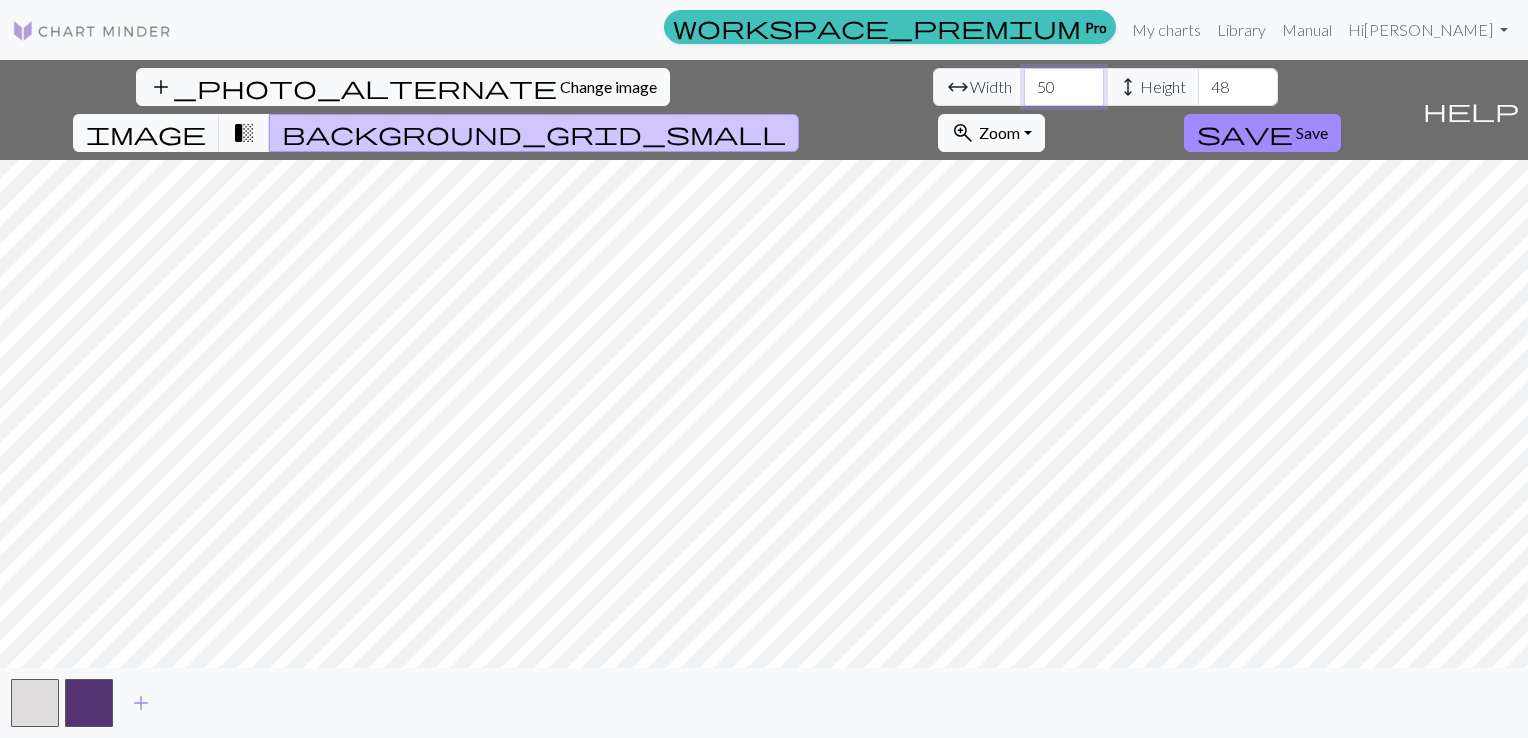 type on "5" 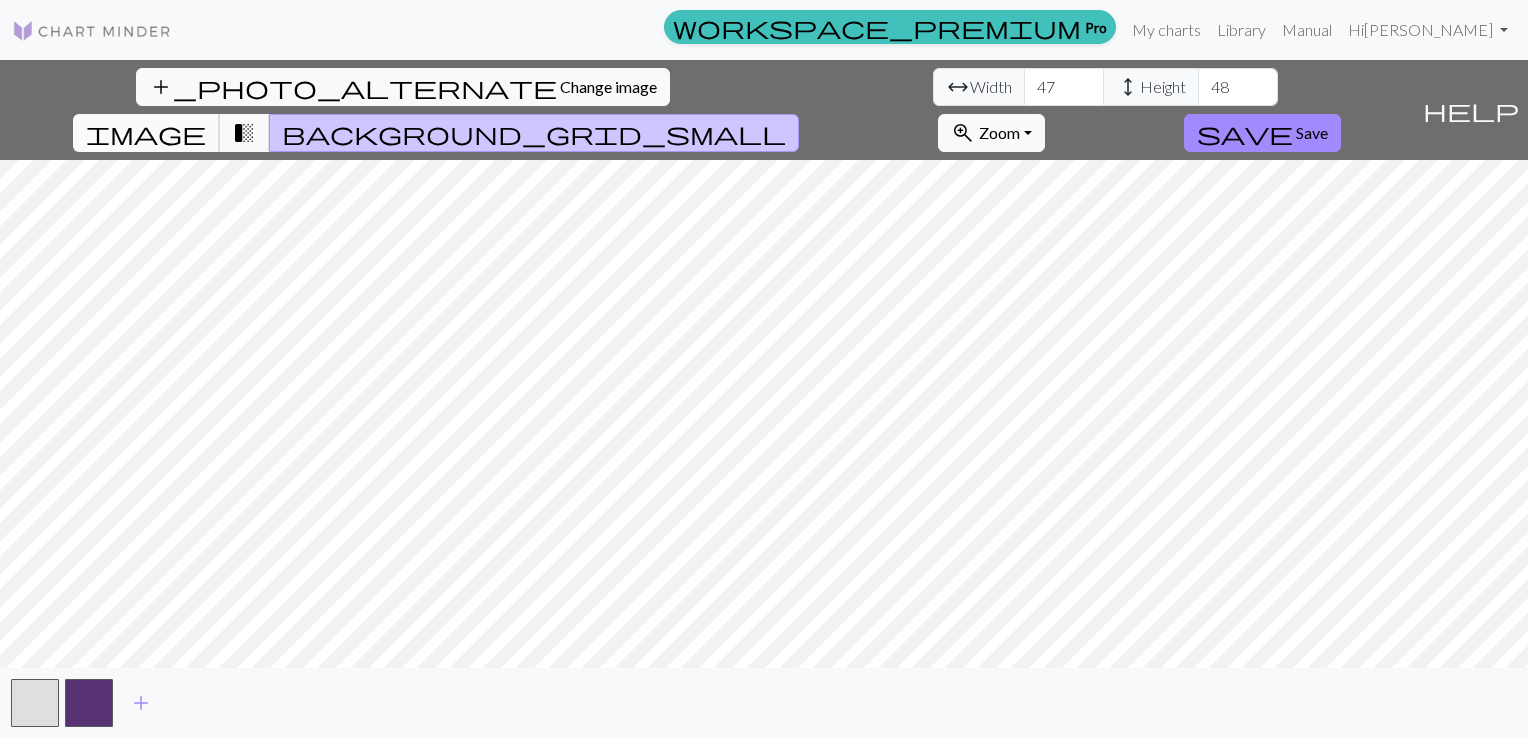 click on "image" at bounding box center (146, 133) 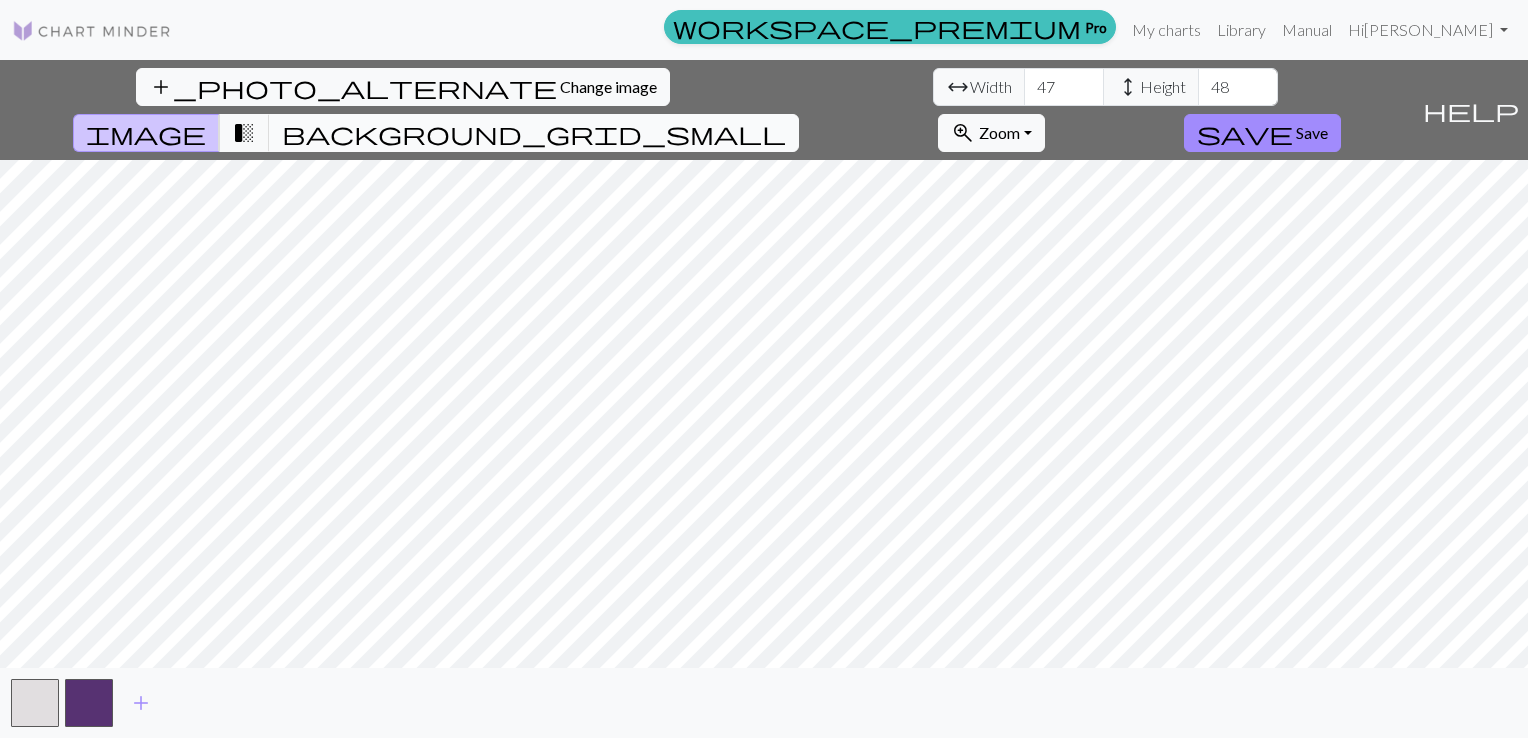 click on "background_grid_small" at bounding box center (534, 133) 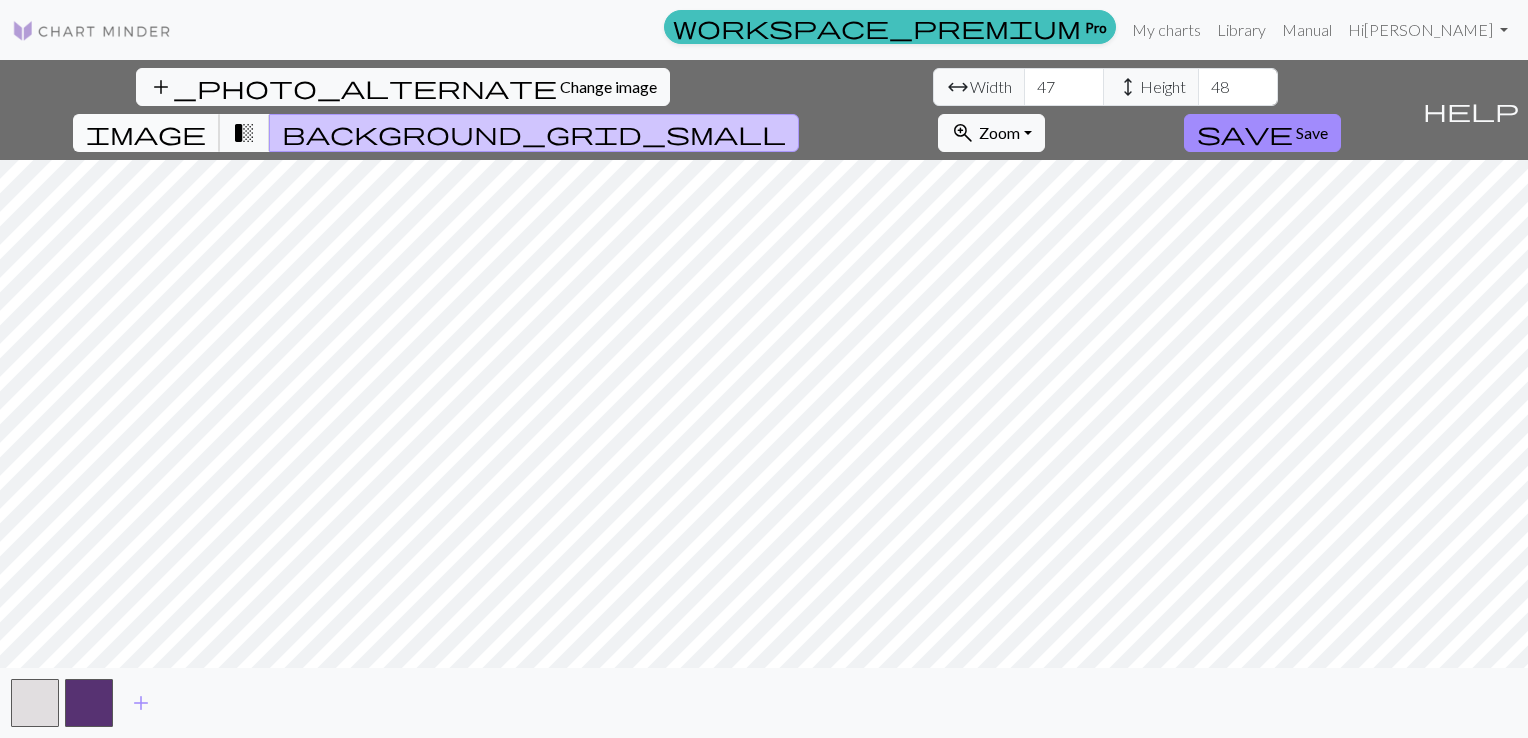 click on "image" at bounding box center [146, 133] 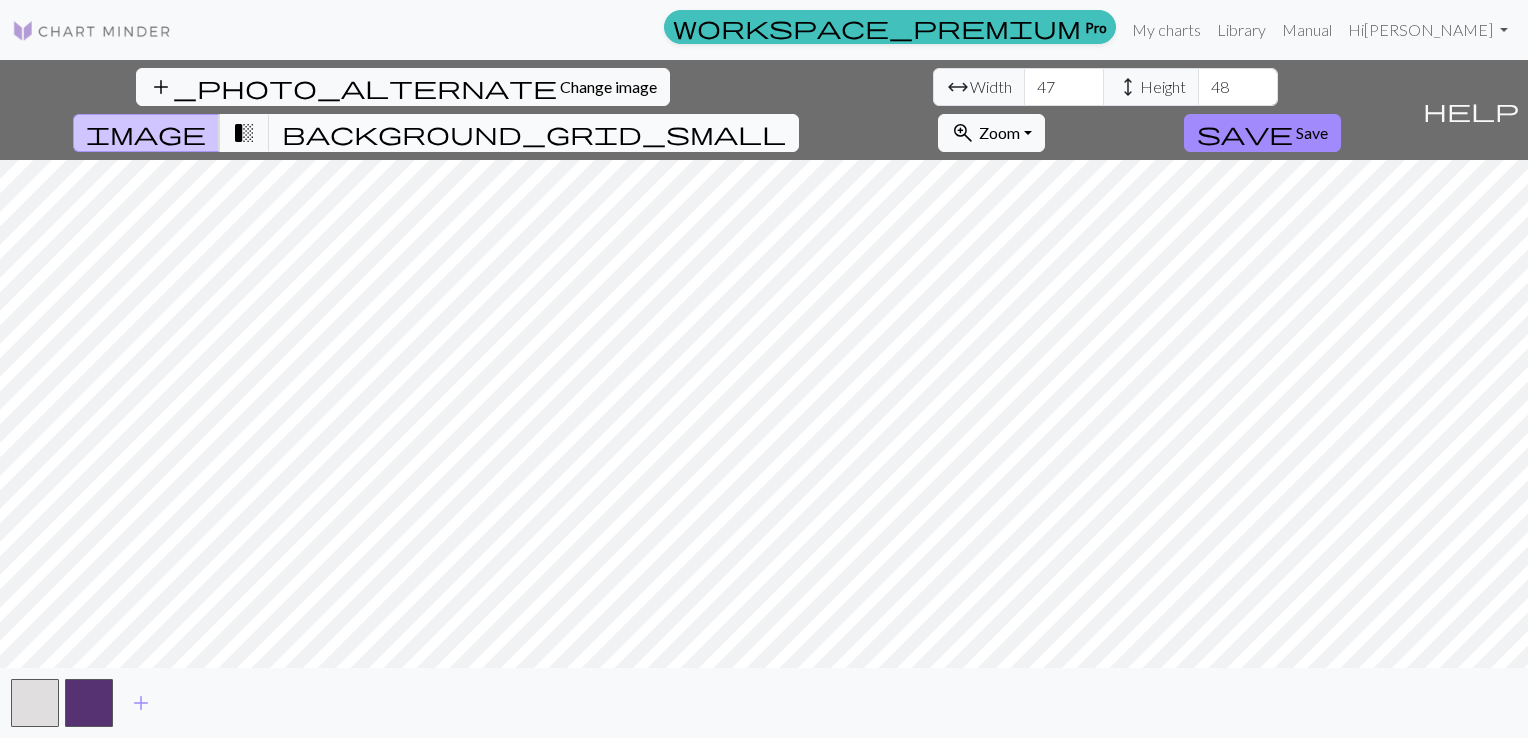 click on "background_grid_small" at bounding box center [534, 133] 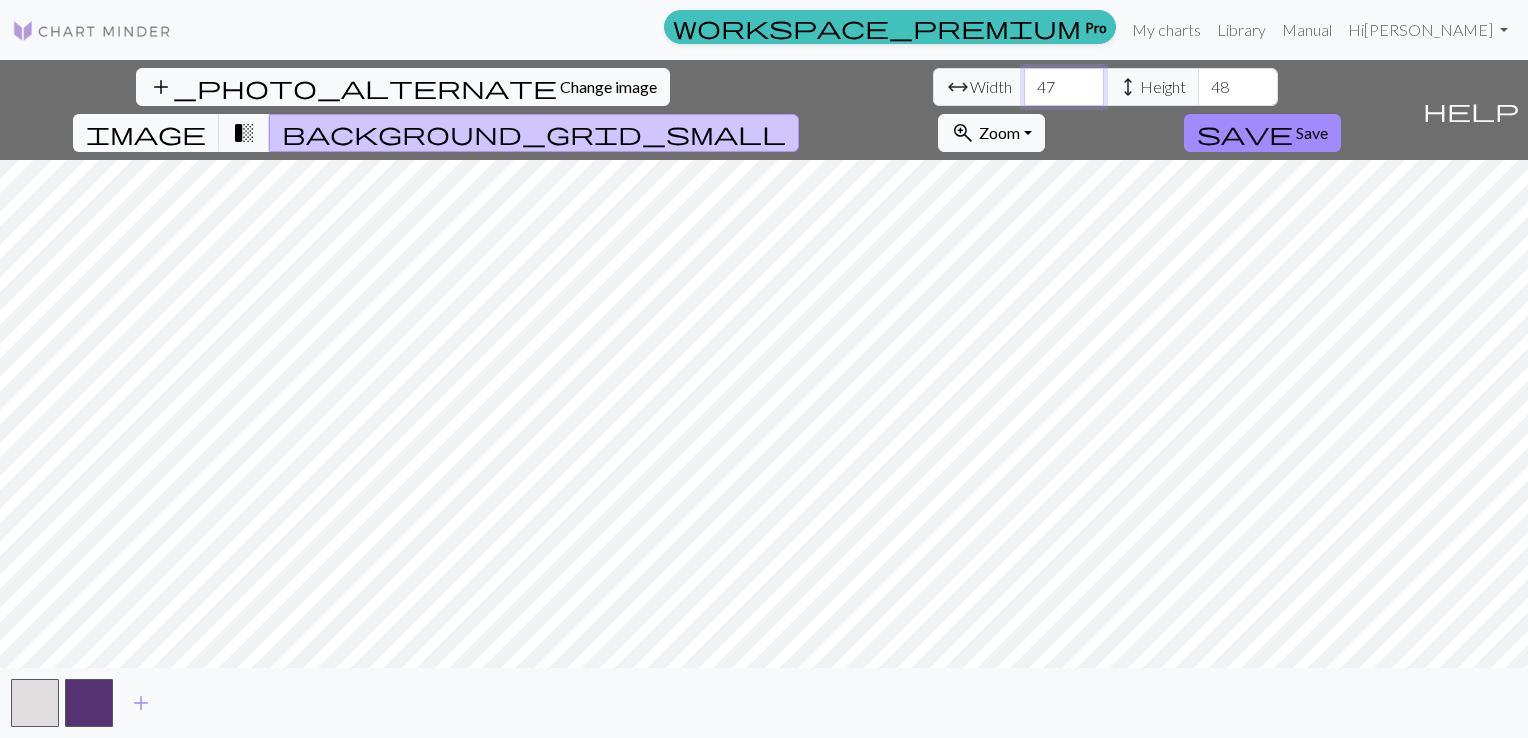 click on "47" at bounding box center [1064, 87] 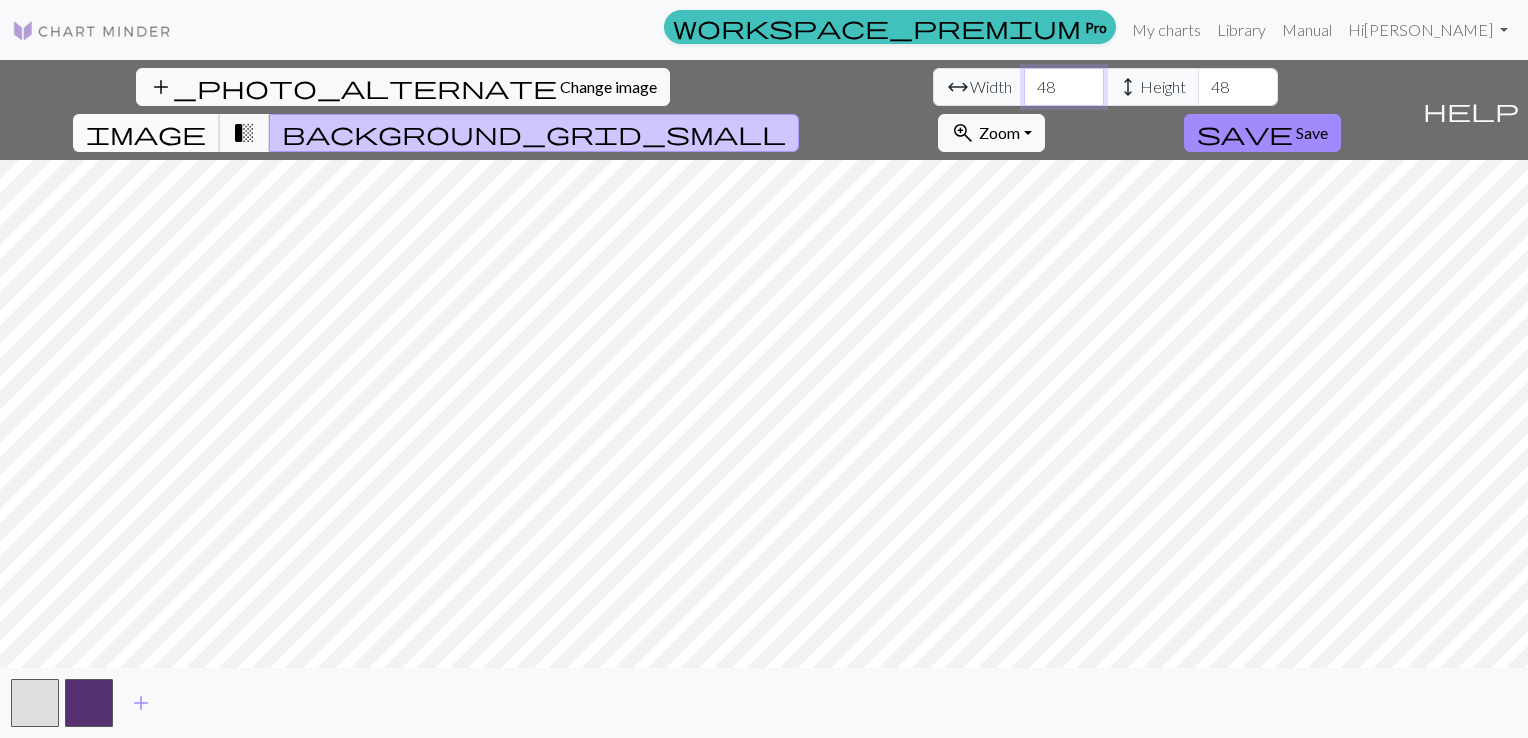 type on "48" 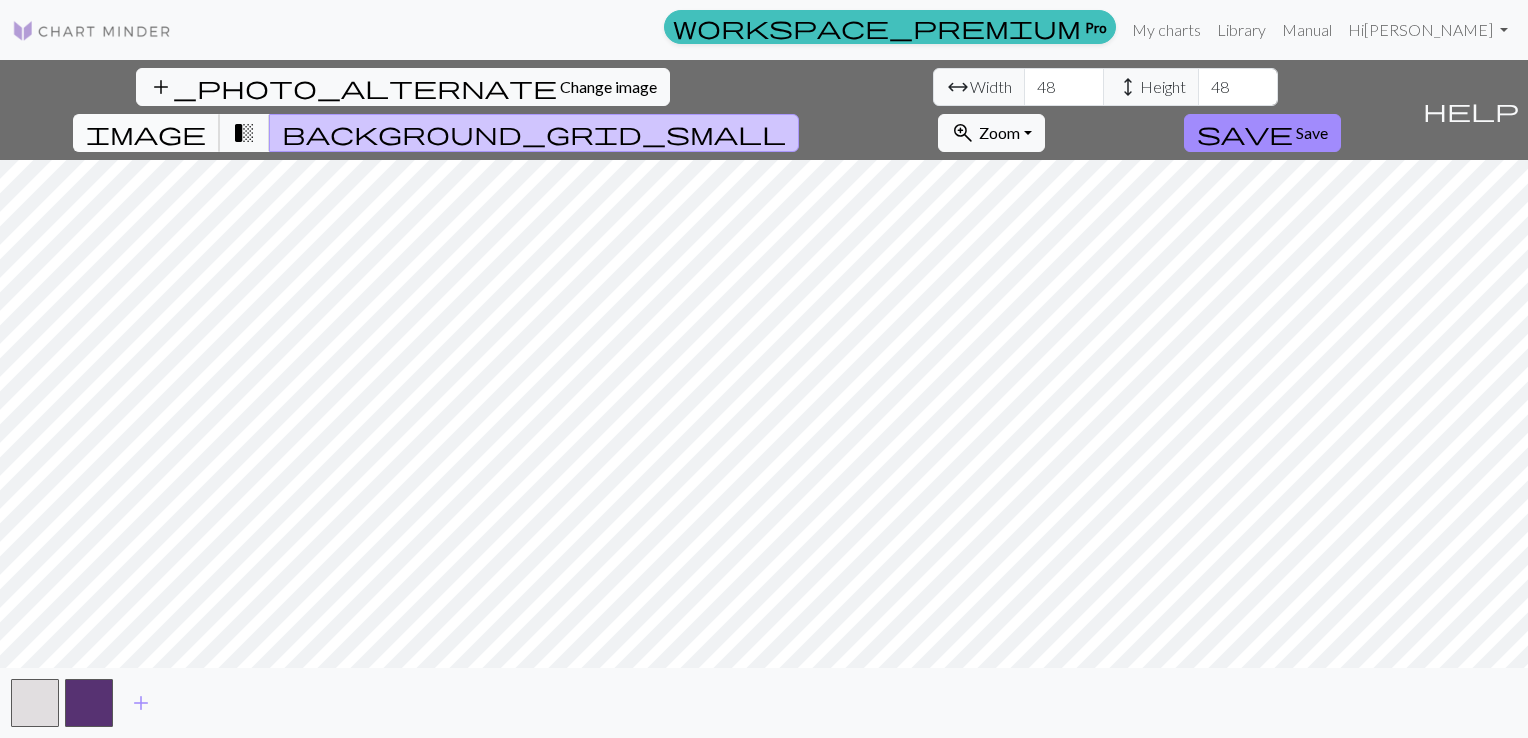 click on "image" at bounding box center (146, 133) 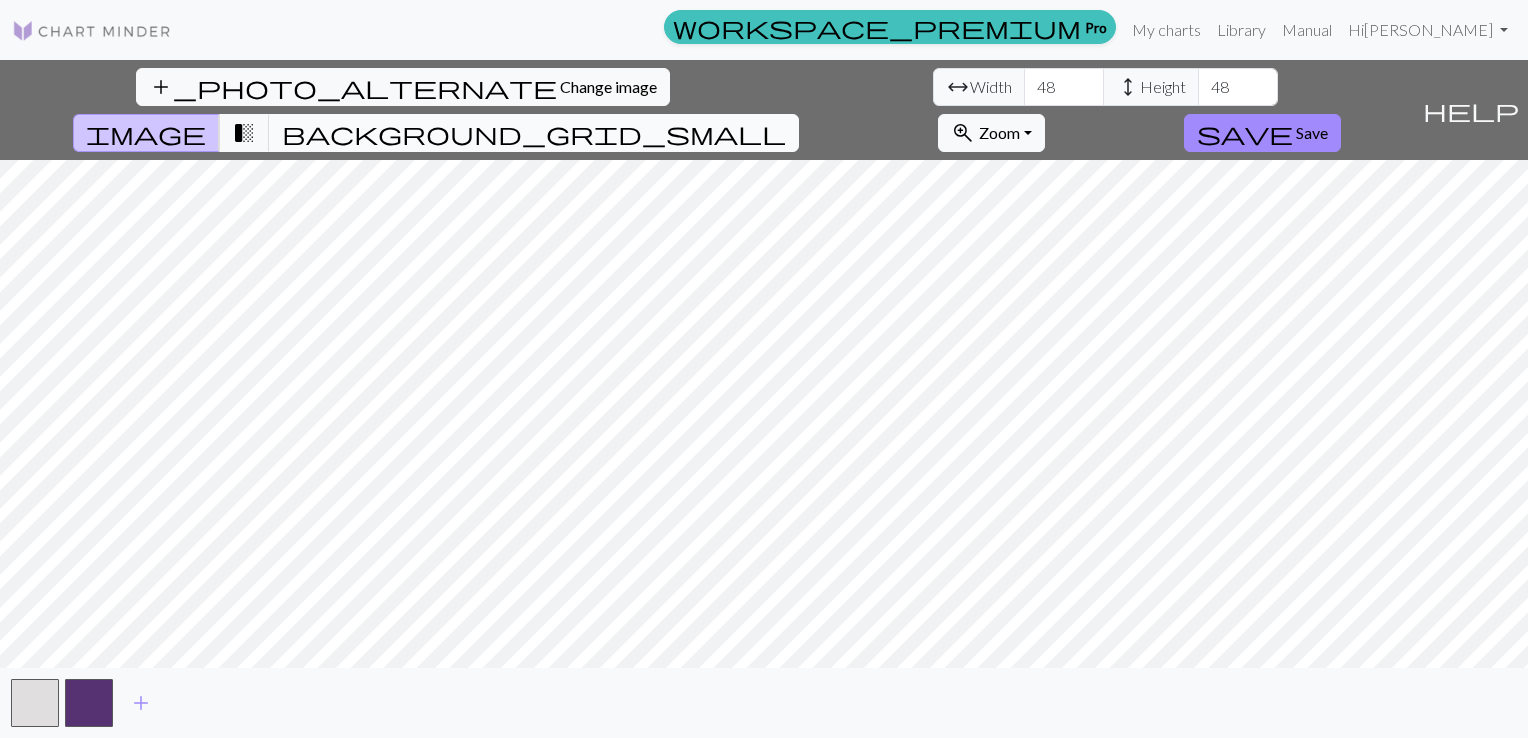 click on "background_grid_small" at bounding box center (534, 133) 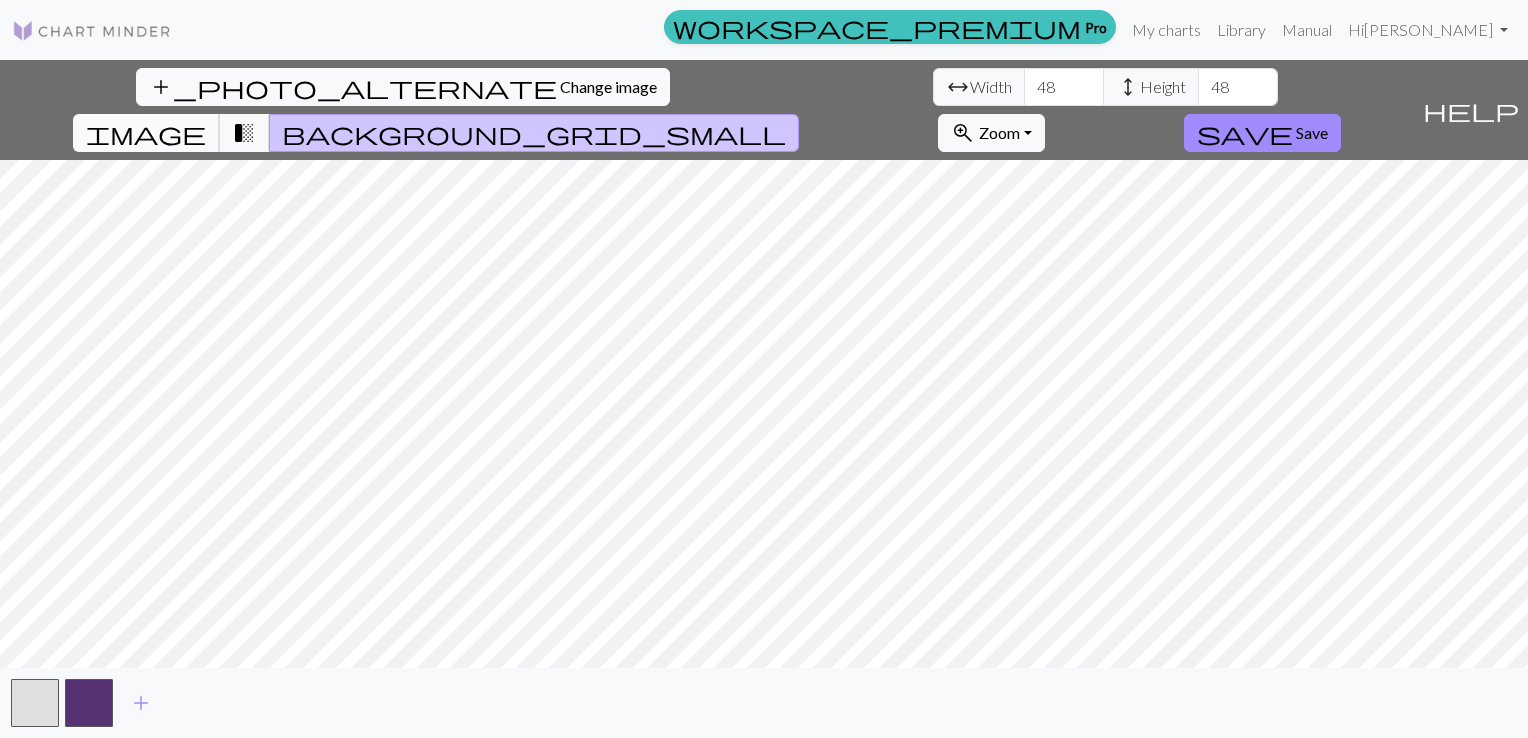 click on "image" at bounding box center (146, 133) 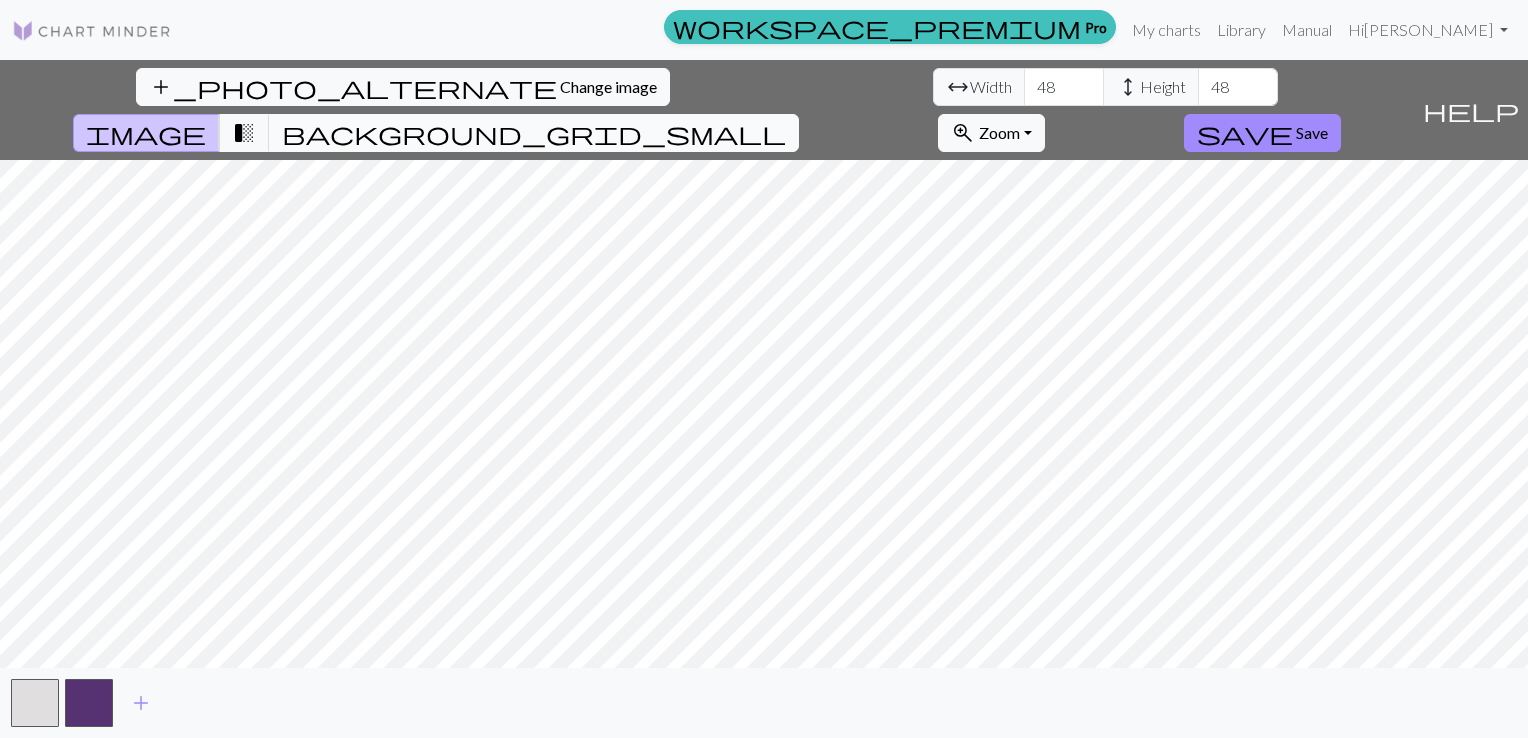 click on "background_grid_small" at bounding box center (534, 133) 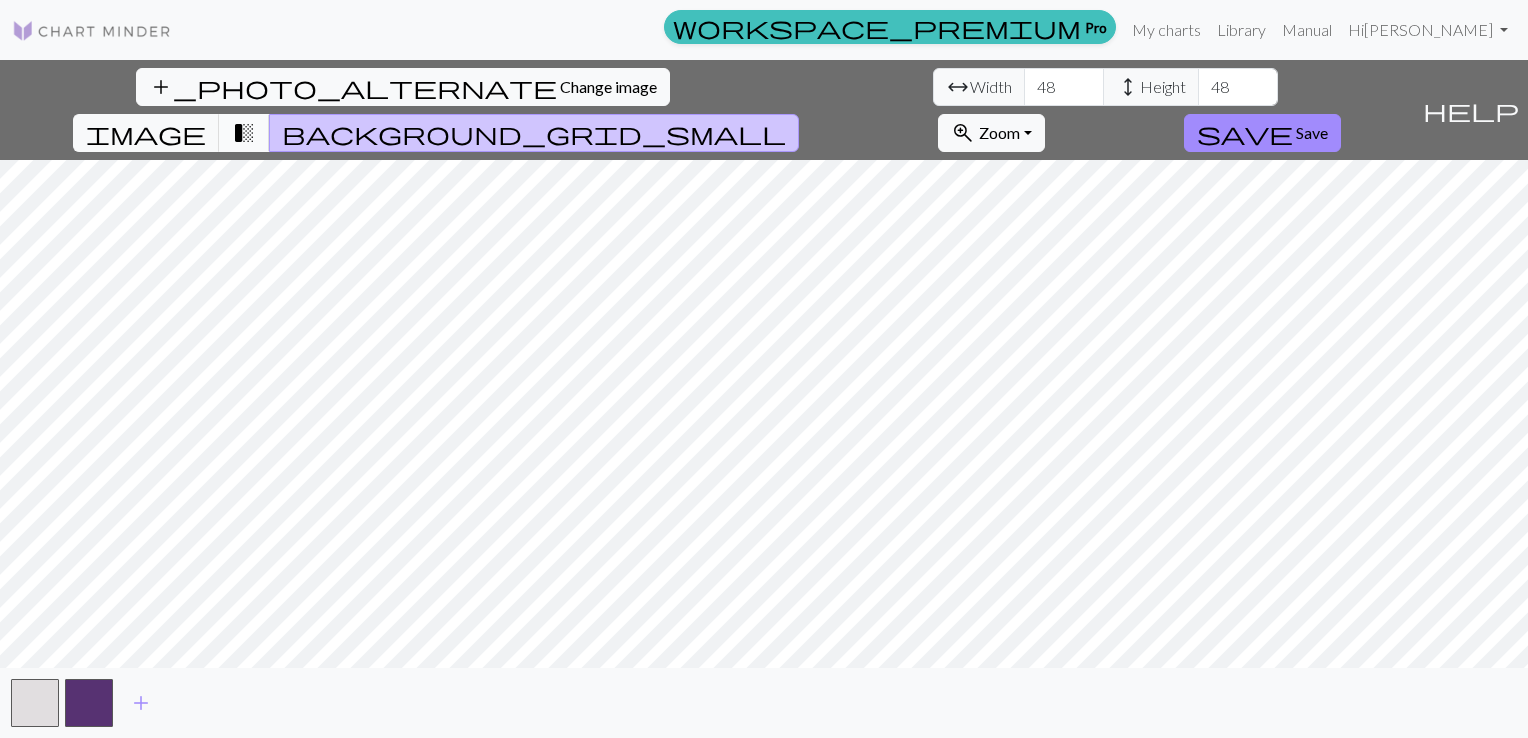 click on "transition_fade" at bounding box center (244, 133) 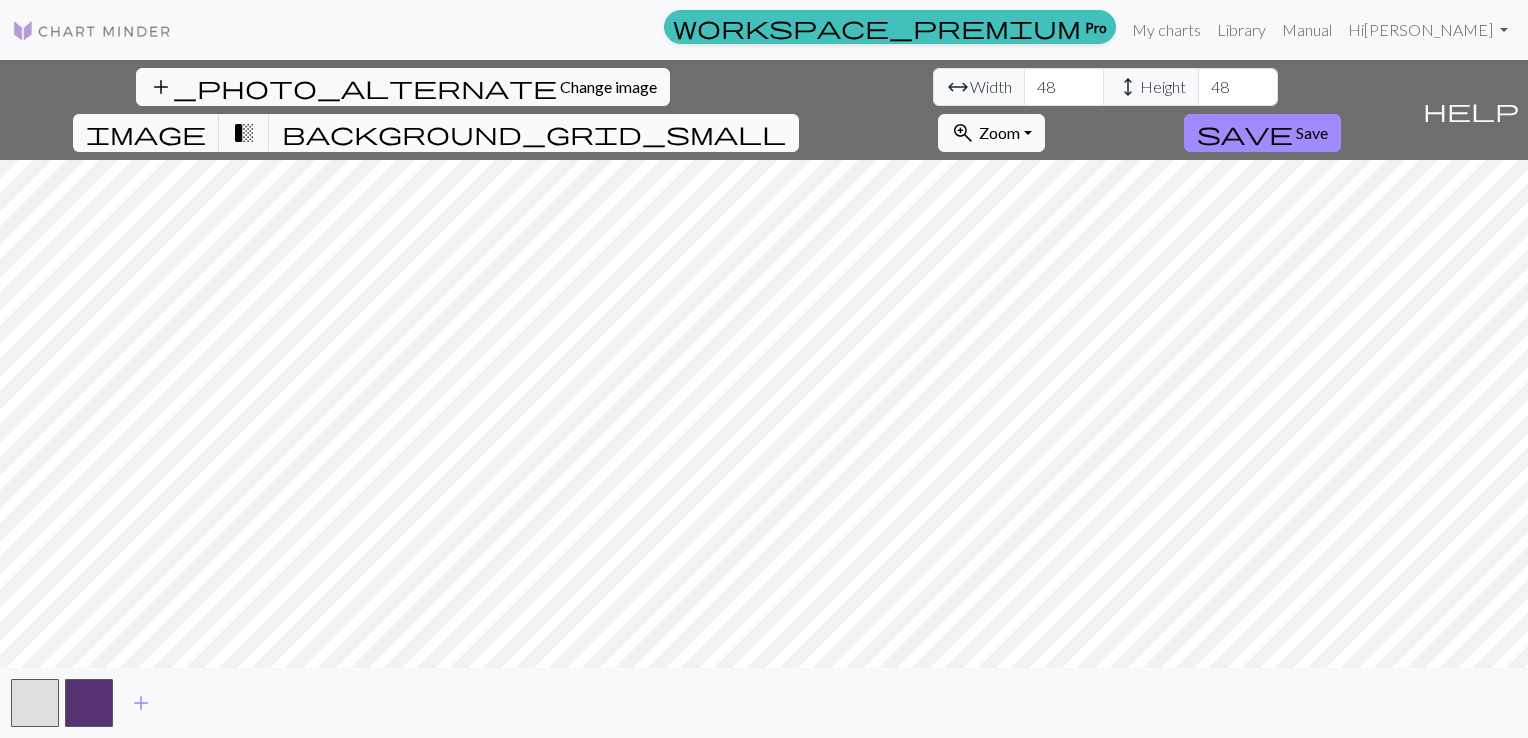 click on "background_grid_small" at bounding box center (534, 133) 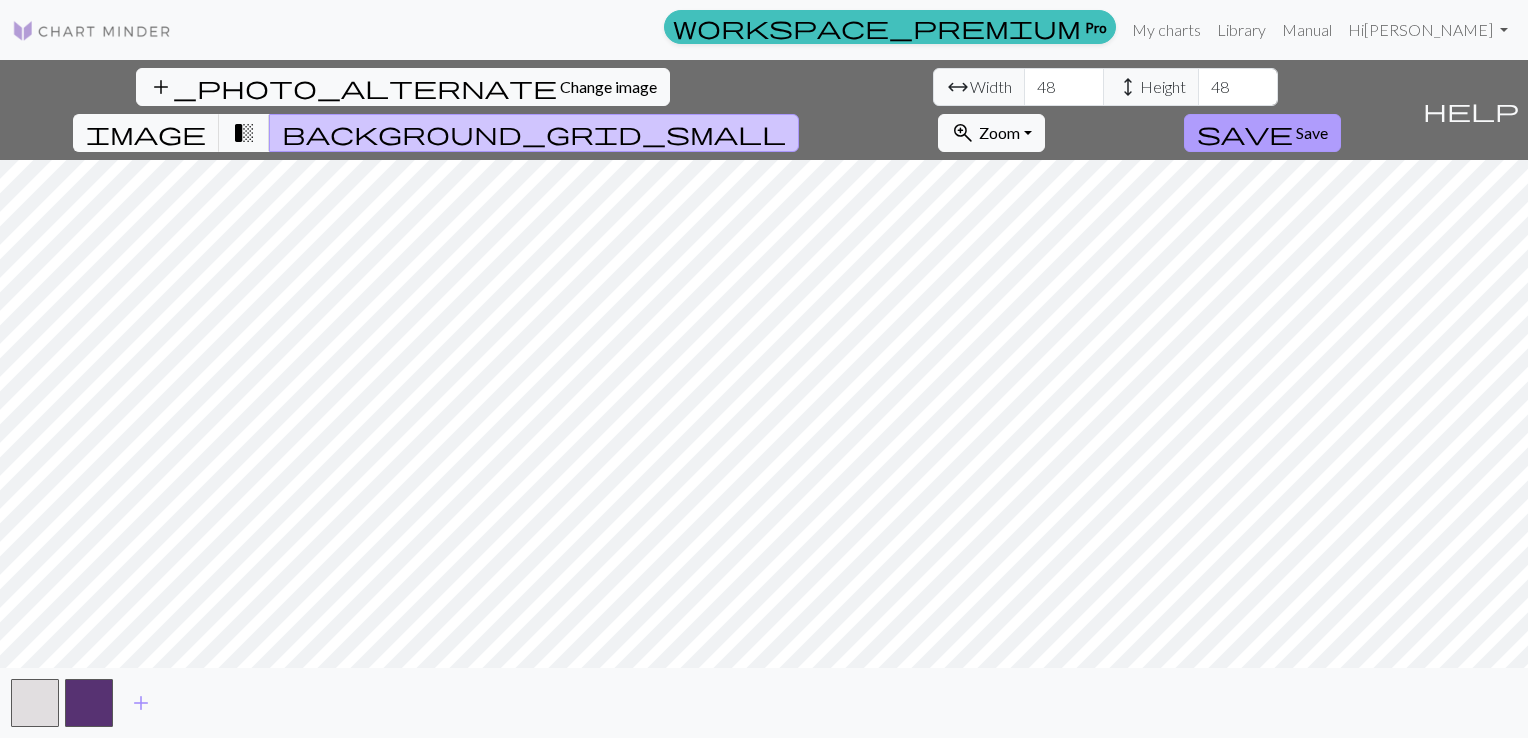 click on "Save" at bounding box center [1312, 132] 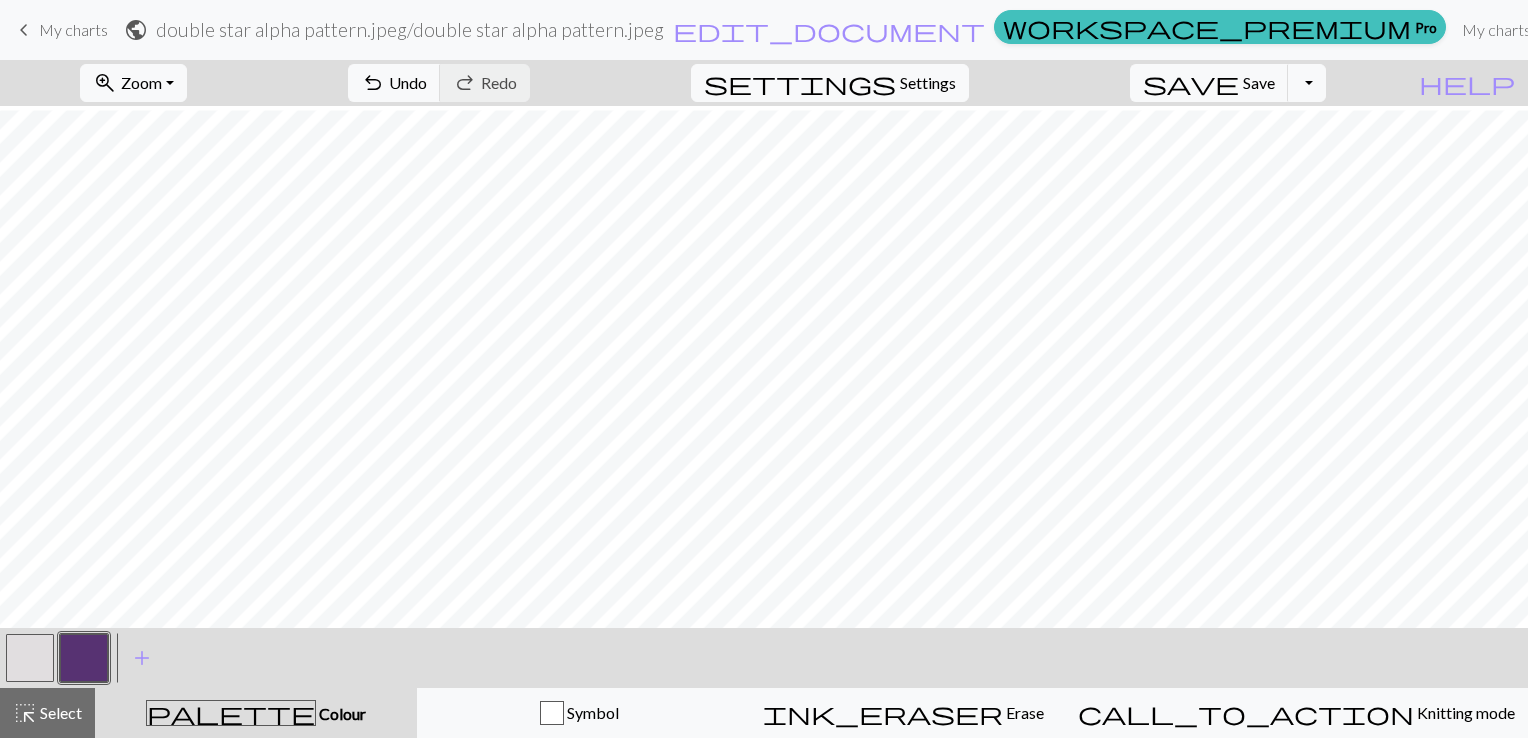 scroll, scrollTop: 337, scrollLeft: 0, axis: vertical 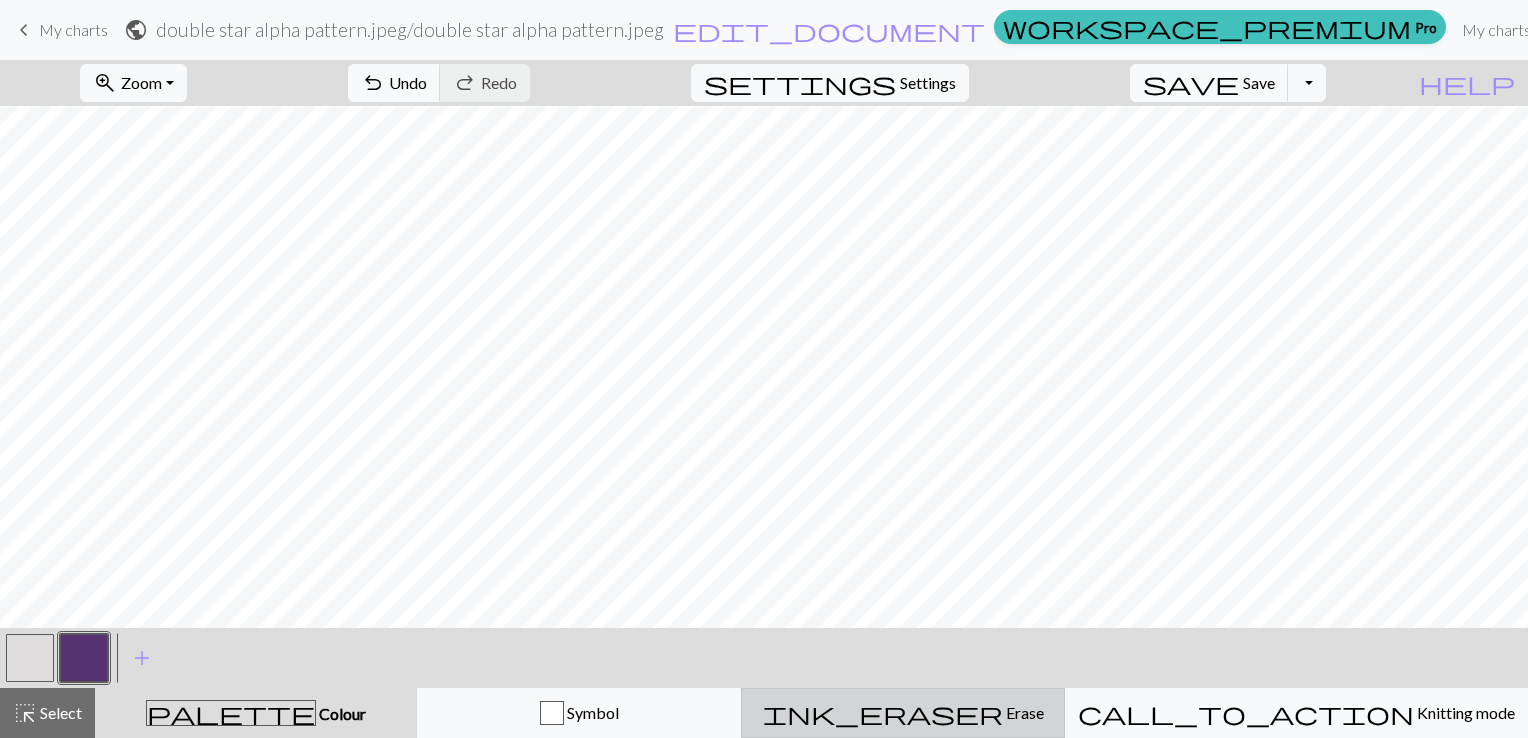 click on "Erase" at bounding box center [1023, 712] 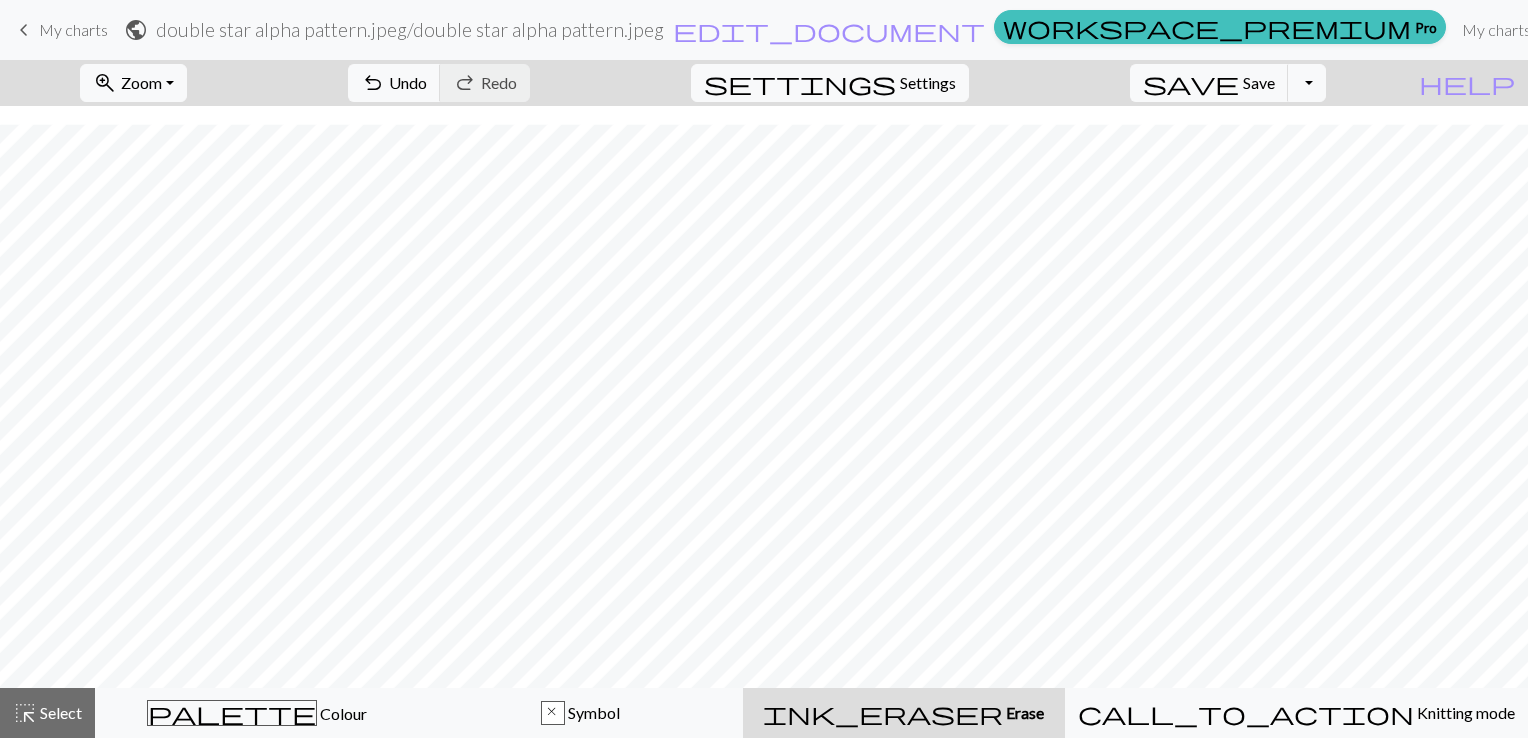 scroll, scrollTop: 300, scrollLeft: 0, axis: vertical 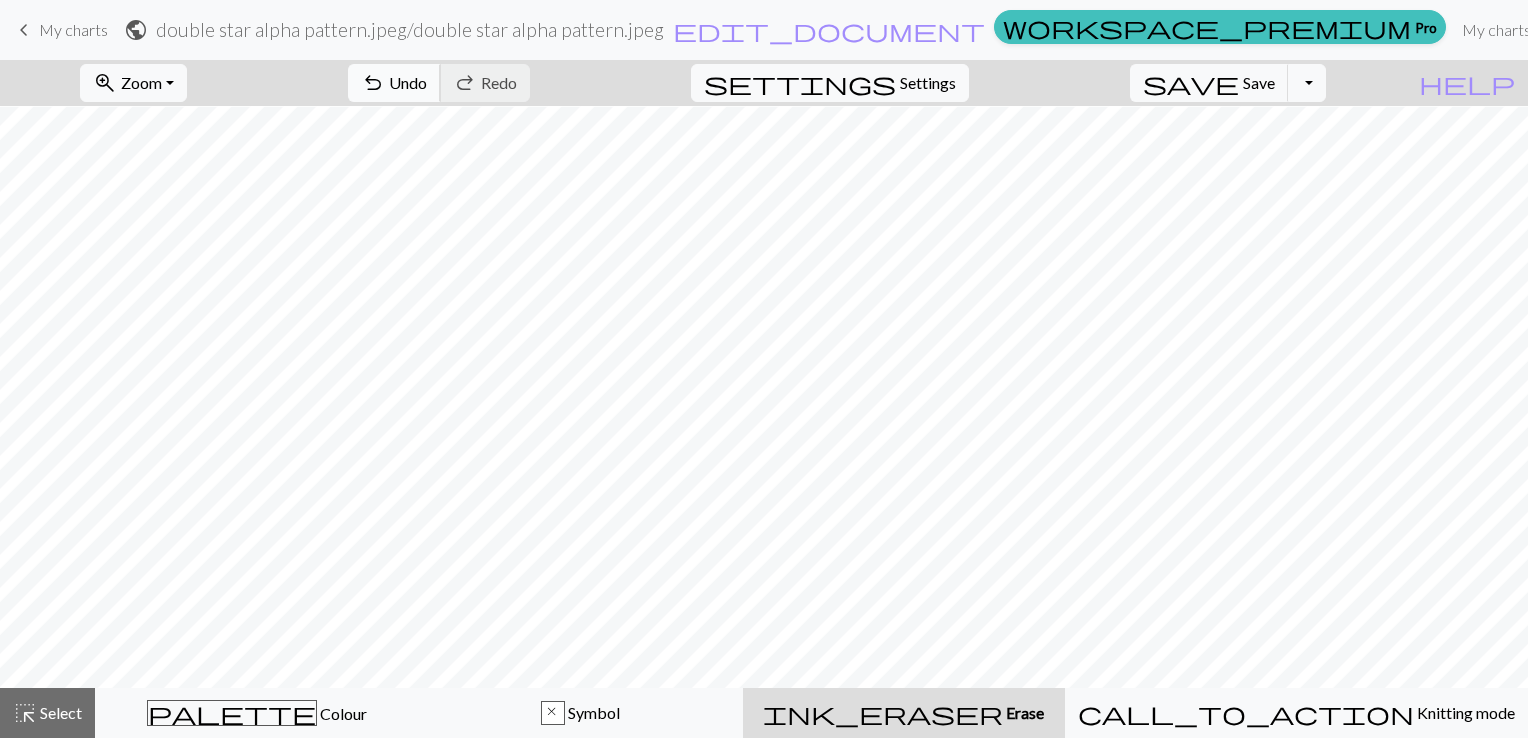 click on "Undo" at bounding box center [408, 82] 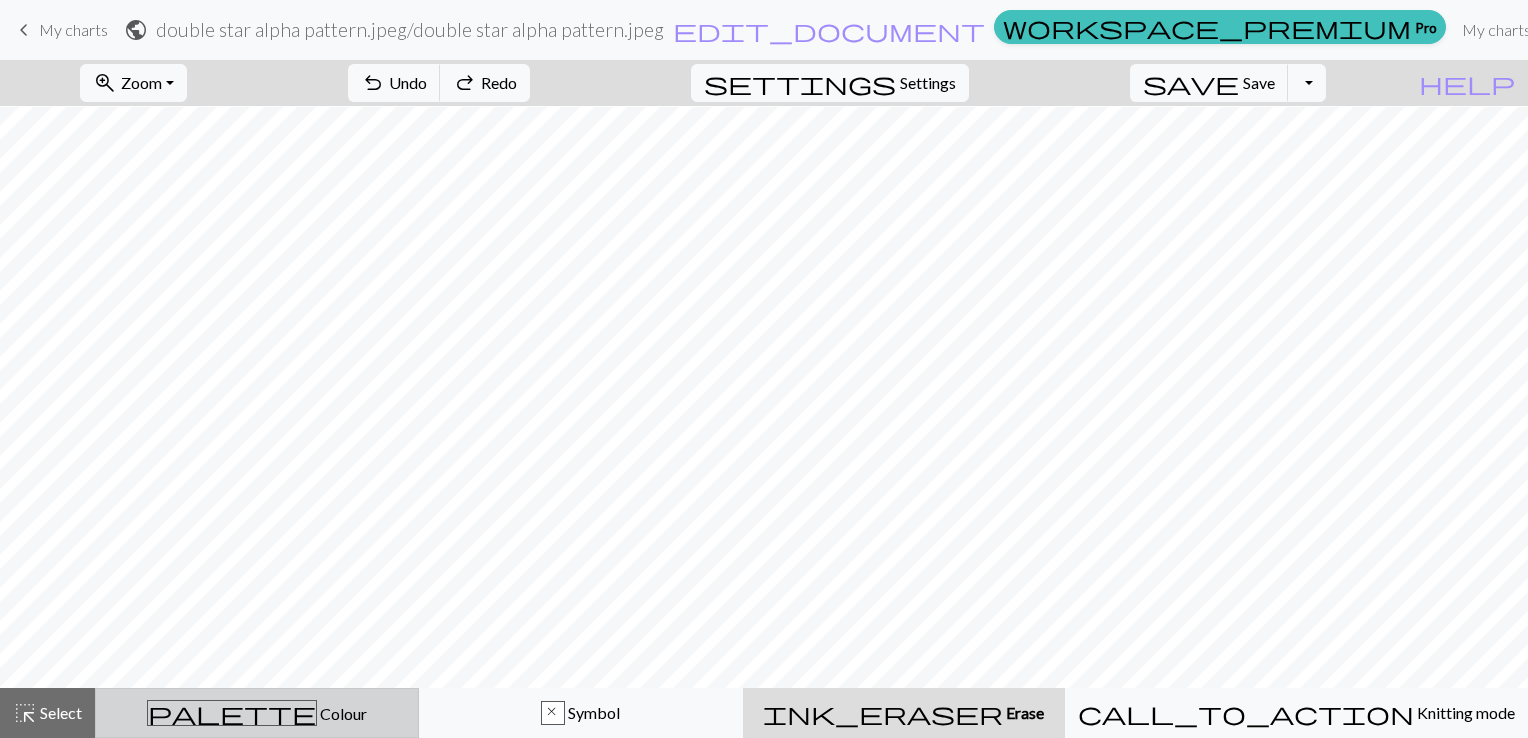click on "palette   Colour   Colour" at bounding box center [257, 713] 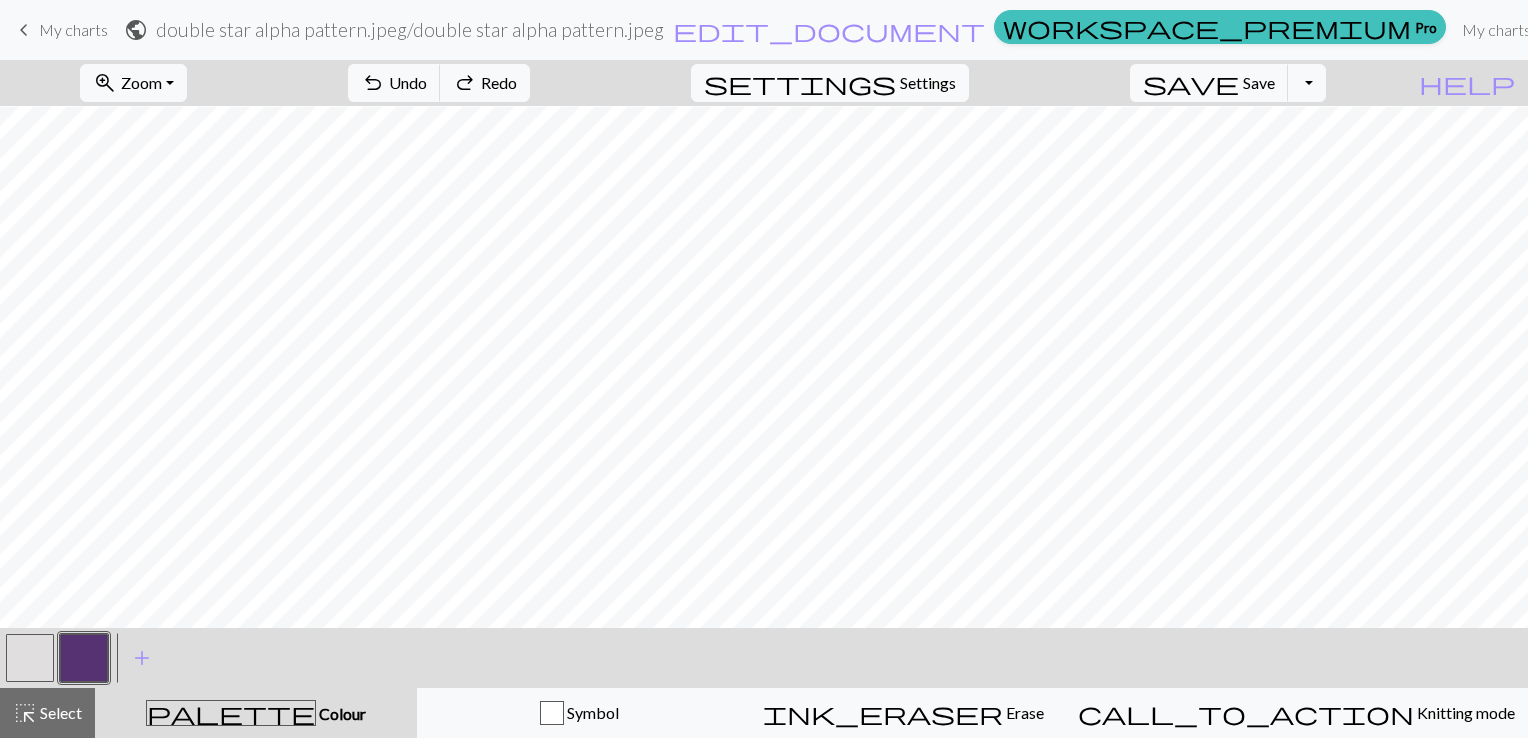 click on "Colour" at bounding box center (341, 713) 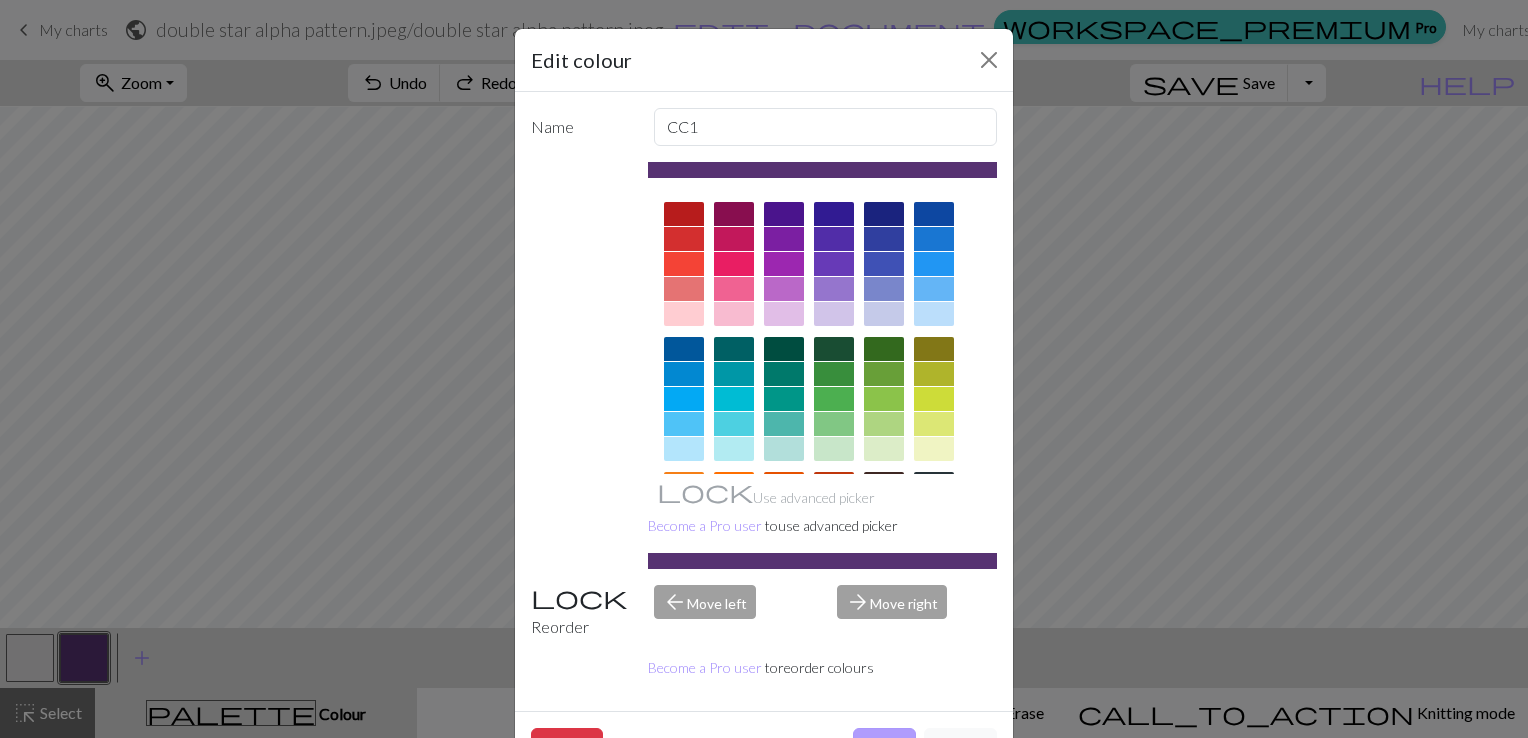 click on "Done" at bounding box center [884, 747] 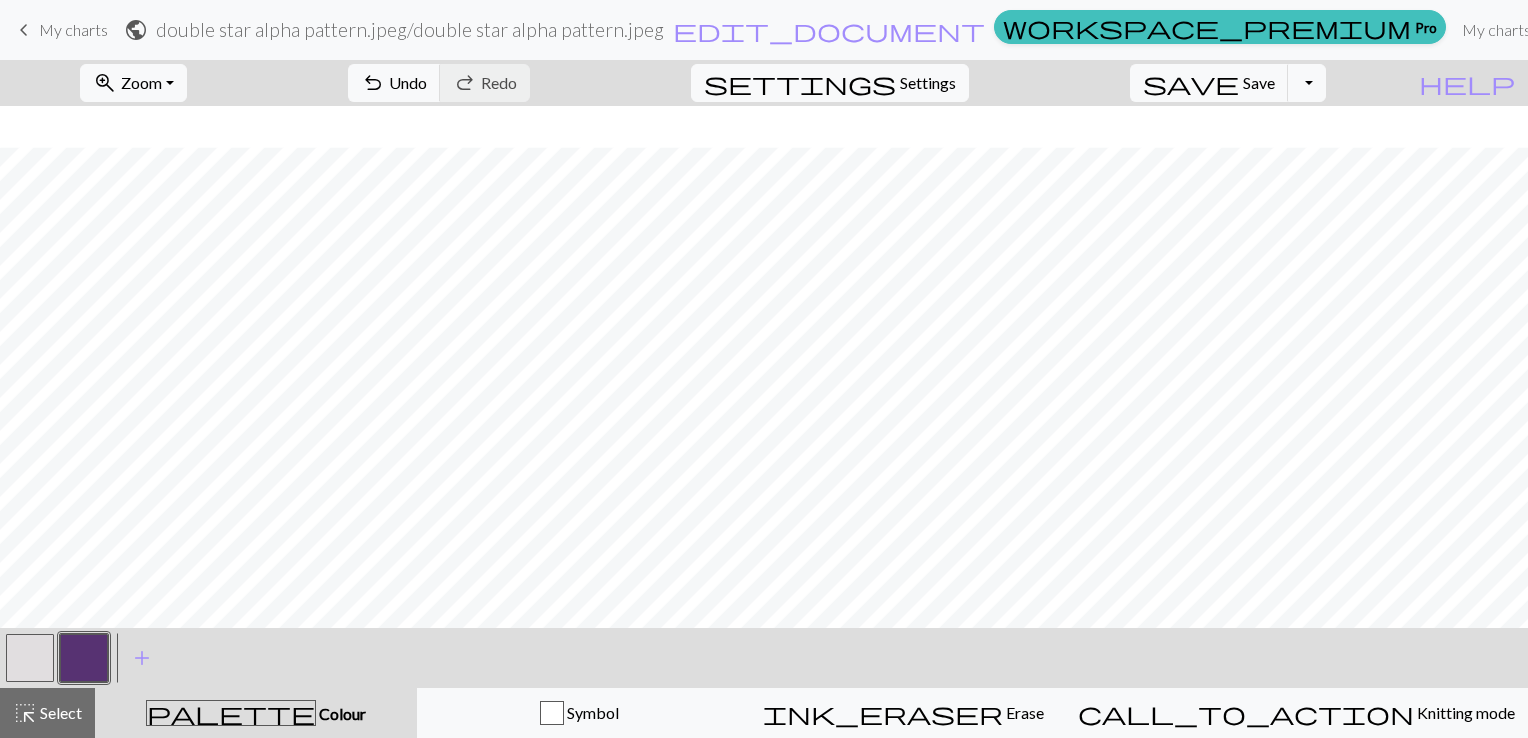 scroll, scrollTop: 708, scrollLeft: 0, axis: vertical 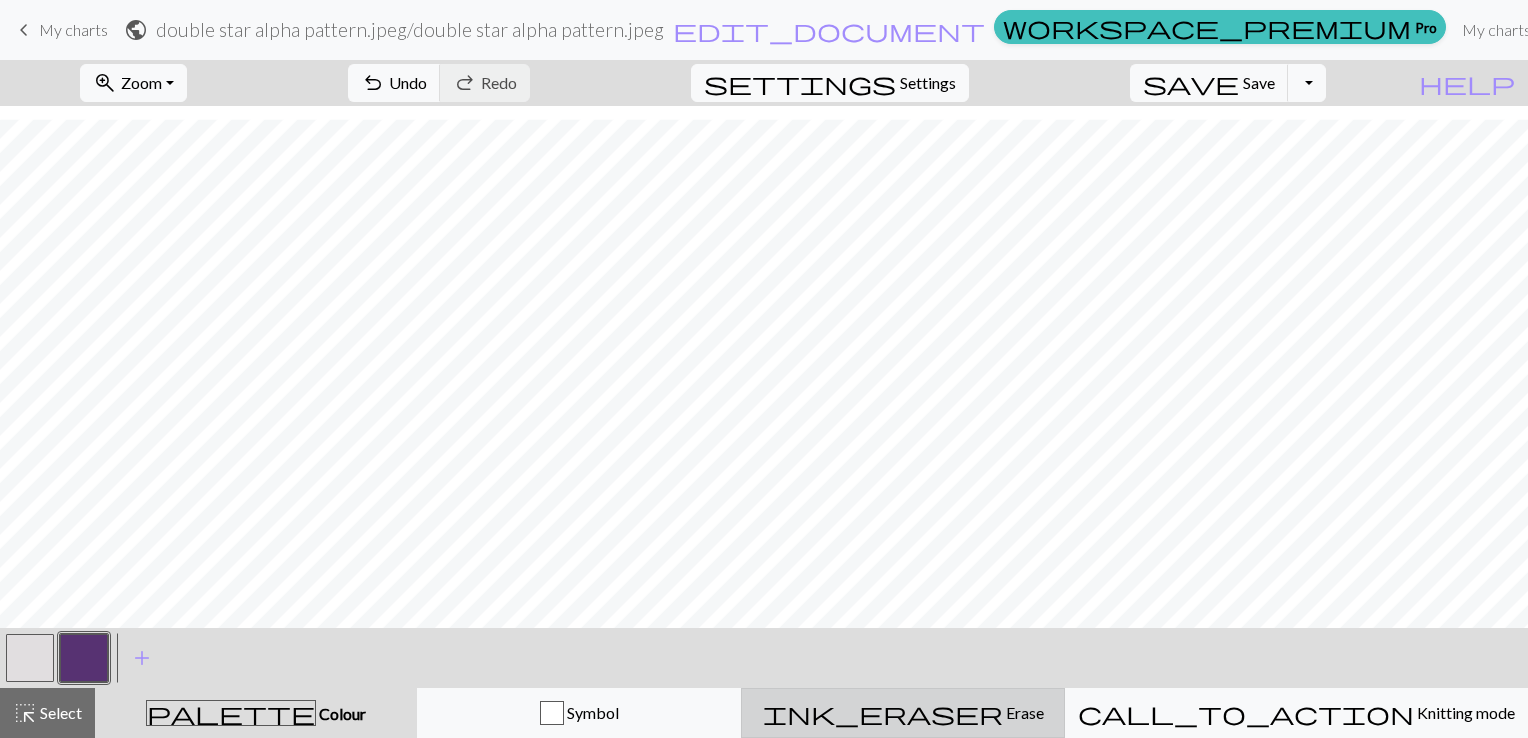 click on "ink_eraser   Erase   Erase" at bounding box center (903, 713) 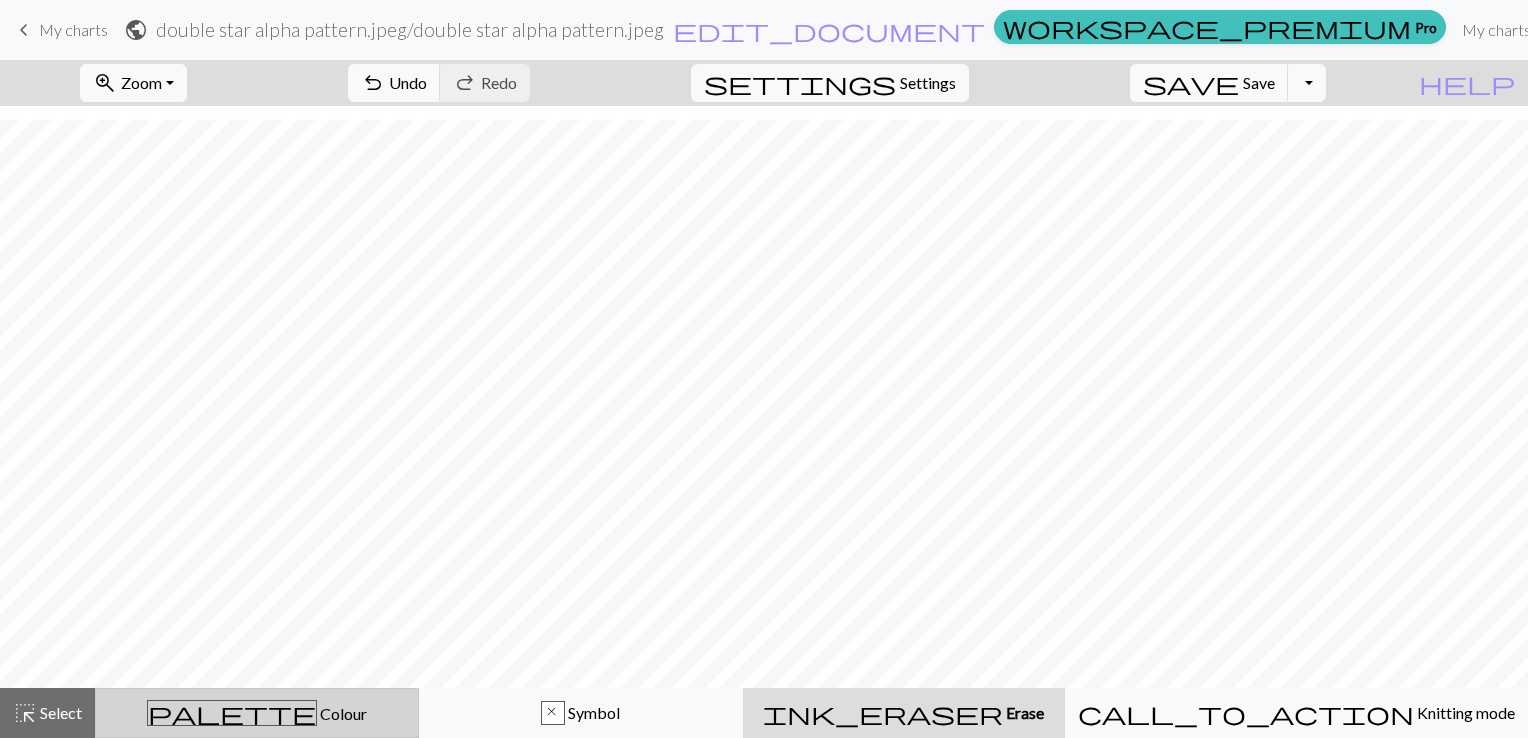 click on "palette   Colour   Colour" at bounding box center (257, 713) 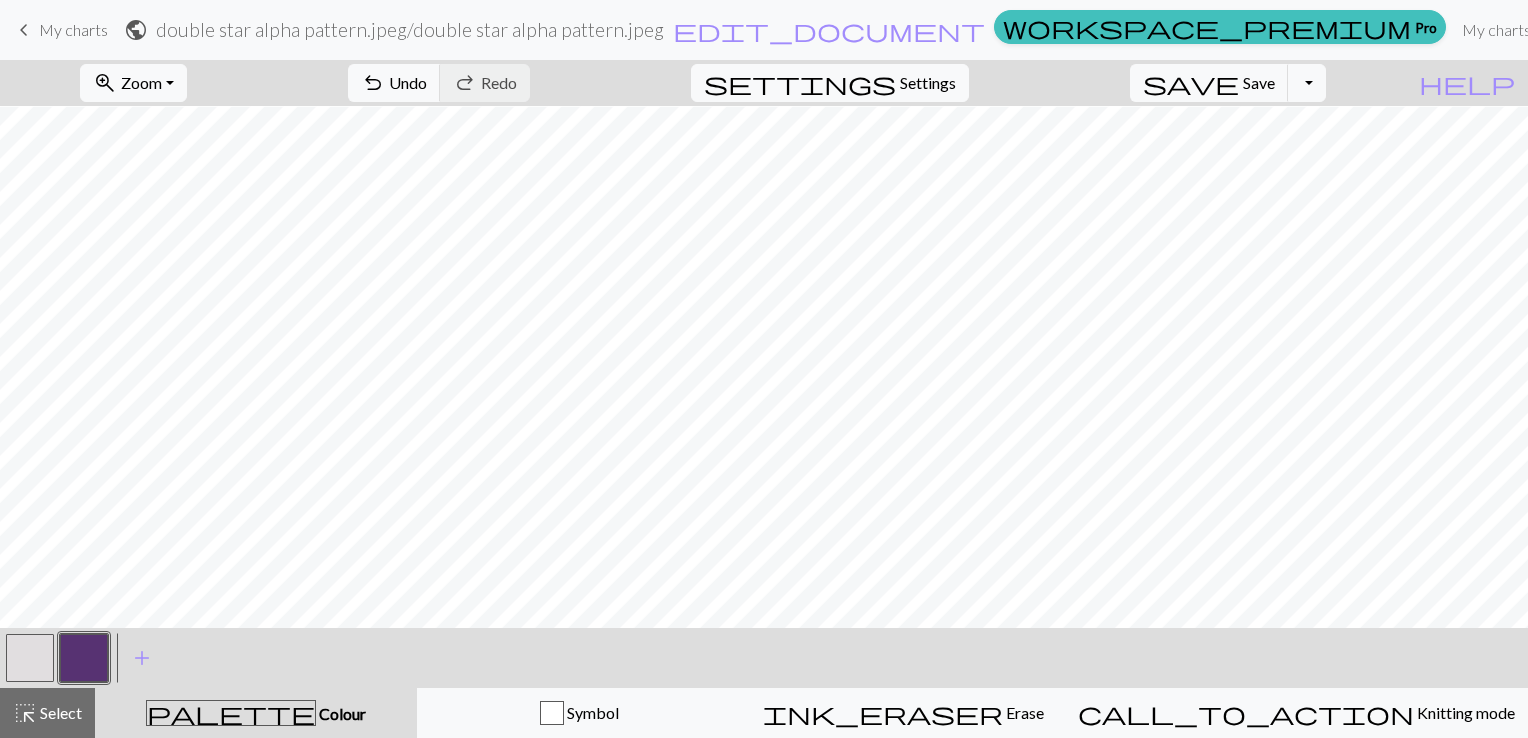click at bounding box center [30, 658] 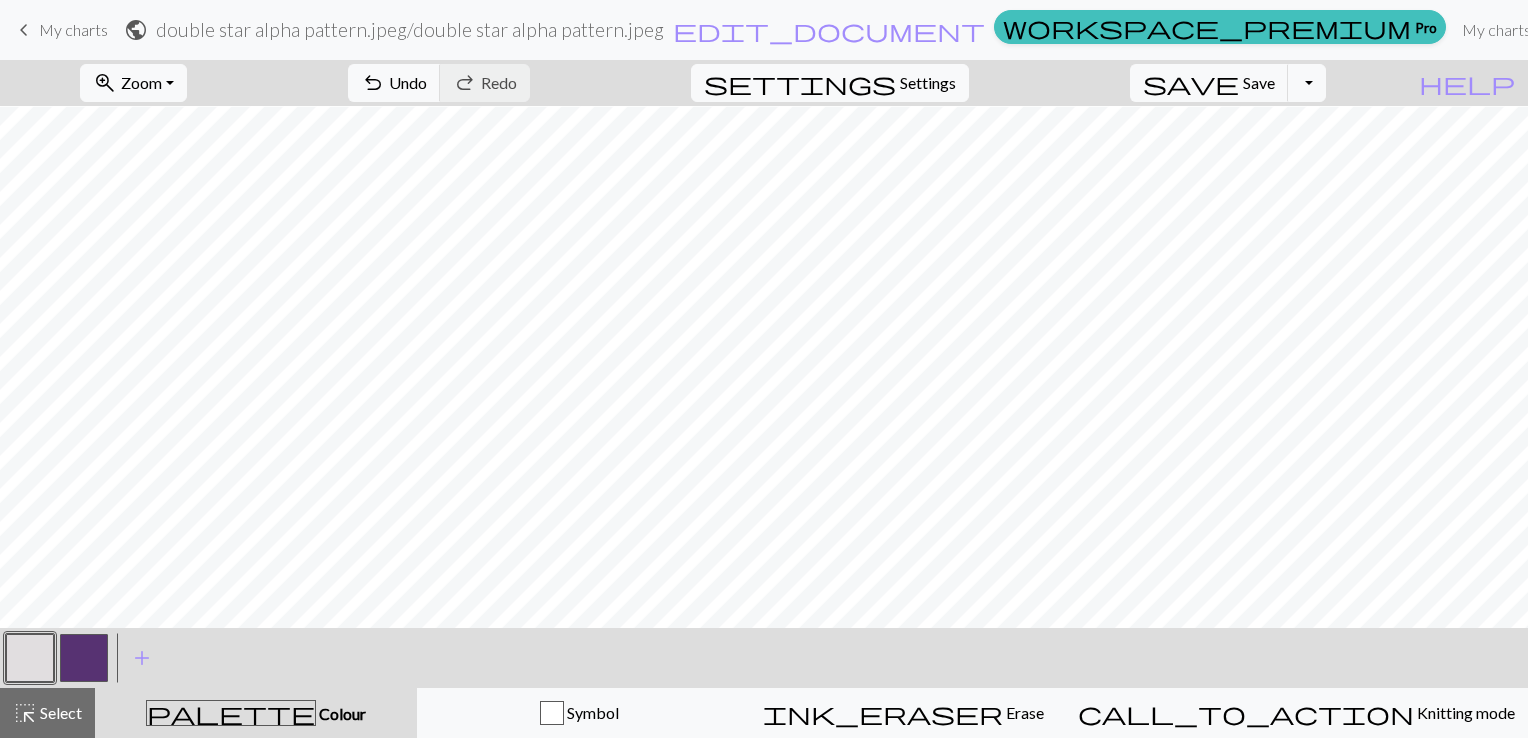 click at bounding box center [30, 658] 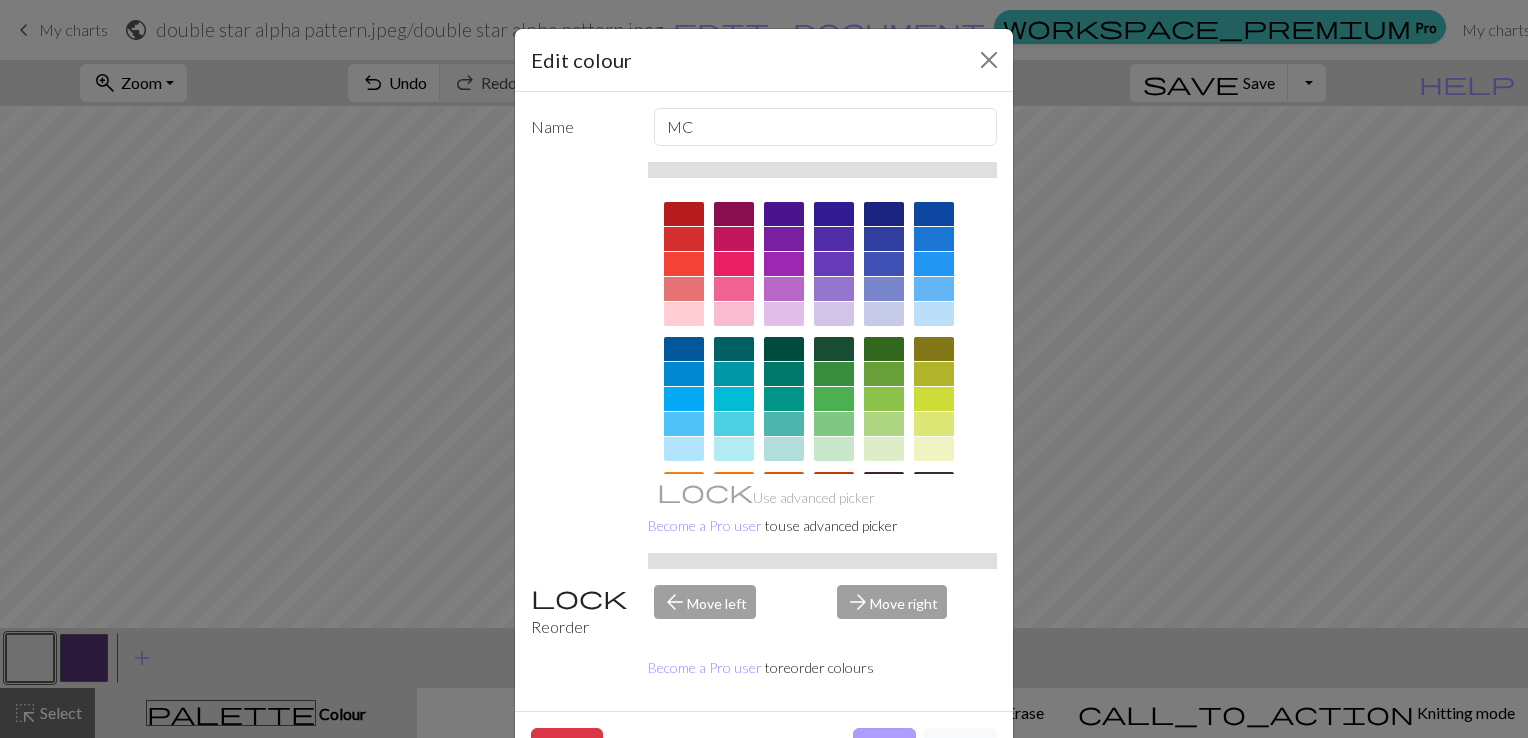 click on "Done" at bounding box center [884, 747] 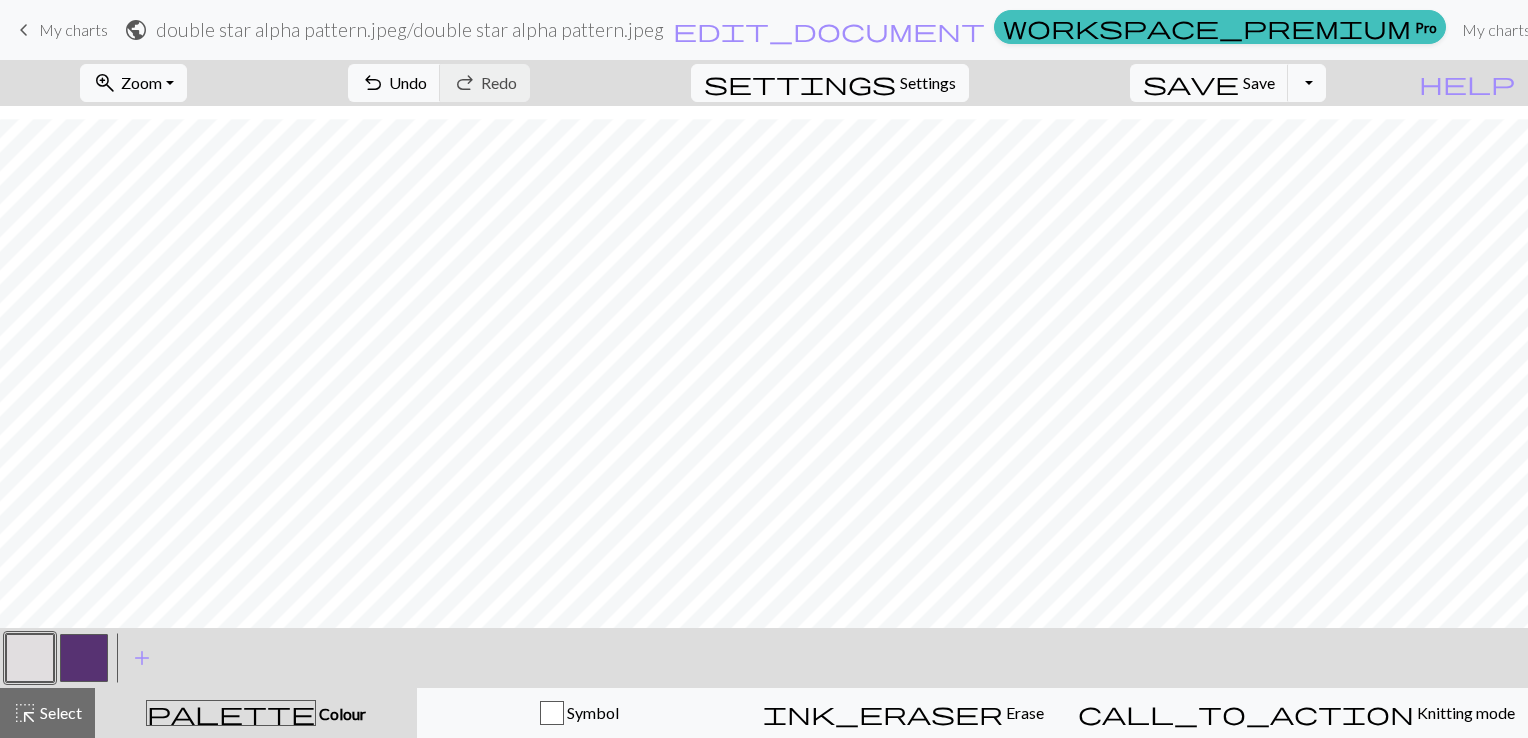 scroll, scrollTop: 358, scrollLeft: 0, axis: vertical 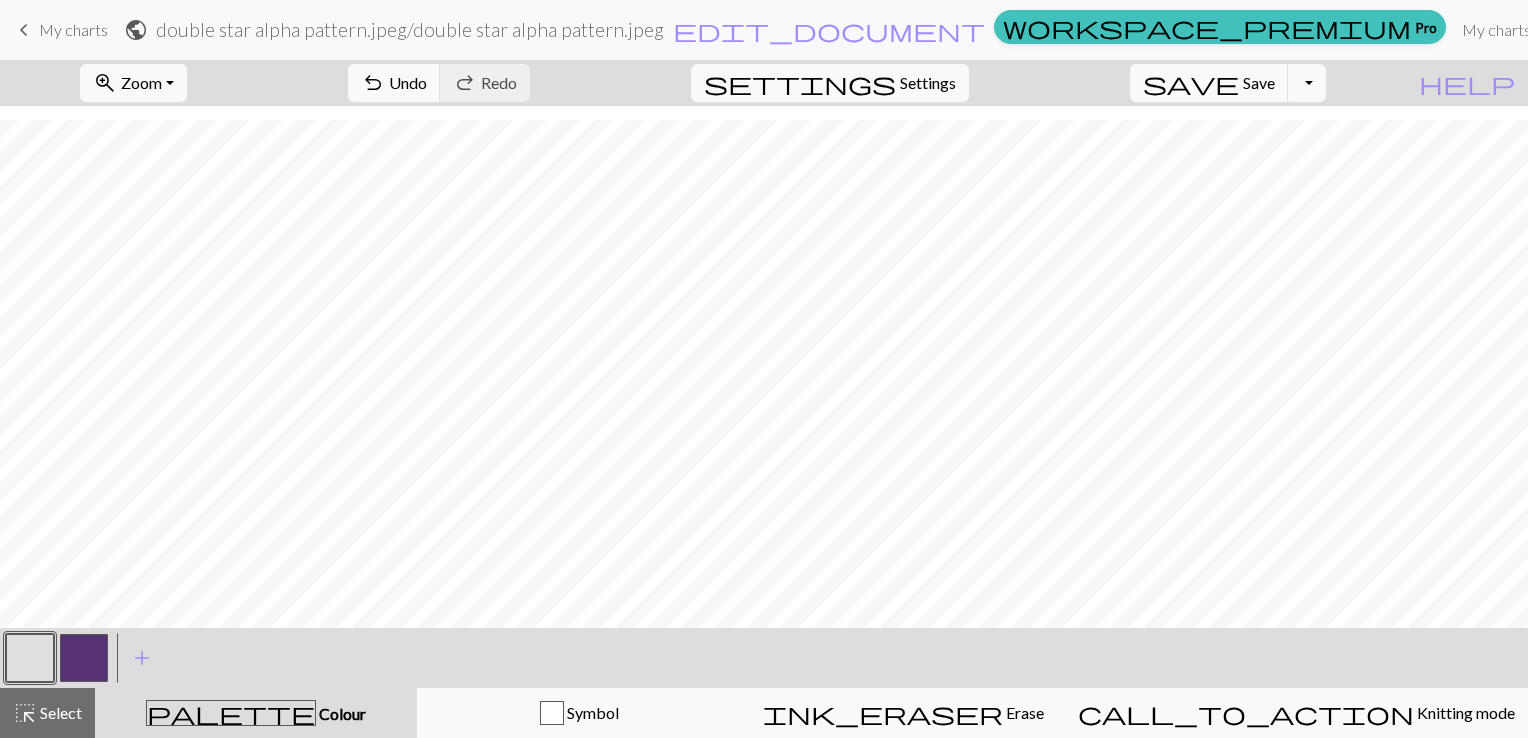 click on "palette   Colour   Colour" at bounding box center [256, 713] 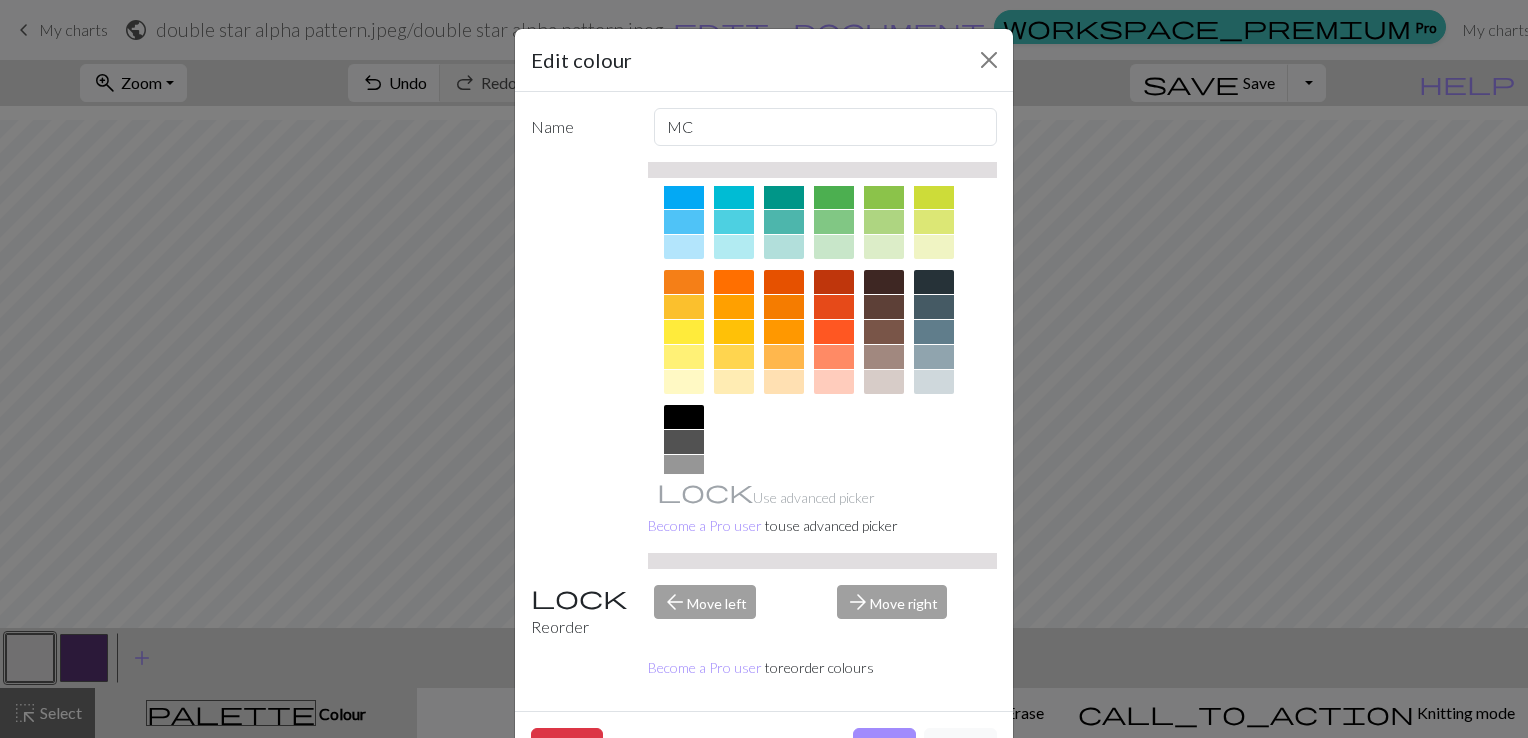 scroll, scrollTop: 279, scrollLeft: 0, axis: vertical 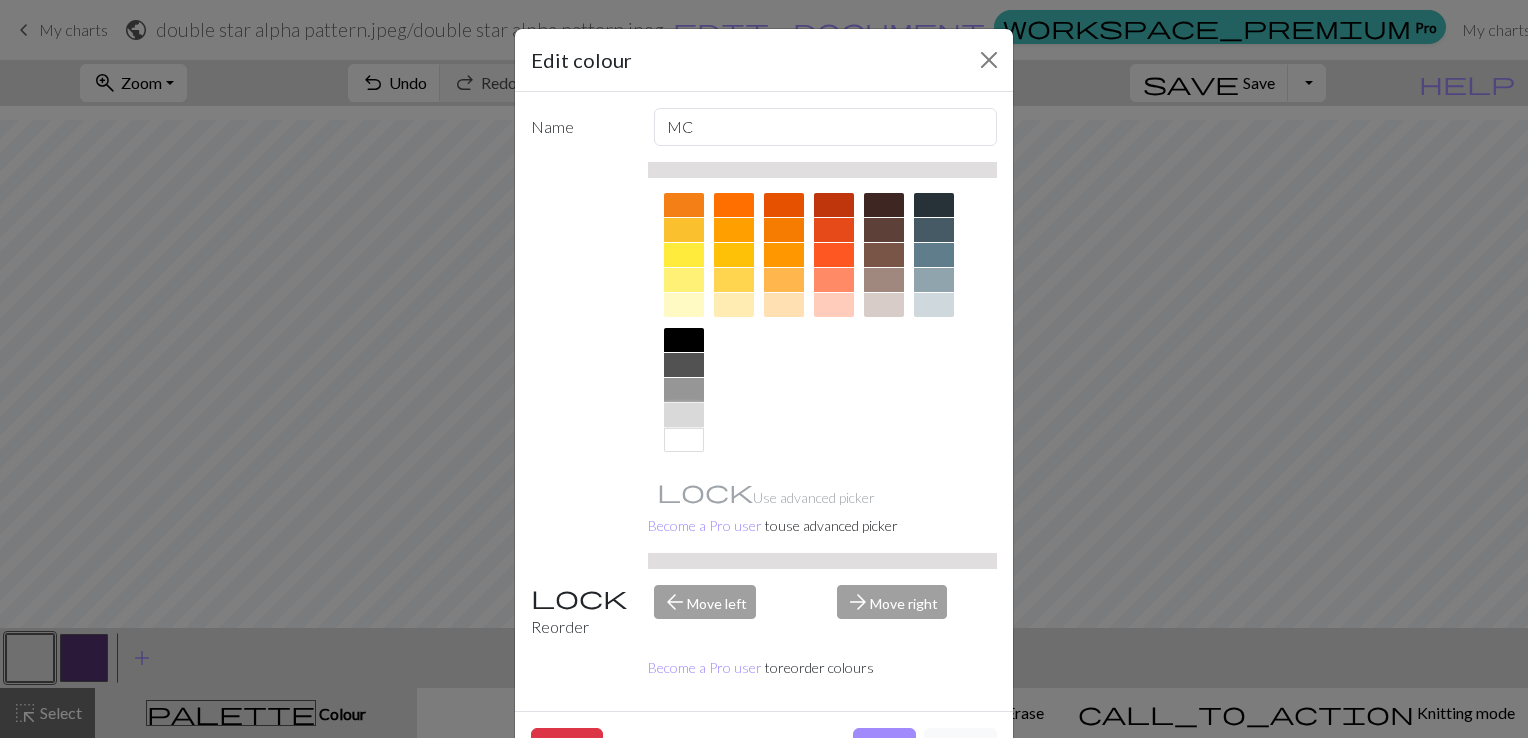 click at bounding box center (684, 415) 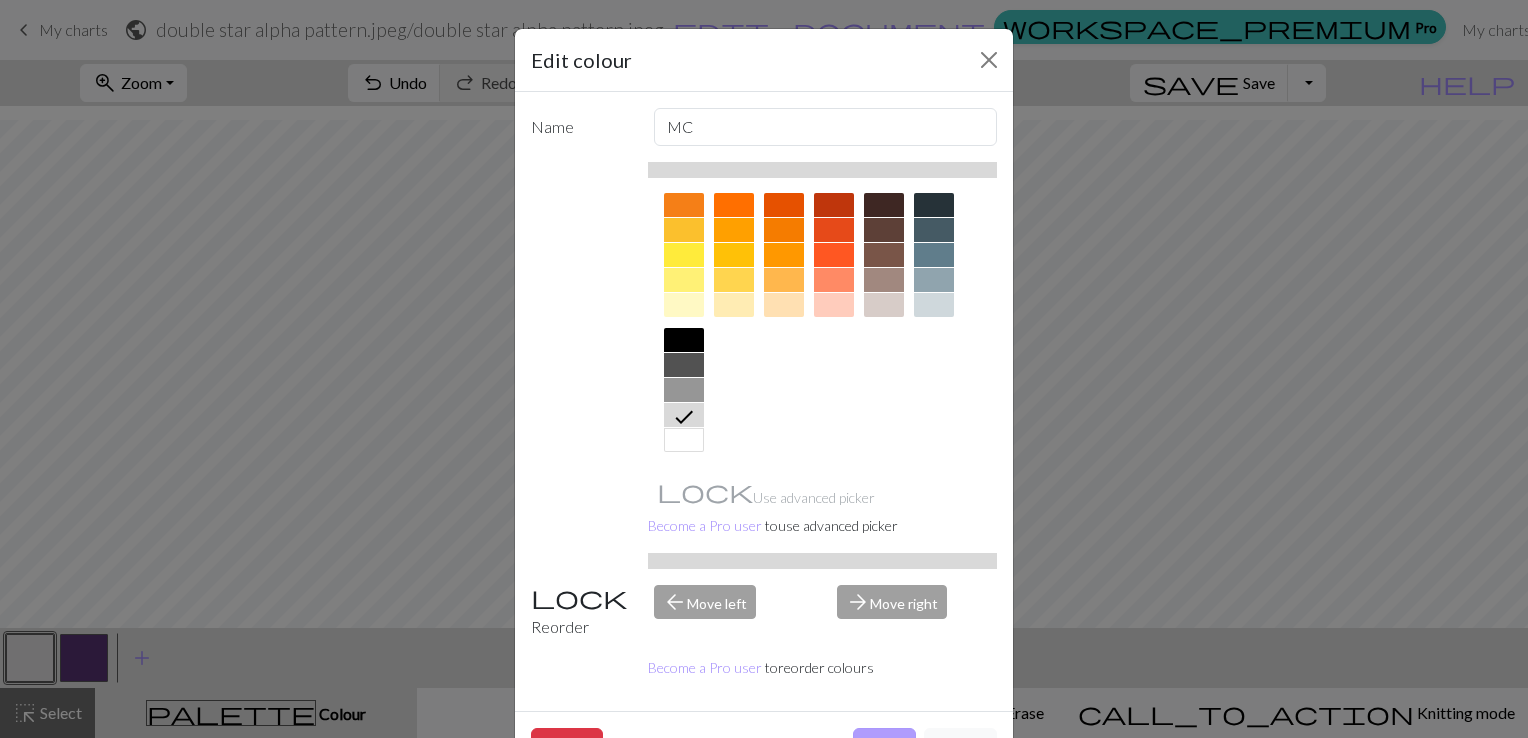 click on "Done" at bounding box center (884, 747) 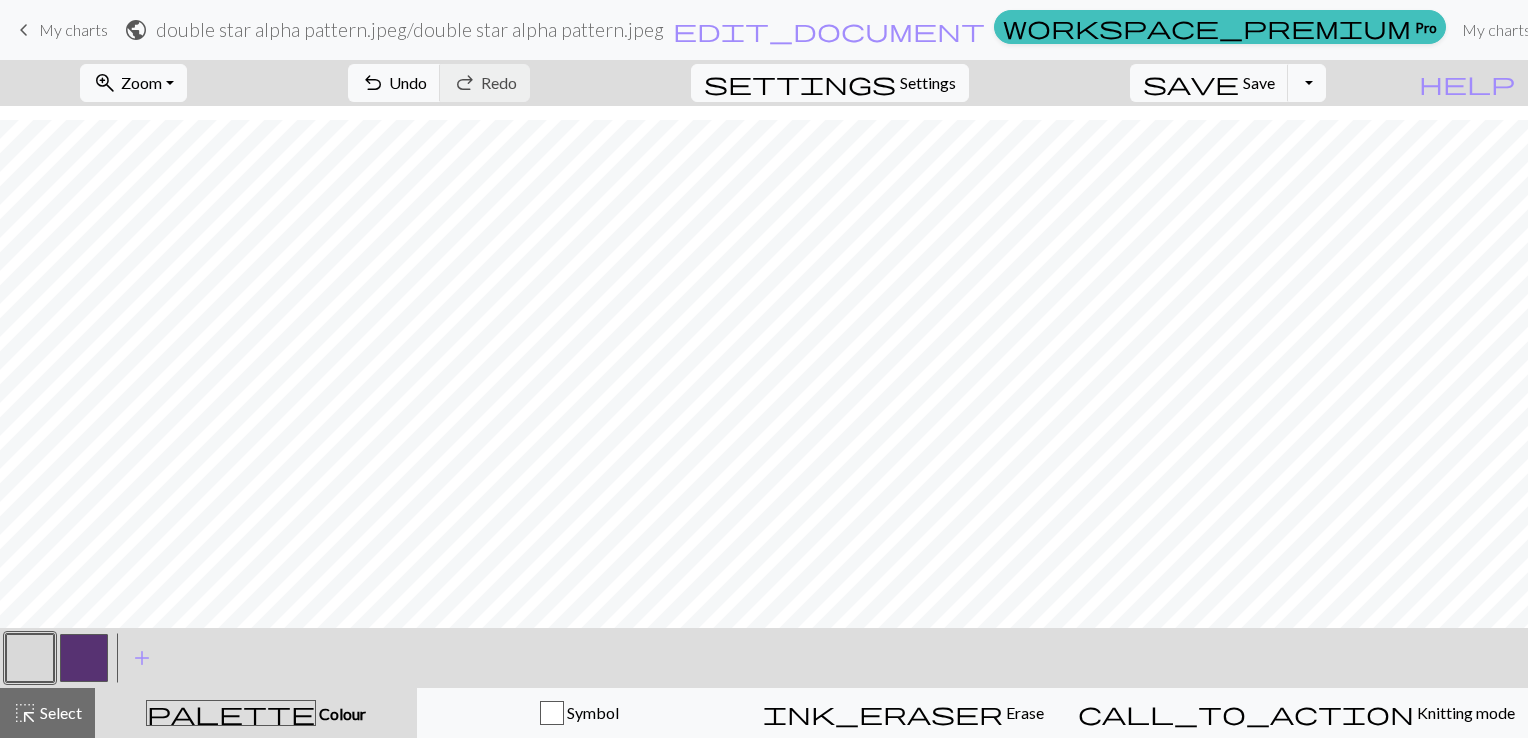 click at bounding box center [30, 658] 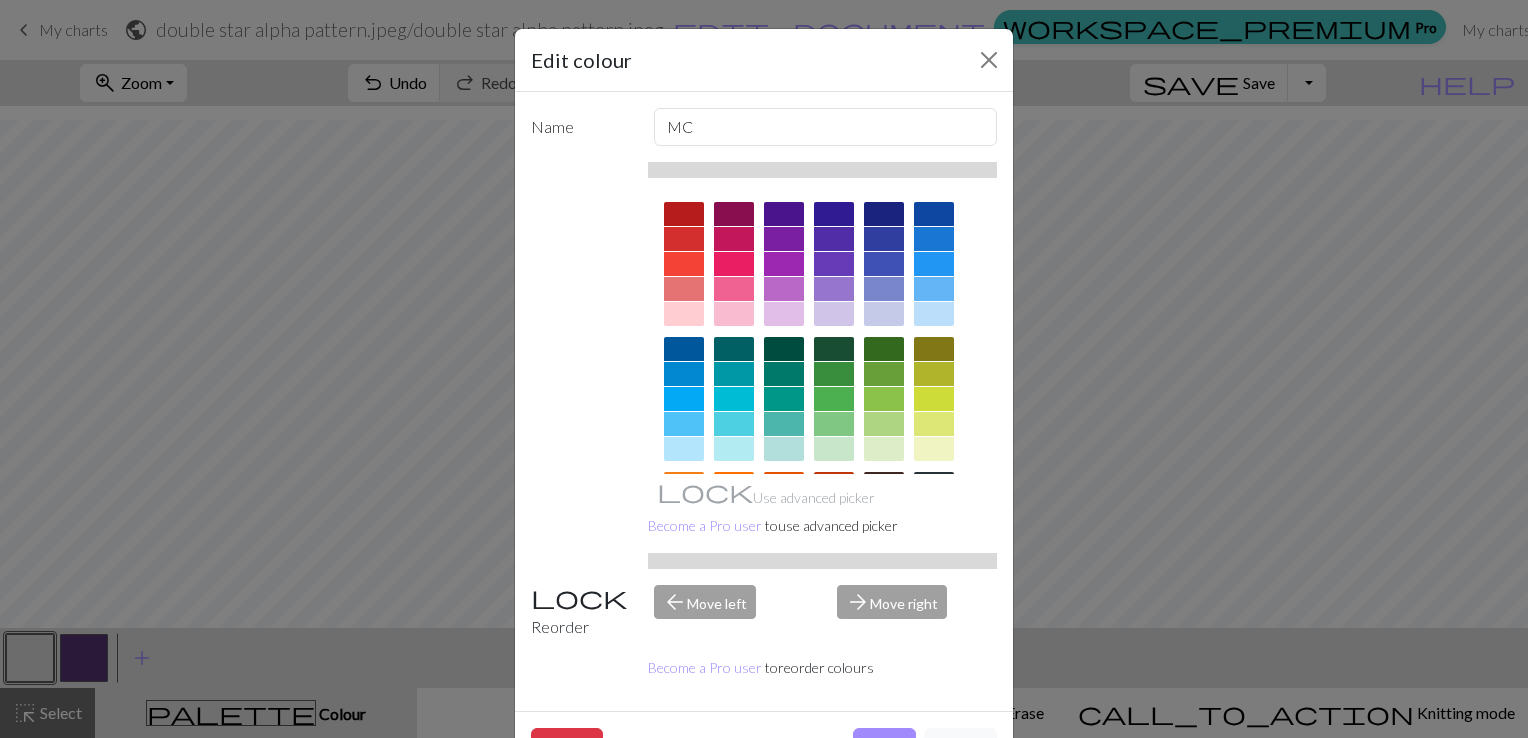scroll, scrollTop: 279, scrollLeft: 0, axis: vertical 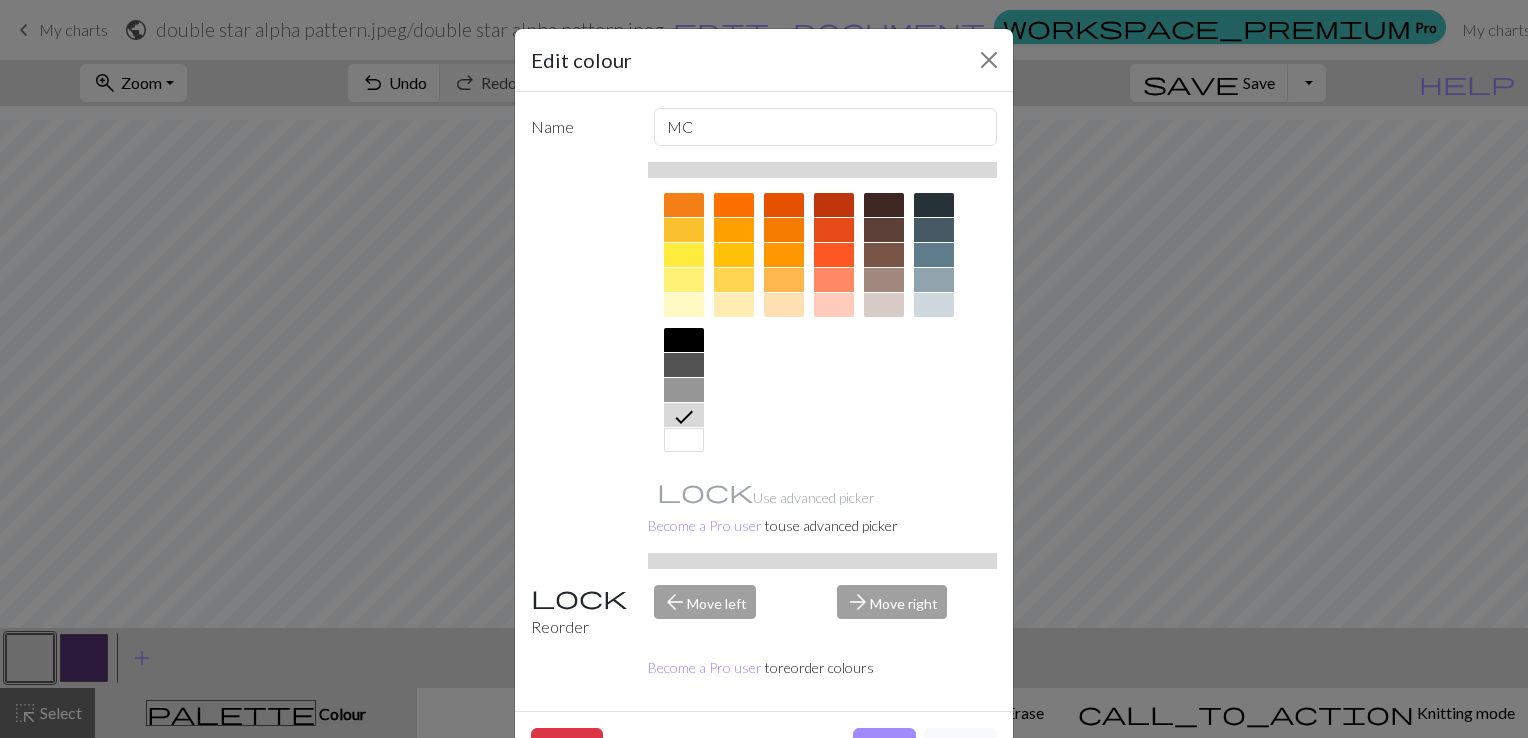 click at bounding box center [684, 440] 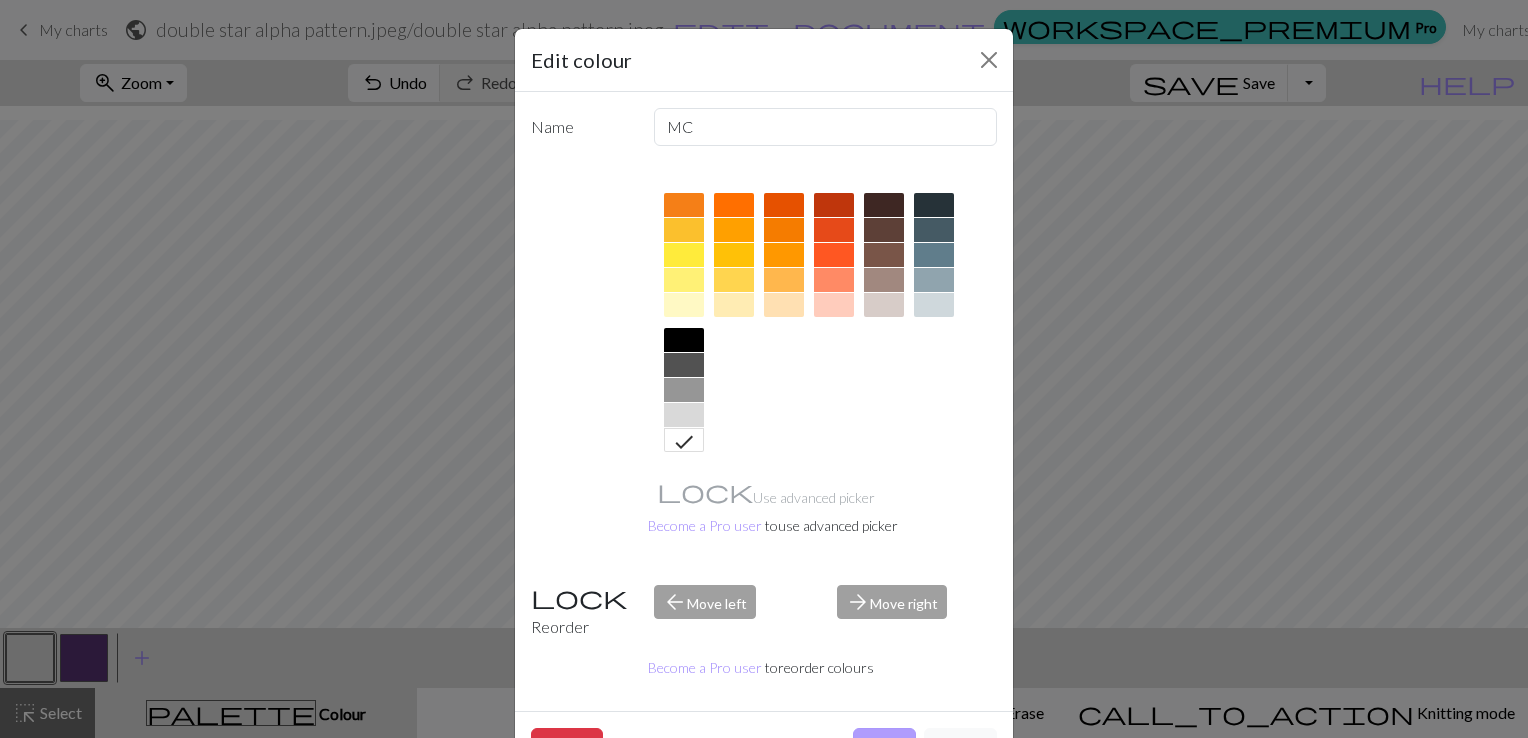 click on "Done" at bounding box center [884, 747] 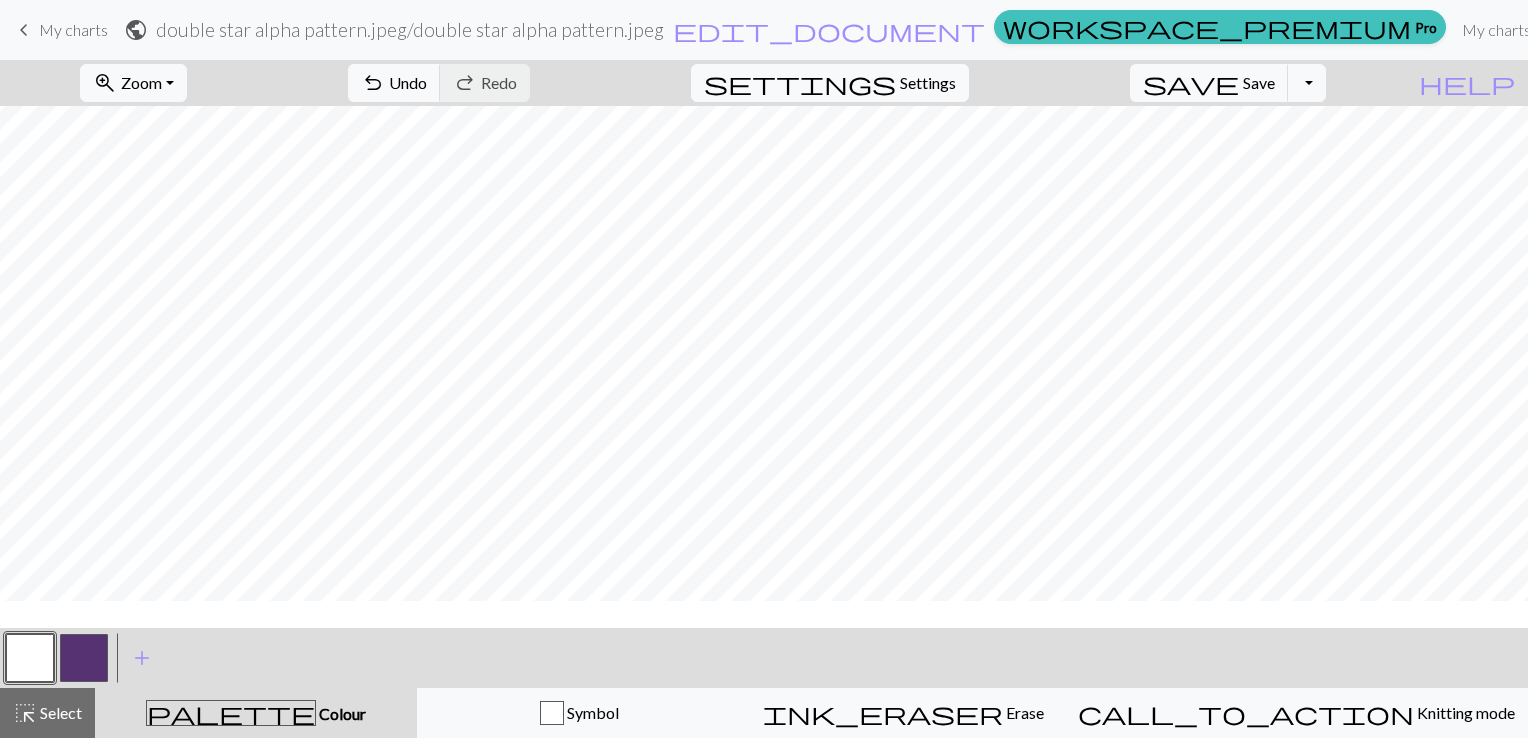 scroll, scrollTop: 0, scrollLeft: 0, axis: both 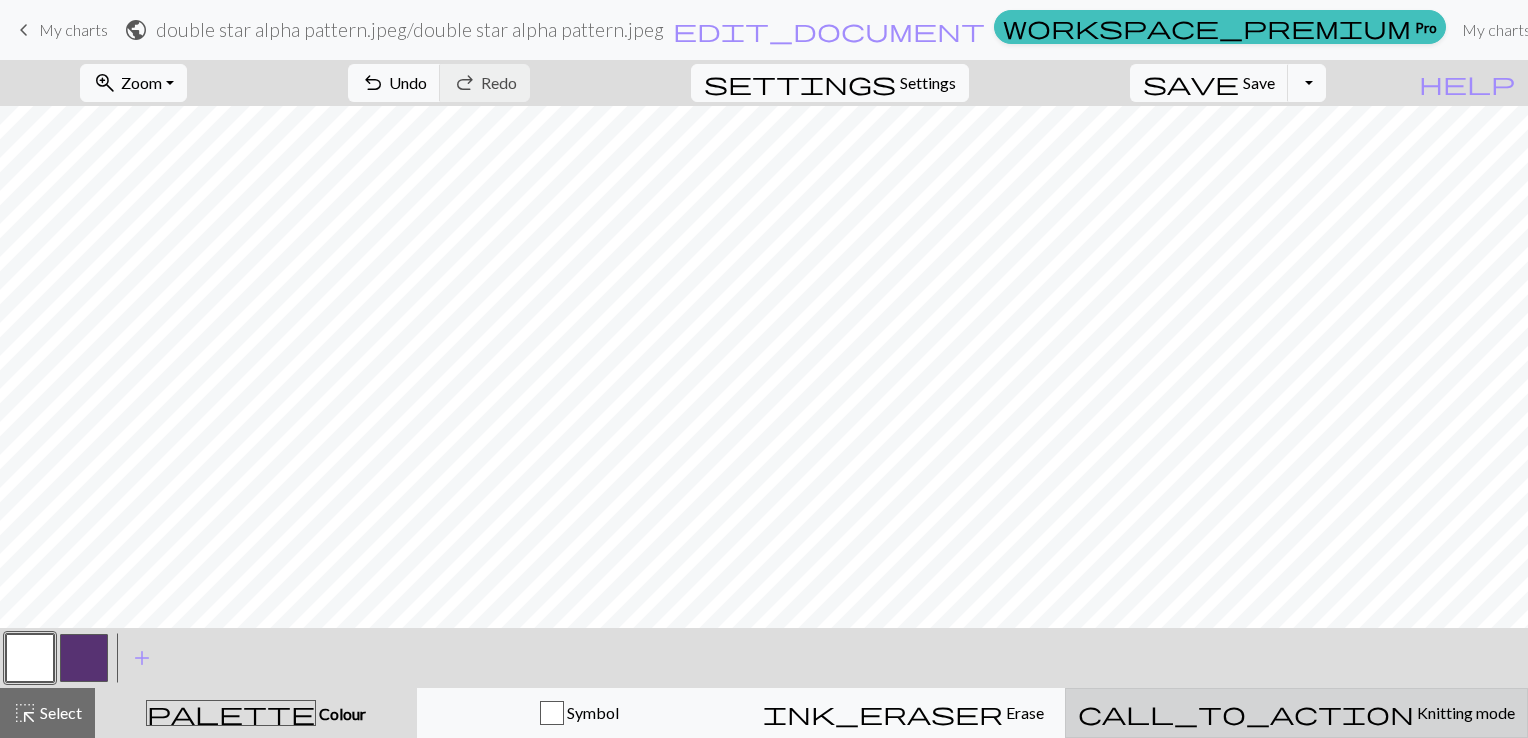 click on "Knitting mode" at bounding box center [1464, 712] 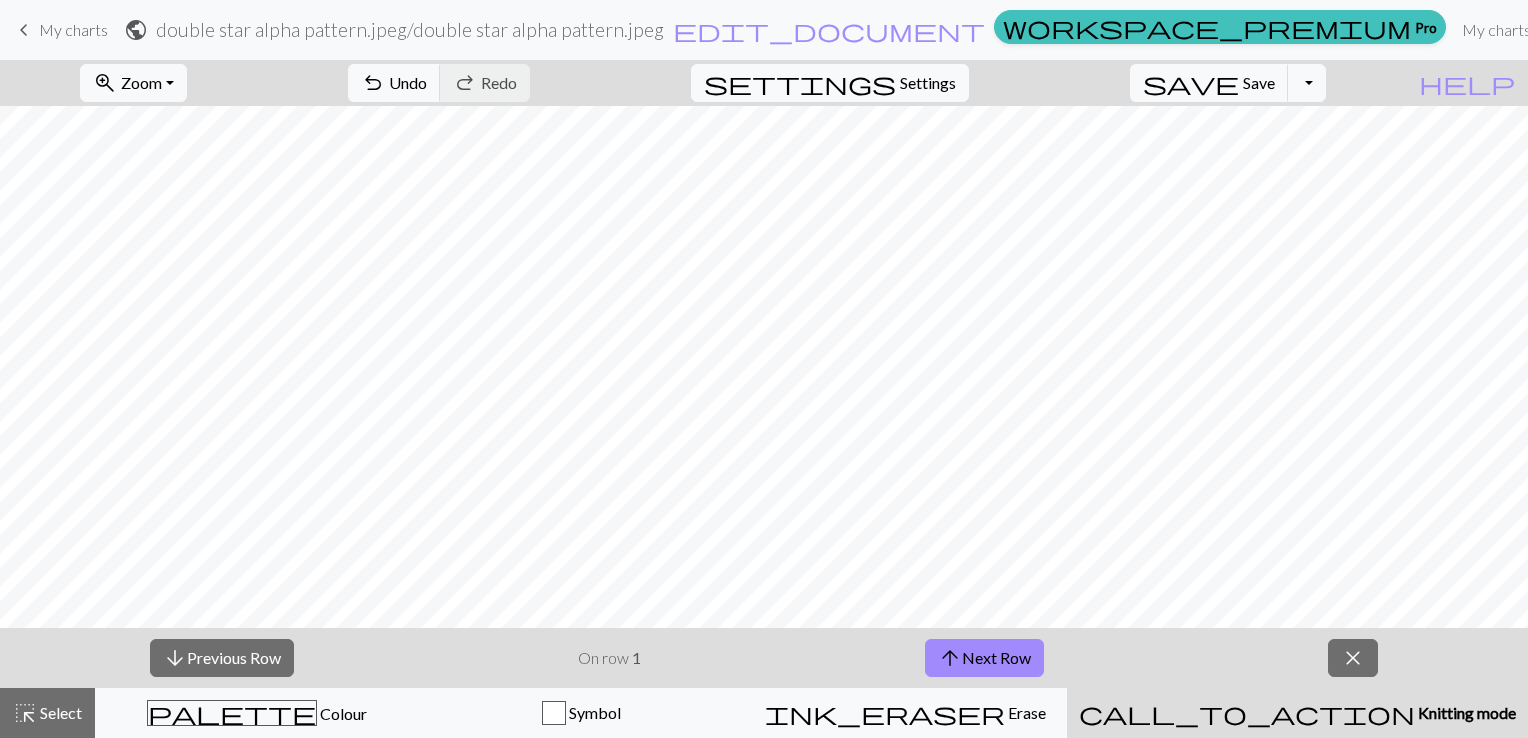 click on "On row   1" at bounding box center (609, 658) 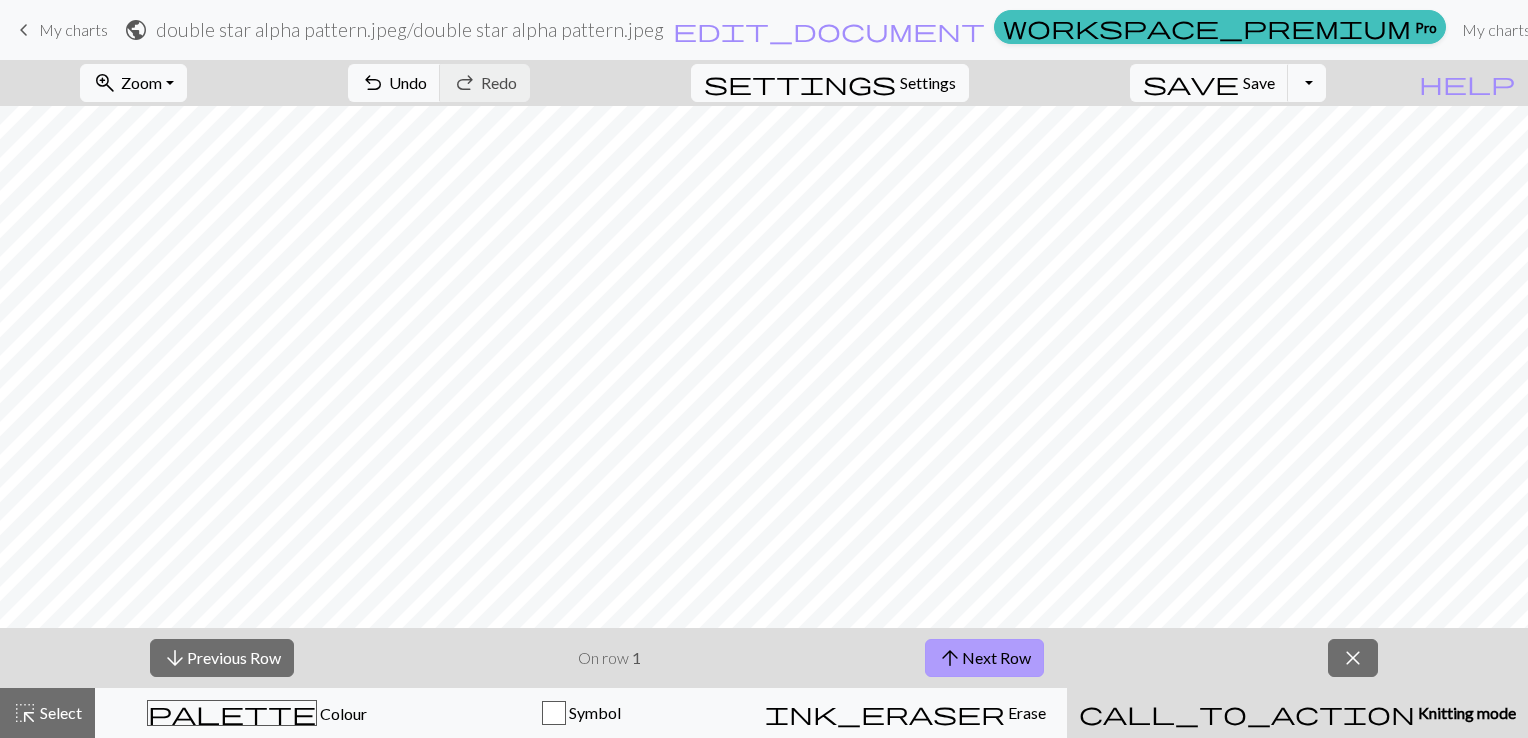 click on "arrow_upward" at bounding box center [950, 658] 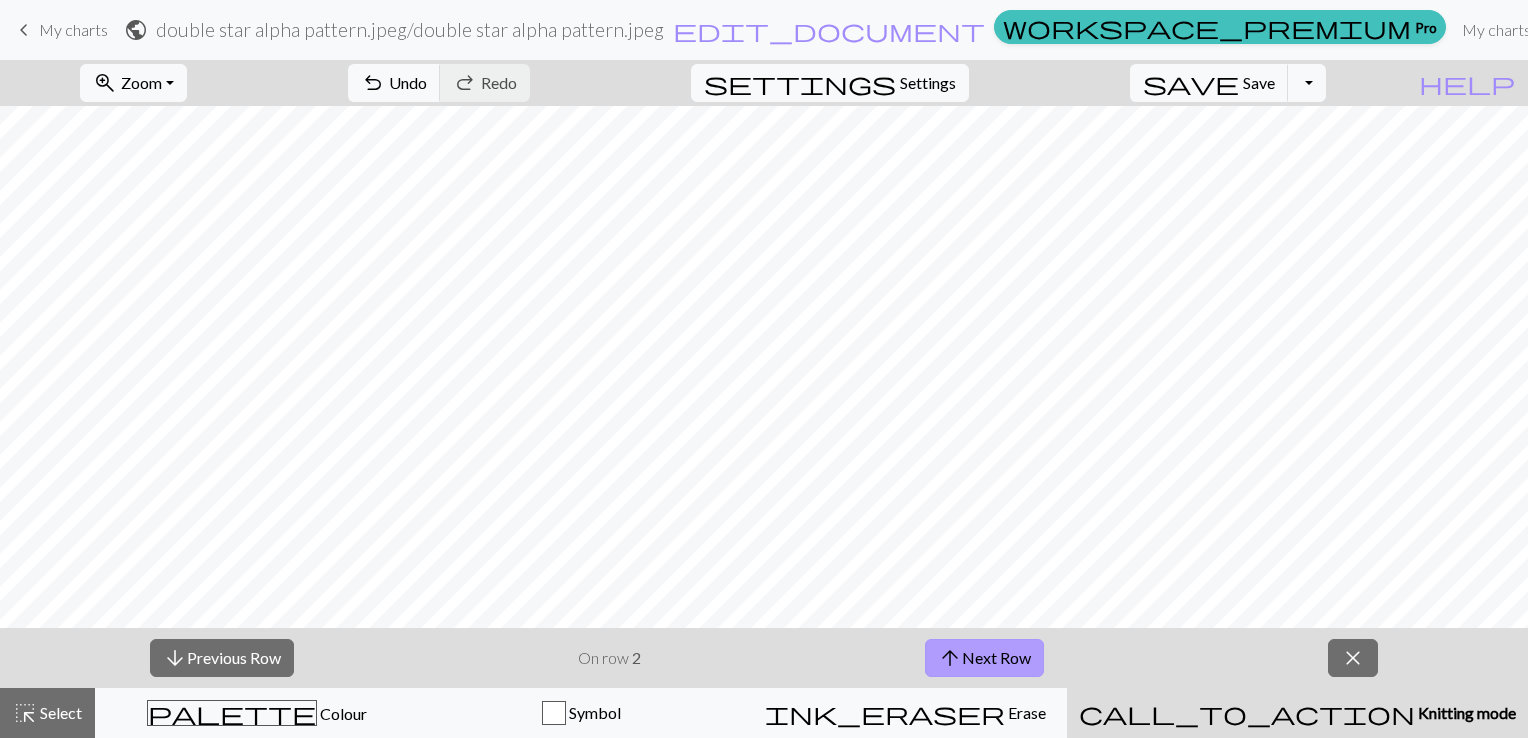 click on "arrow_upward" at bounding box center (950, 658) 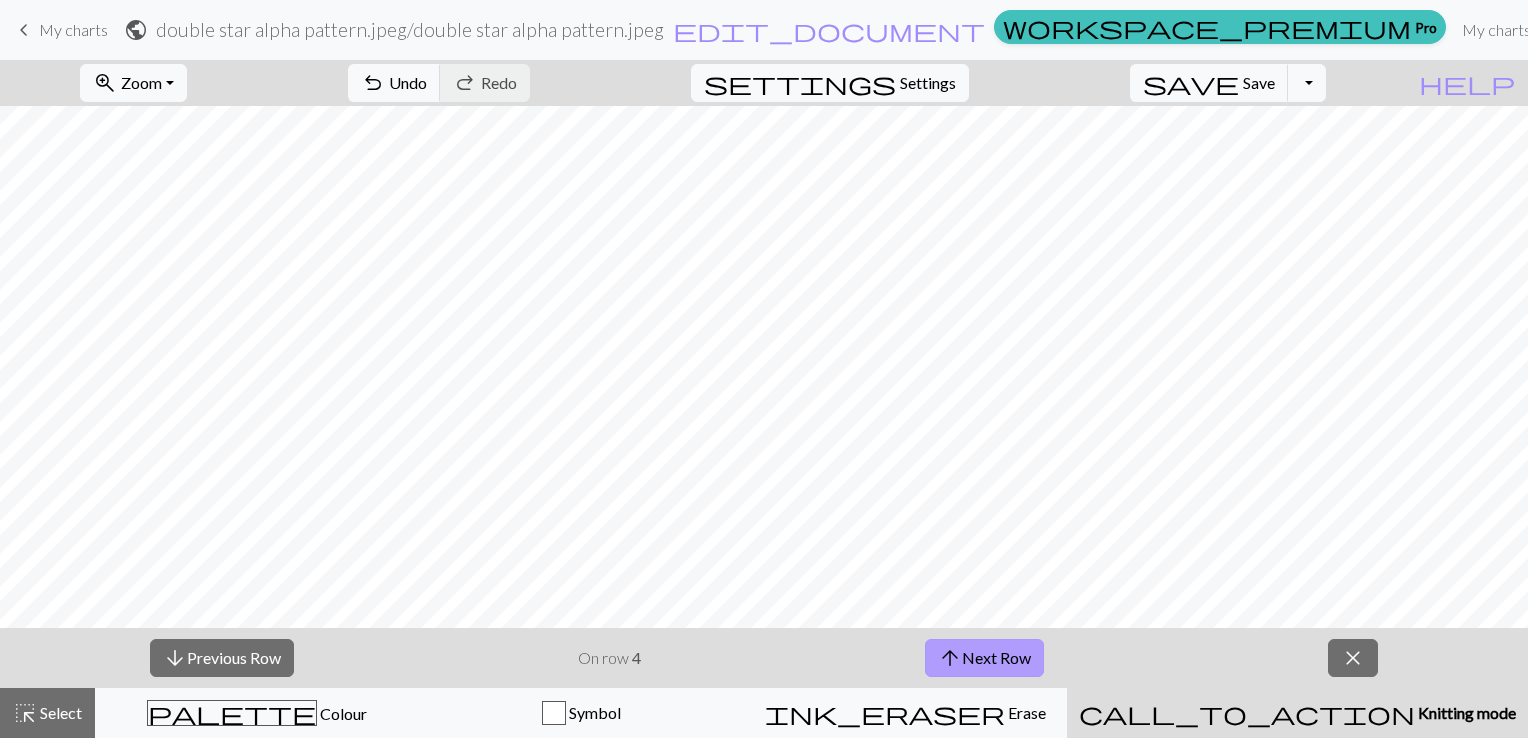 click on "arrow_upward" at bounding box center (950, 658) 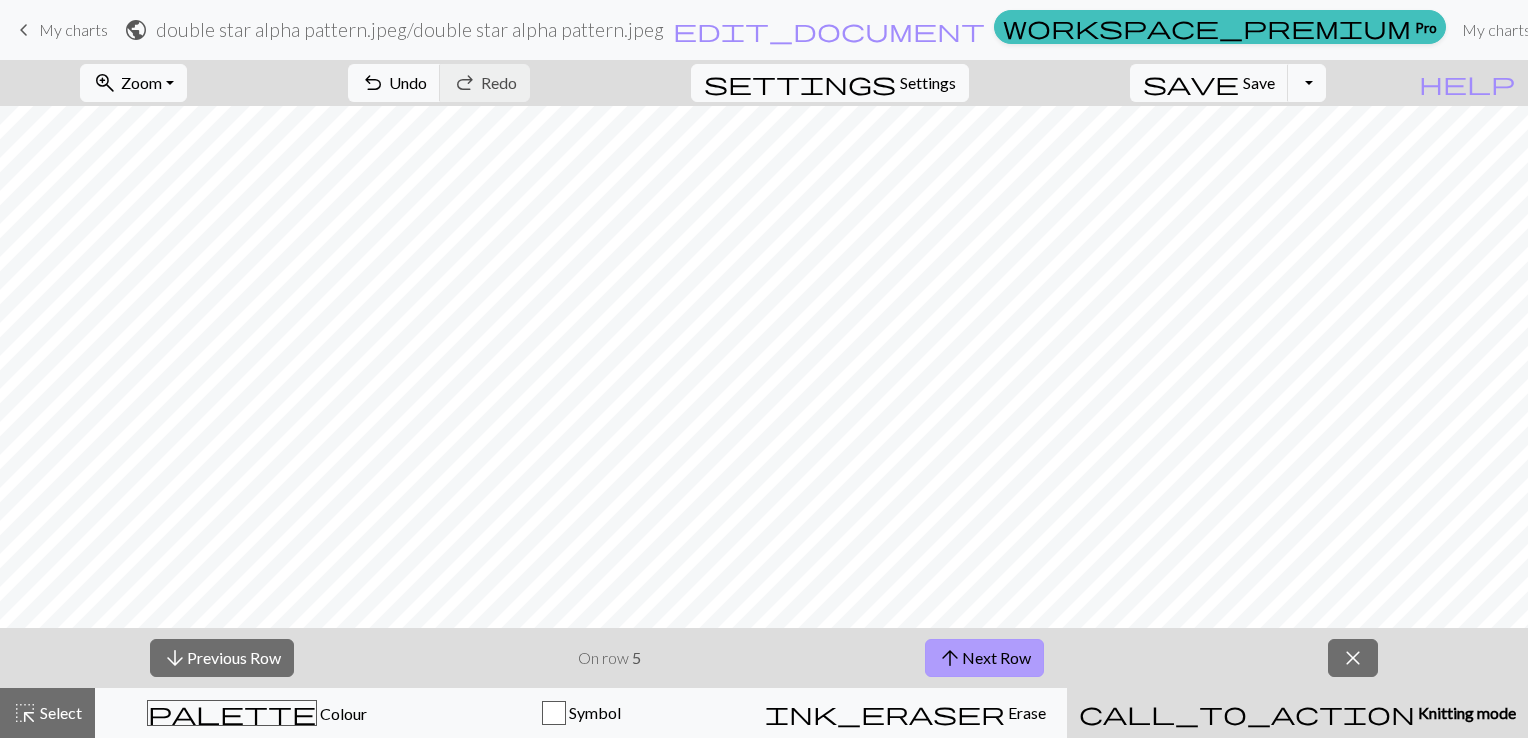 click on "arrow_upward" at bounding box center [950, 658] 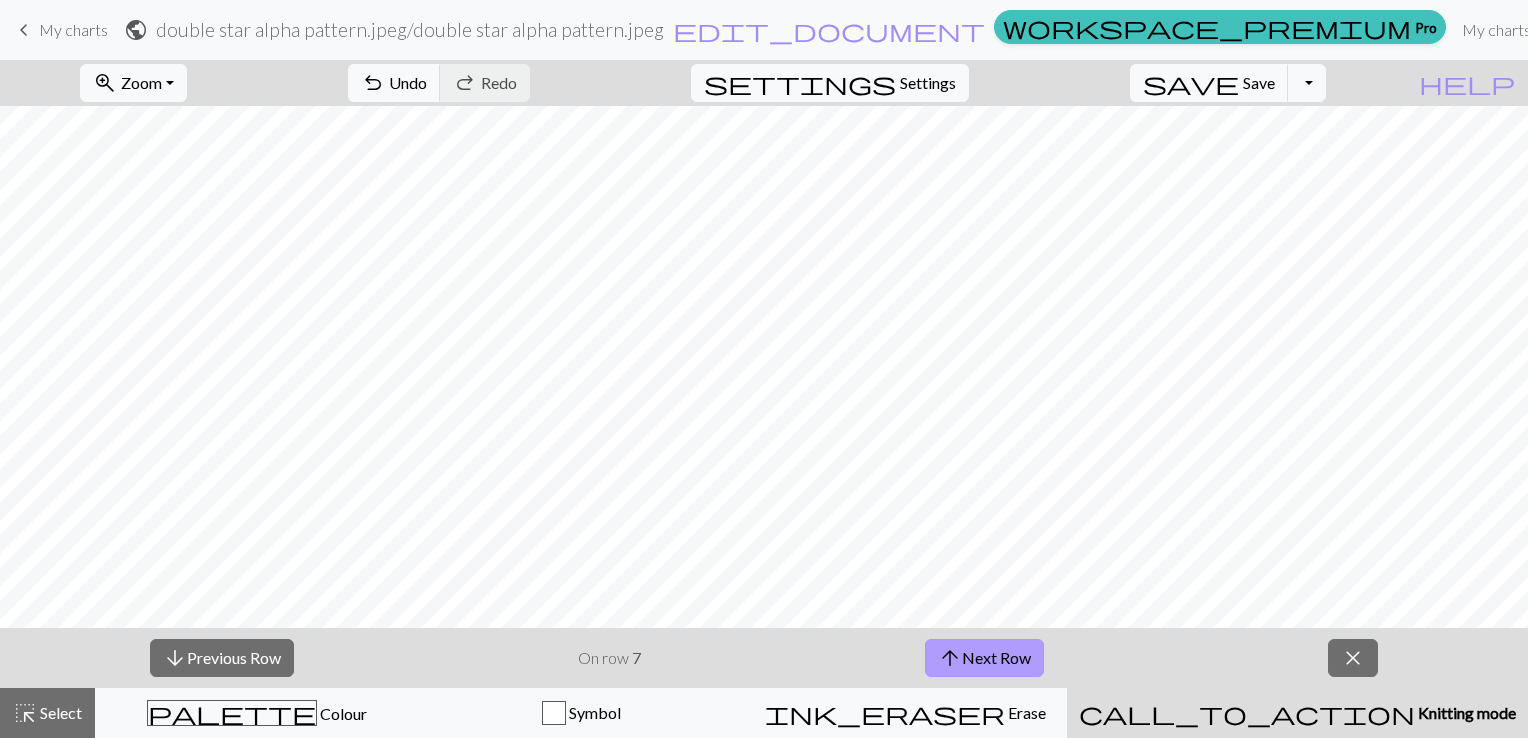 click on "arrow_upward" at bounding box center [950, 658] 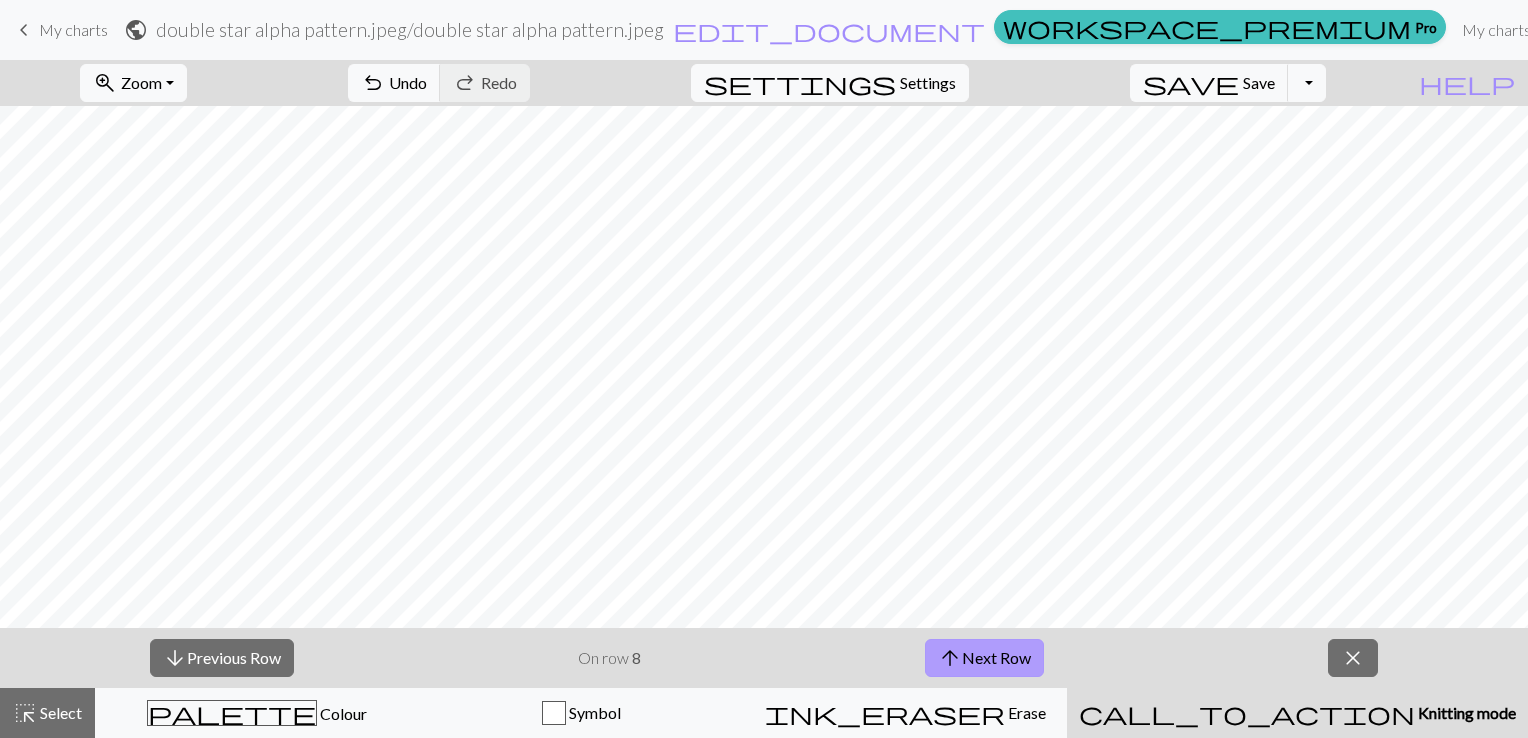click on "arrow_upward" at bounding box center [950, 658] 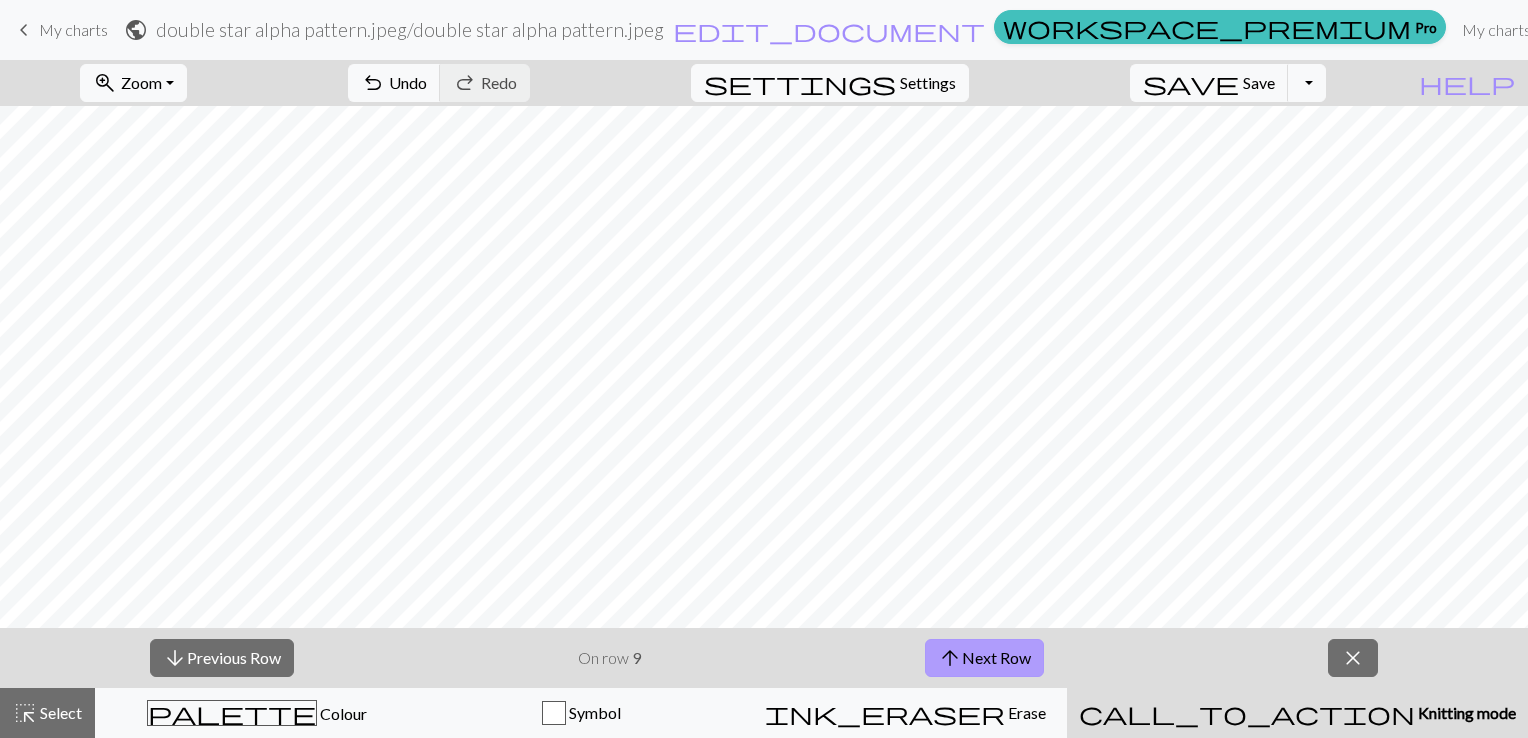 click on "arrow_upward" at bounding box center (950, 658) 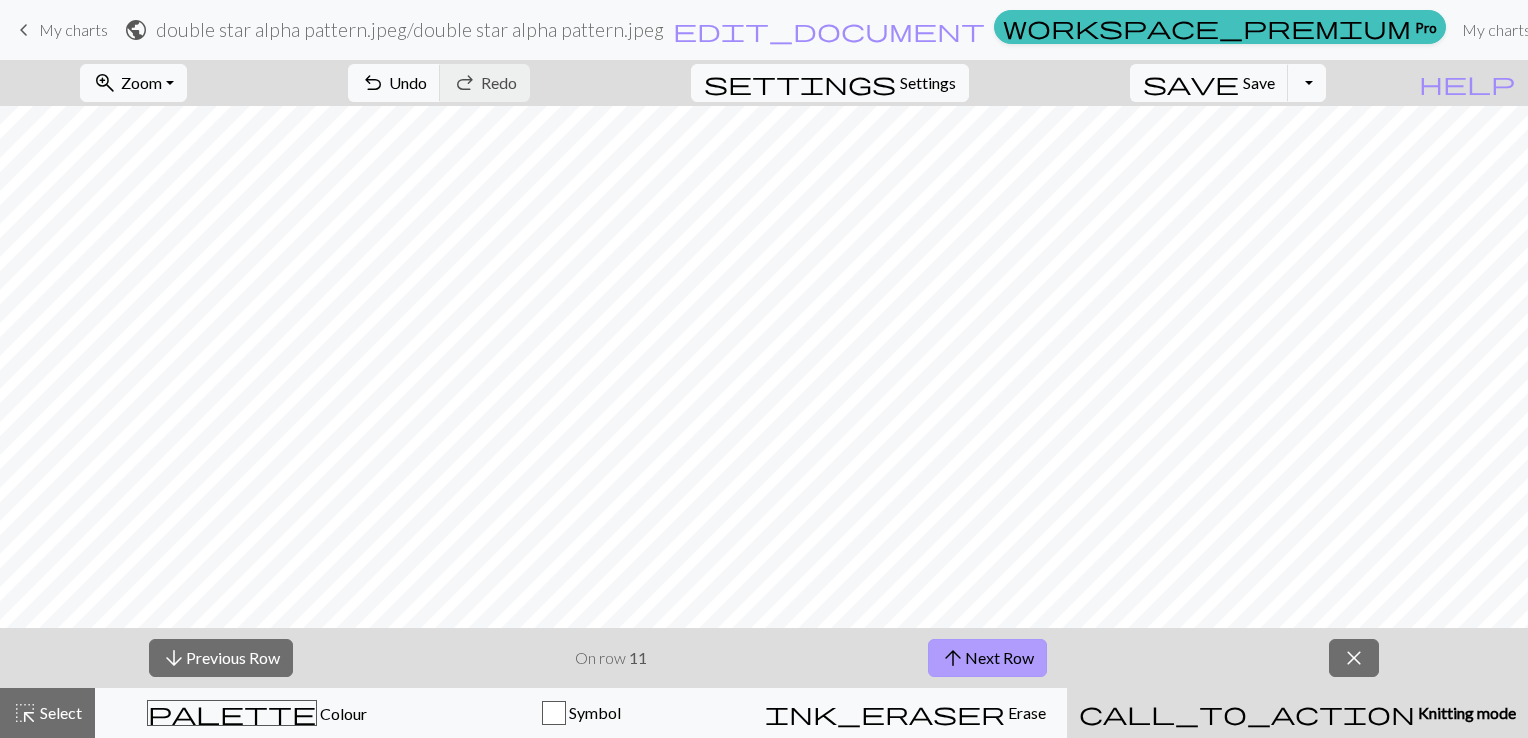 click on "arrow_upward" at bounding box center [953, 658] 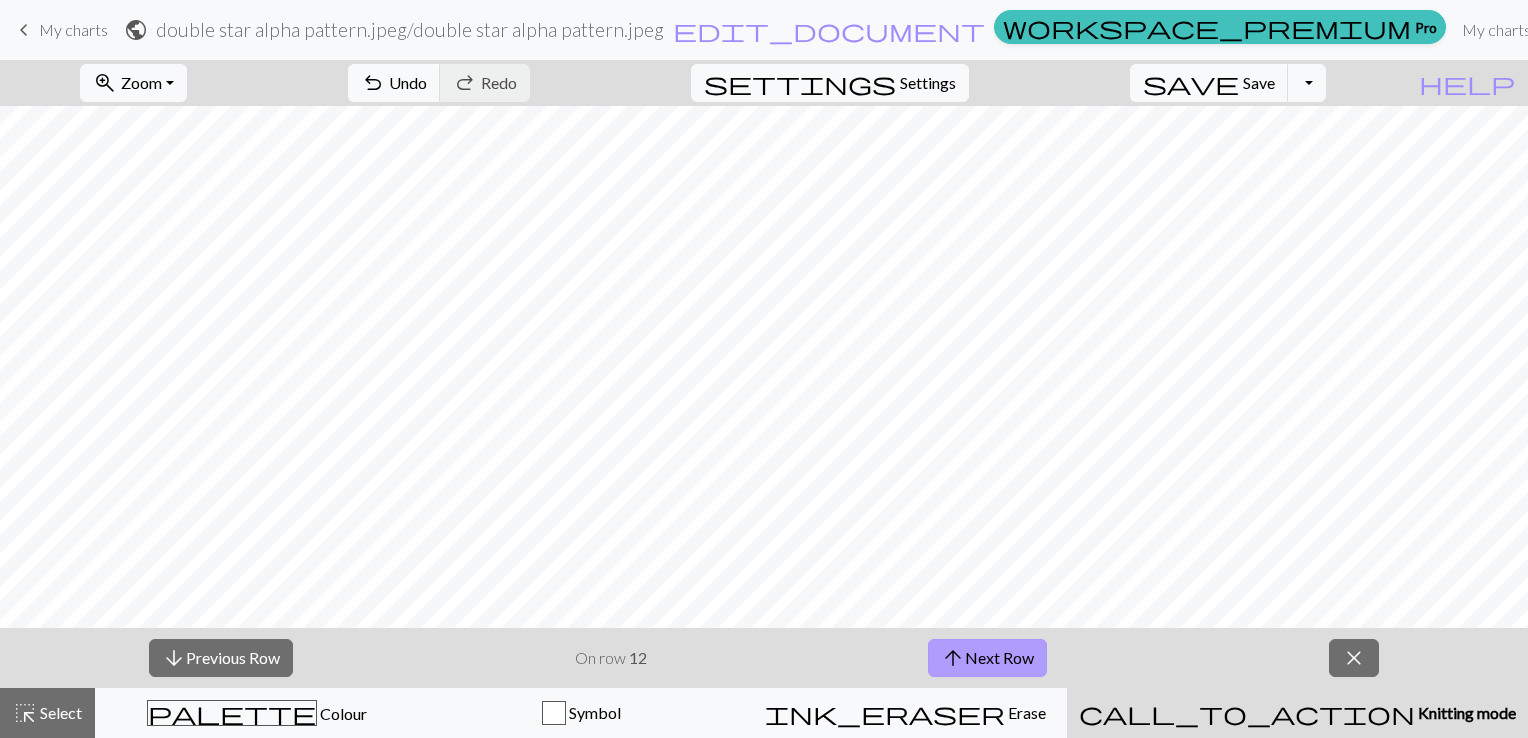 click on "arrow_upward" at bounding box center [953, 658] 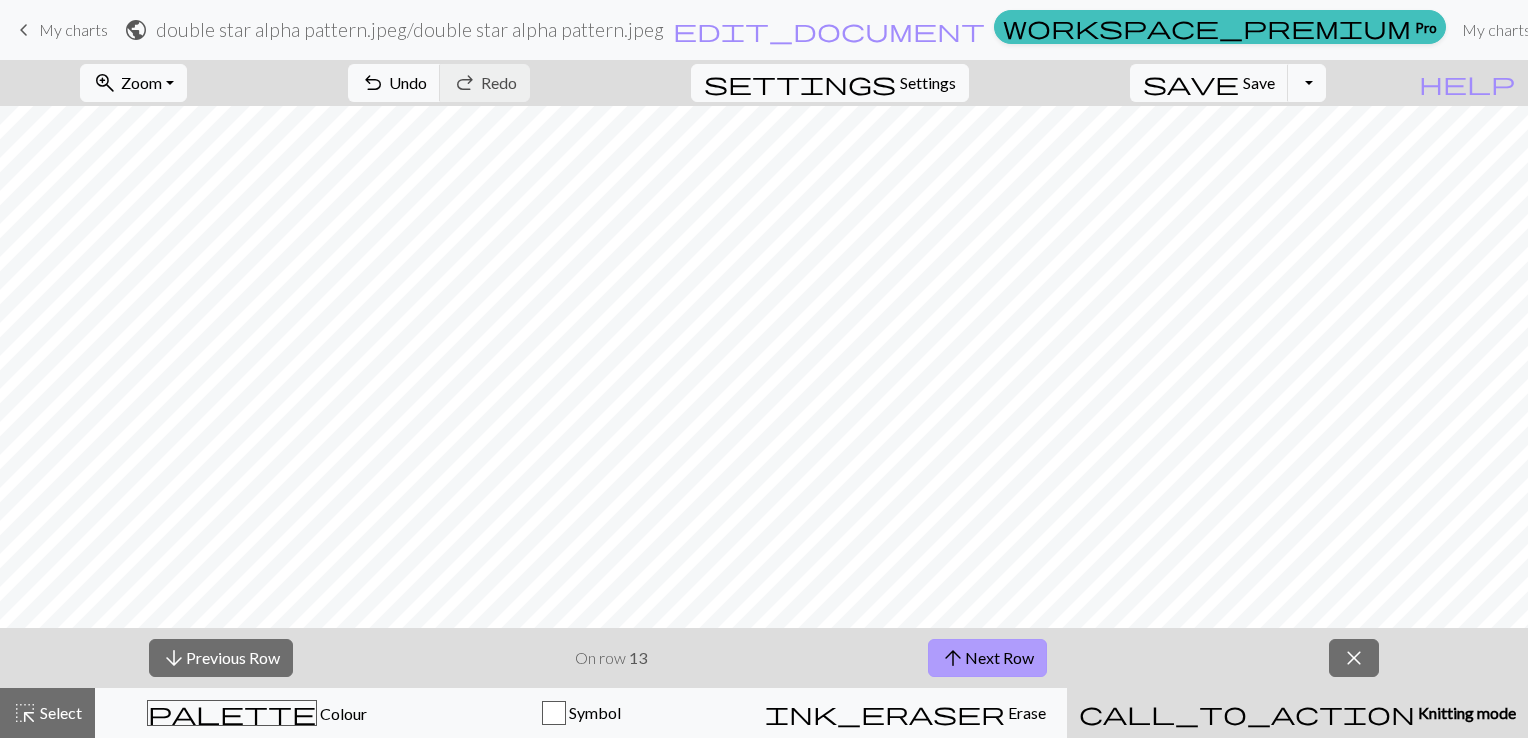 click on "arrow_upward" at bounding box center [953, 658] 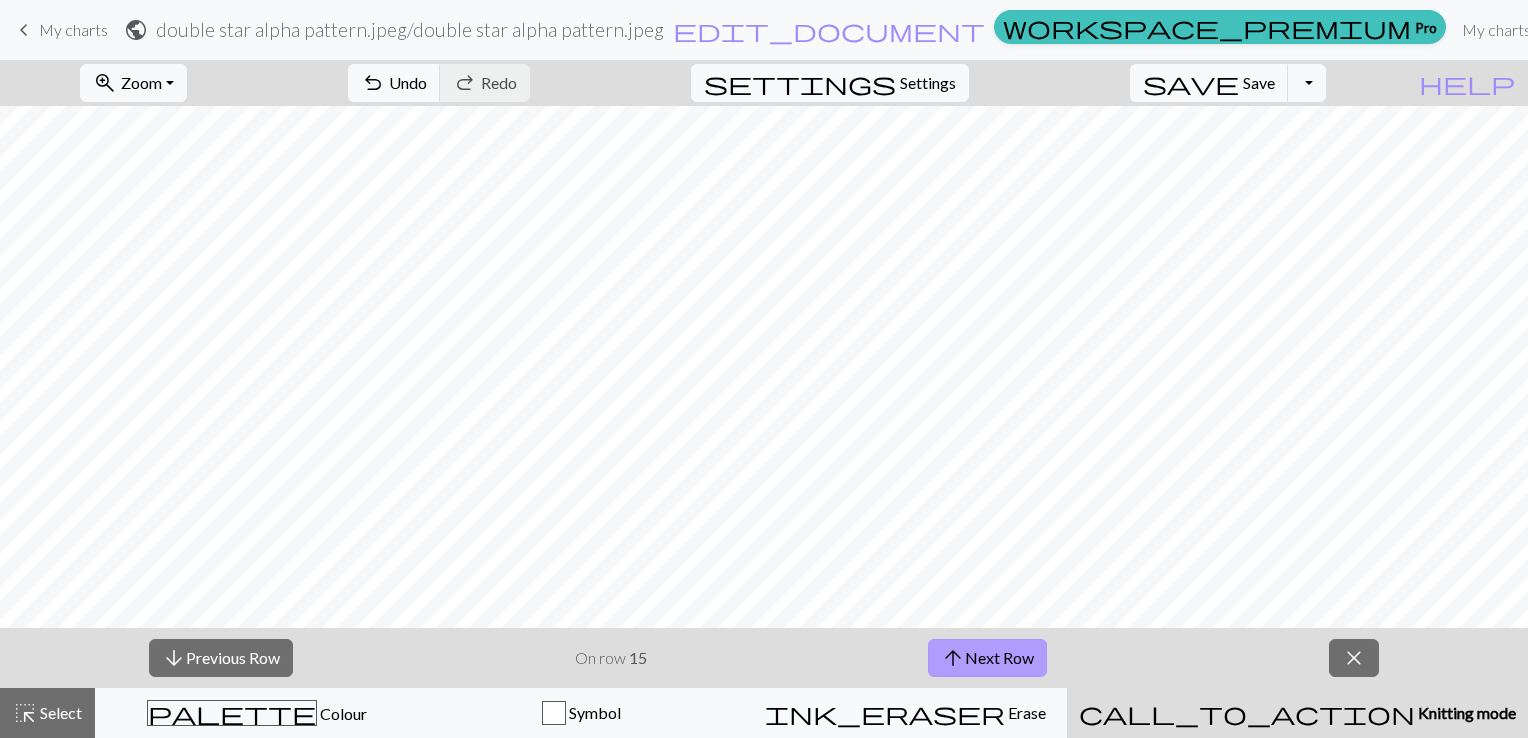 click on "arrow_upward" at bounding box center [953, 658] 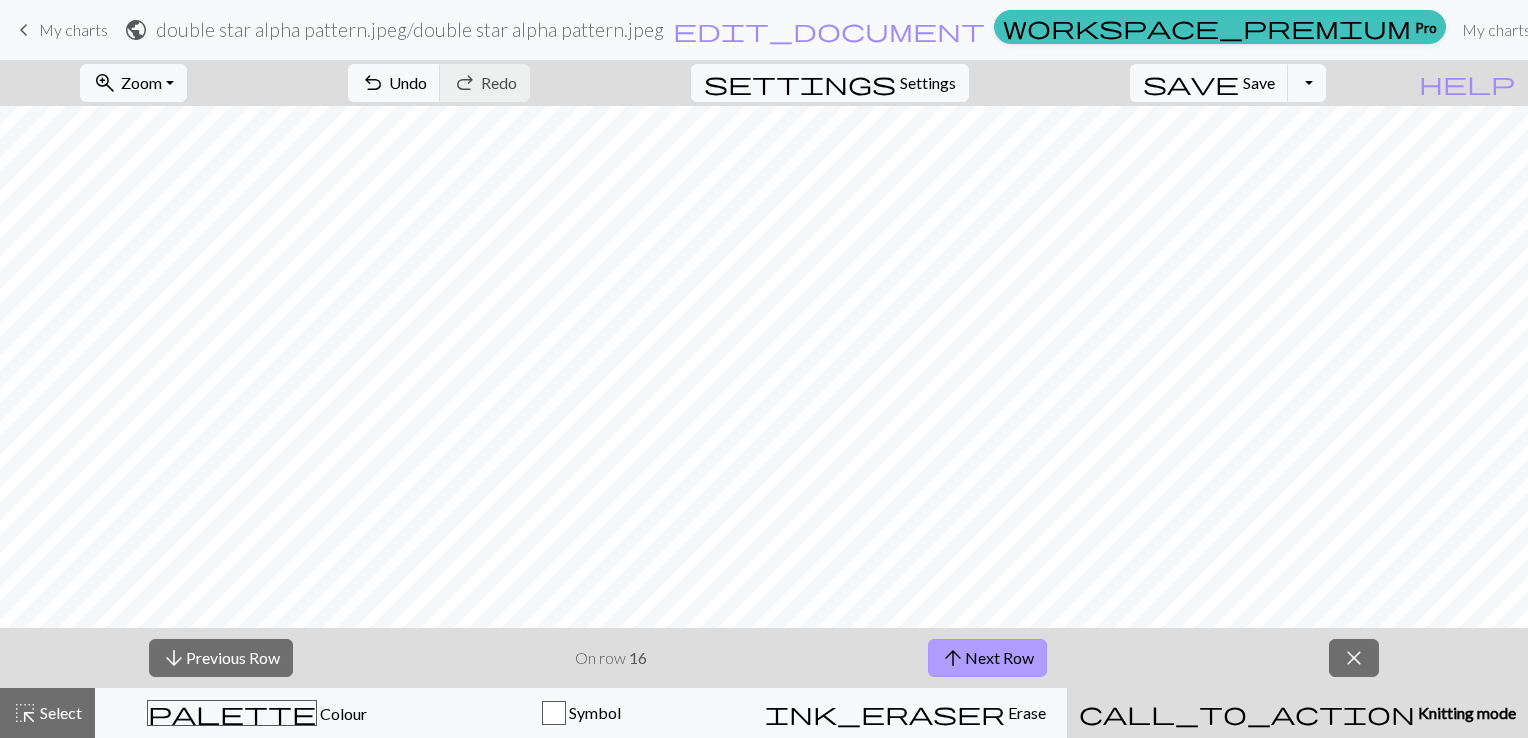 click on "arrow_upward" at bounding box center (953, 658) 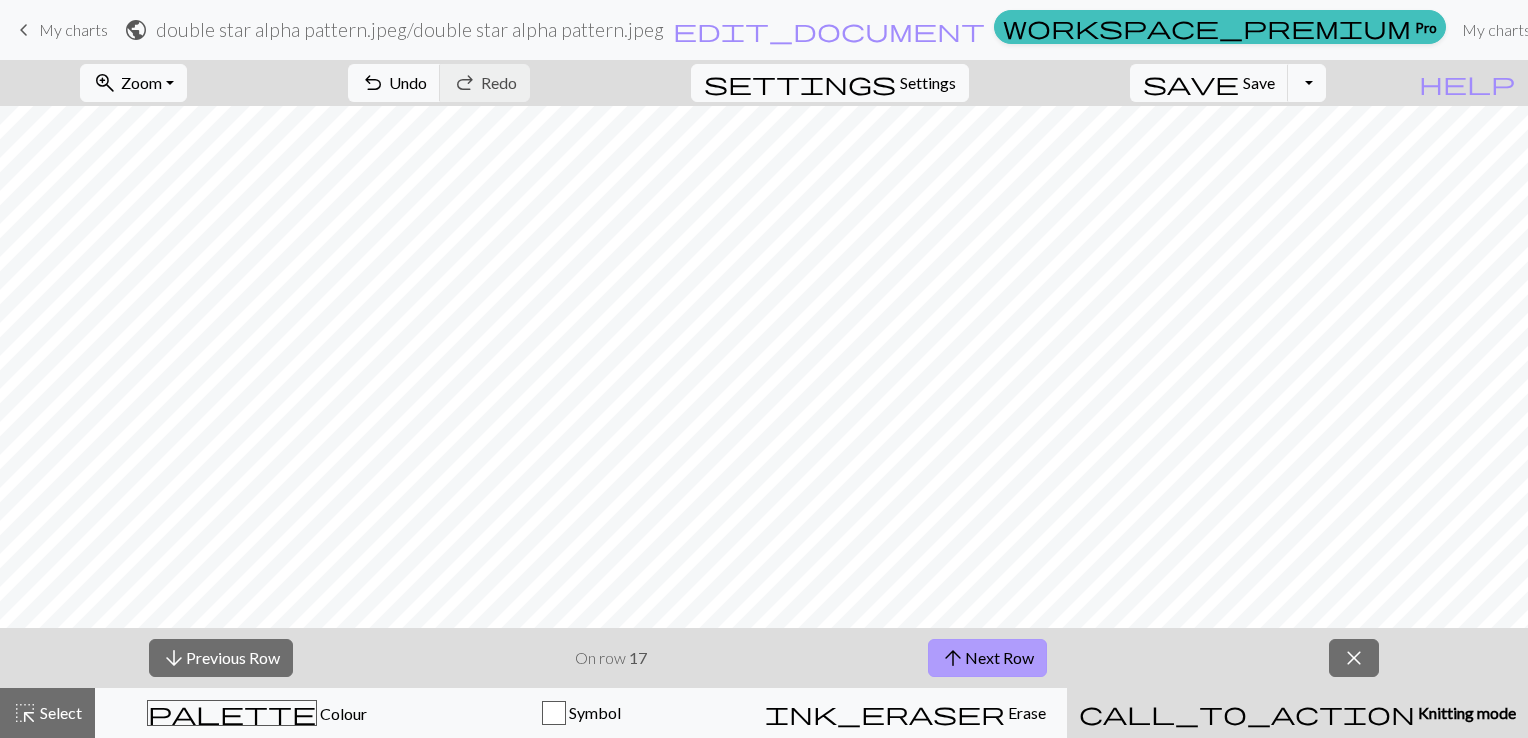 click on "arrow_upward" at bounding box center (953, 658) 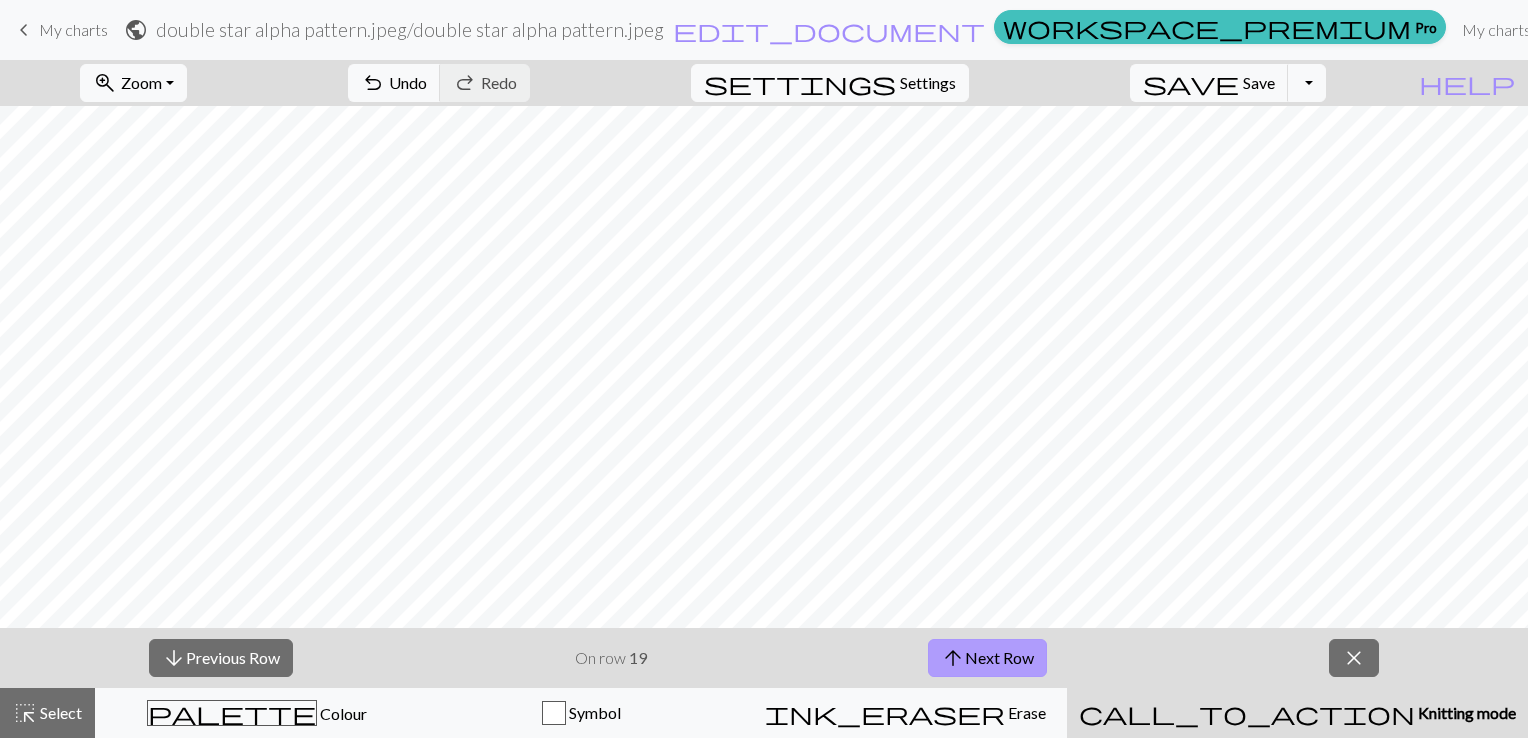click on "arrow_upward" at bounding box center (953, 658) 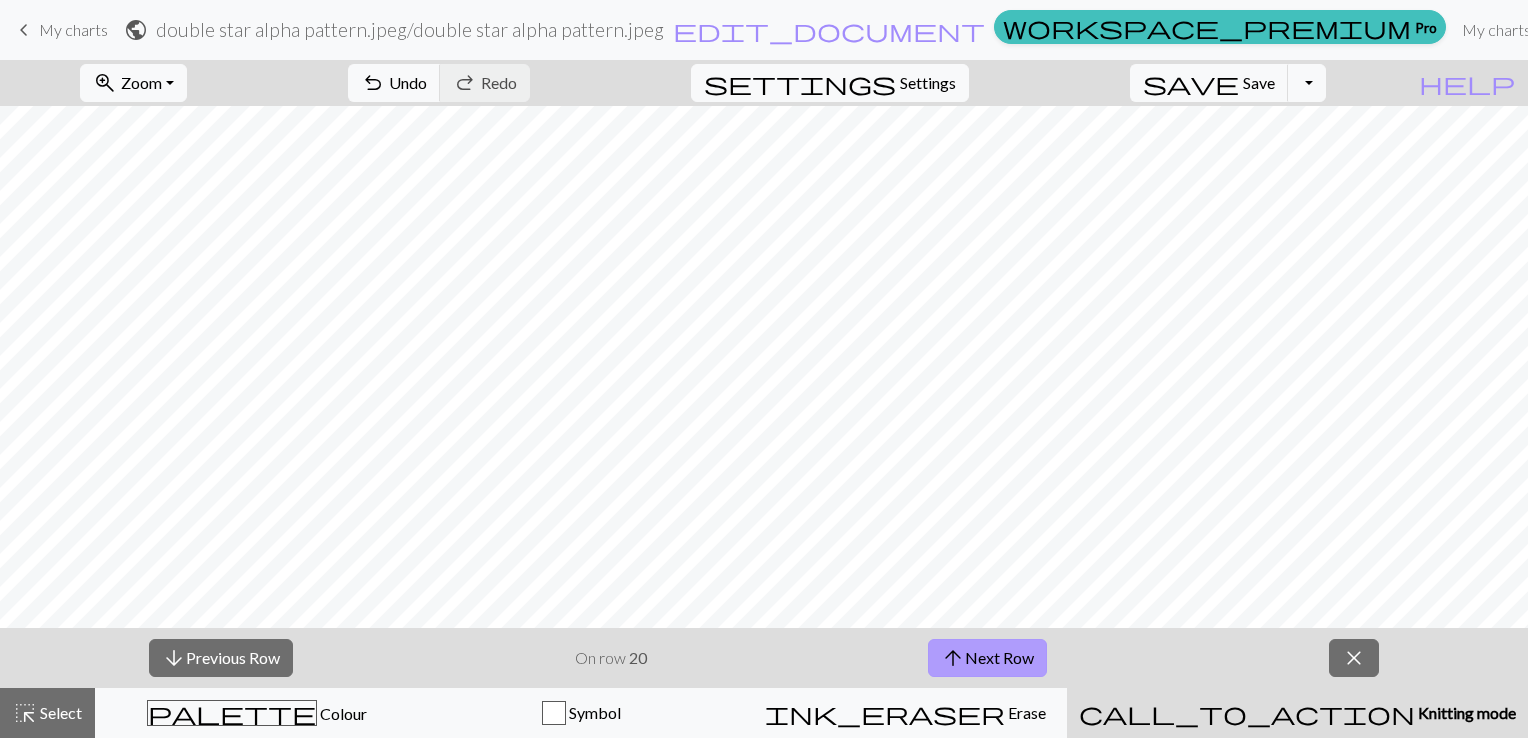 click on "arrow_upward" at bounding box center (953, 658) 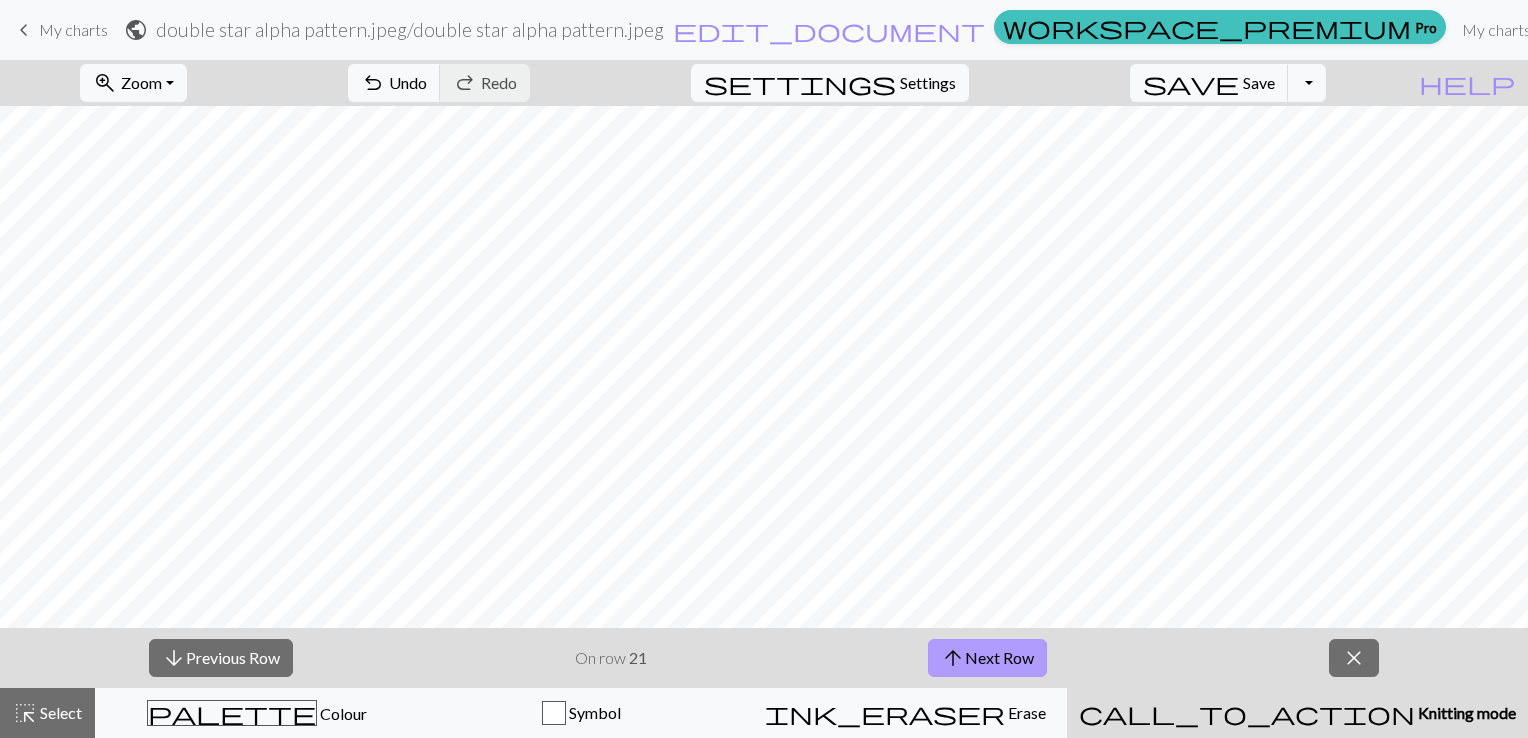 click on "arrow_upward" at bounding box center [953, 658] 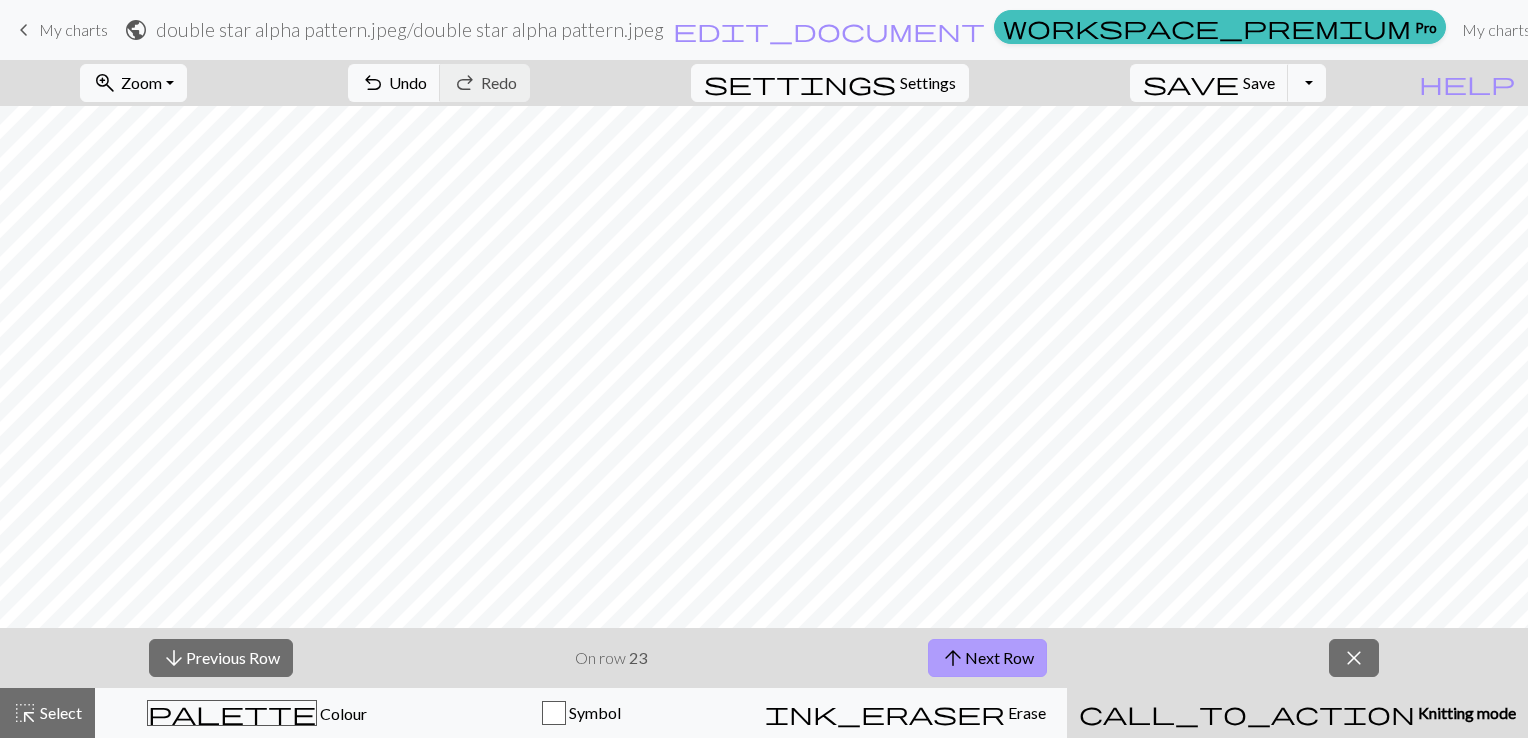 click on "arrow_upward" at bounding box center [953, 658] 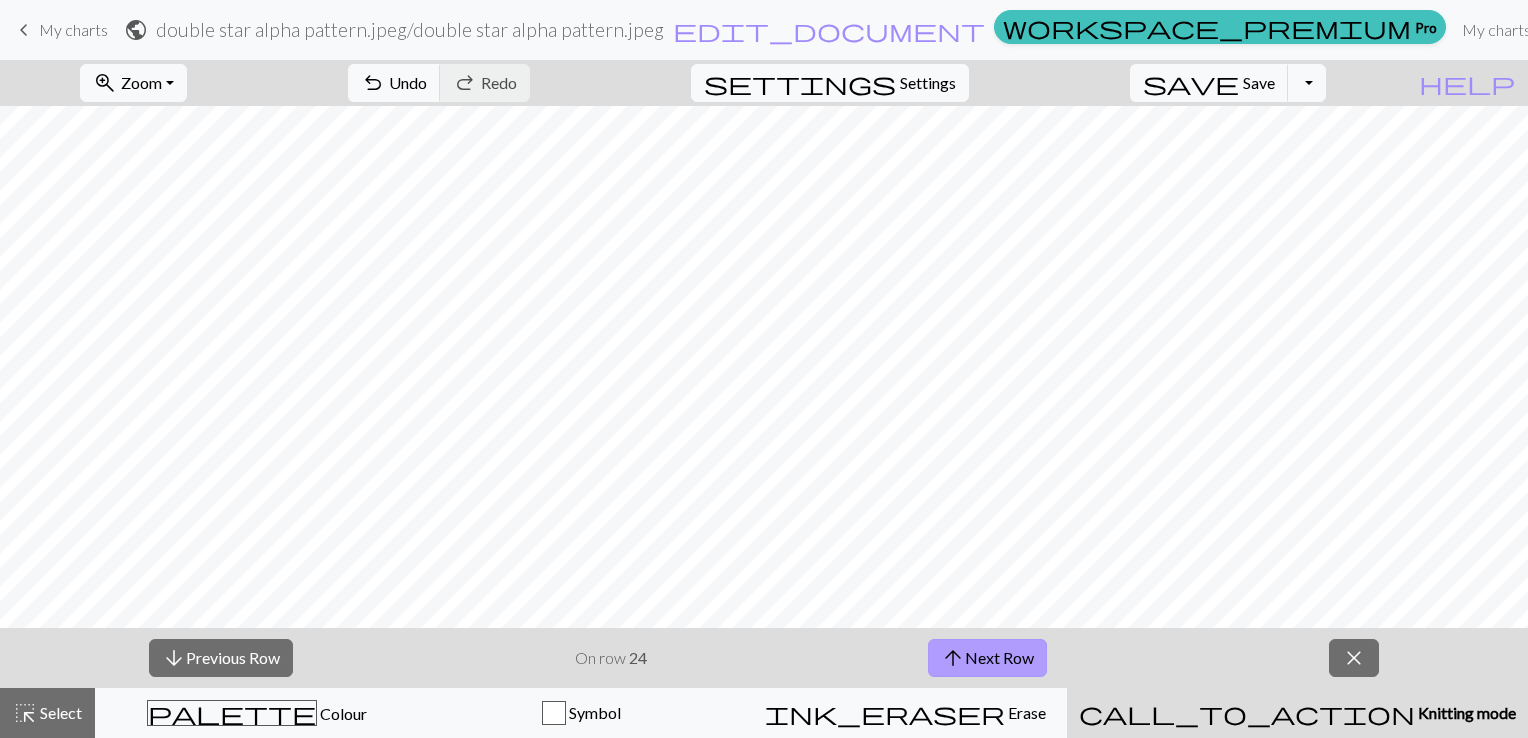 click on "arrow_upward" at bounding box center [953, 658] 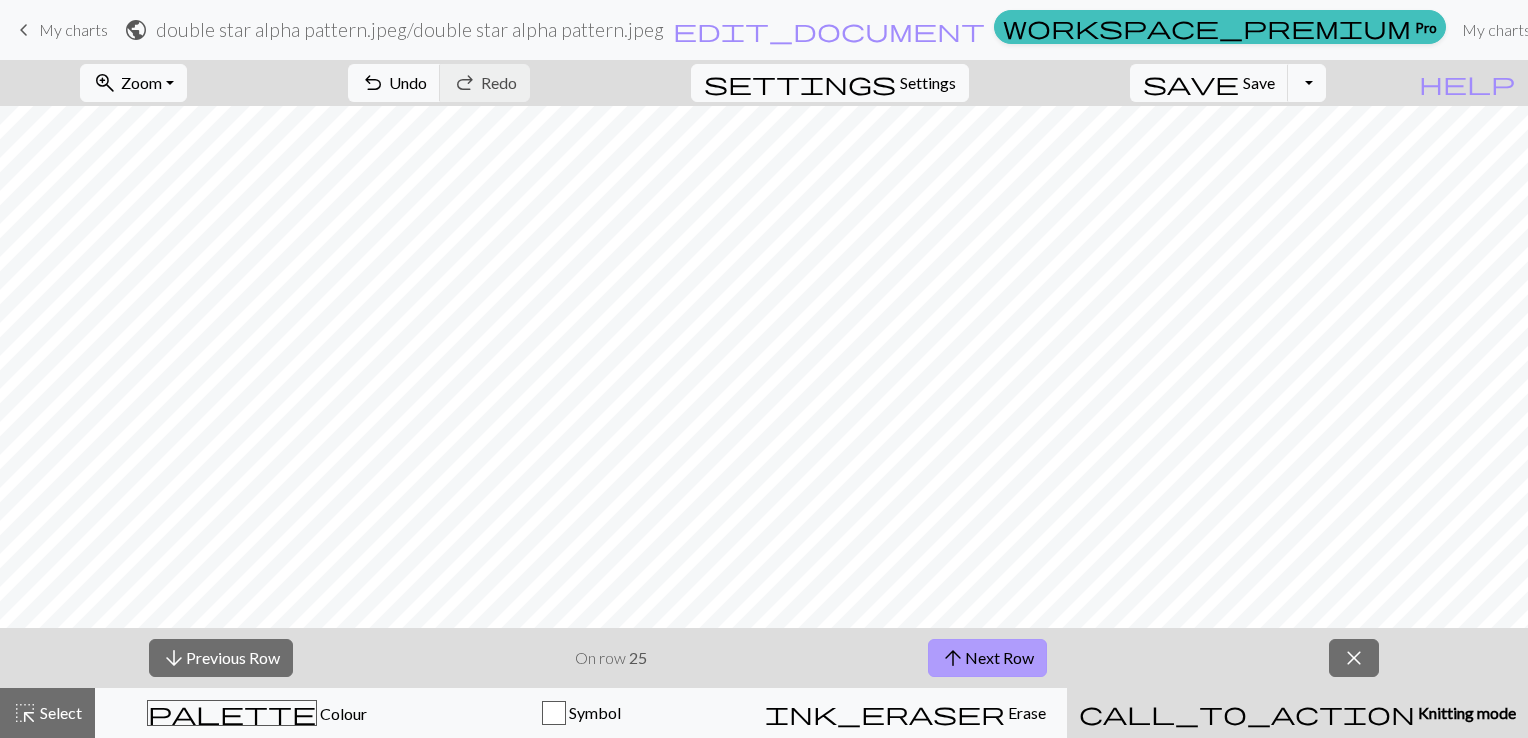 click on "arrow_upward" at bounding box center (953, 658) 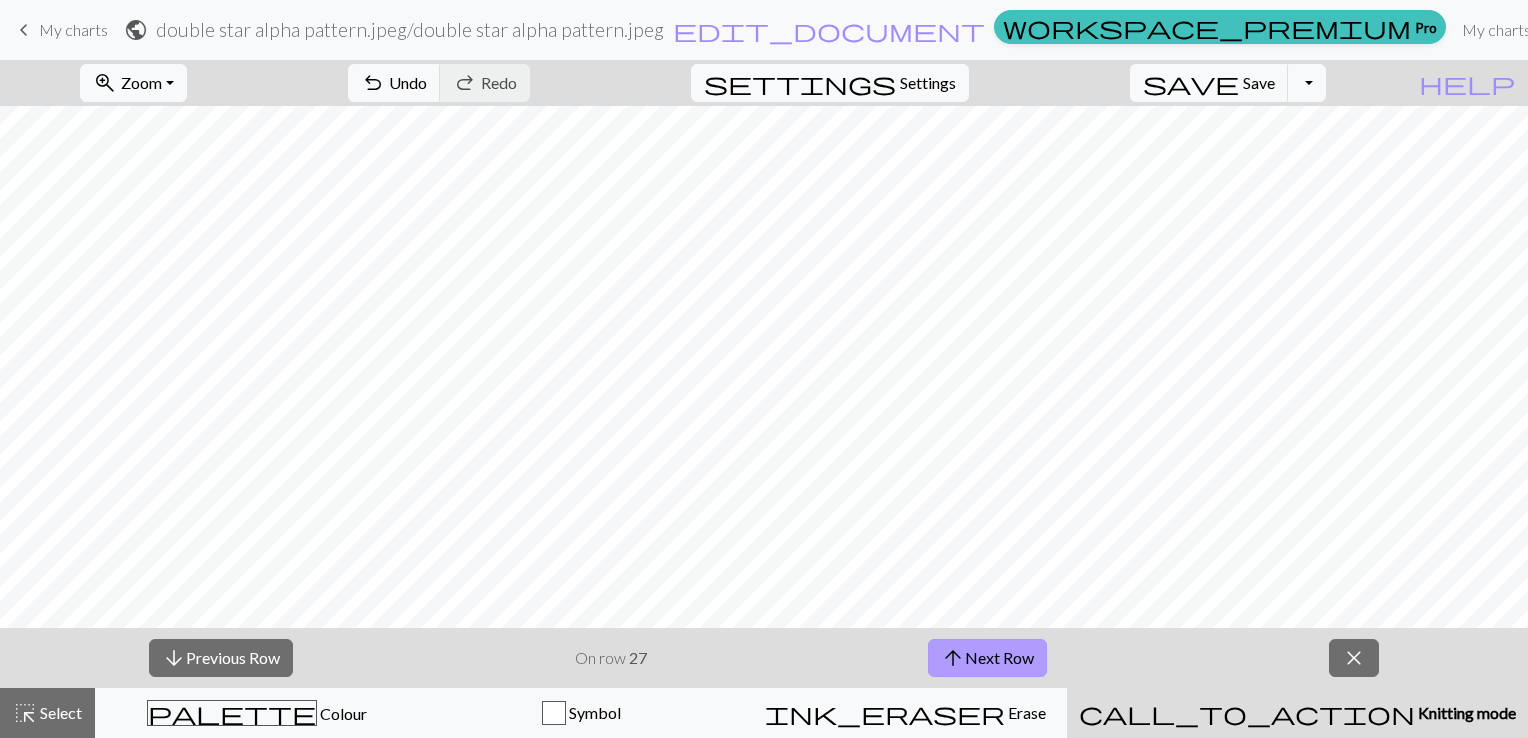 click on "arrow_upward" at bounding box center [953, 658] 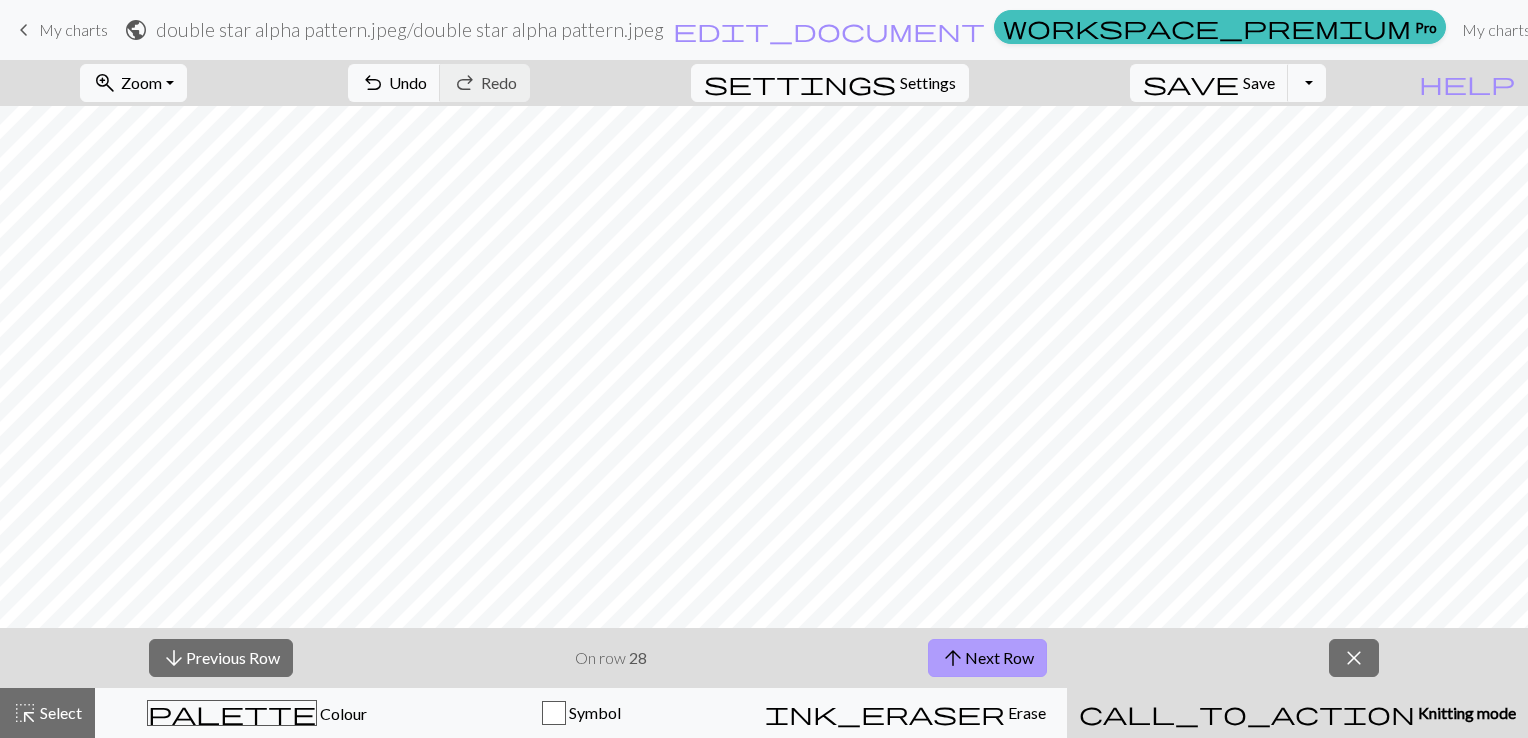 click on "arrow_upward" at bounding box center [953, 658] 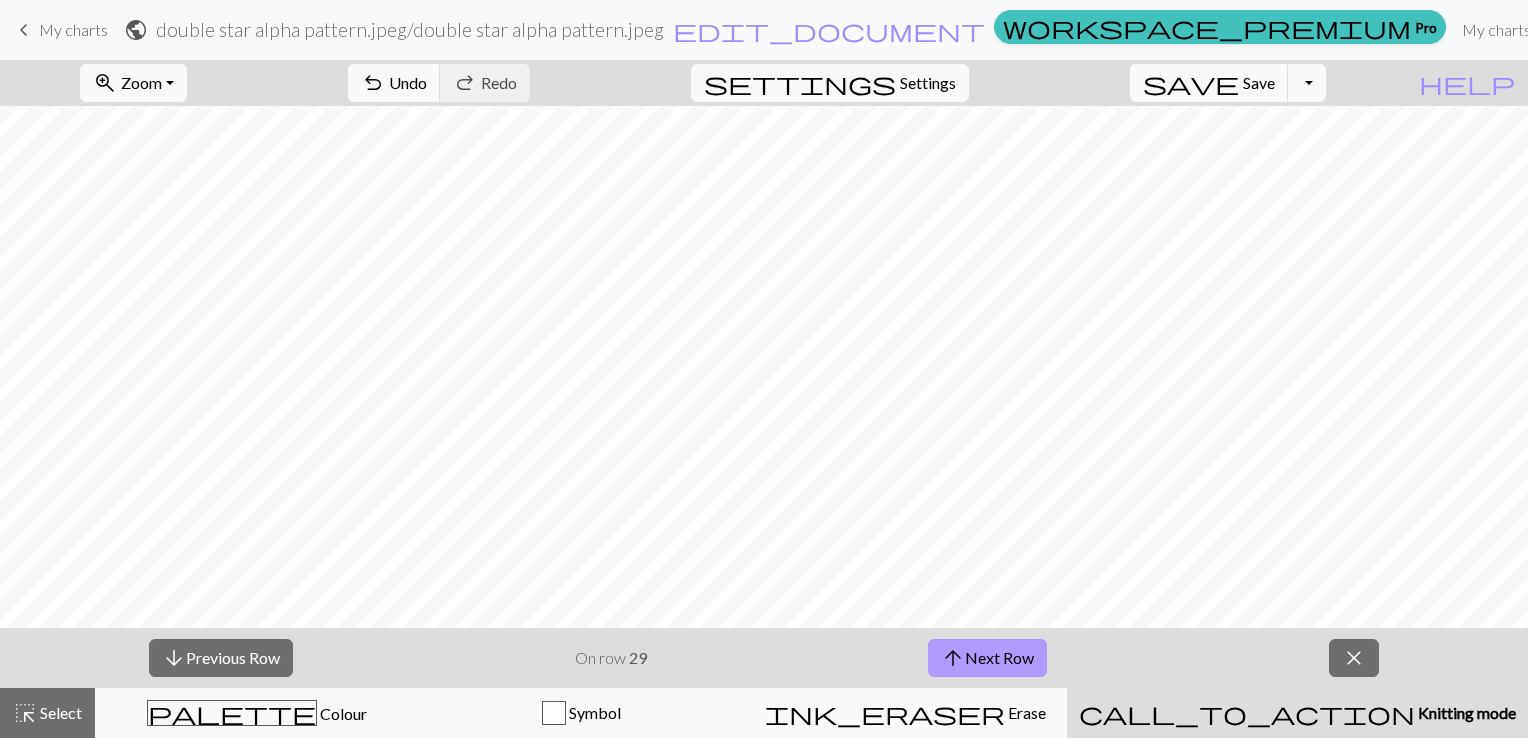 click on "arrow_upward" at bounding box center (953, 658) 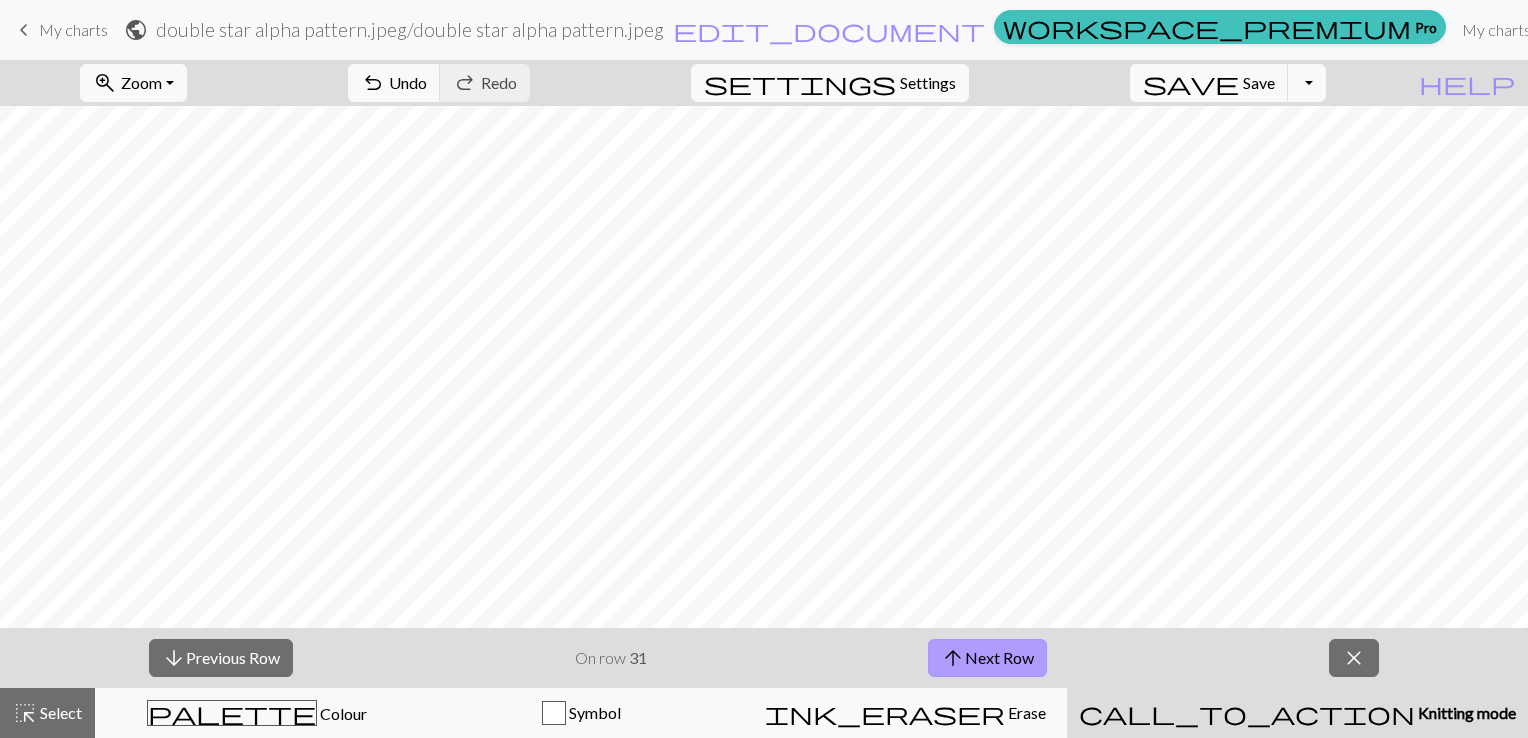 click on "arrow_upward" at bounding box center [953, 658] 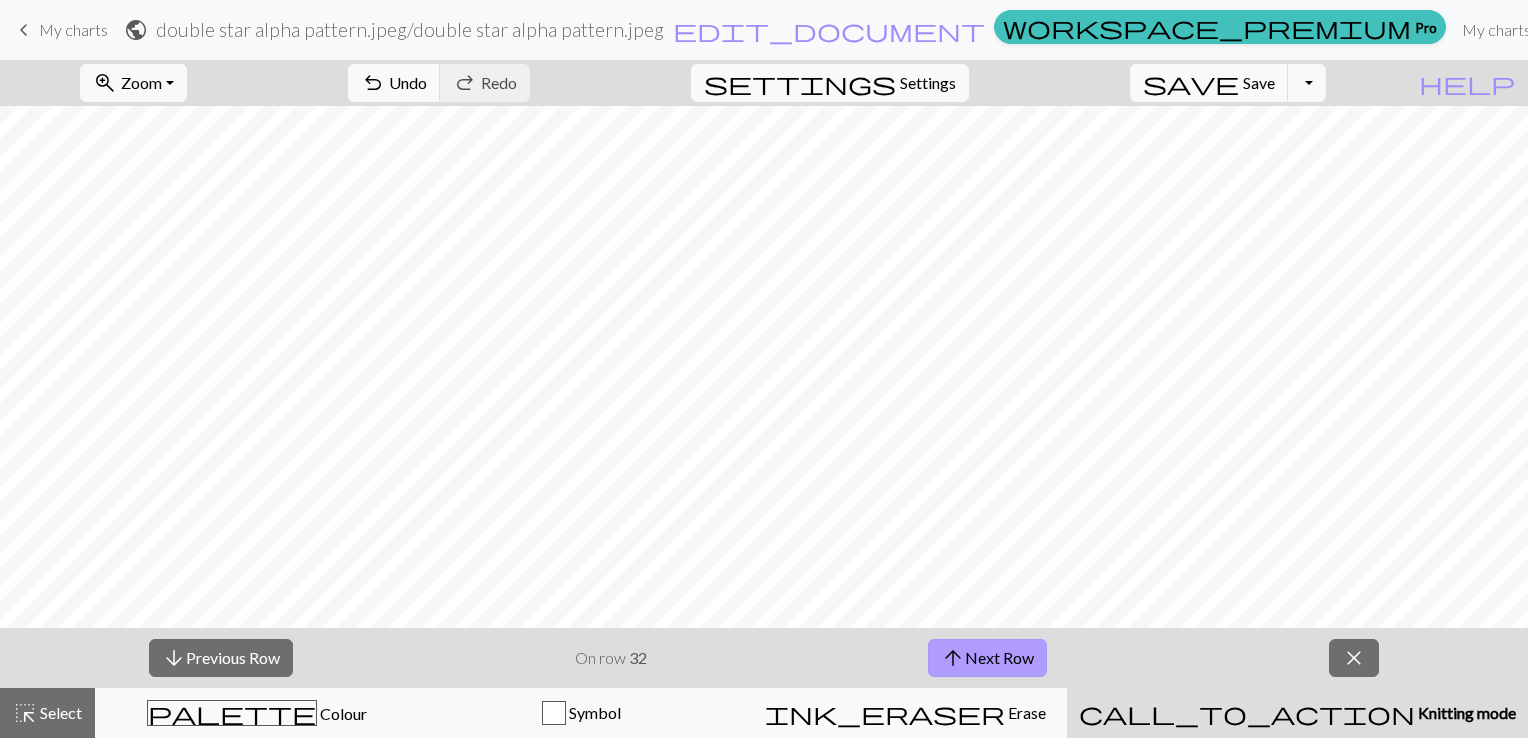 click on "arrow_upward" at bounding box center (953, 658) 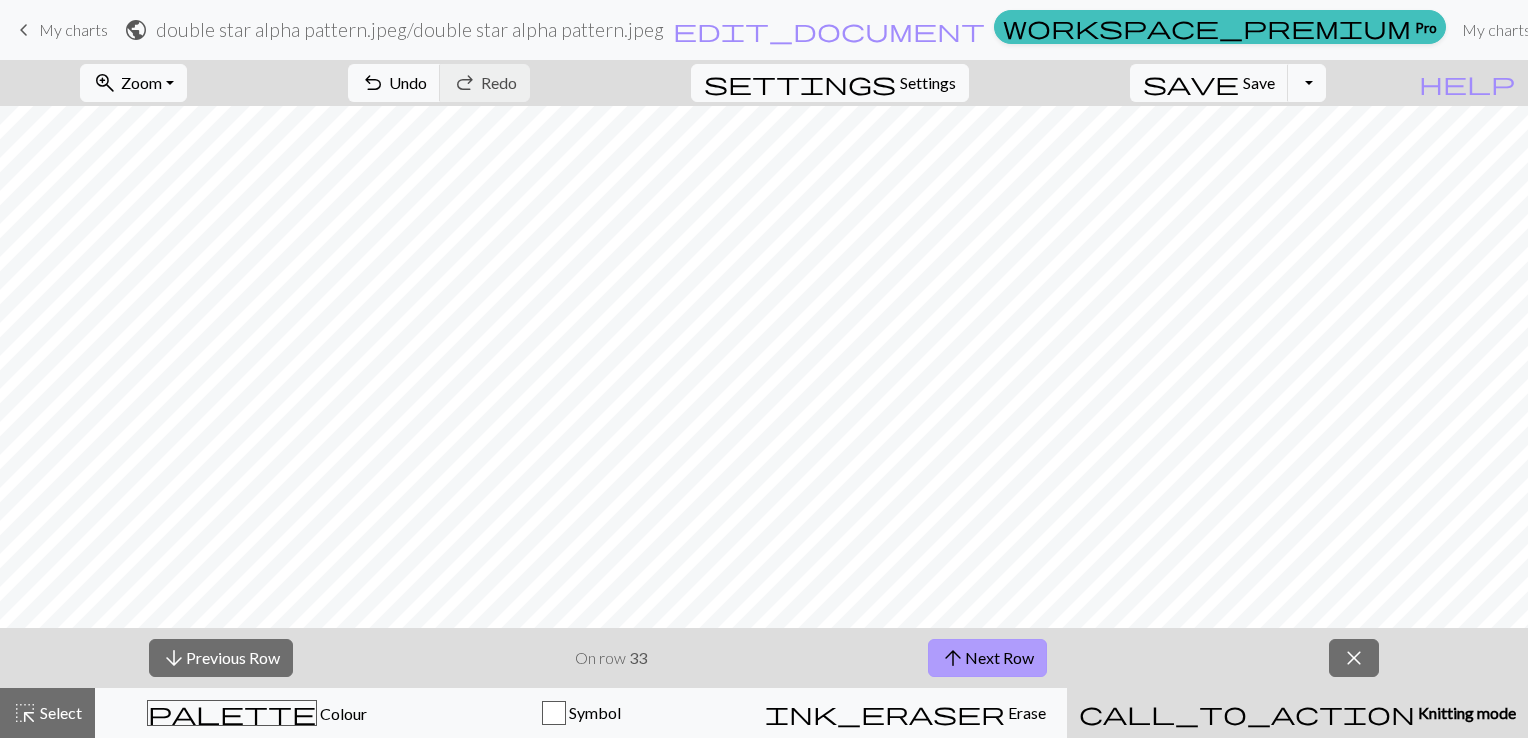 click on "arrow_upward" at bounding box center [953, 658] 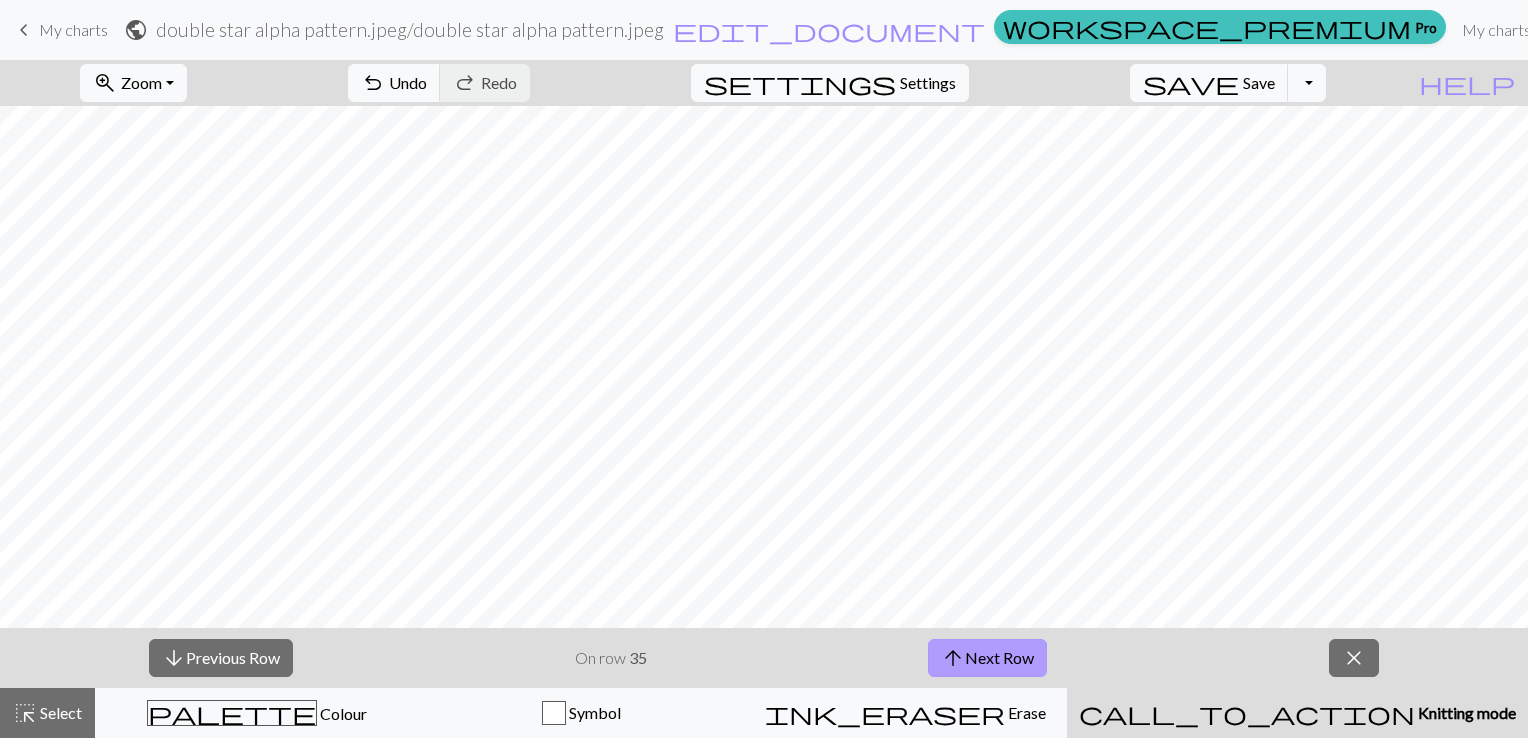 click on "arrow_upward" at bounding box center (953, 658) 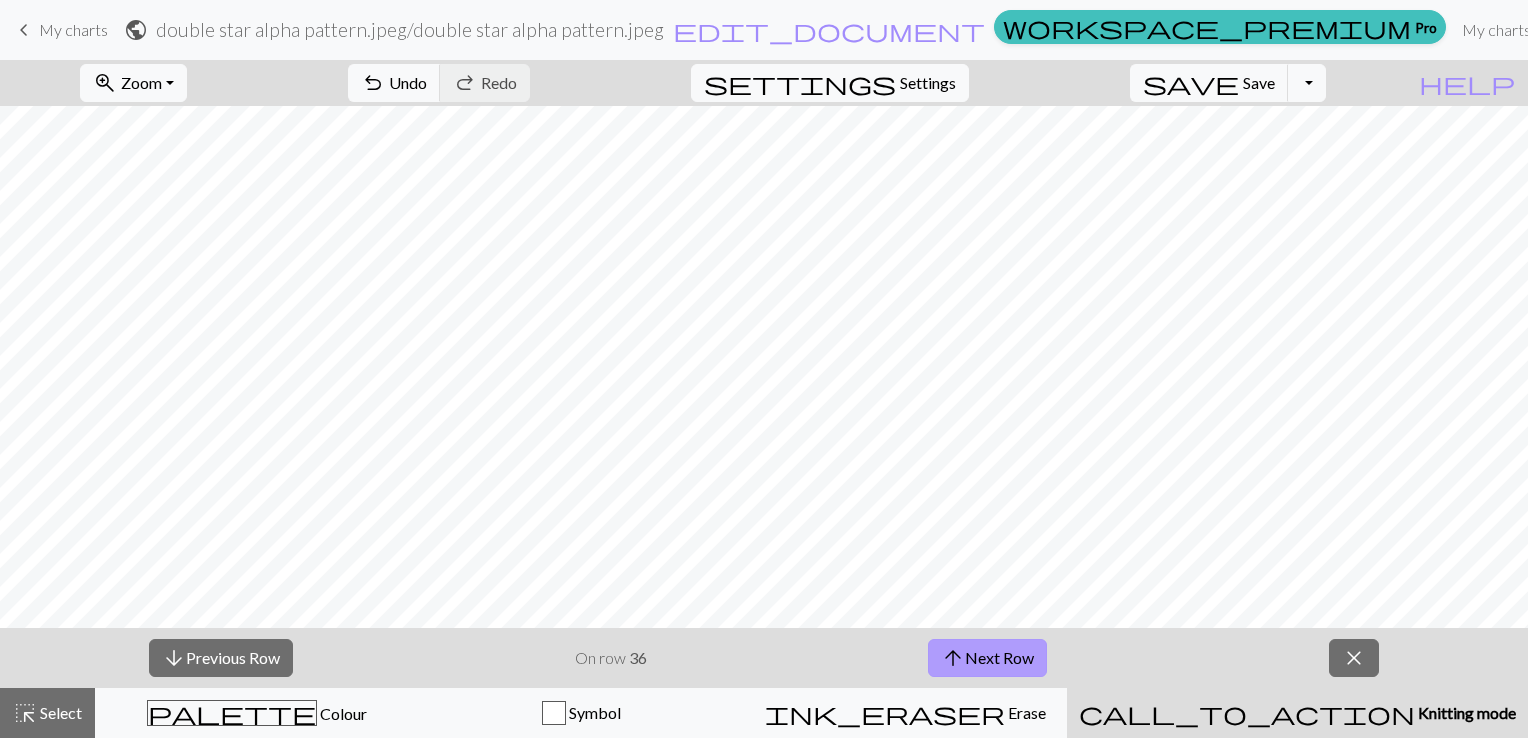 click on "arrow_upward" at bounding box center [953, 658] 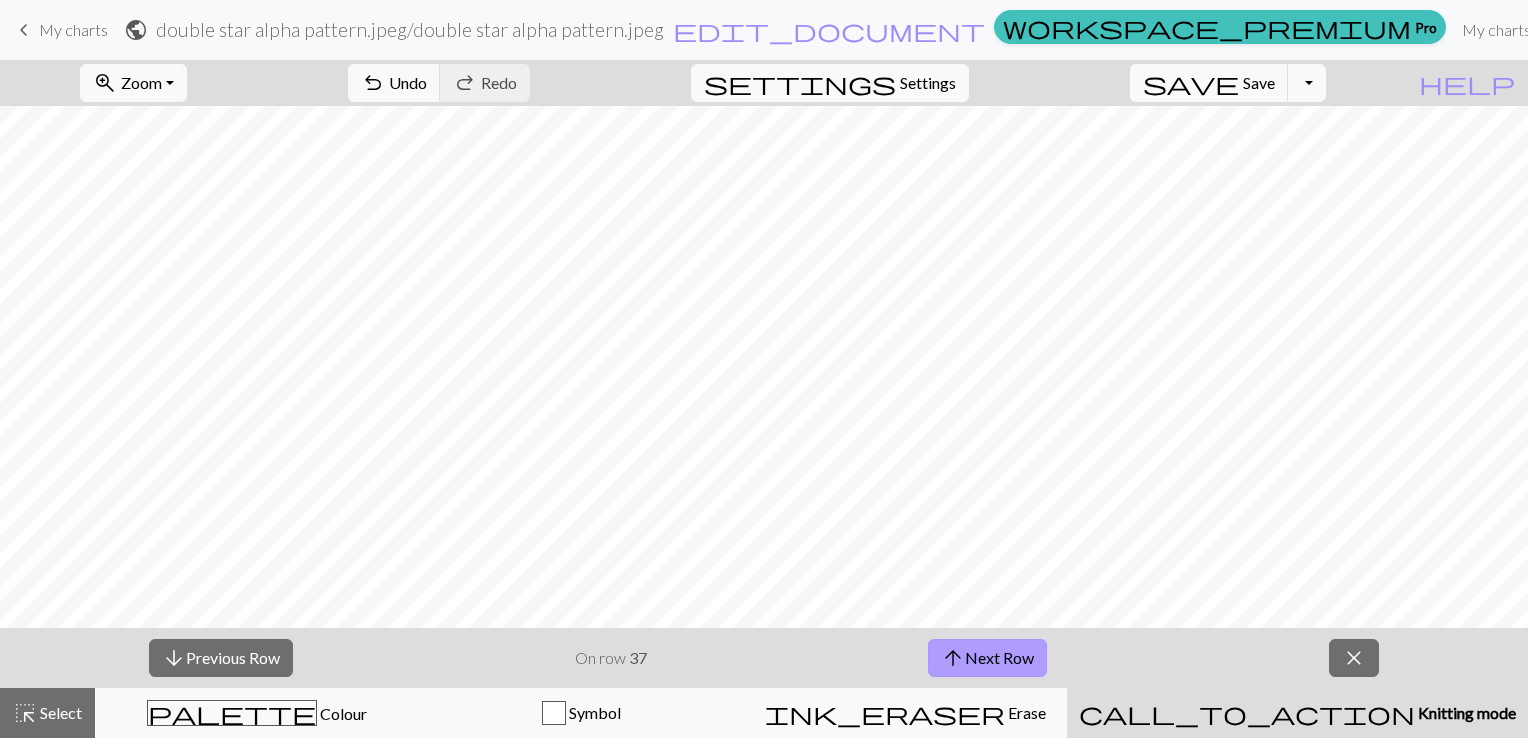 click on "arrow_upward" at bounding box center [953, 658] 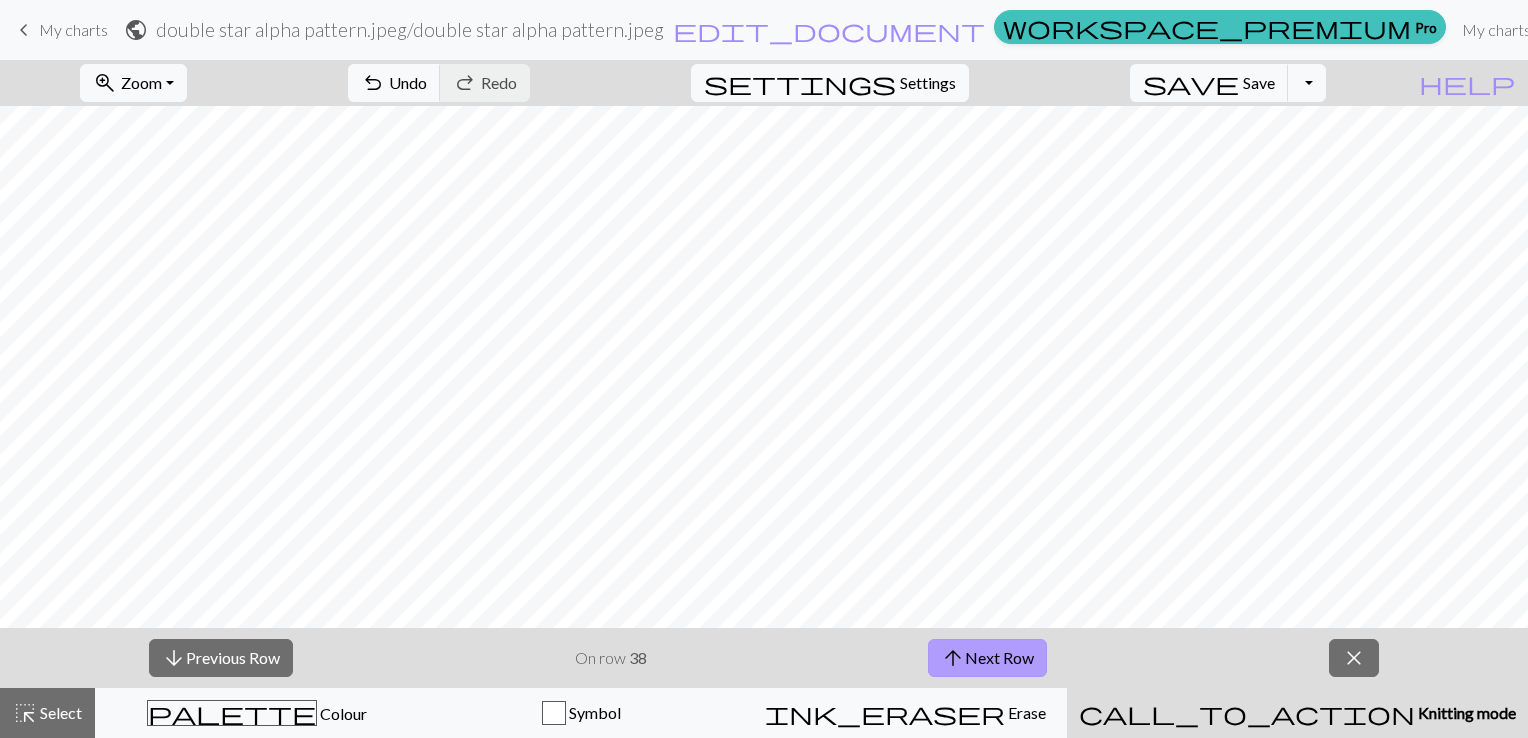 click on "arrow_upward" at bounding box center [953, 658] 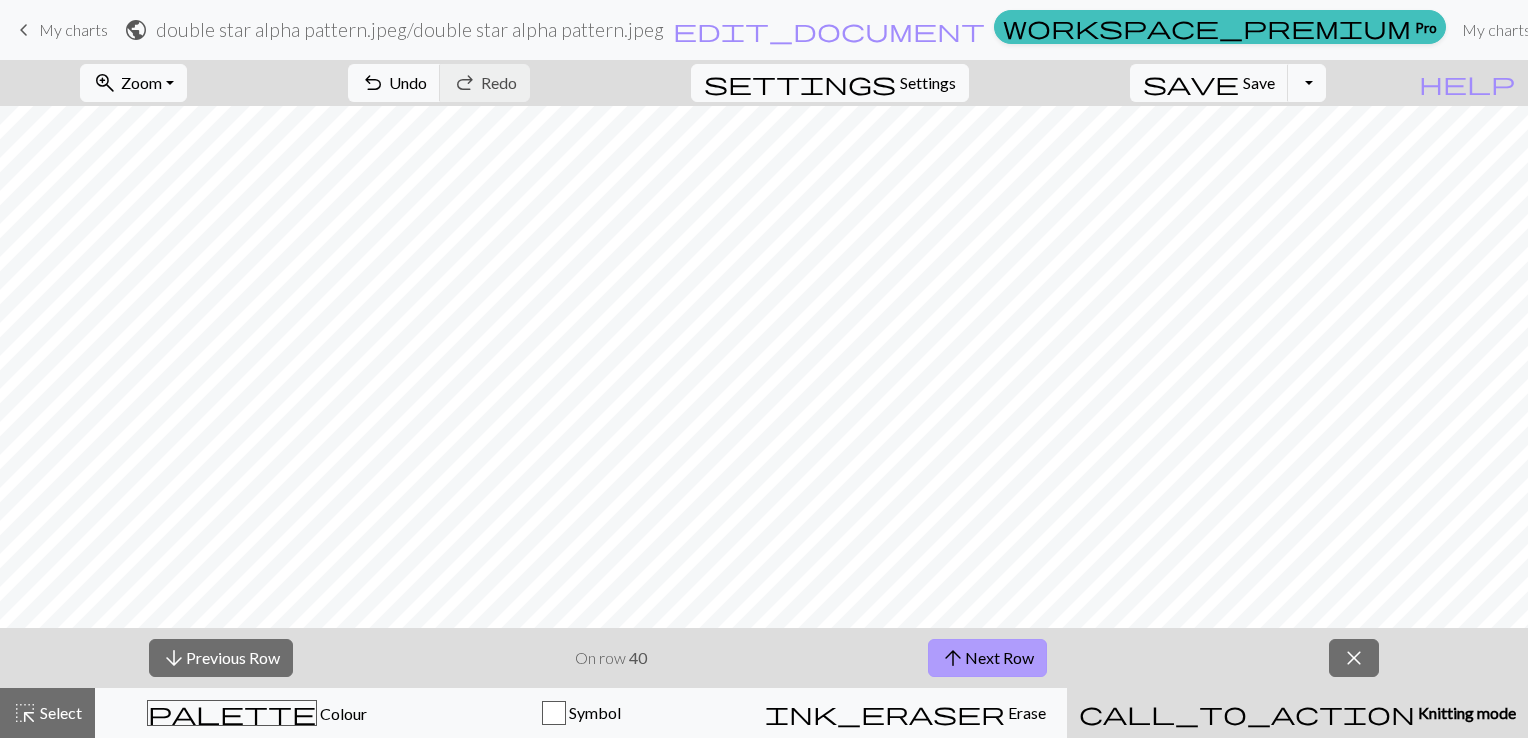 click on "arrow_upward" at bounding box center (953, 658) 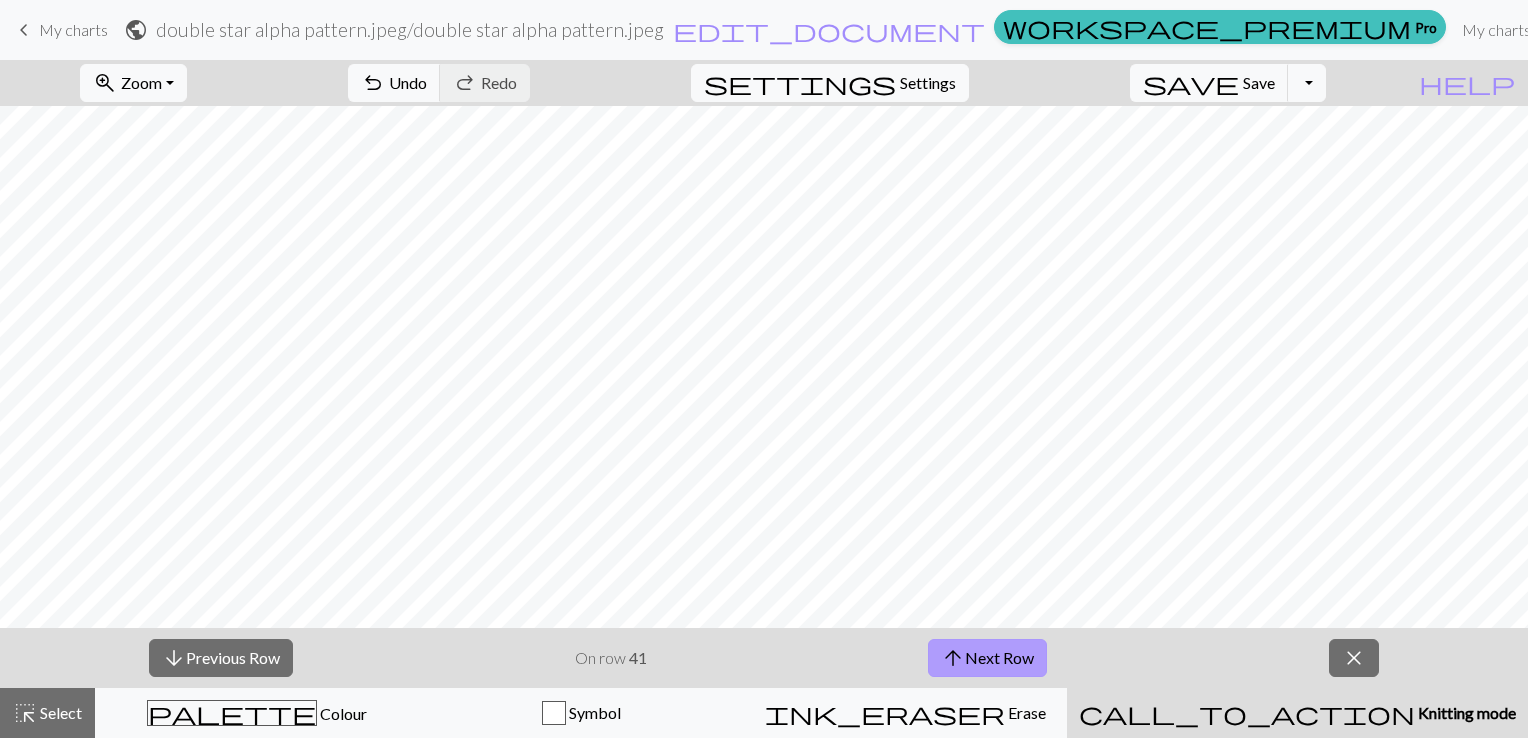 click on "arrow_upward" at bounding box center [953, 658] 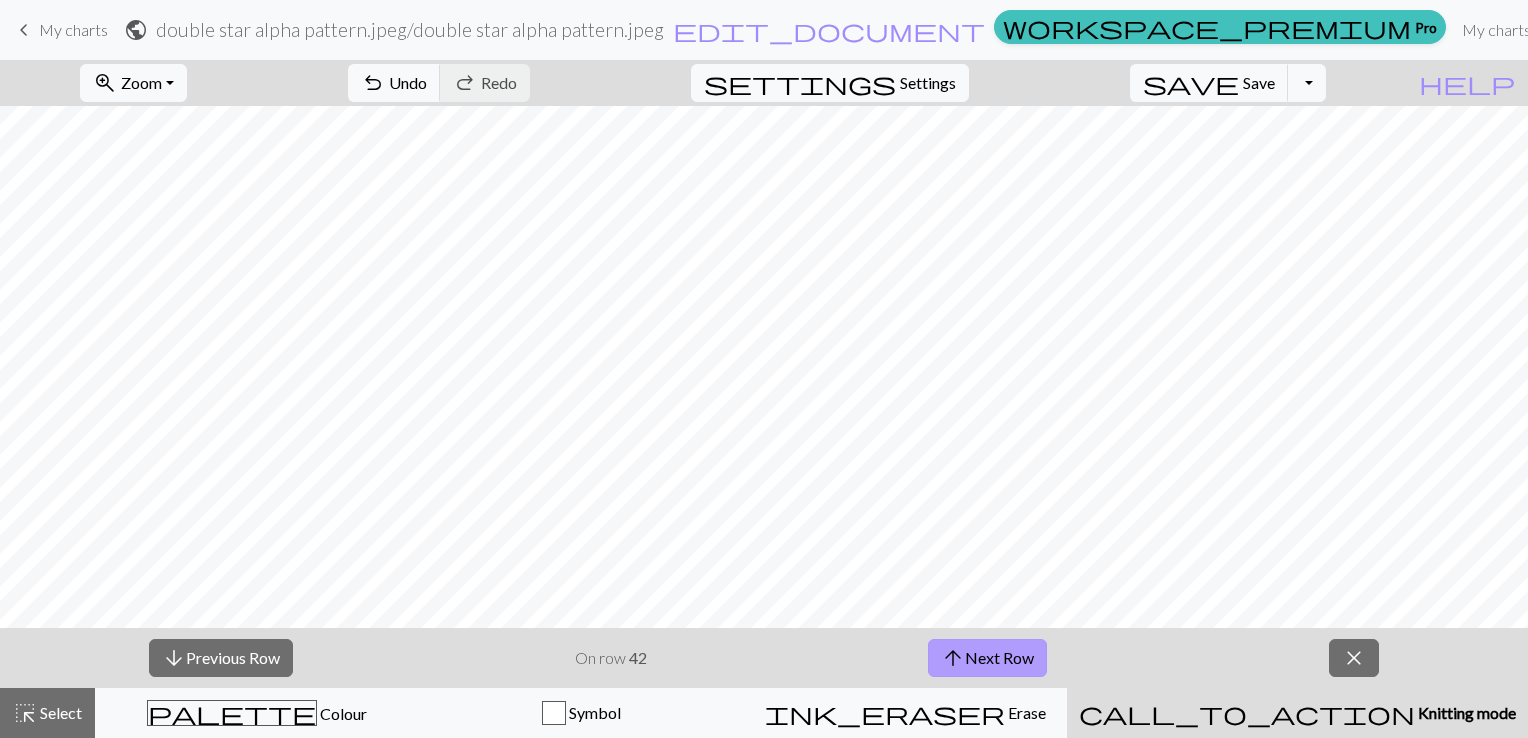 click on "arrow_upward" at bounding box center (953, 658) 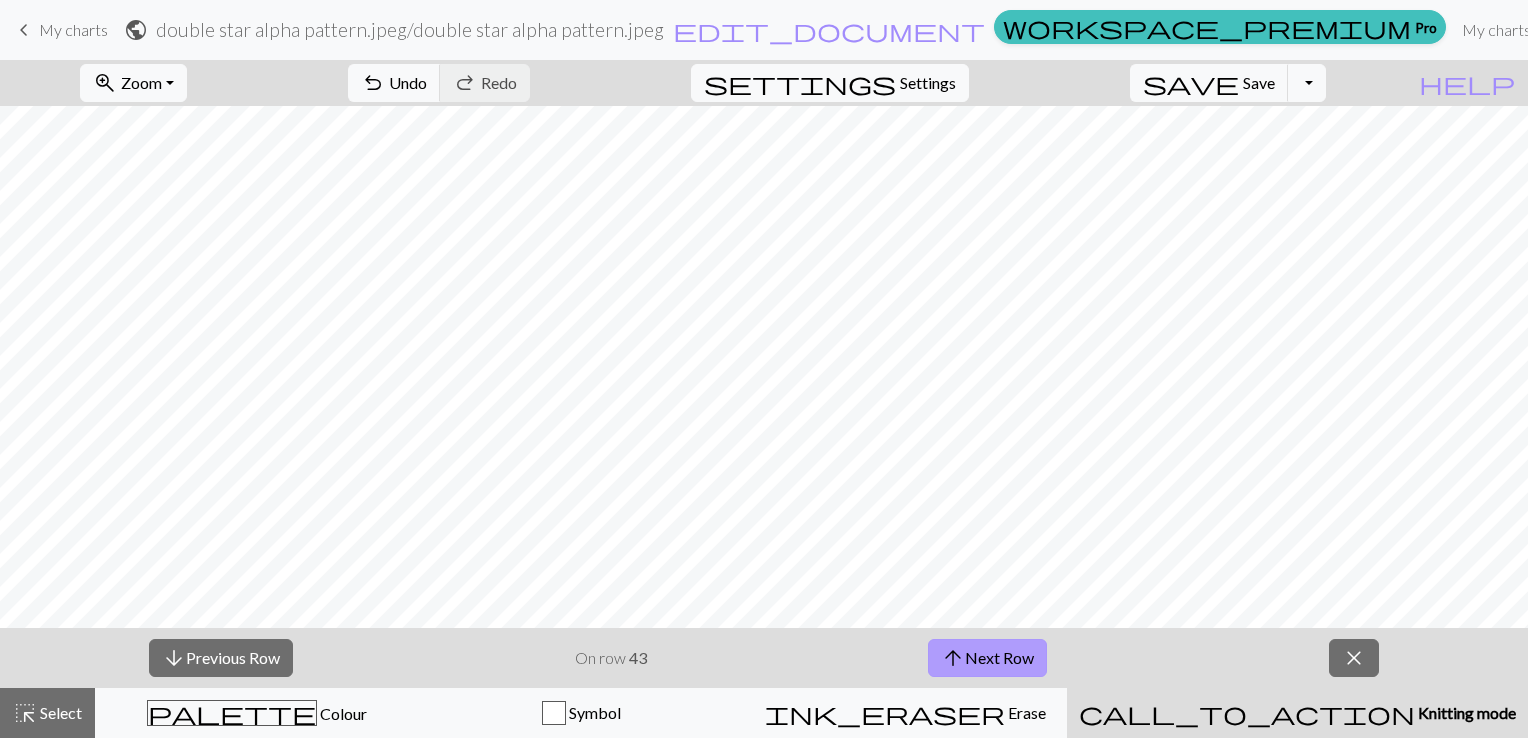 click on "arrow_upward" at bounding box center [953, 658] 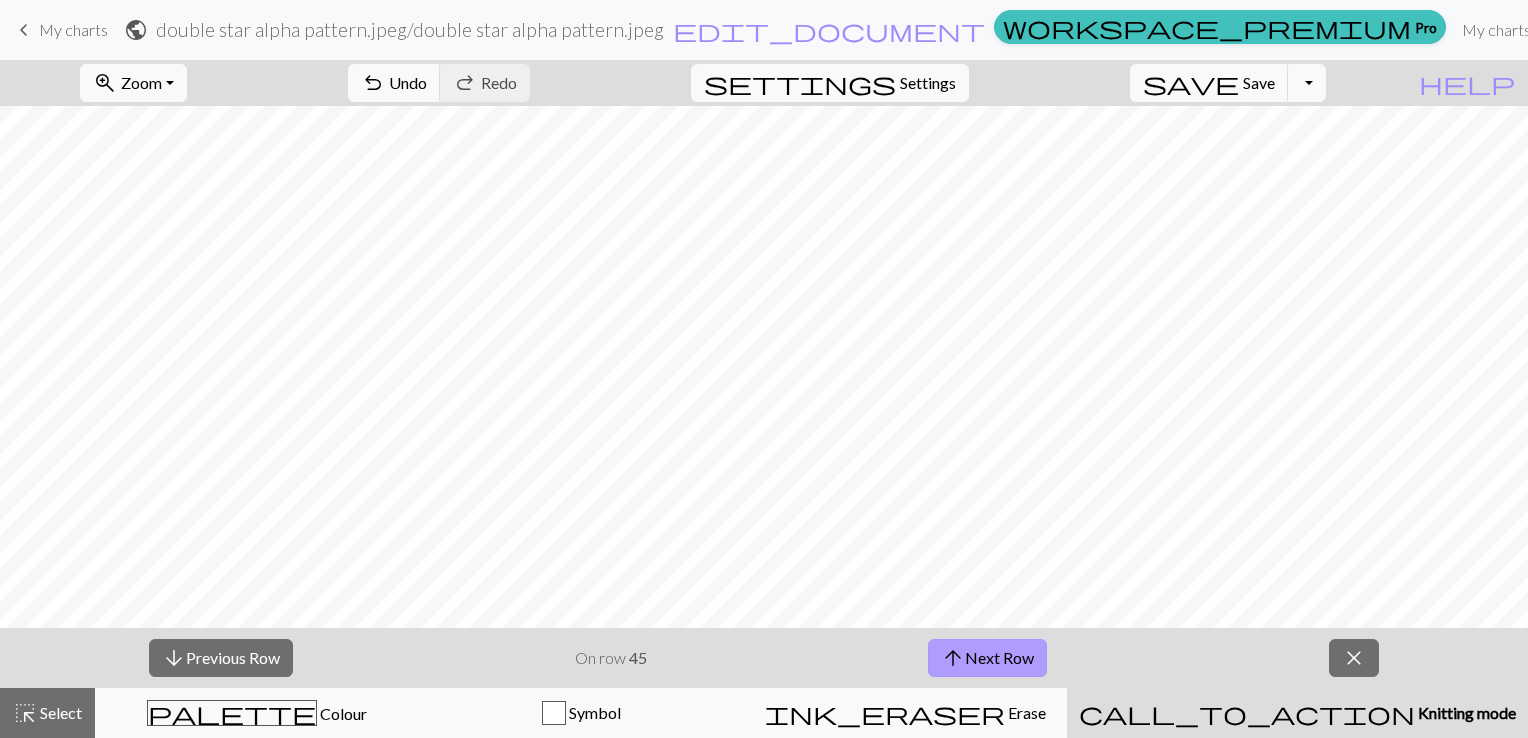 click on "arrow_upward" at bounding box center [953, 658] 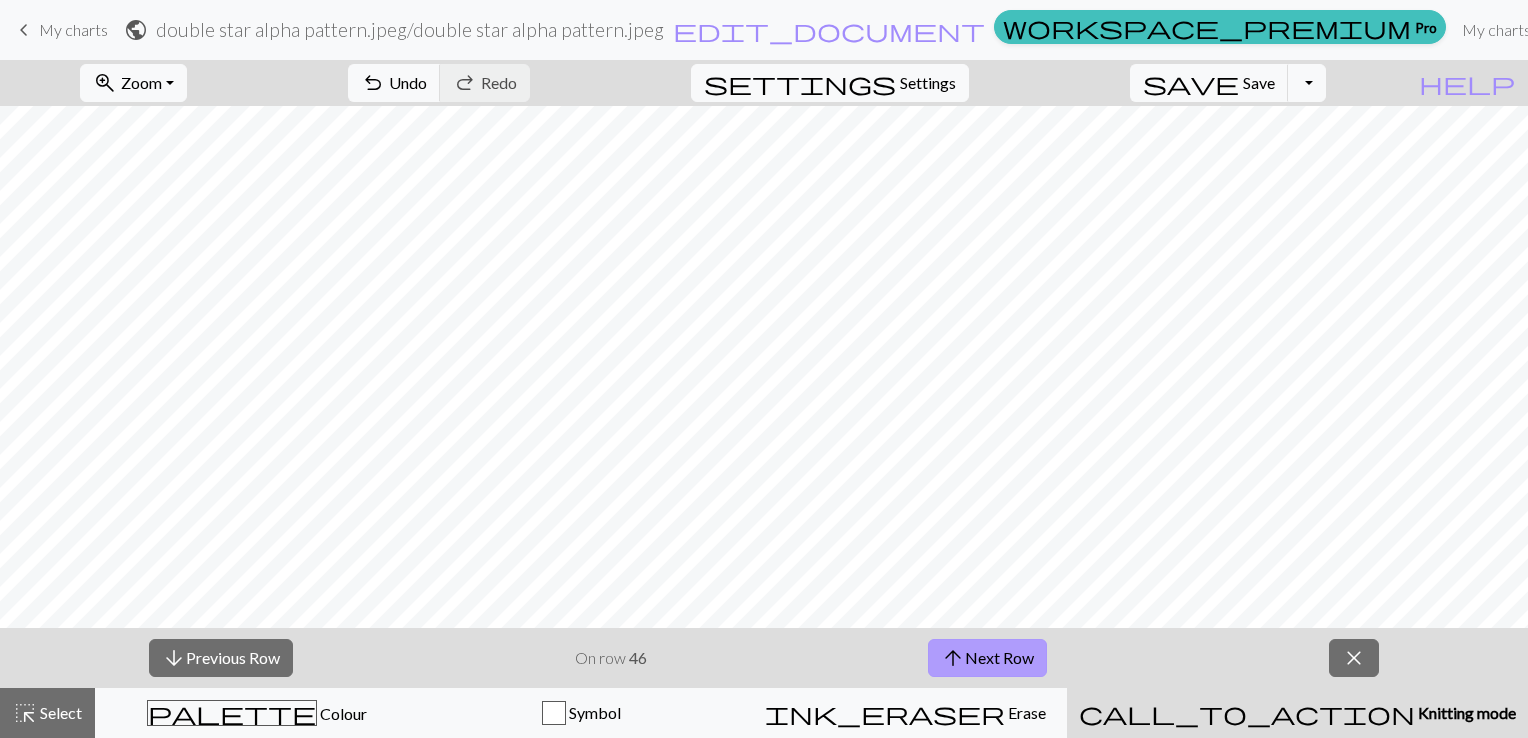 click on "arrow_upward" at bounding box center (953, 658) 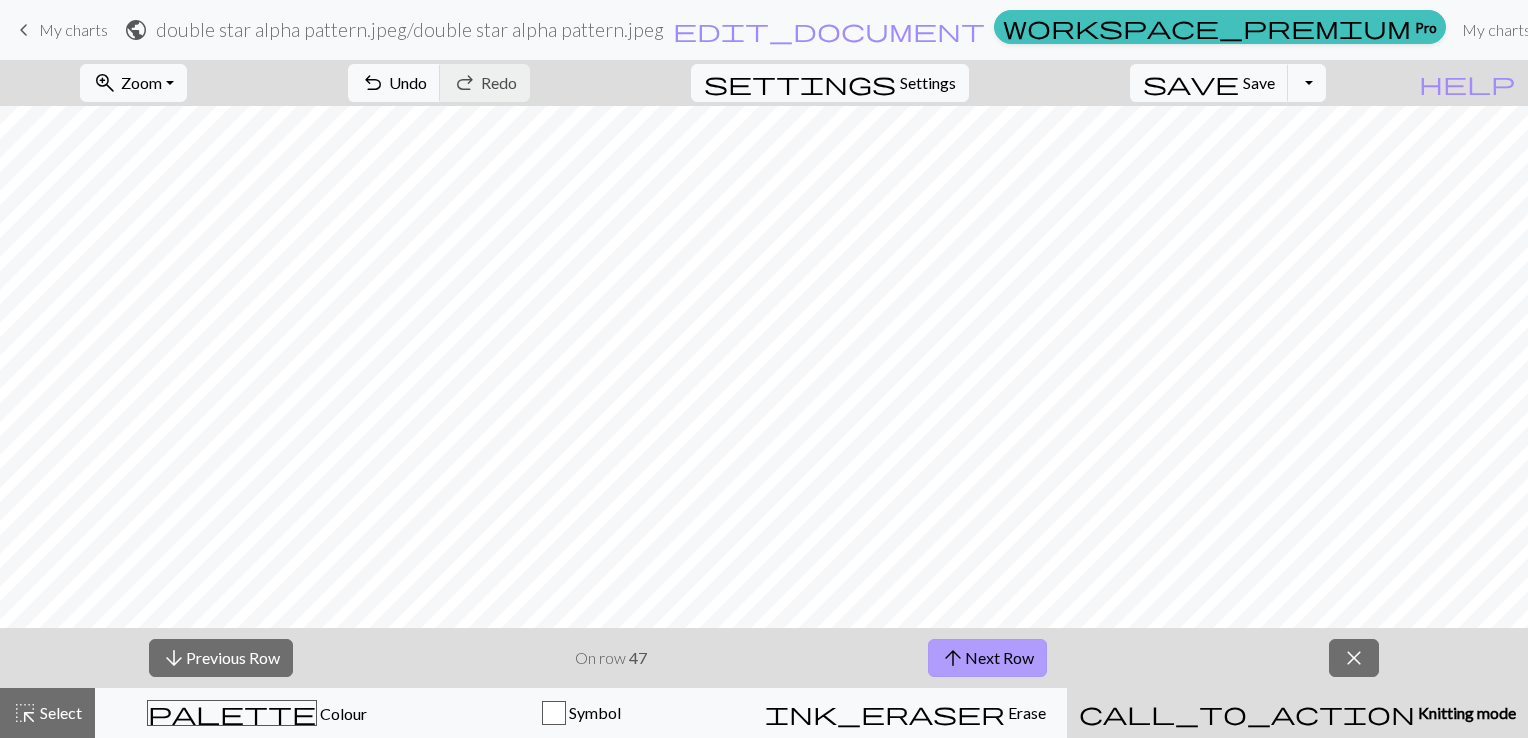 click on "arrow_upward" at bounding box center (953, 658) 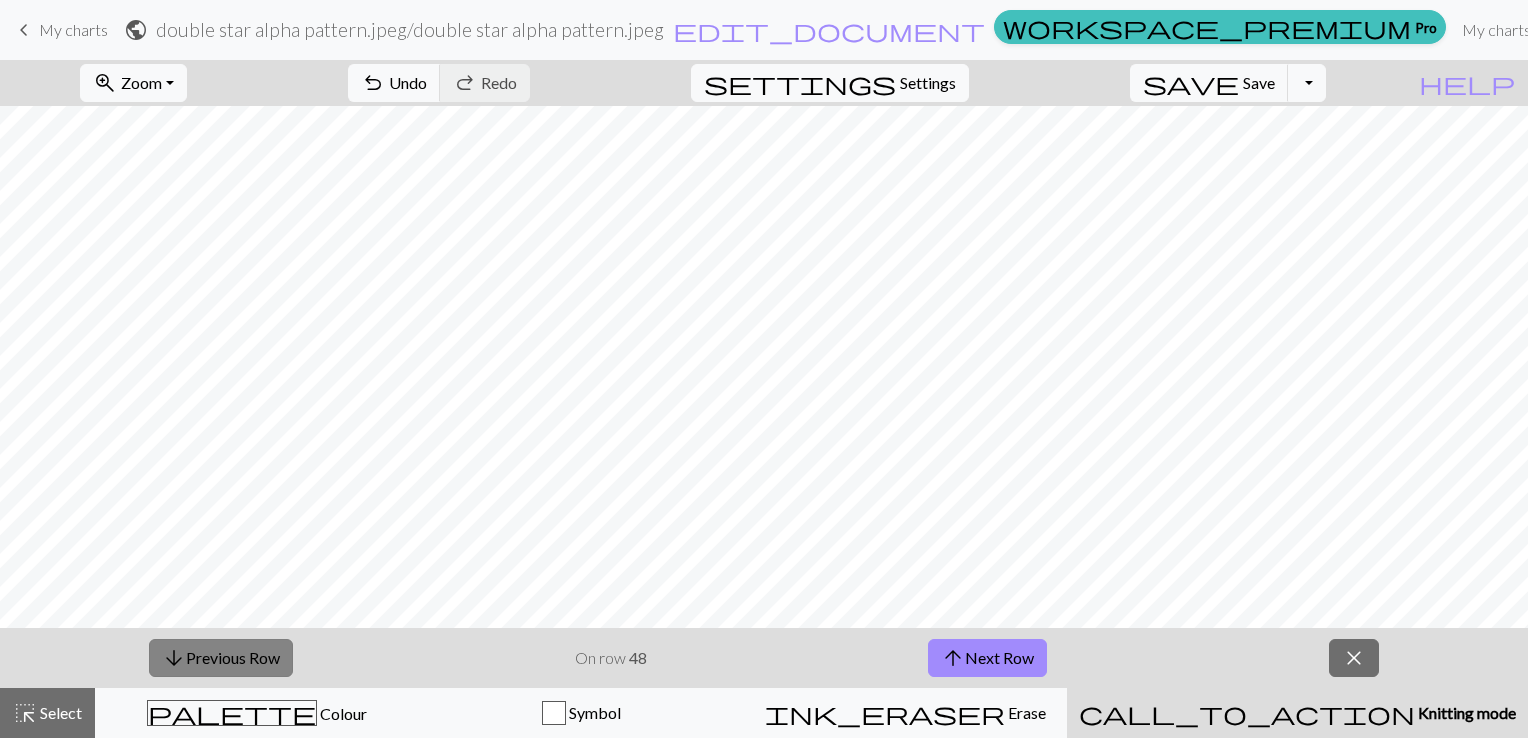 click on "arrow_downward Previous Row" at bounding box center [221, 658] 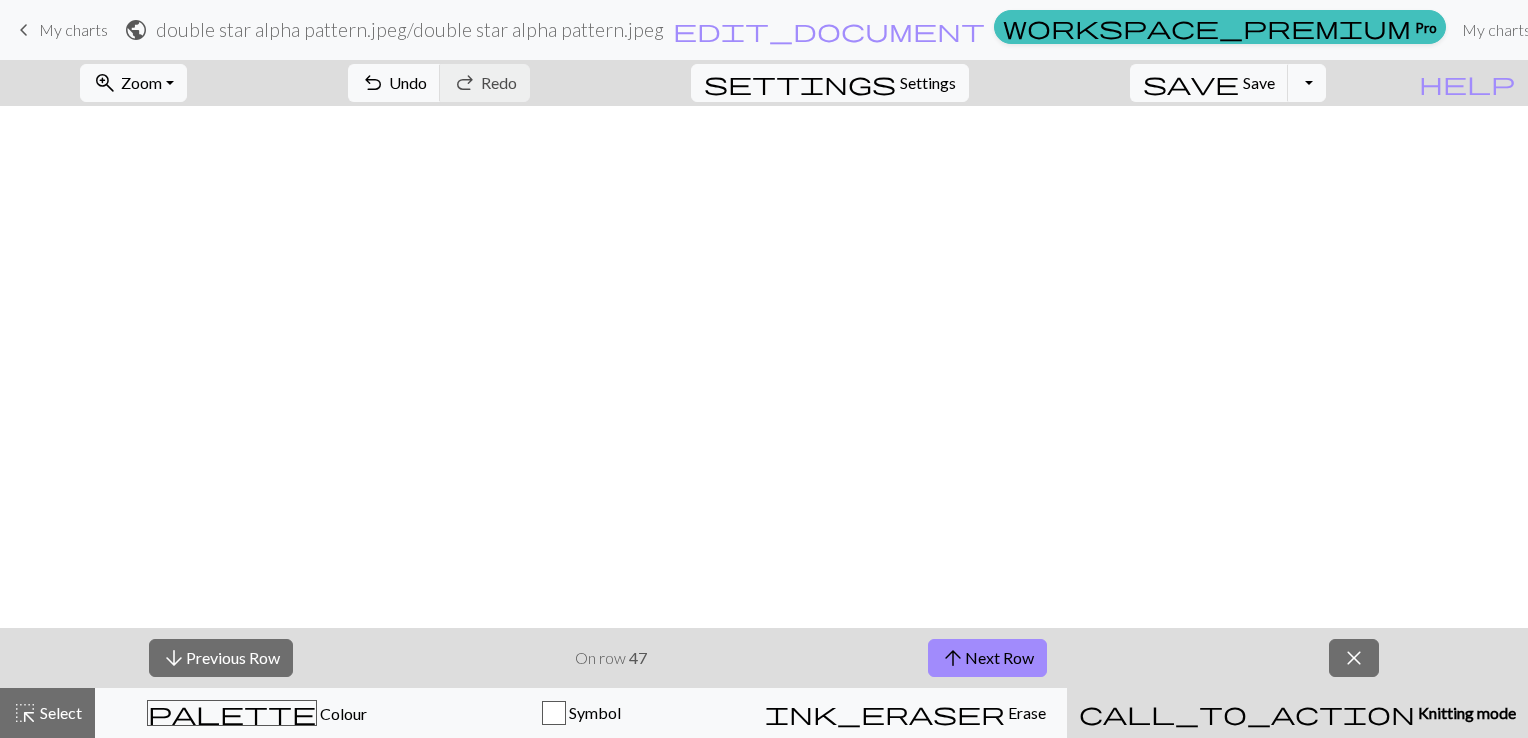 scroll, scrollTop: 744, scrollLeft: 0, axis: vertical 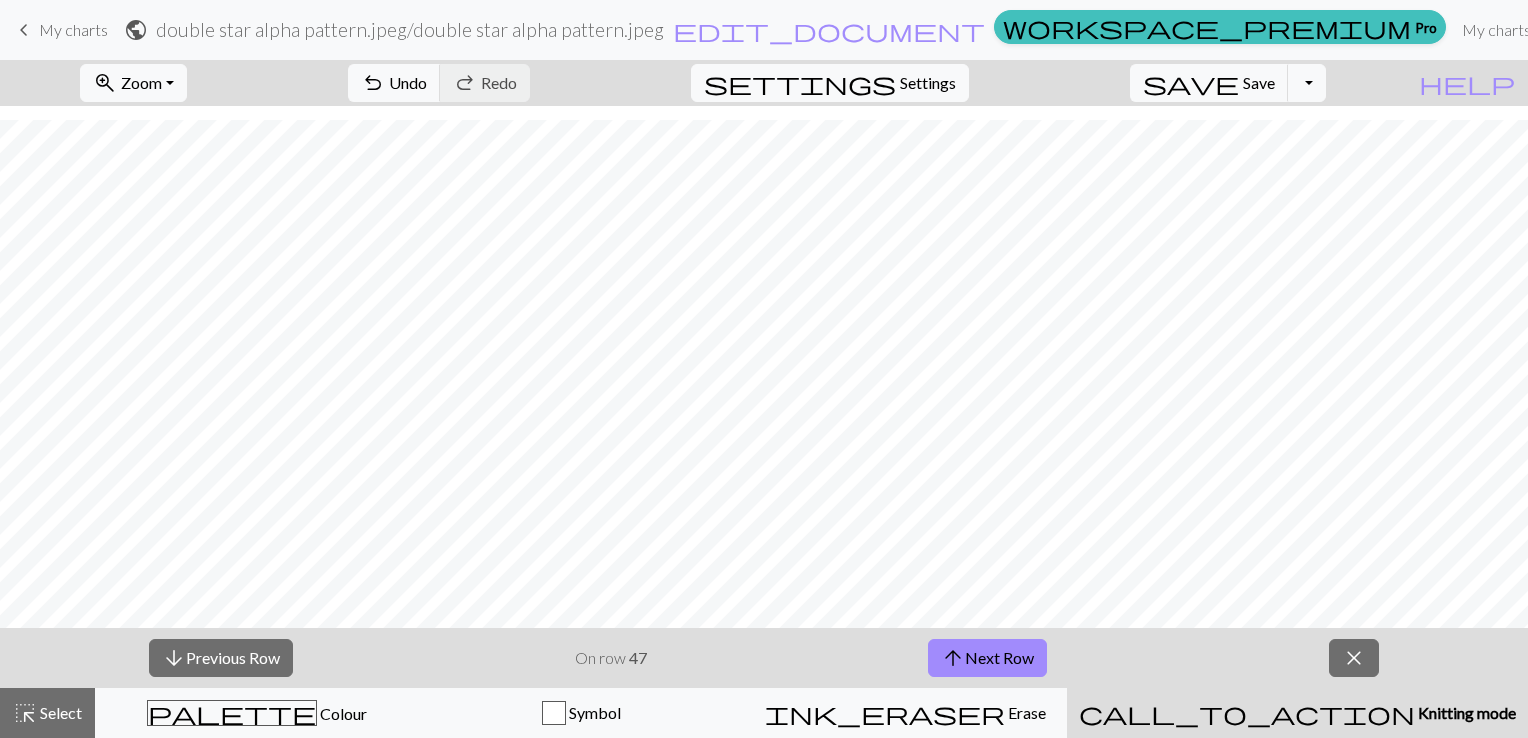 click on "keyboard_arrow_left   My charts" at bounding box center (60, 30) 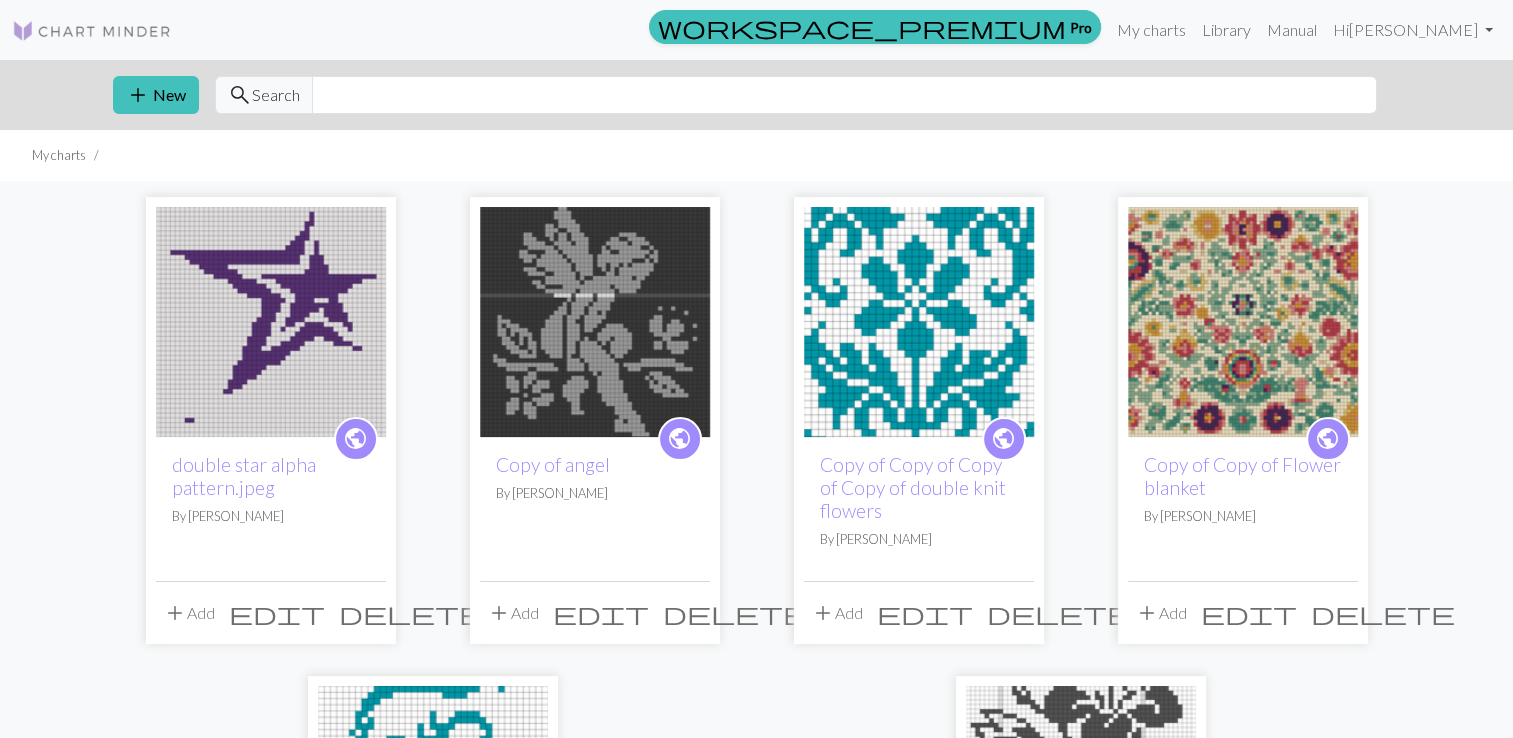 click on "delete" at bounding box center [411, 613] 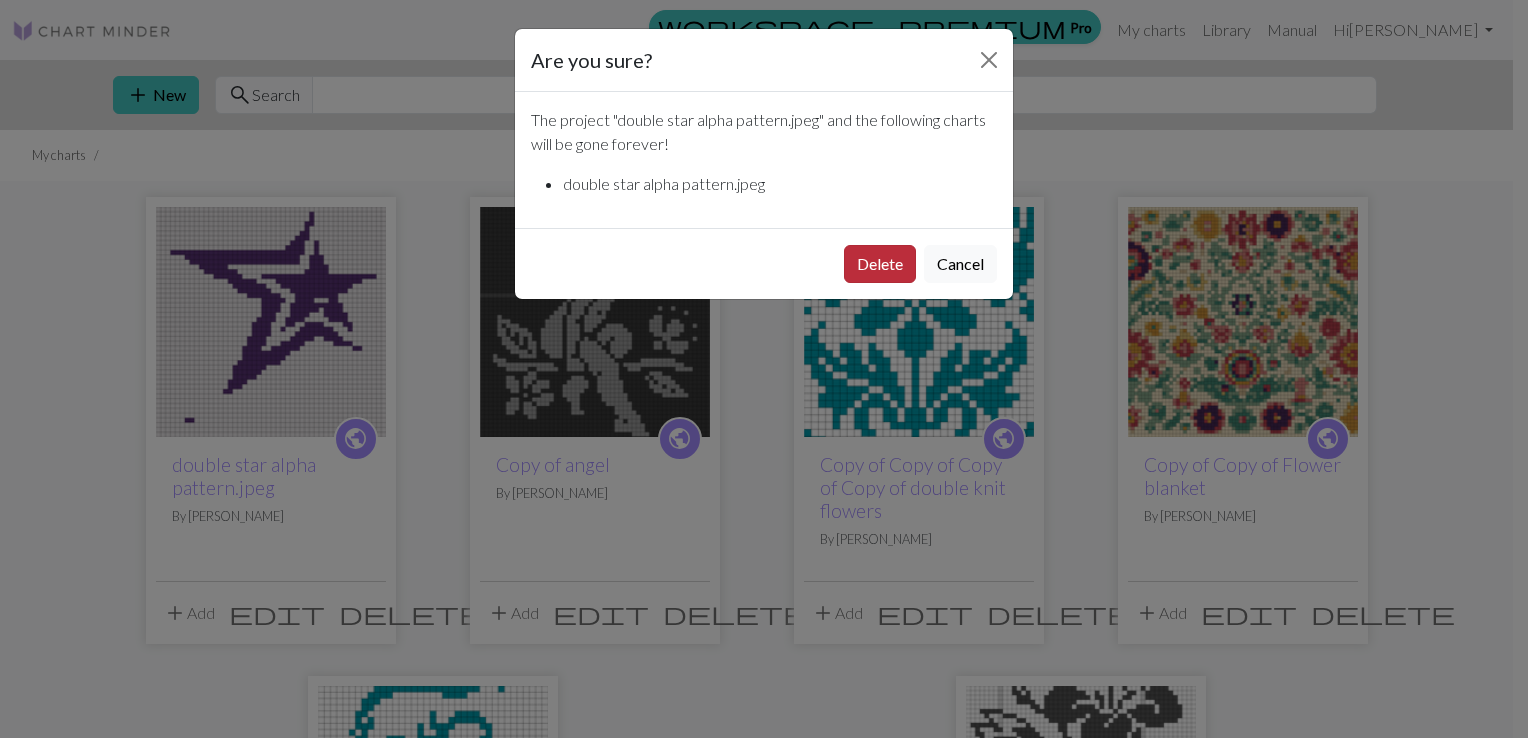 click on "Delete" at bounding box center (880, 264) 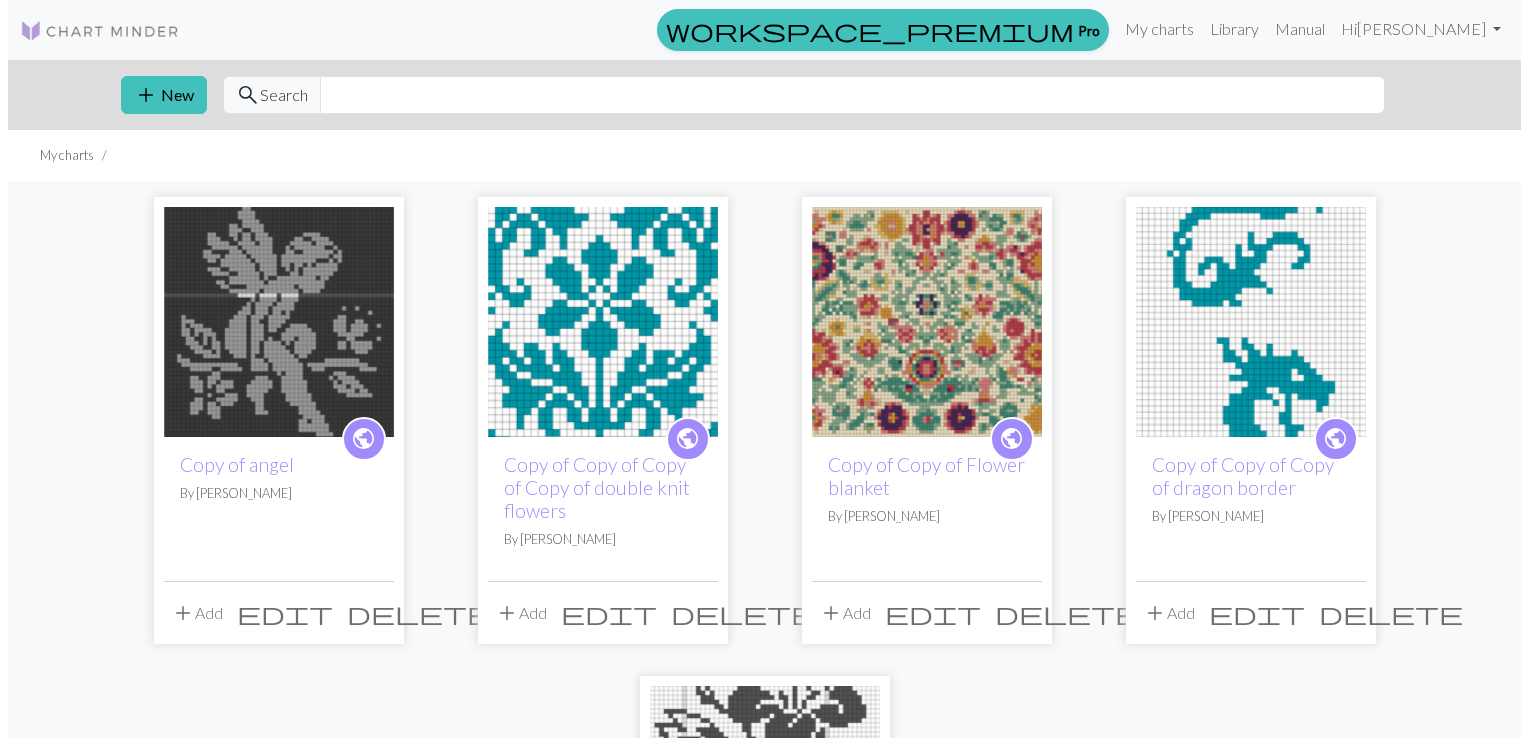 scroll, scrollTop: 0, scrollLeft: 0, axis: both 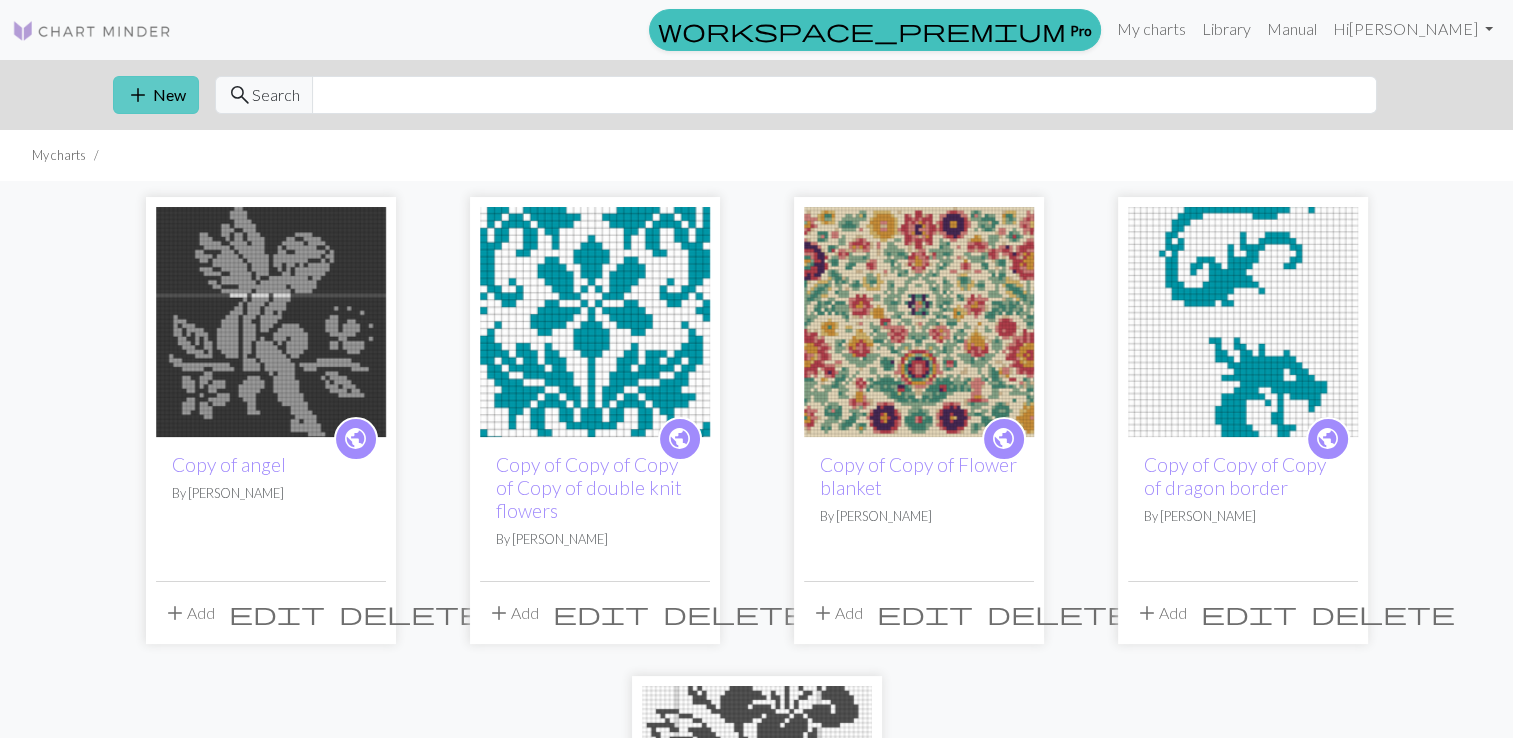 click on "add   New" at bounding box center [156, 95] 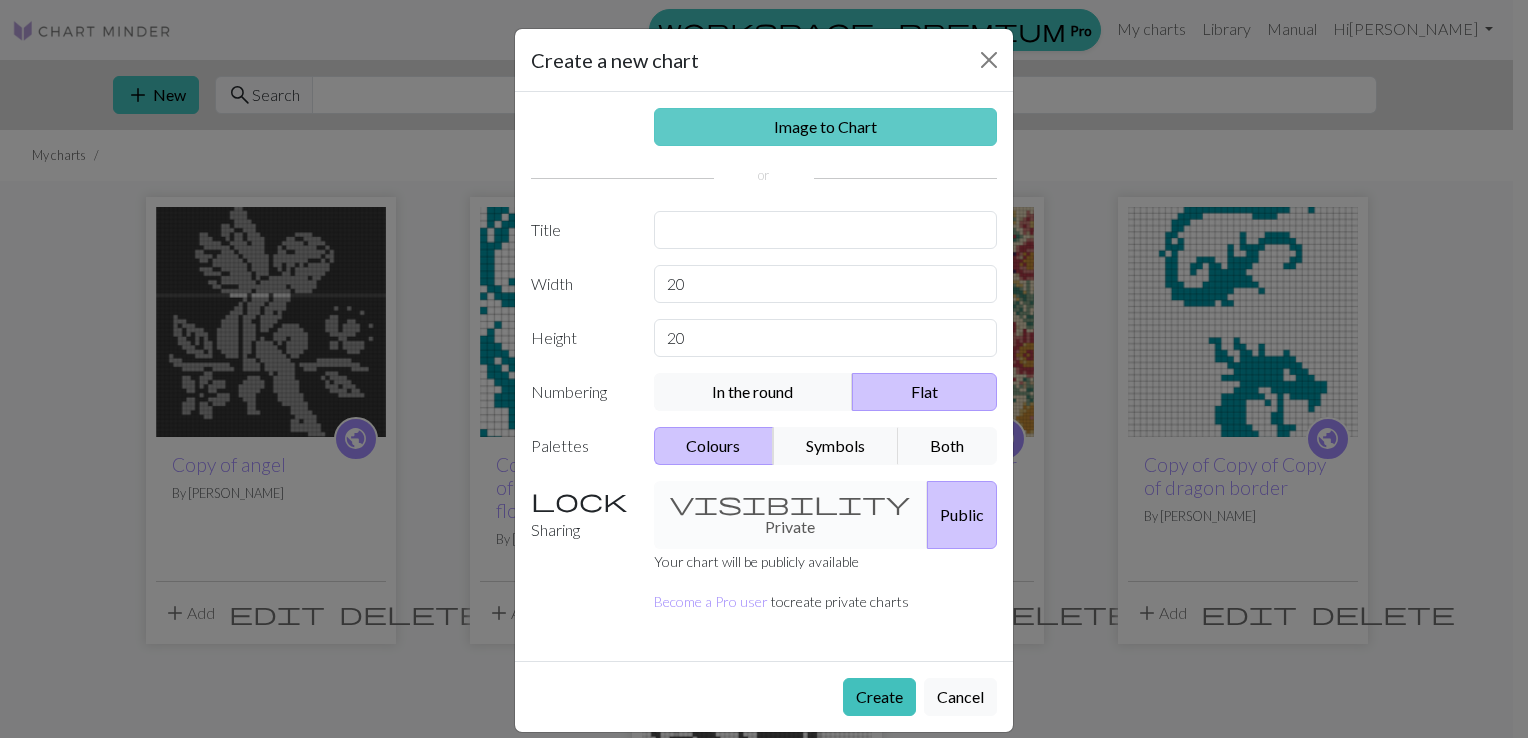 click on "Image to Chart" at bounding box center [826, 127] 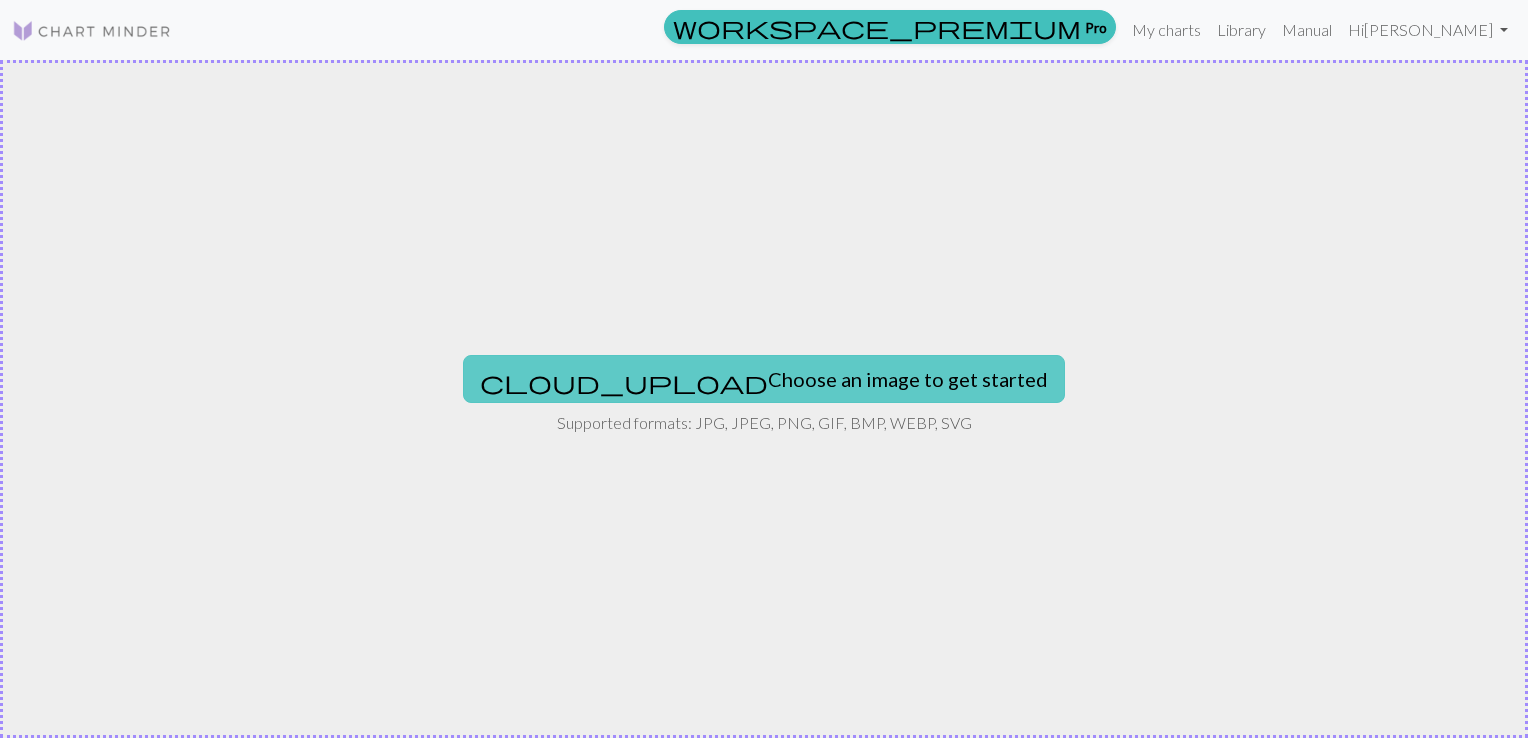 click on "cloud_upload  Choose an image to get started" at bounding box center (764, 379) 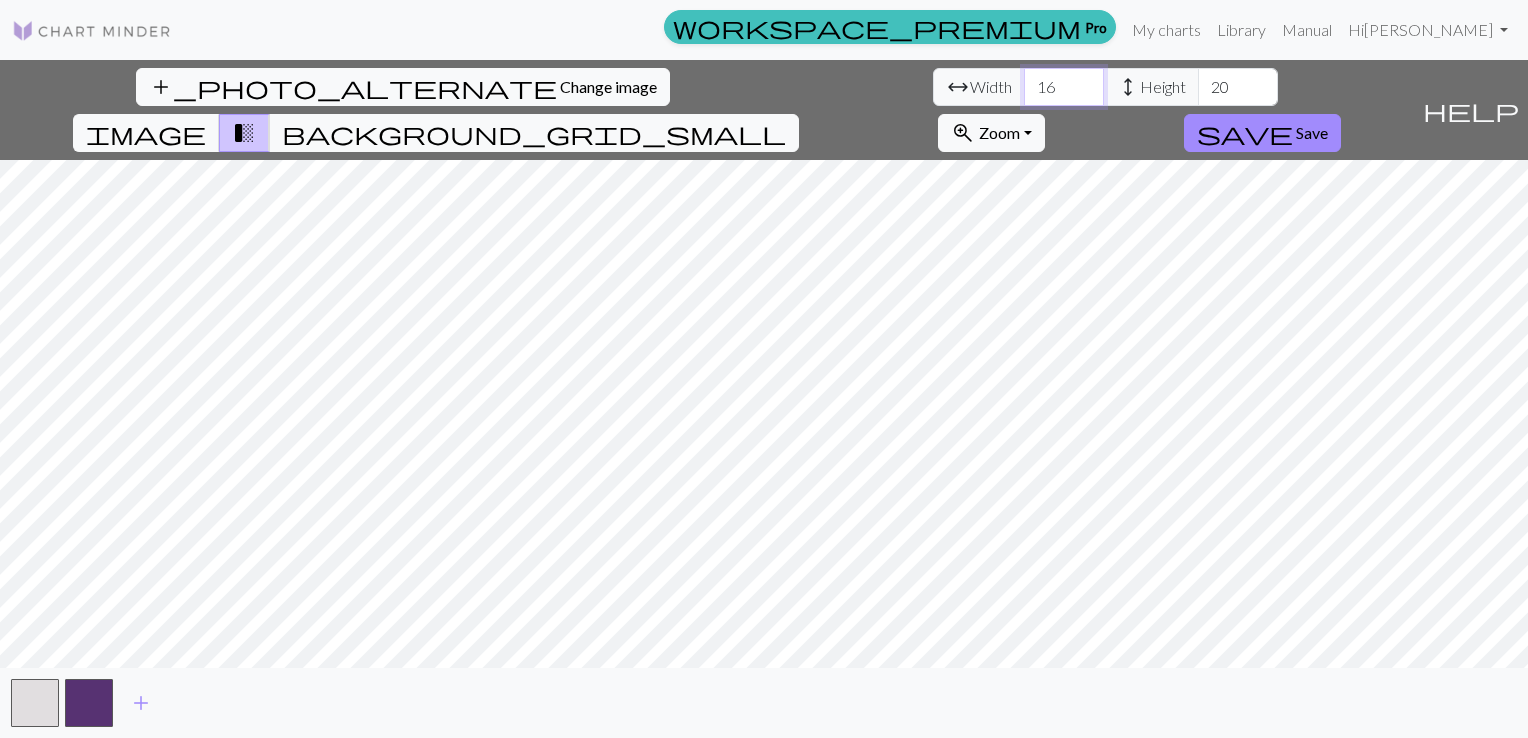 click on "add_photo_alternate   Change image arrow_range   Width 16 height   Height 20 image transition_fade background_grid_small zoom_in Zoom Zoom Fit all Fit width Fit height 50% 100% 150% 200% save   Save help Show me around add" at bounding box center (764, 399) 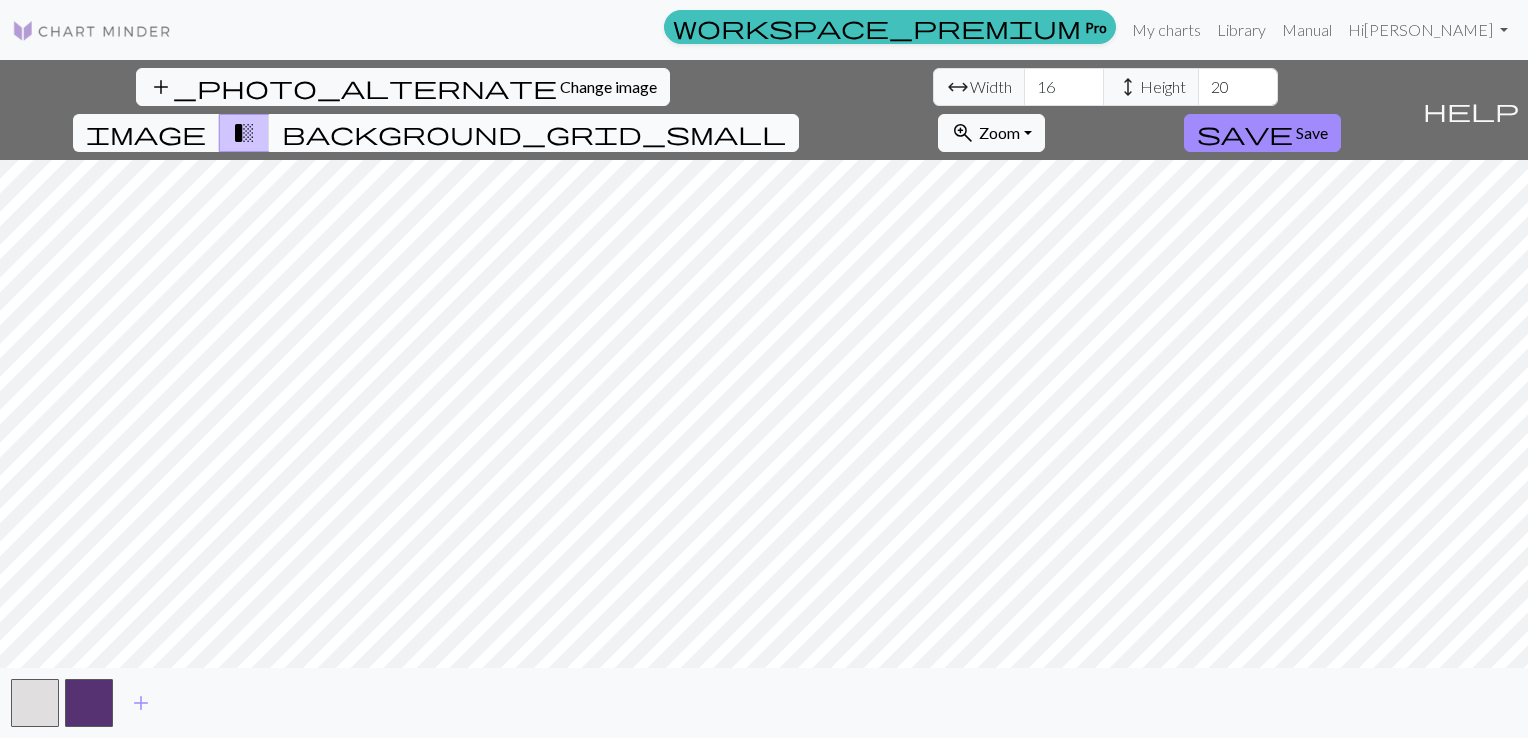 click on "background_grid_small" at bounding box center (534, 133) 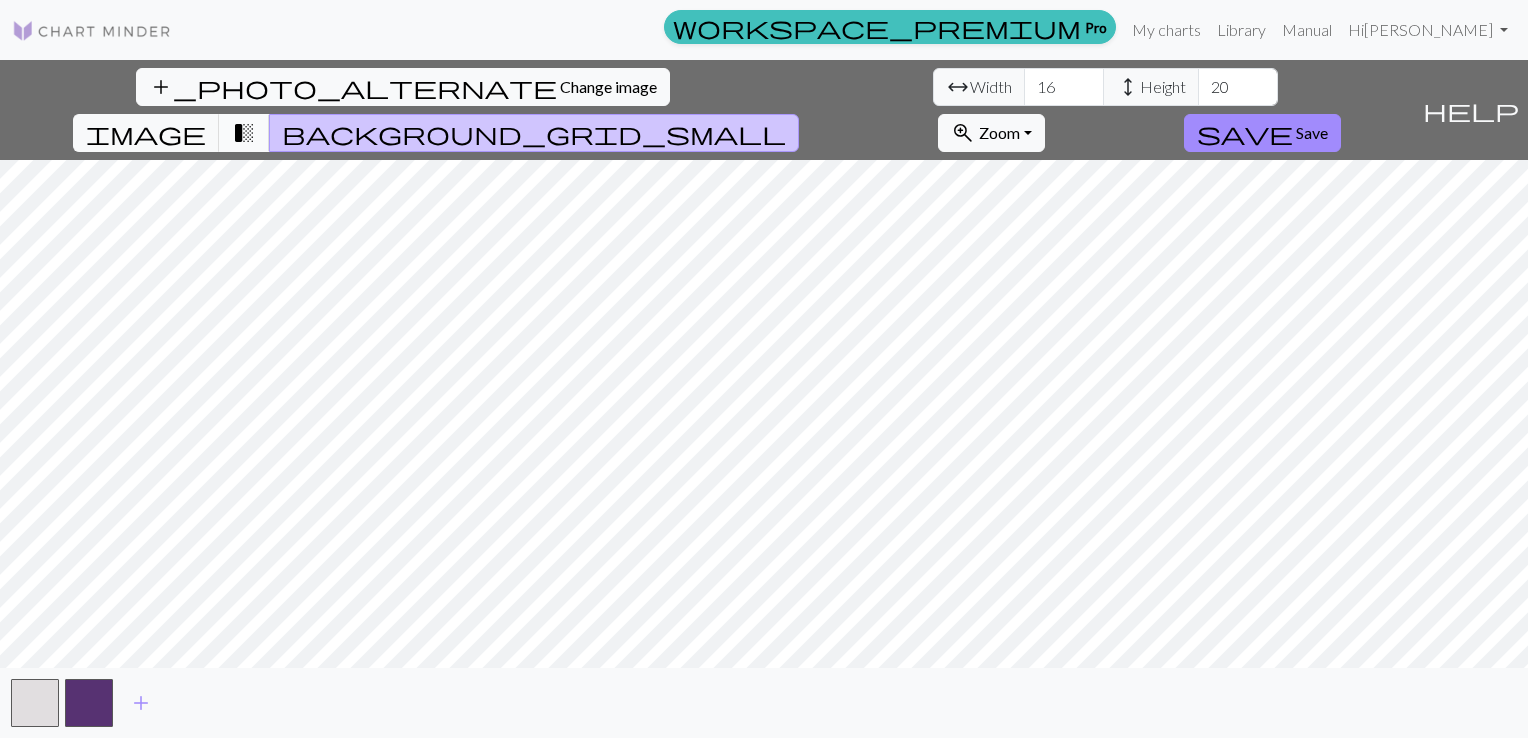 click on "transition_fade" at bounding box center (244, 133) 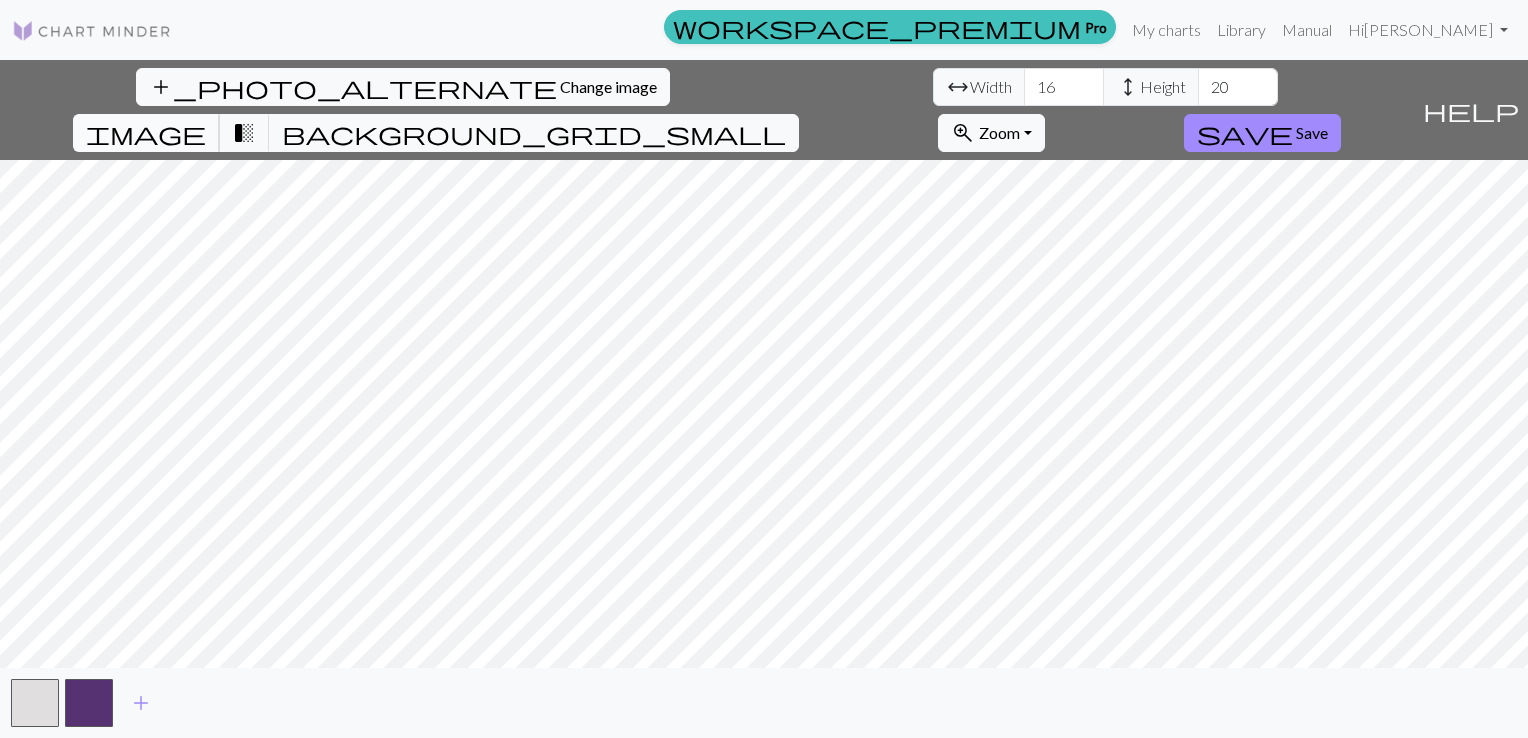 click on "image" at bounding box center (146, 133) 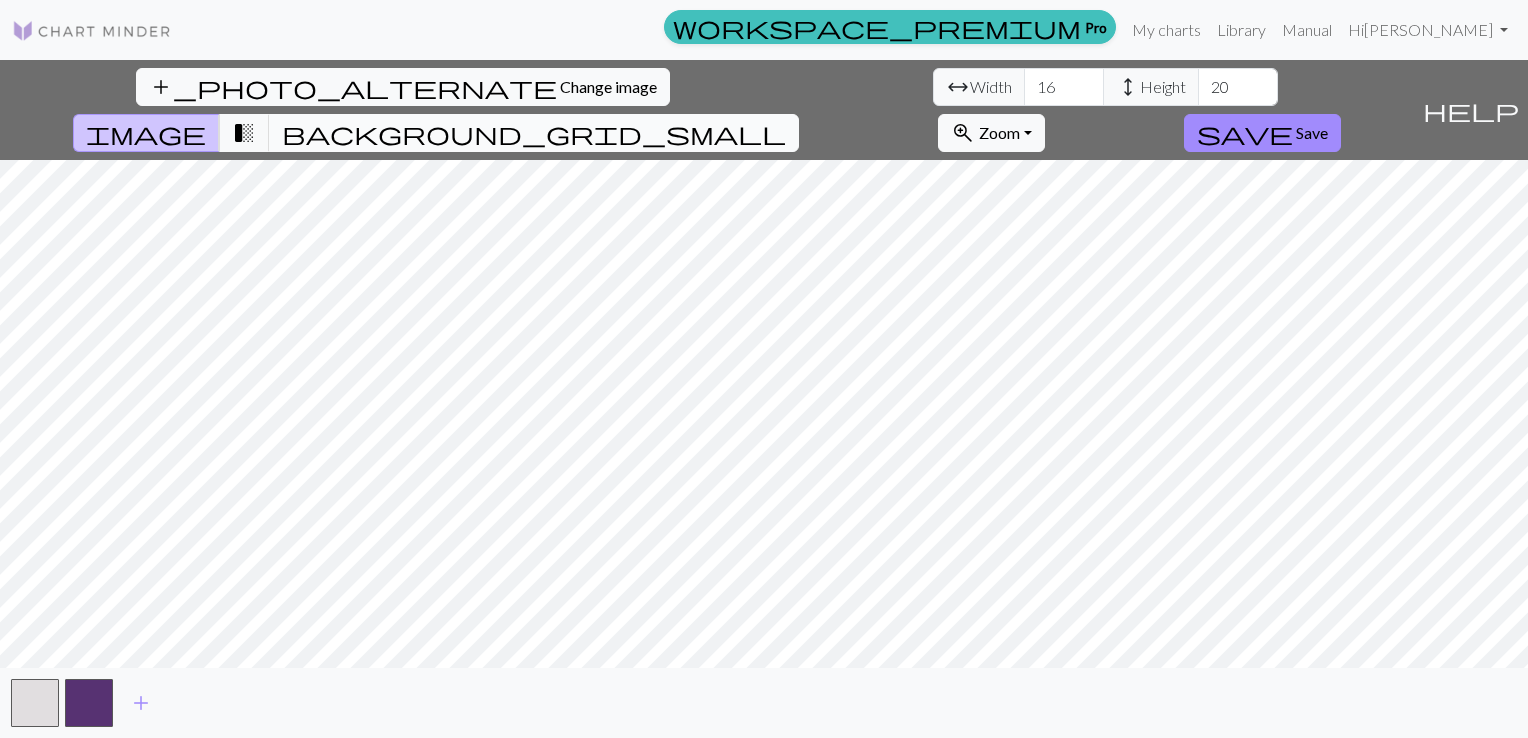 click on "background_grid_small" at bounding box center [534, 133] 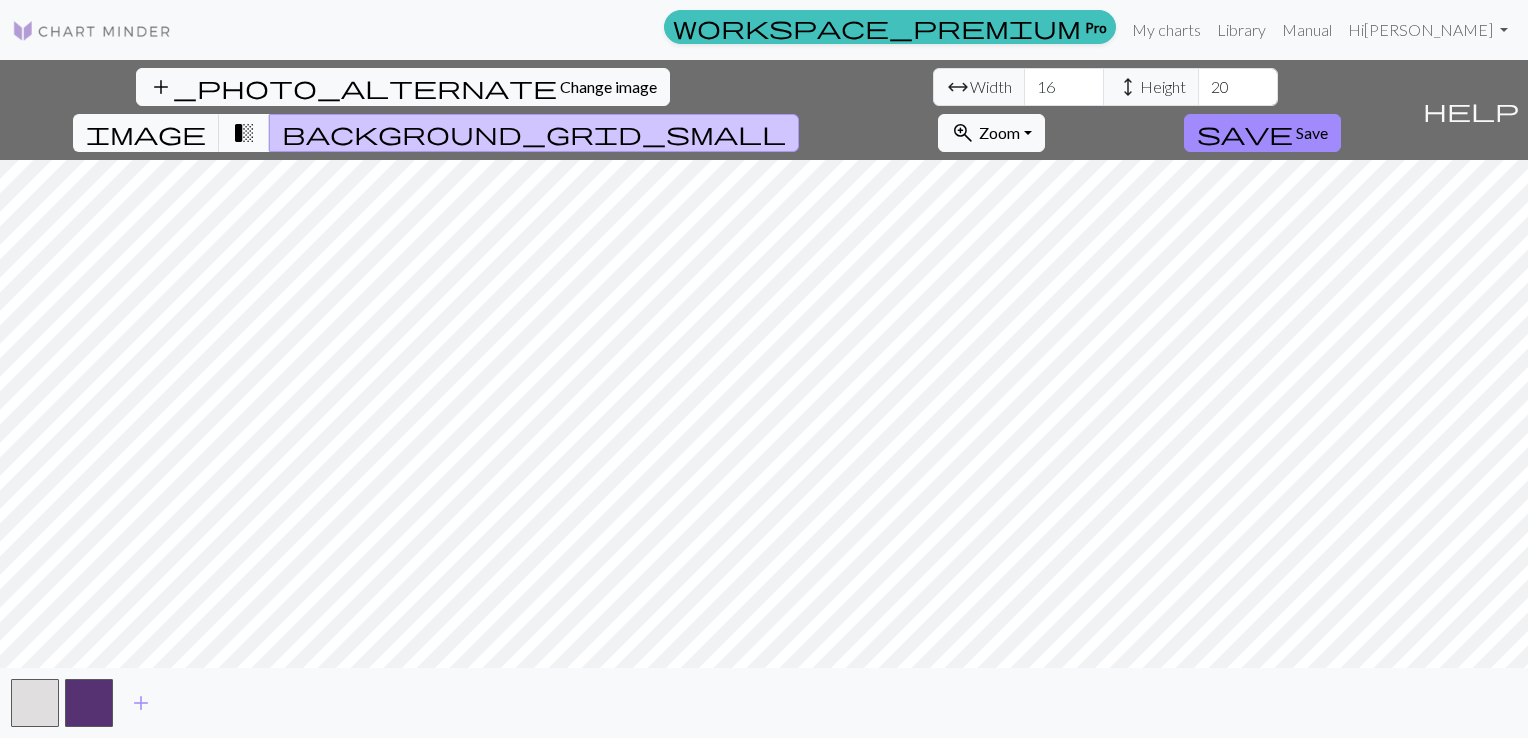 click on "transition_fade" at bounding box center [244, 133] 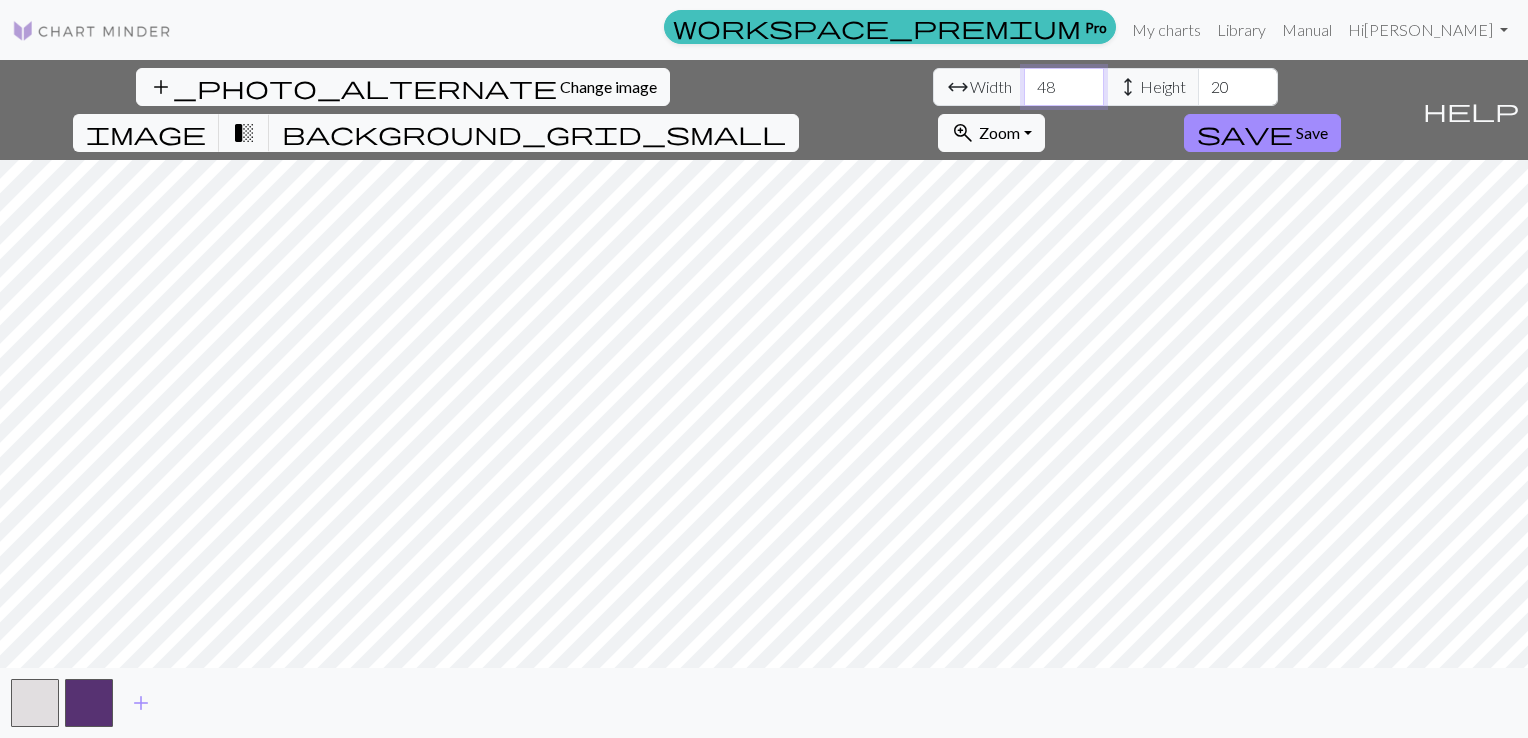 type on "48" 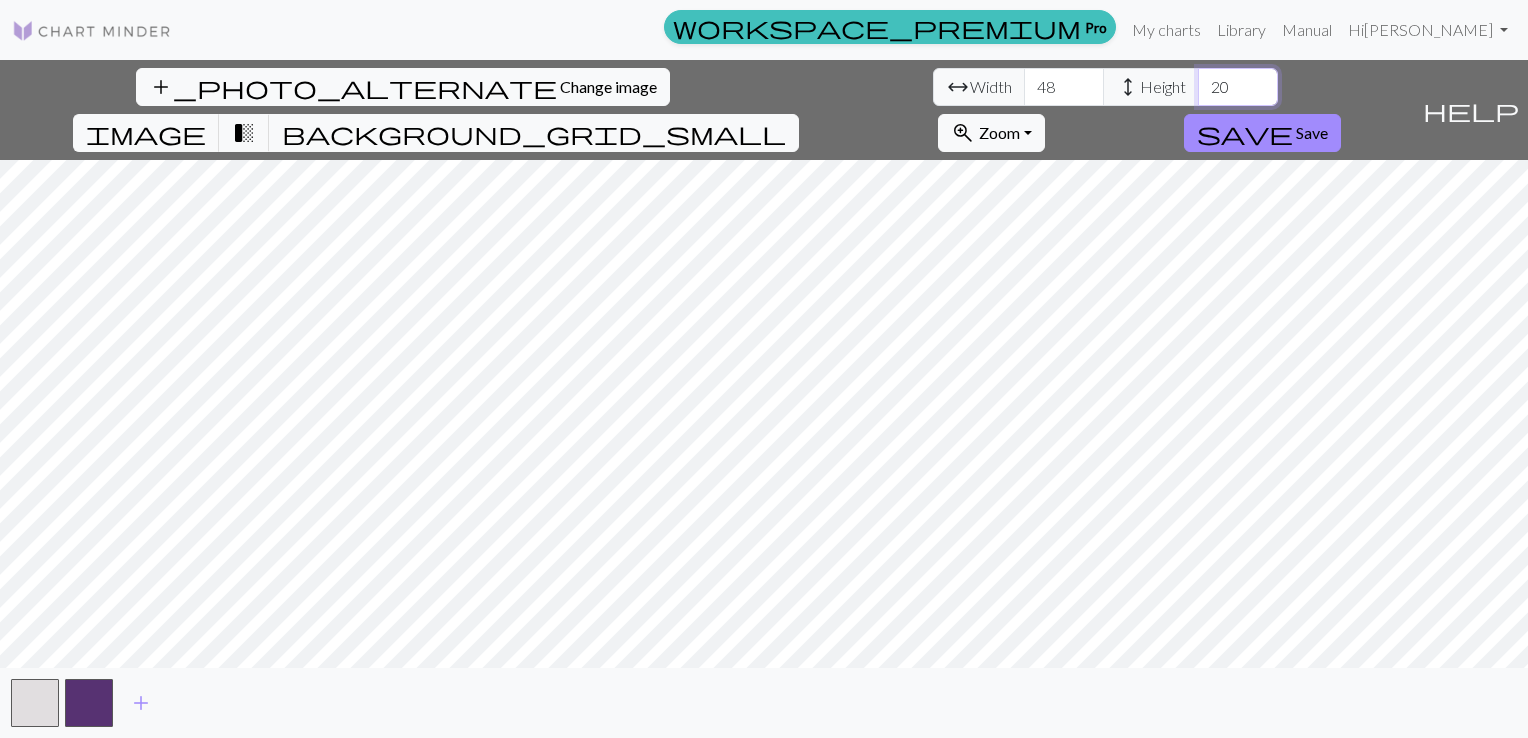 drag, startPoint x: 644, startPoint y: 84, endPoint x: 579, endPoint y: 98, distance: 66.4906 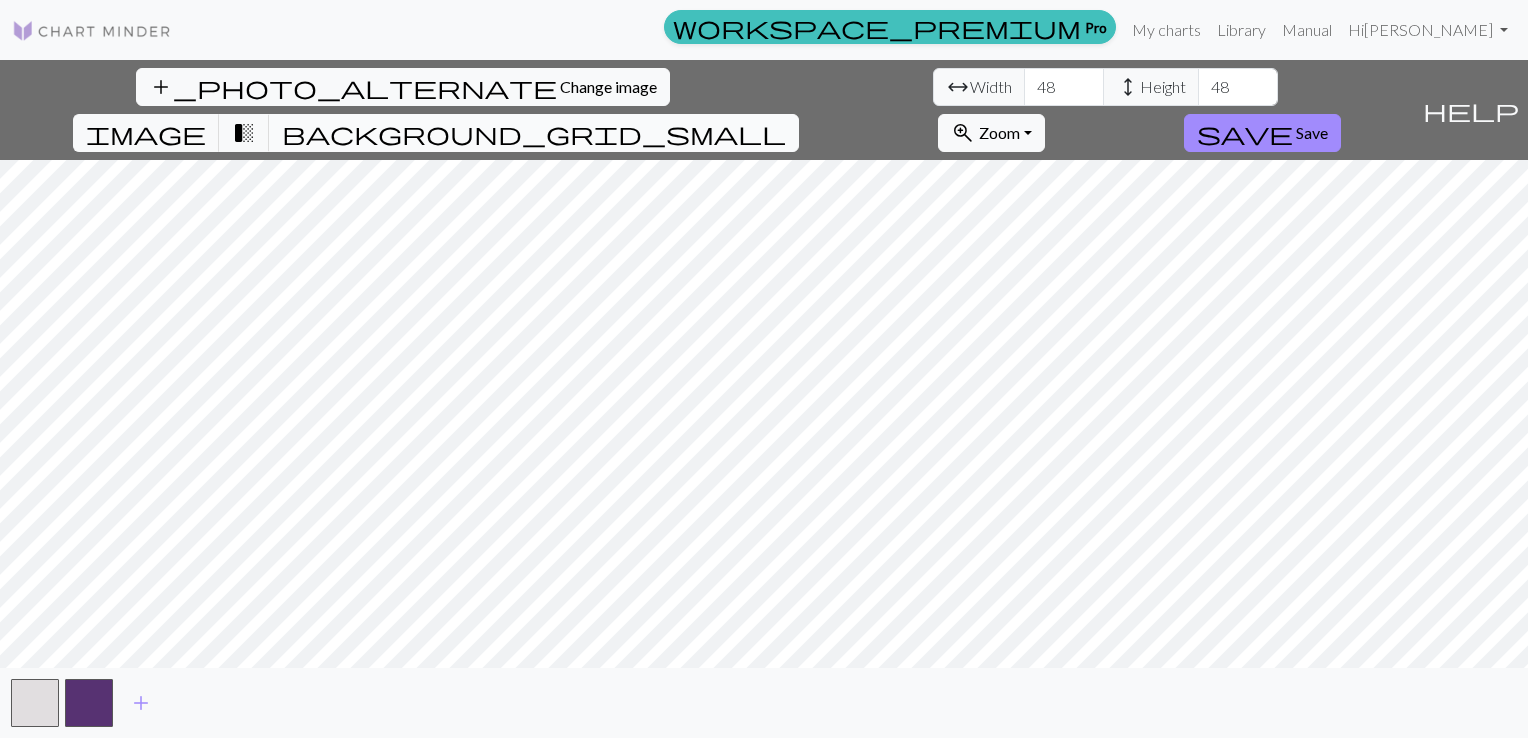 click on "background_grid_small" at bounding box center (534, 133) 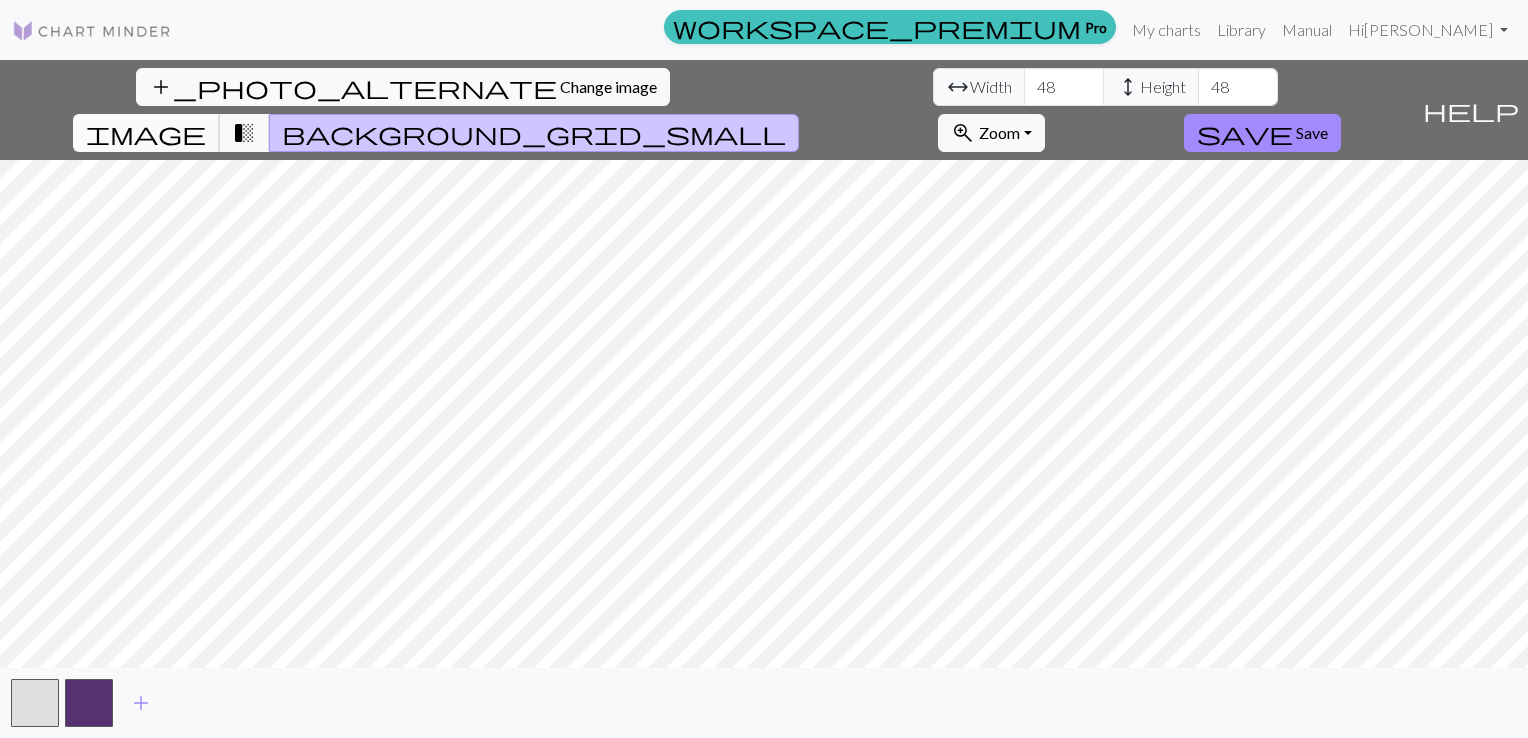 click on "image" at bounding box center (146, 133) 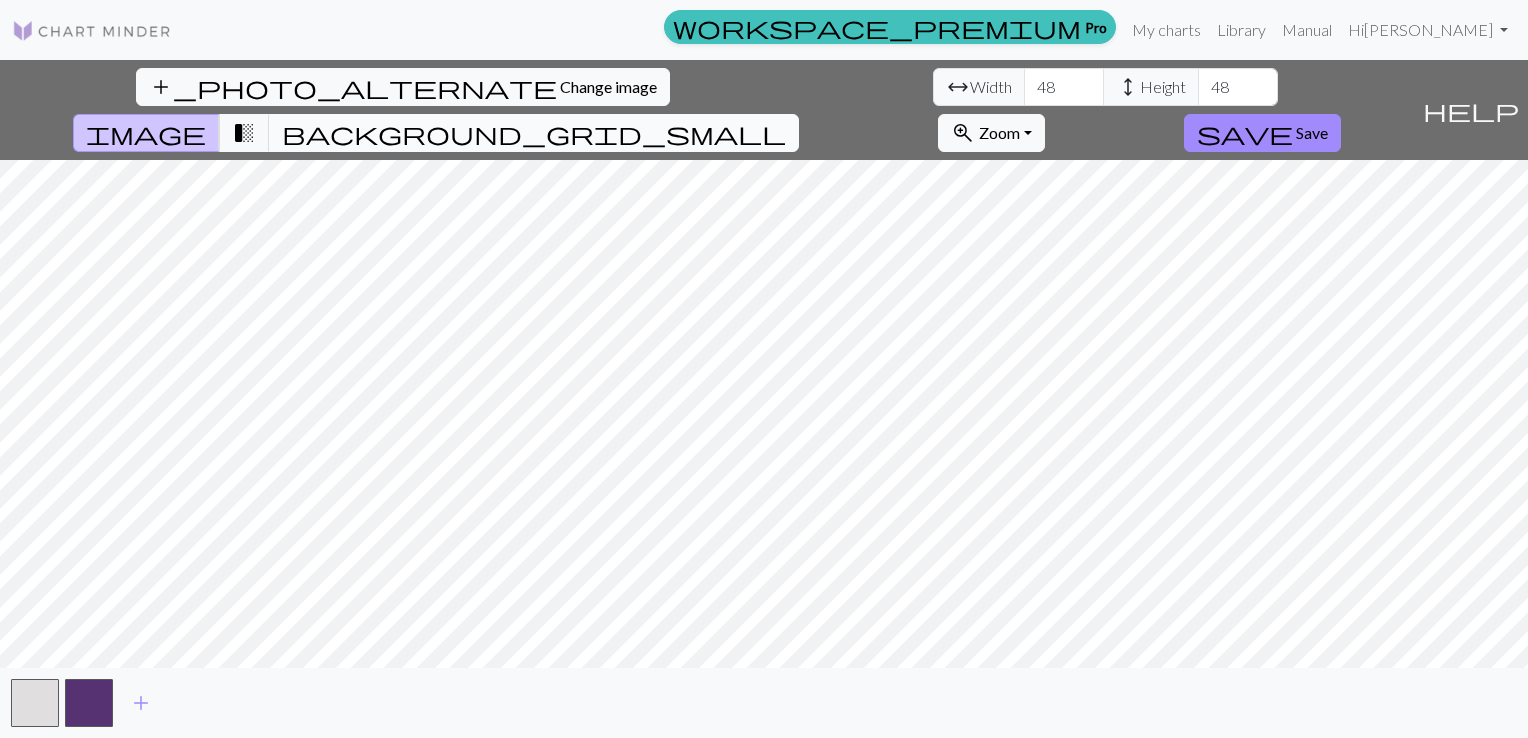 click on "background_grid_small" at bounding box center [534, 133] 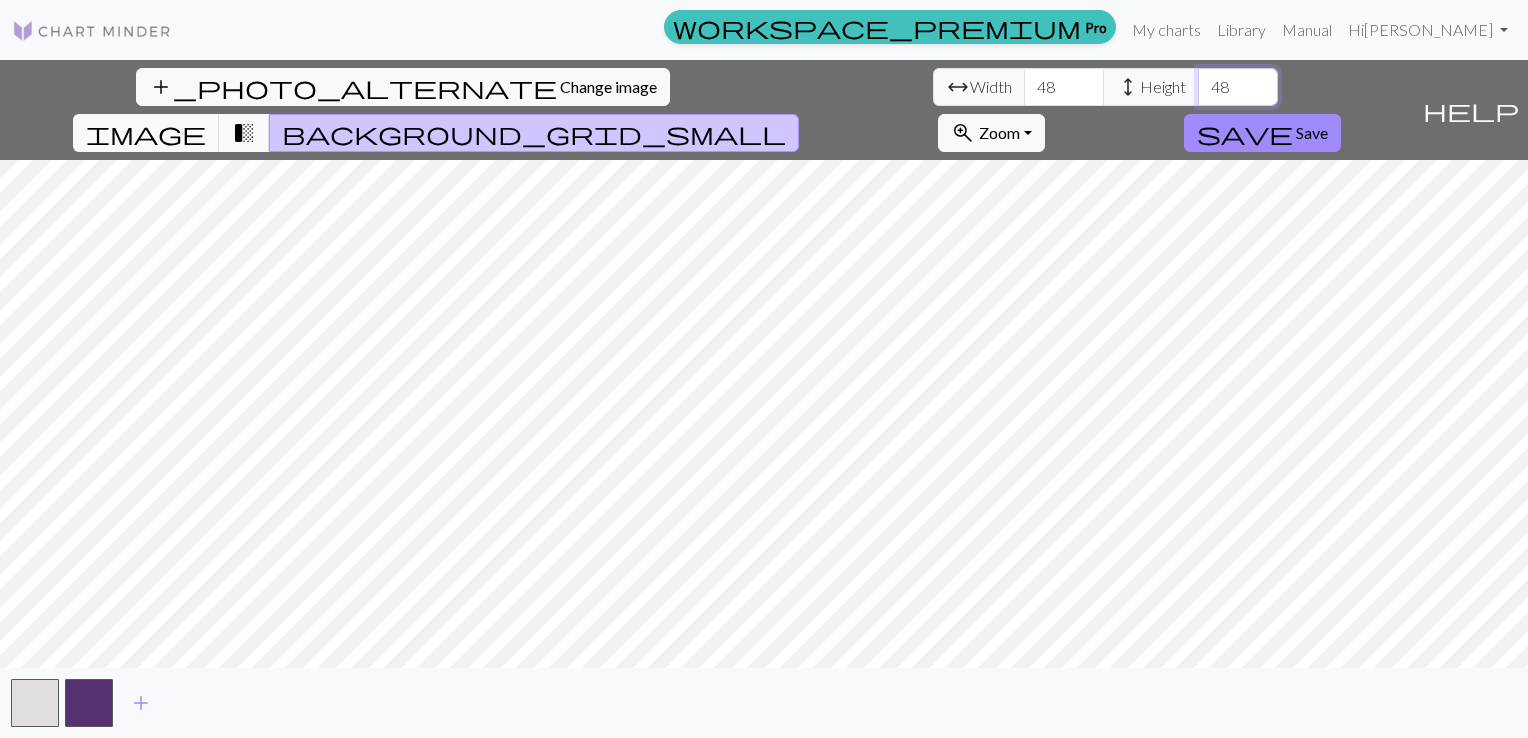 click on "48" at bounding box center [1238, 87] 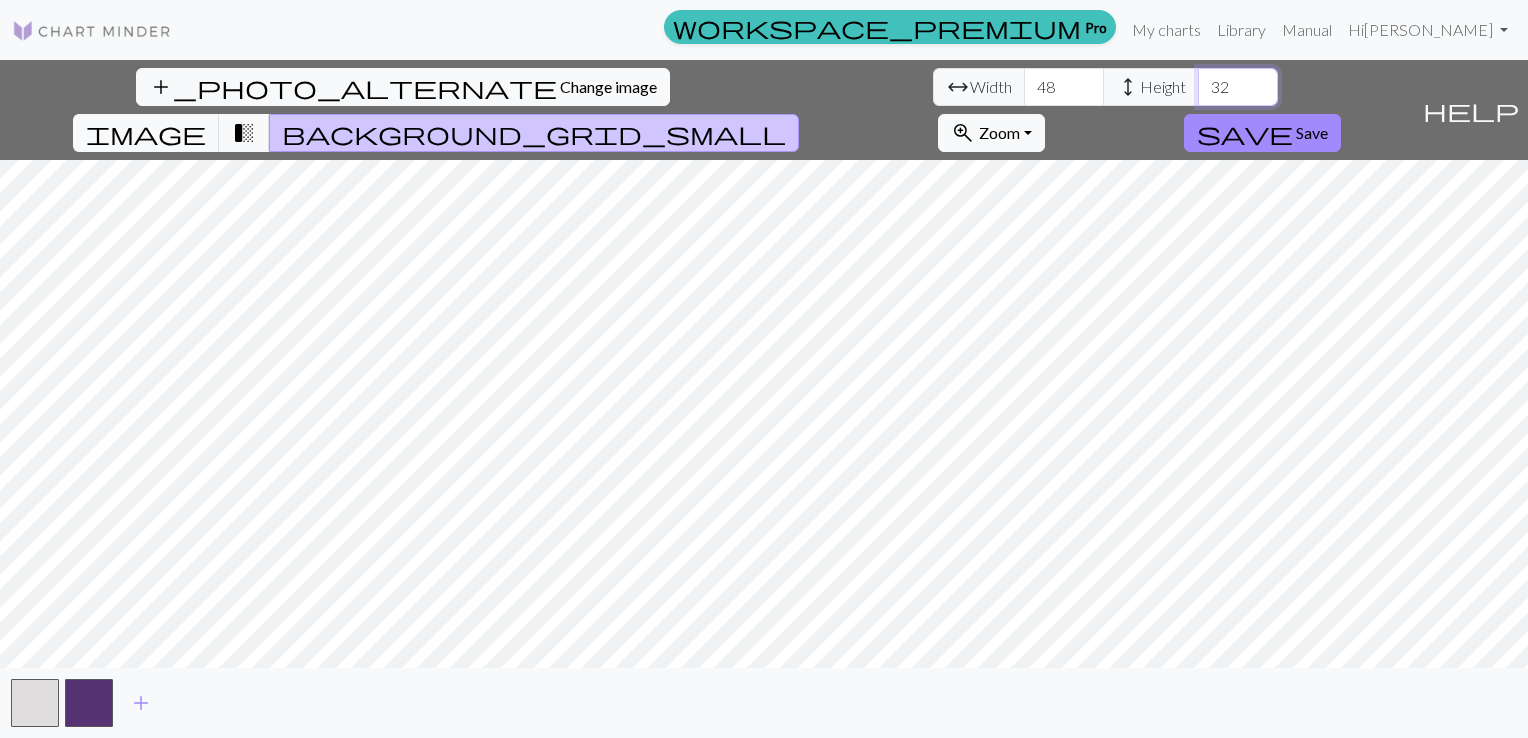 type on "32" 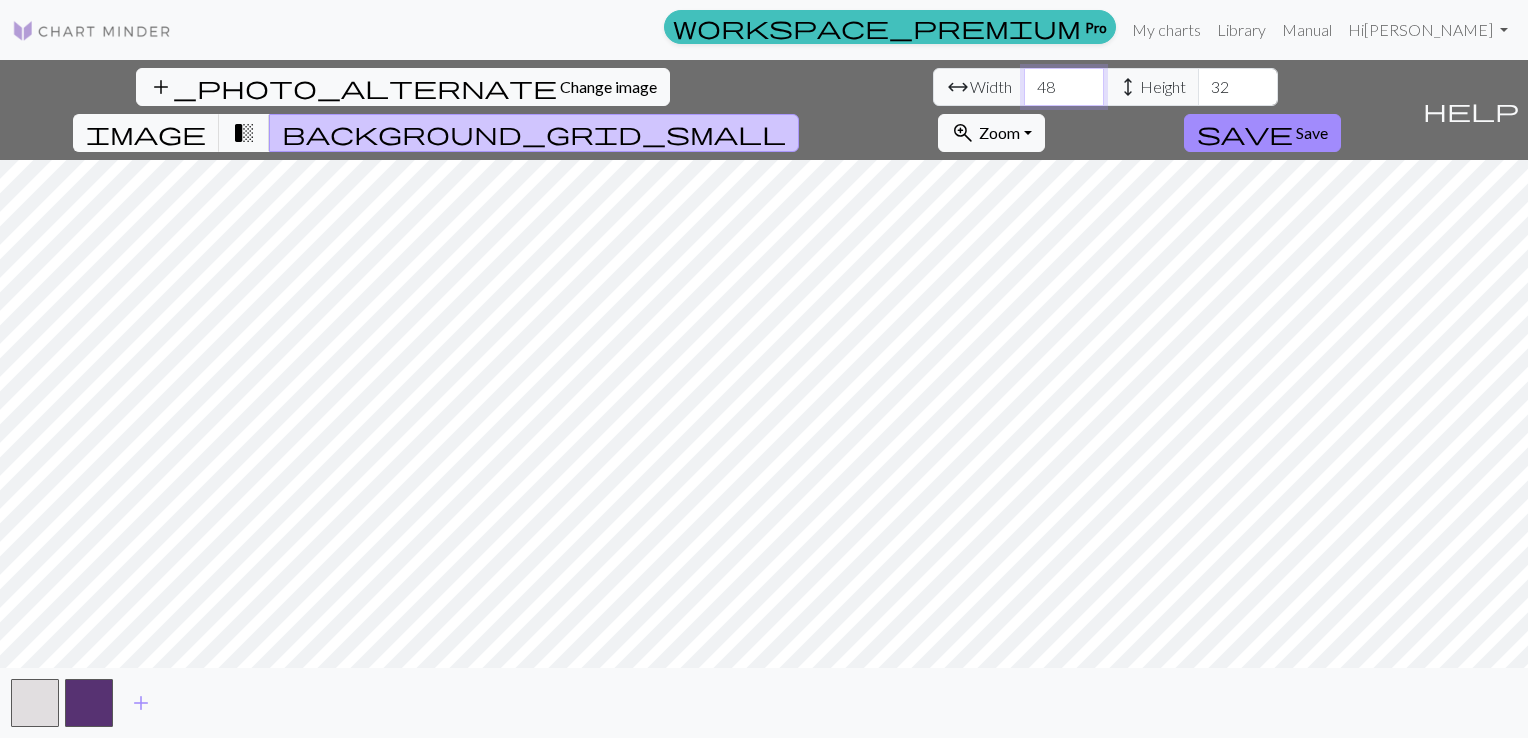 click on "48" at bounding box center [1064, 87] 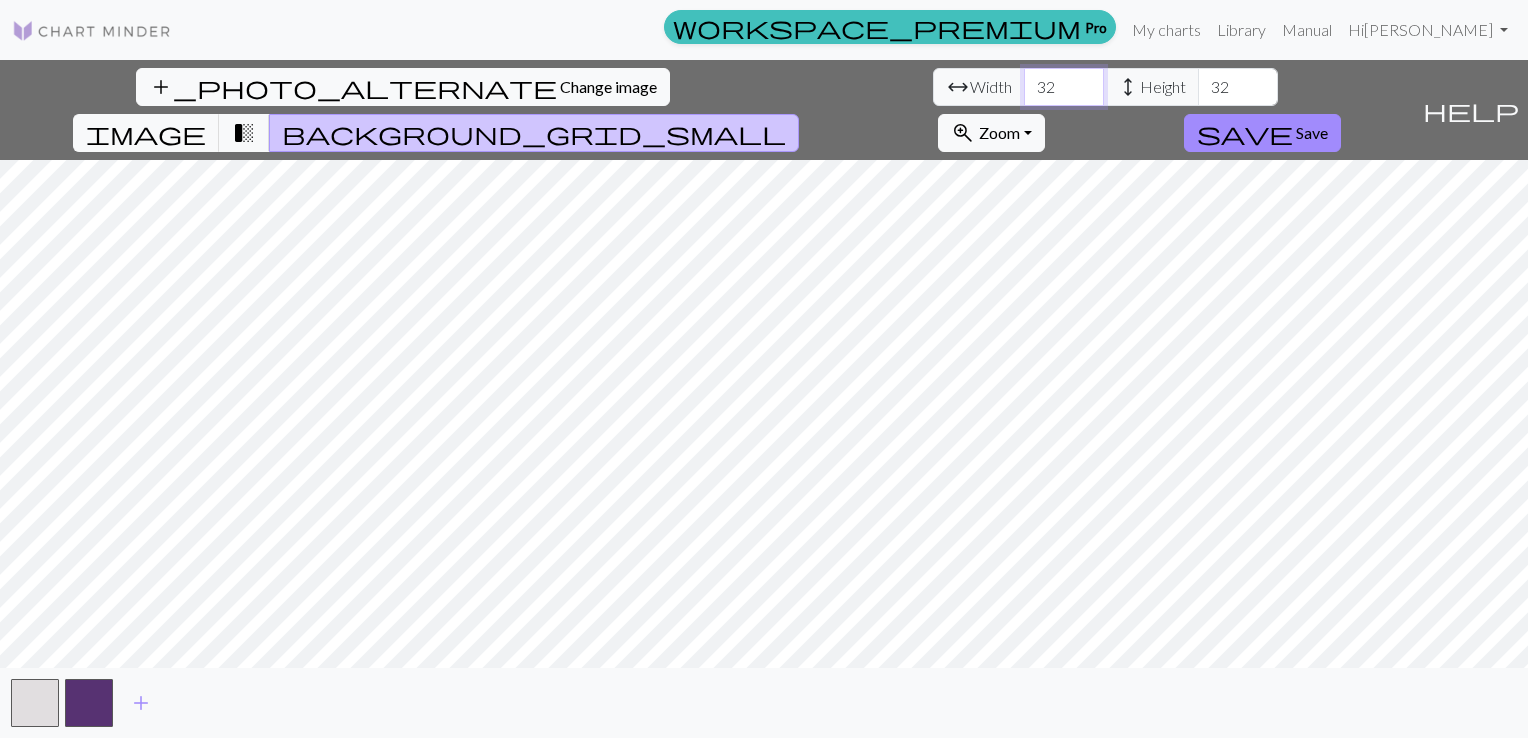 type on "3" 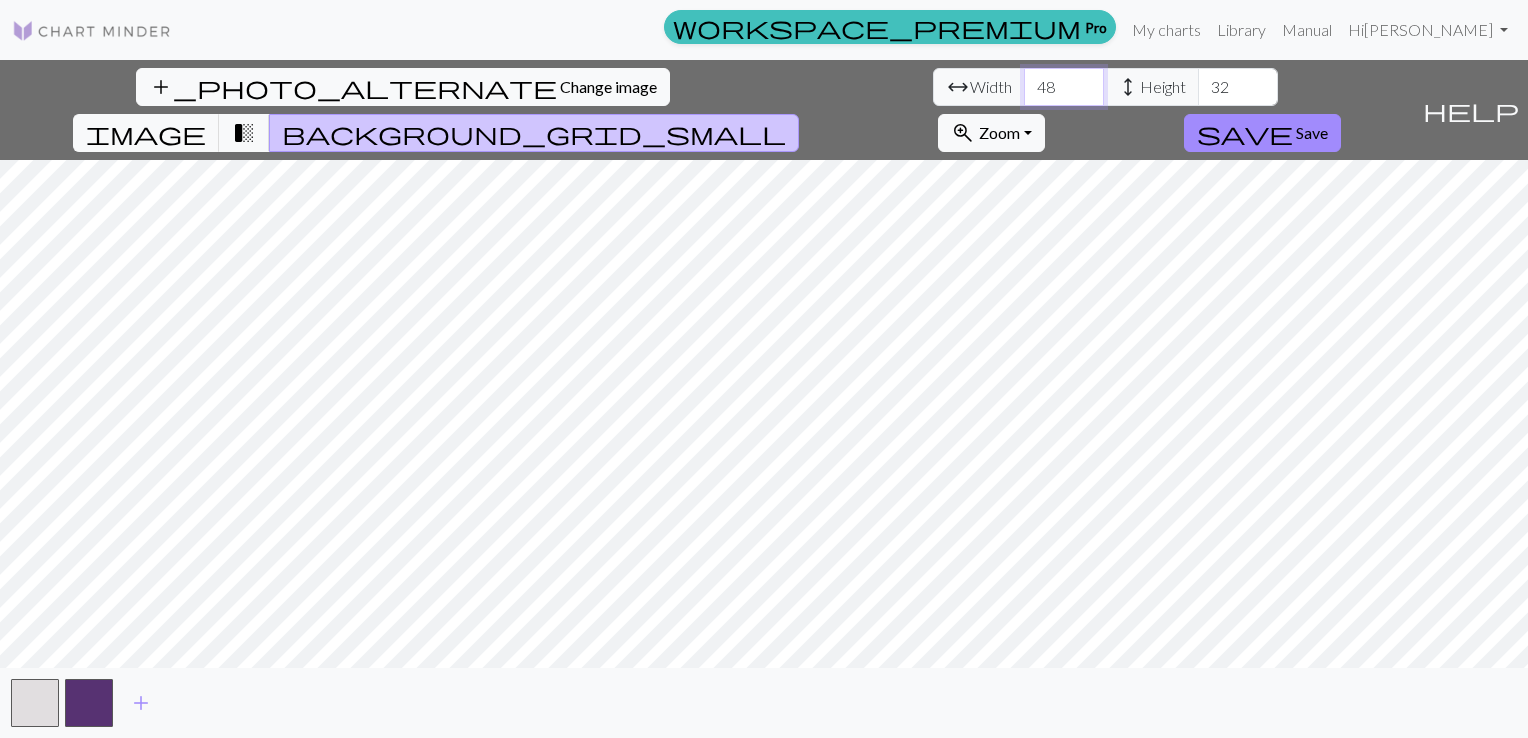 type on "4" 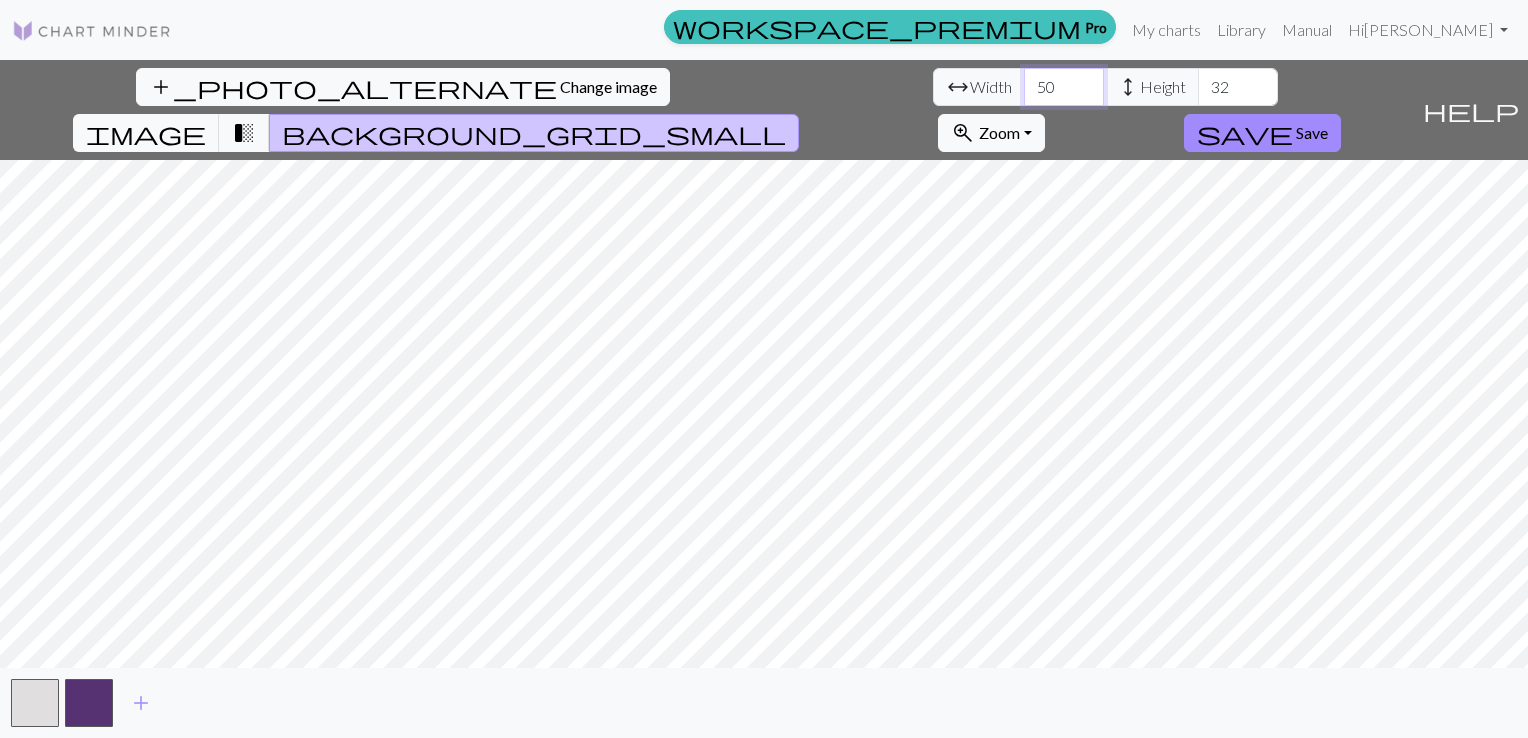 type on "50" 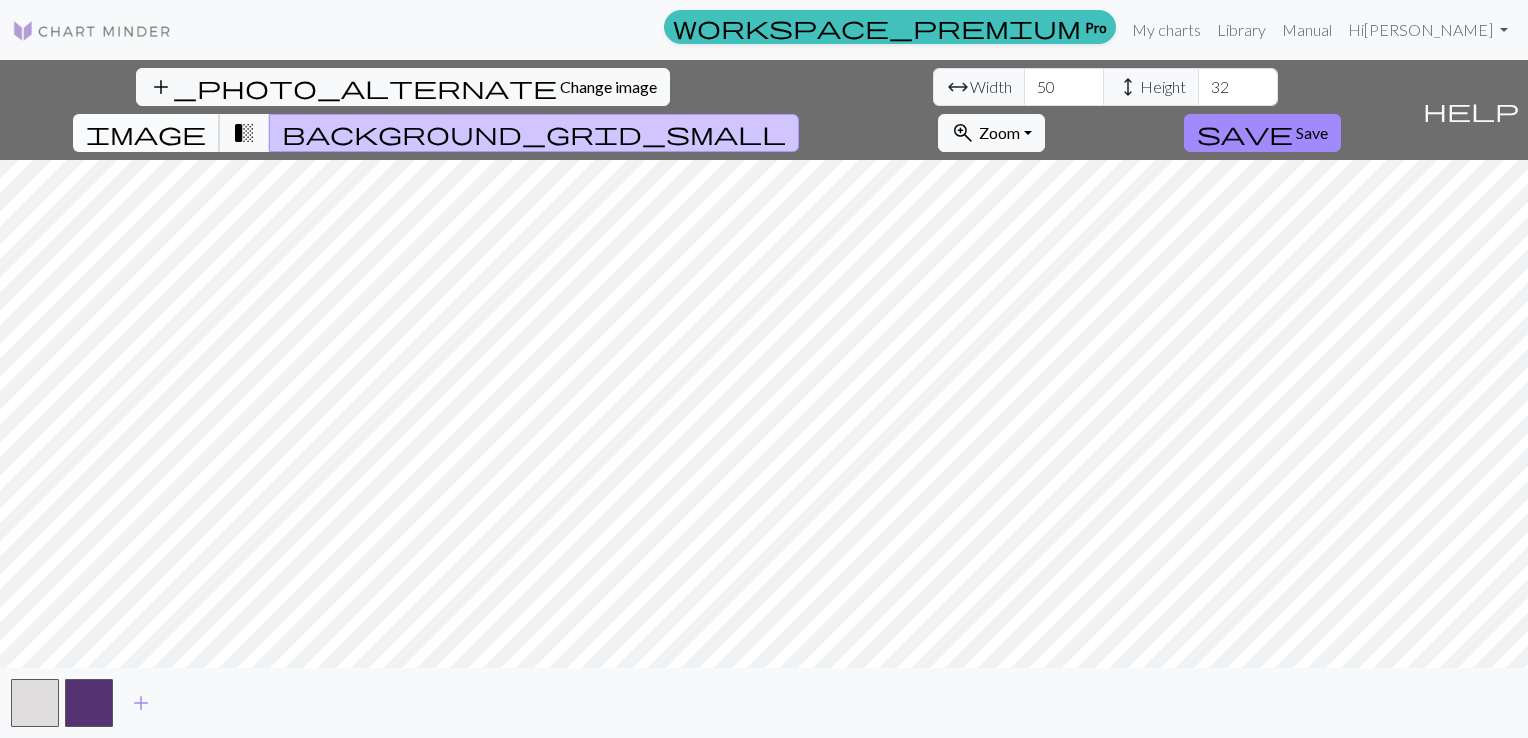 click on "image" at bounding box center (146, 133) 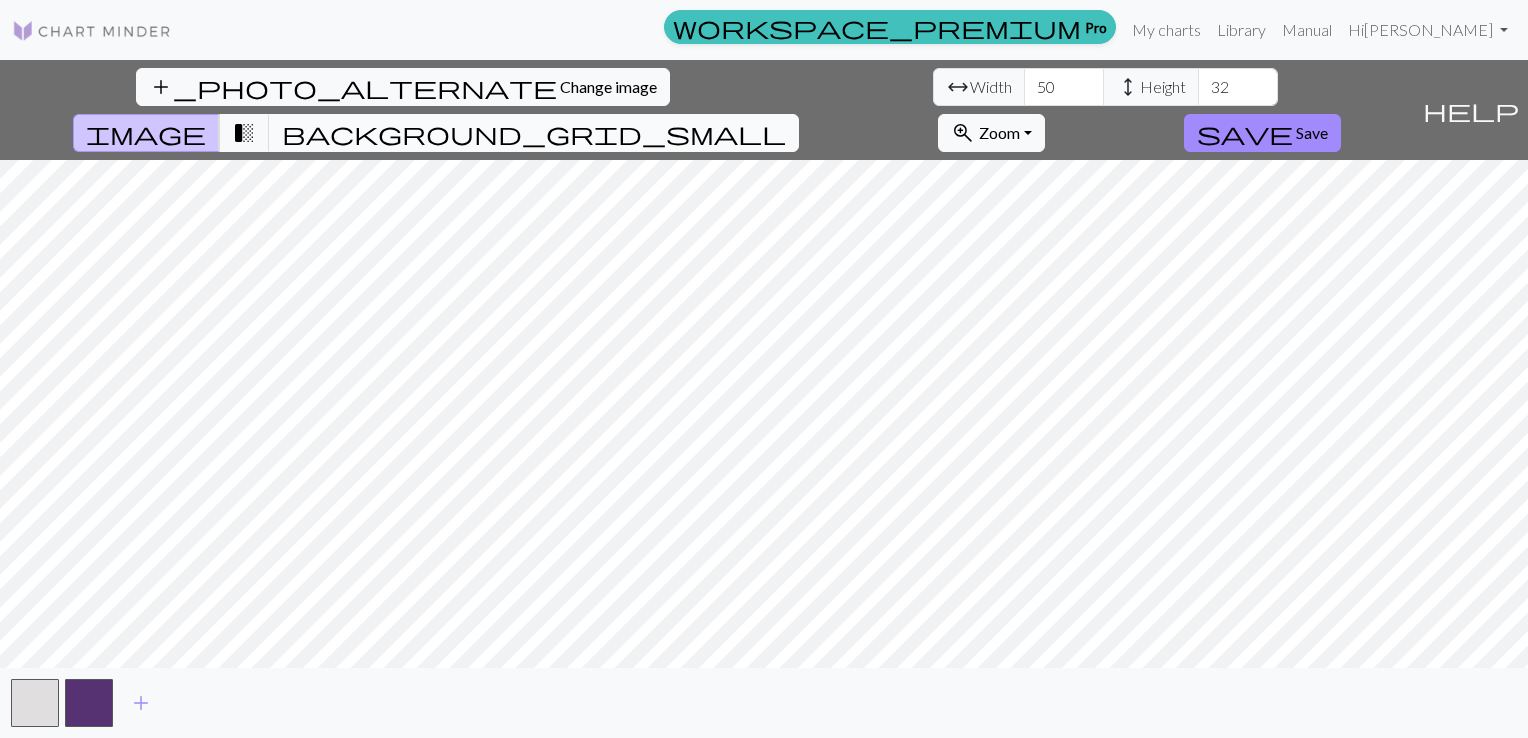 click on "background_grid_small" at bounding box center (534, 133) 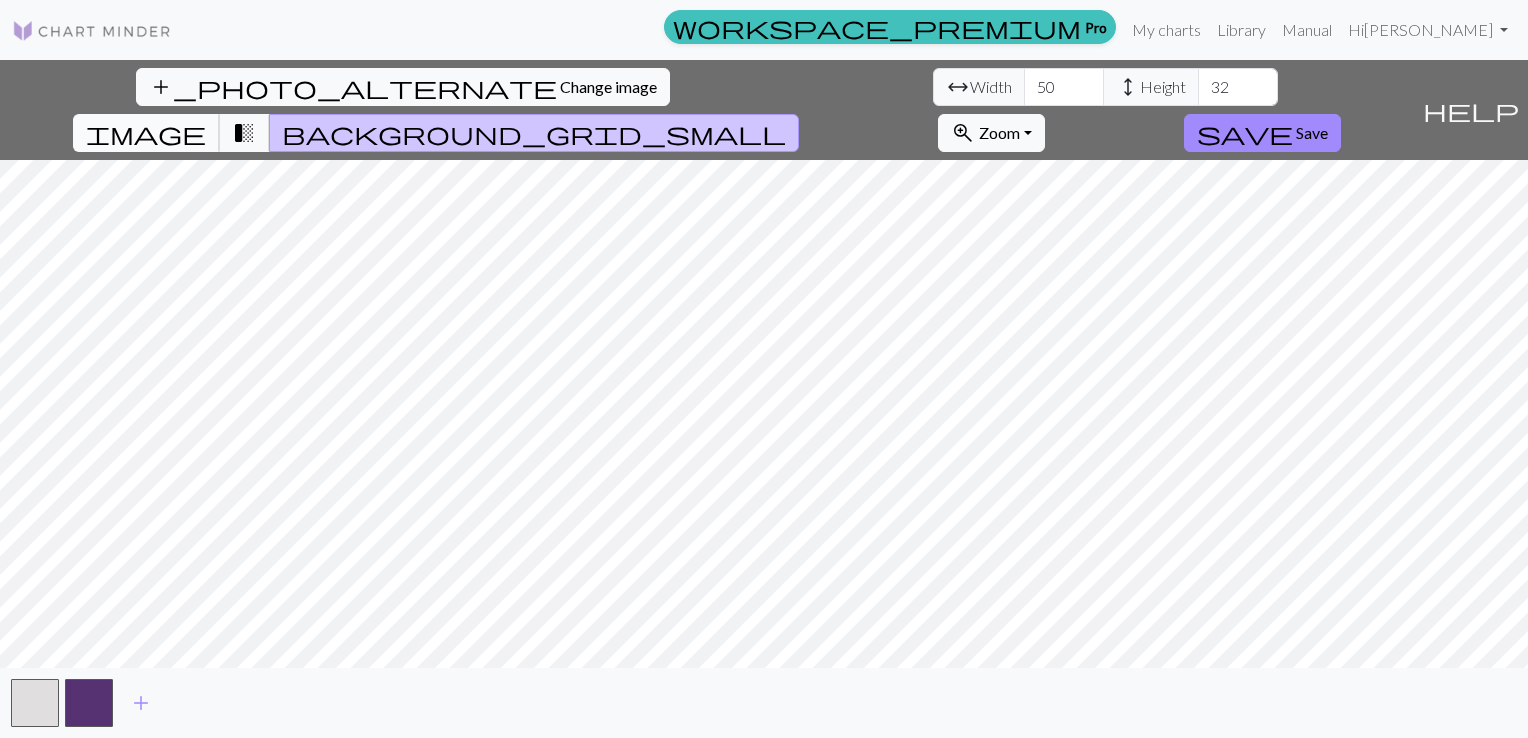 click on "image" at bounding box center [146, 133] 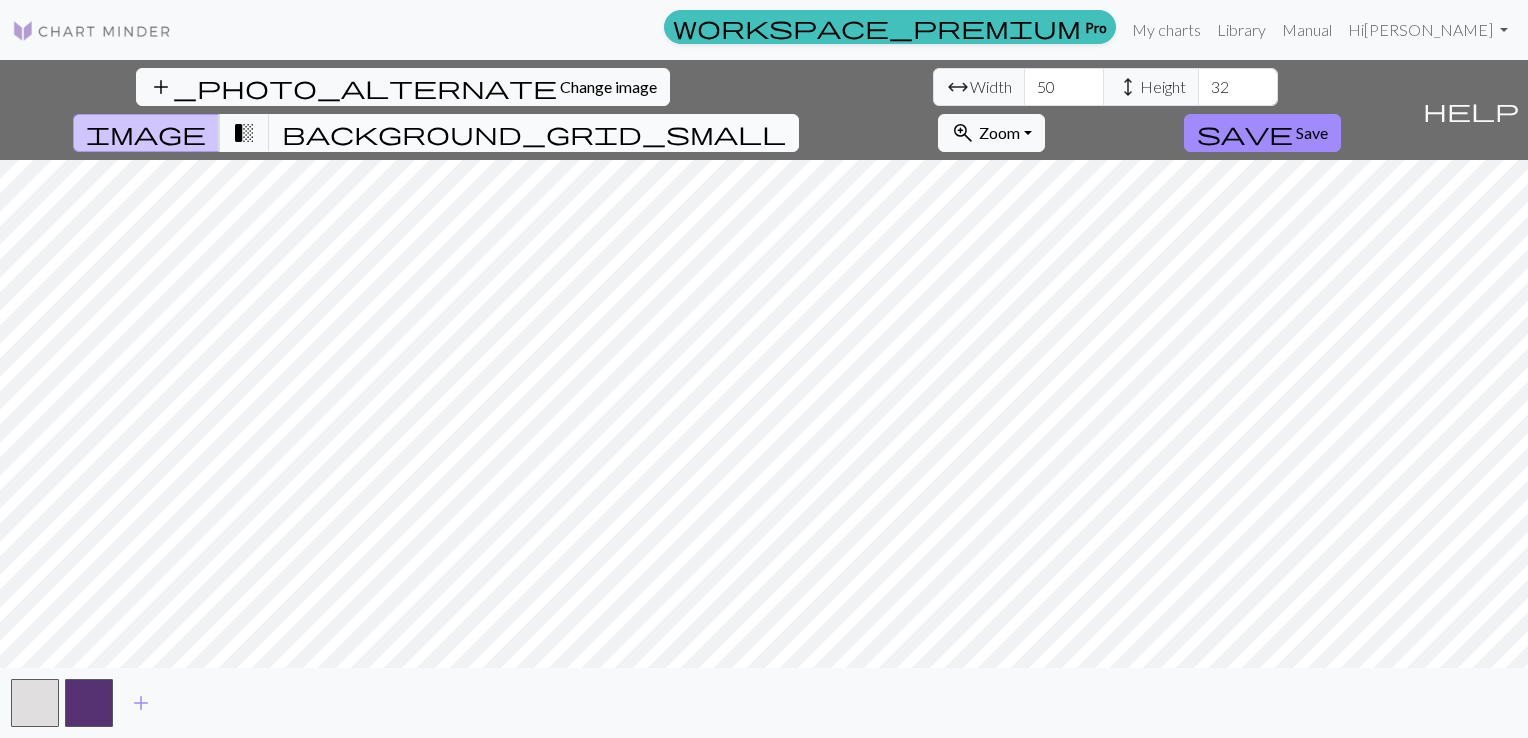 click on "background_grid_small" at bounding box center (534, 133) 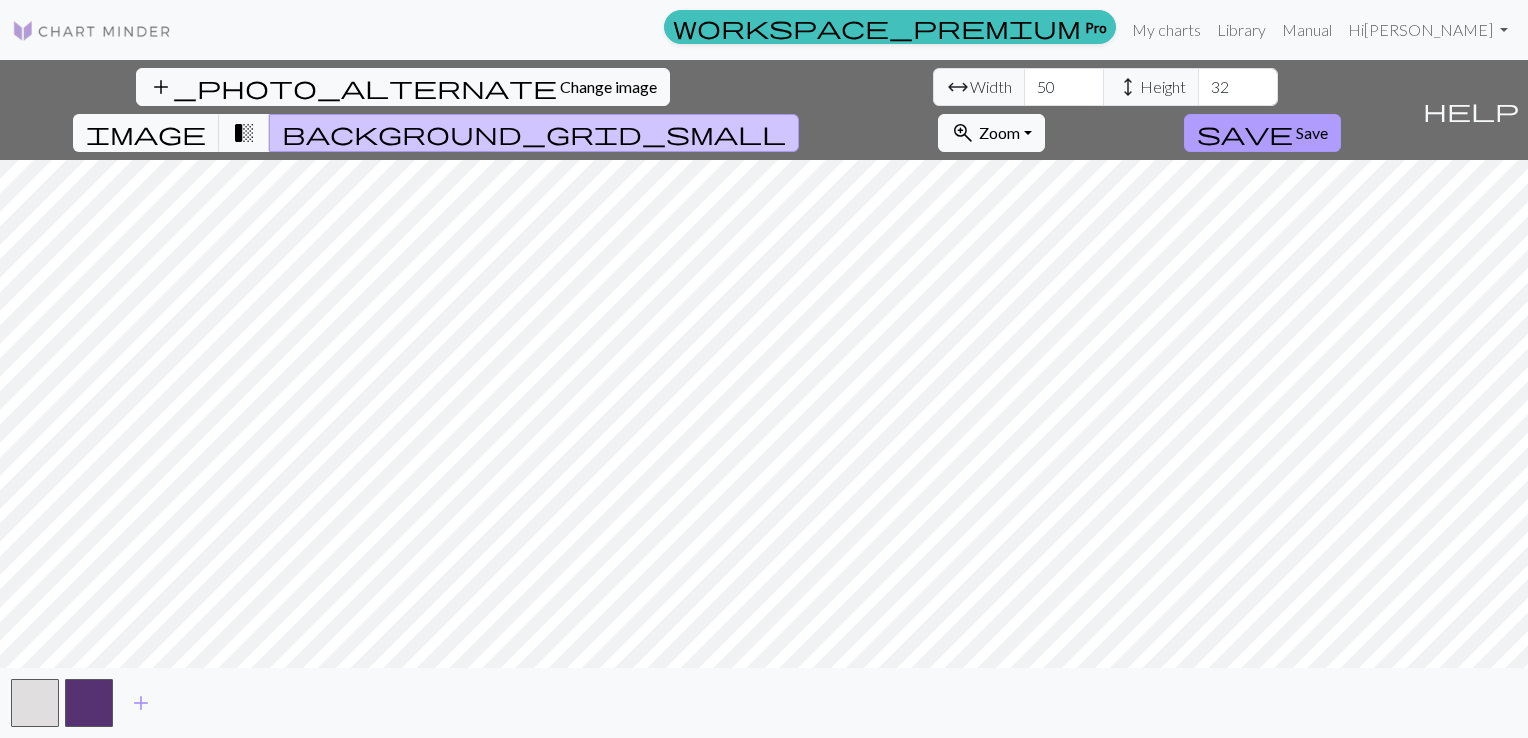 click on "Save" at bounding box center [1312, 132] 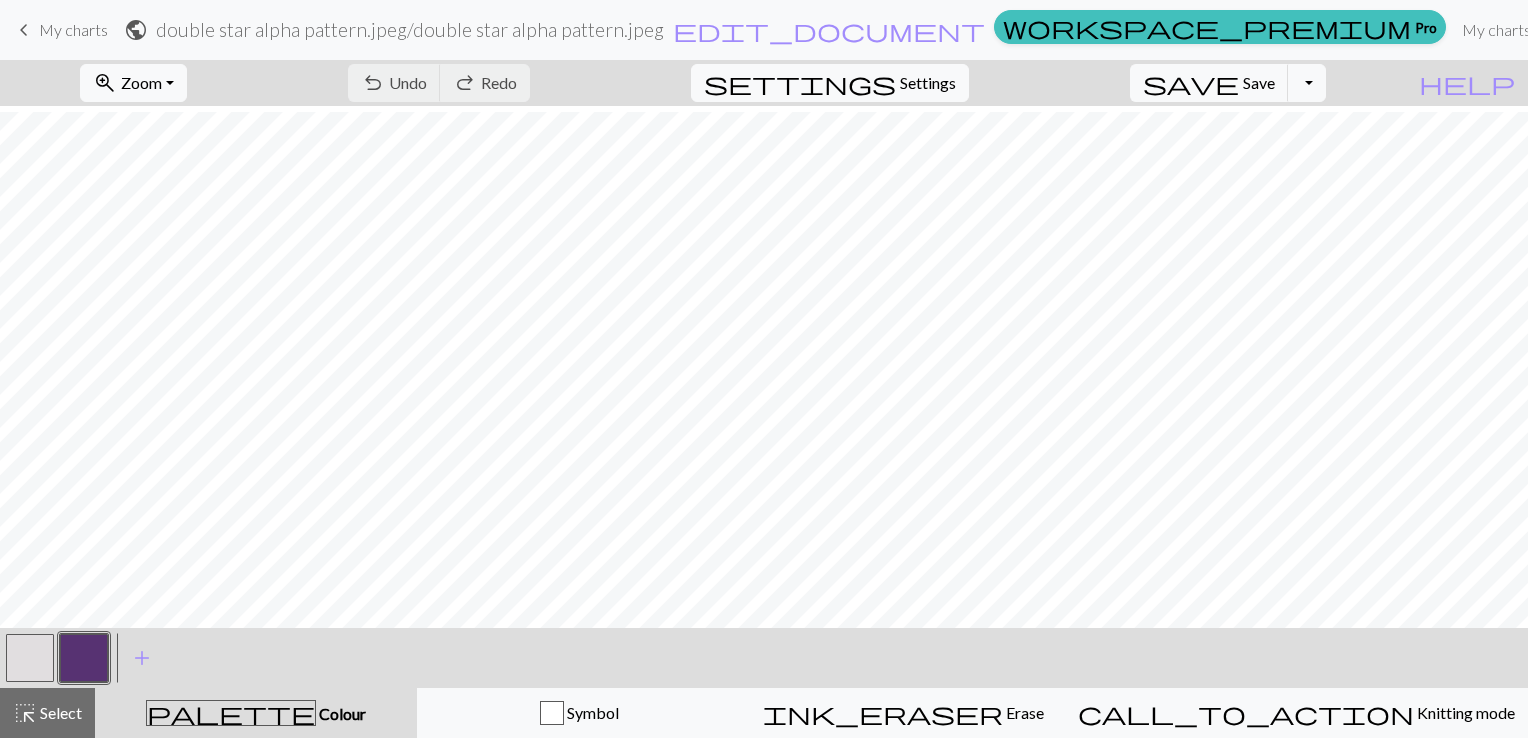 scroll, scrollTop: 396, scrollLeft: 0, axis: vertical 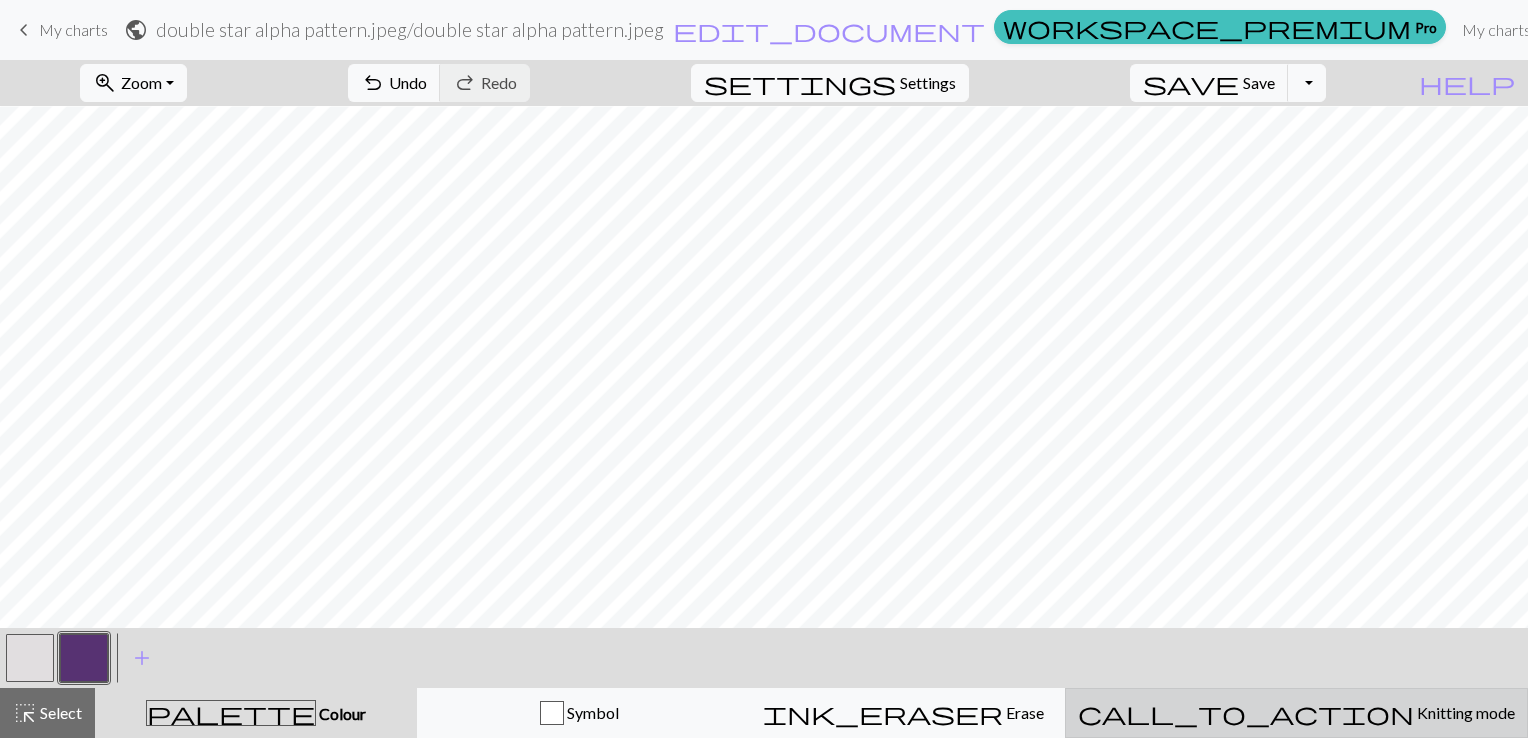 click on "Knitting mode" at bounding box center [1464, 712] 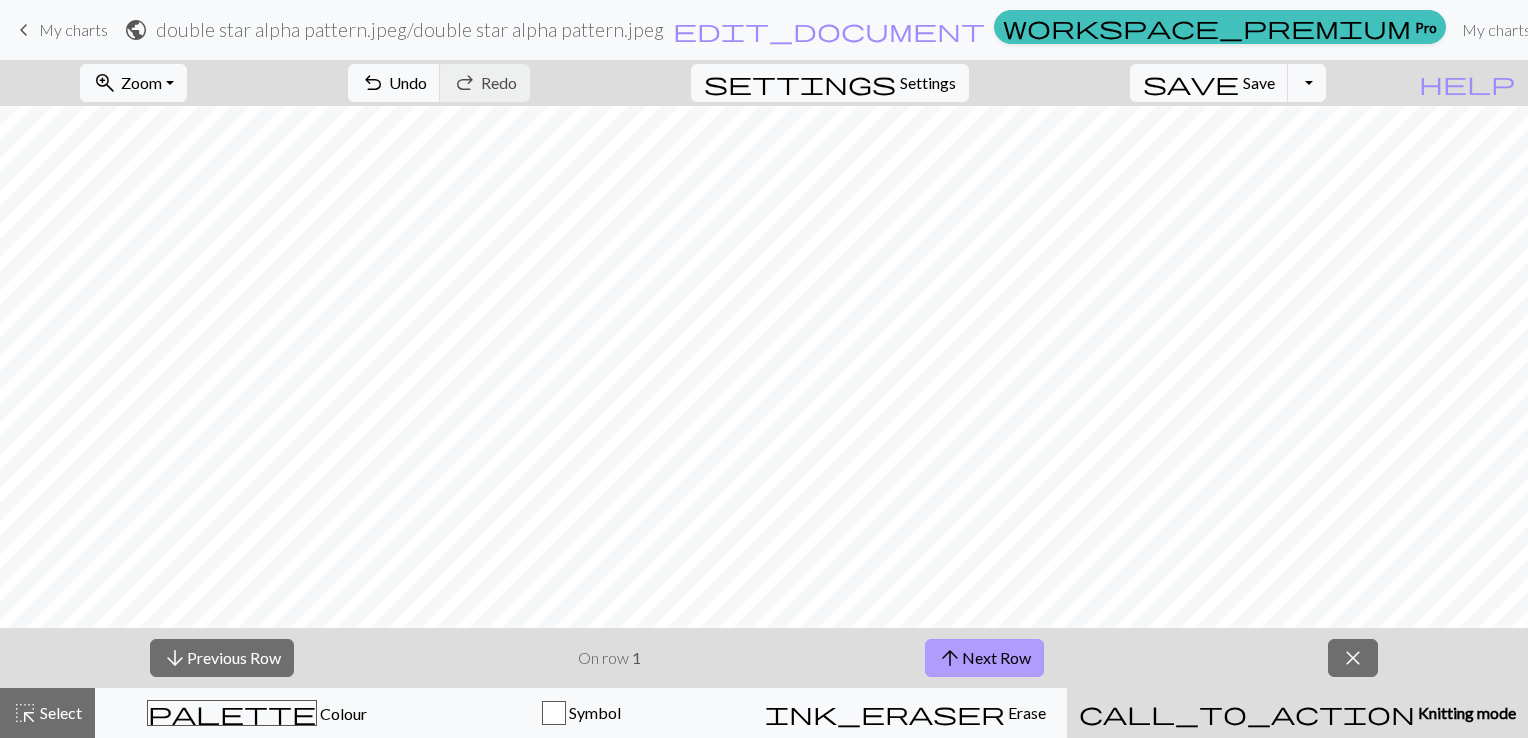 click on "arrow_upward  Next Row" at bounding box center (984, 658) 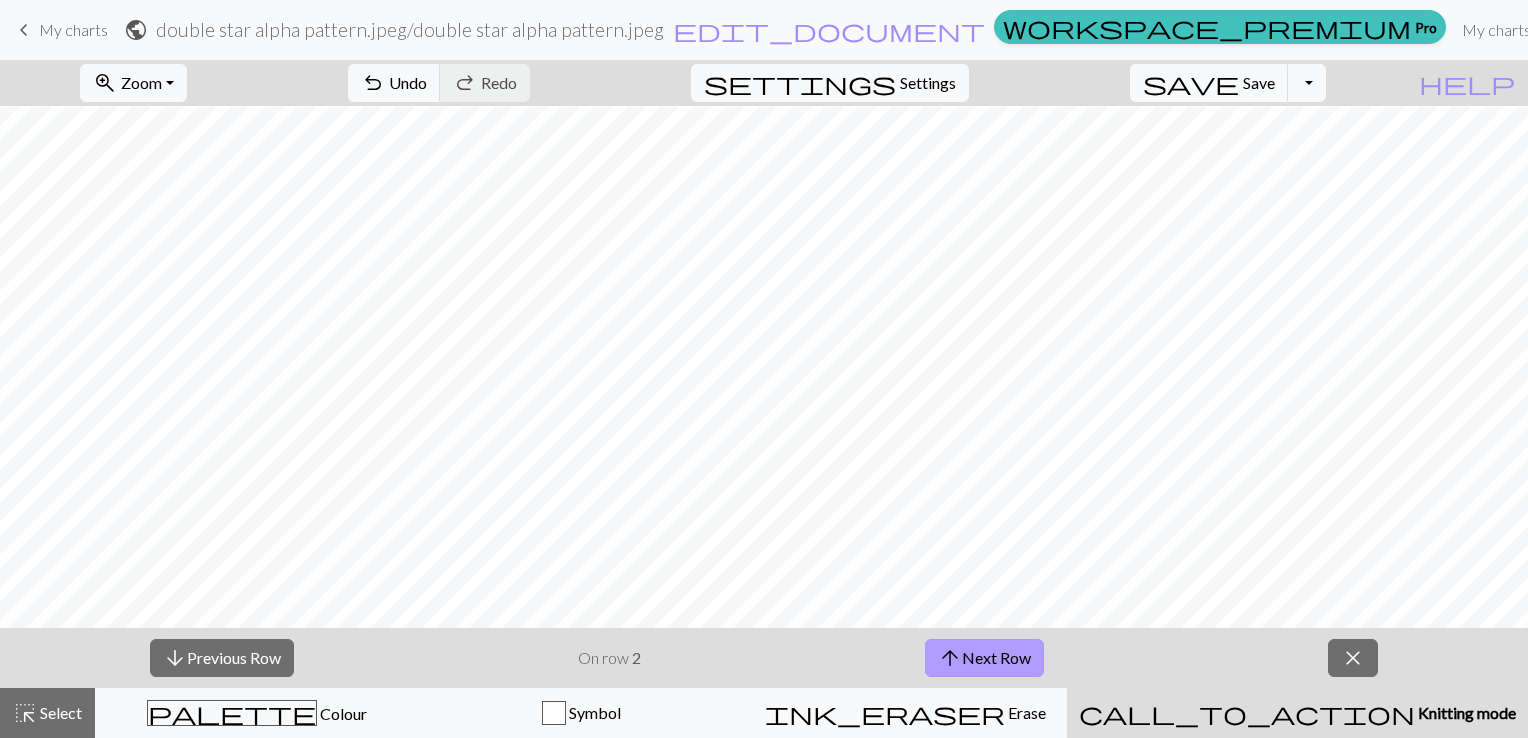 click on "arrow_upward  Next Row" at bounding box center (984, 658) 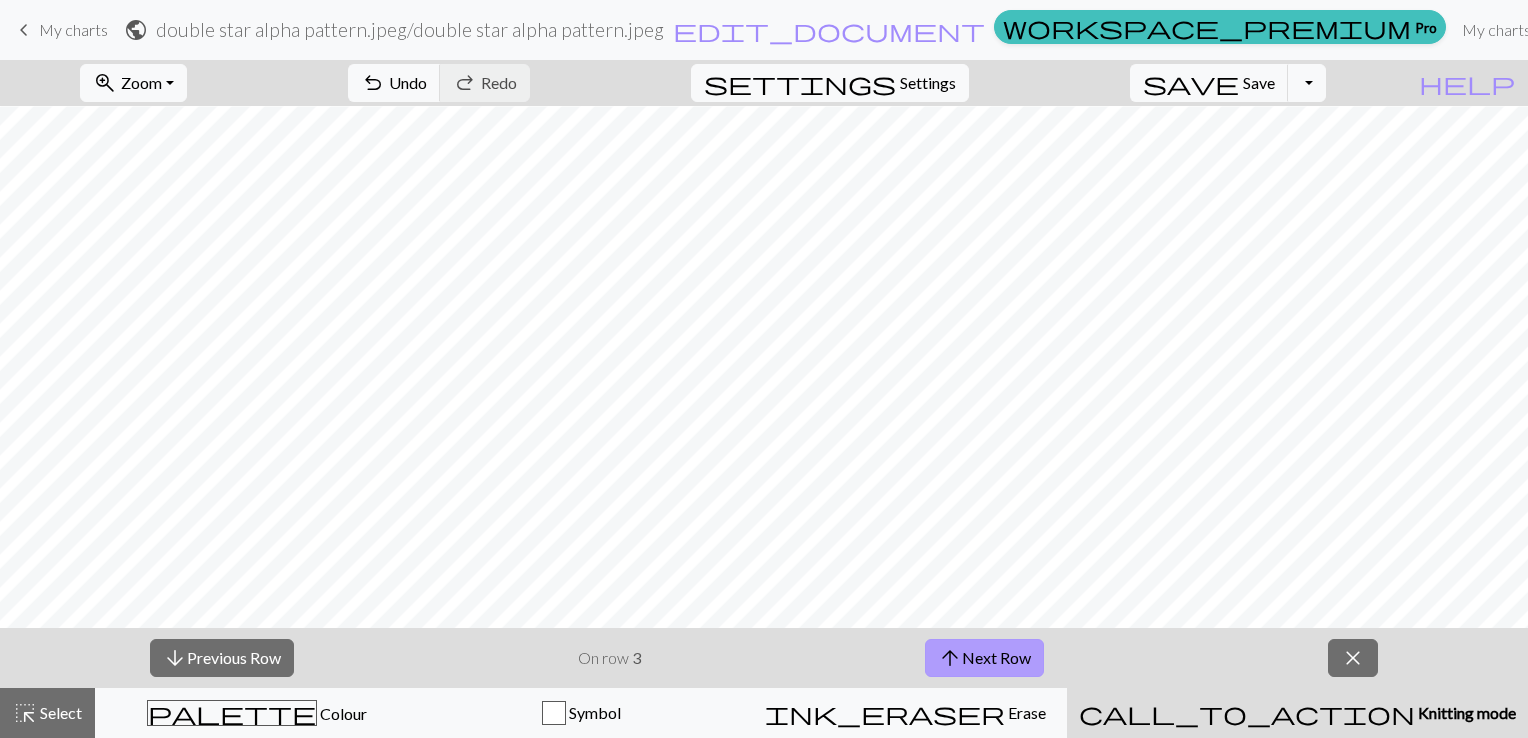 click on "arrow_upward  Next Row" at bounding box center [984, 658] 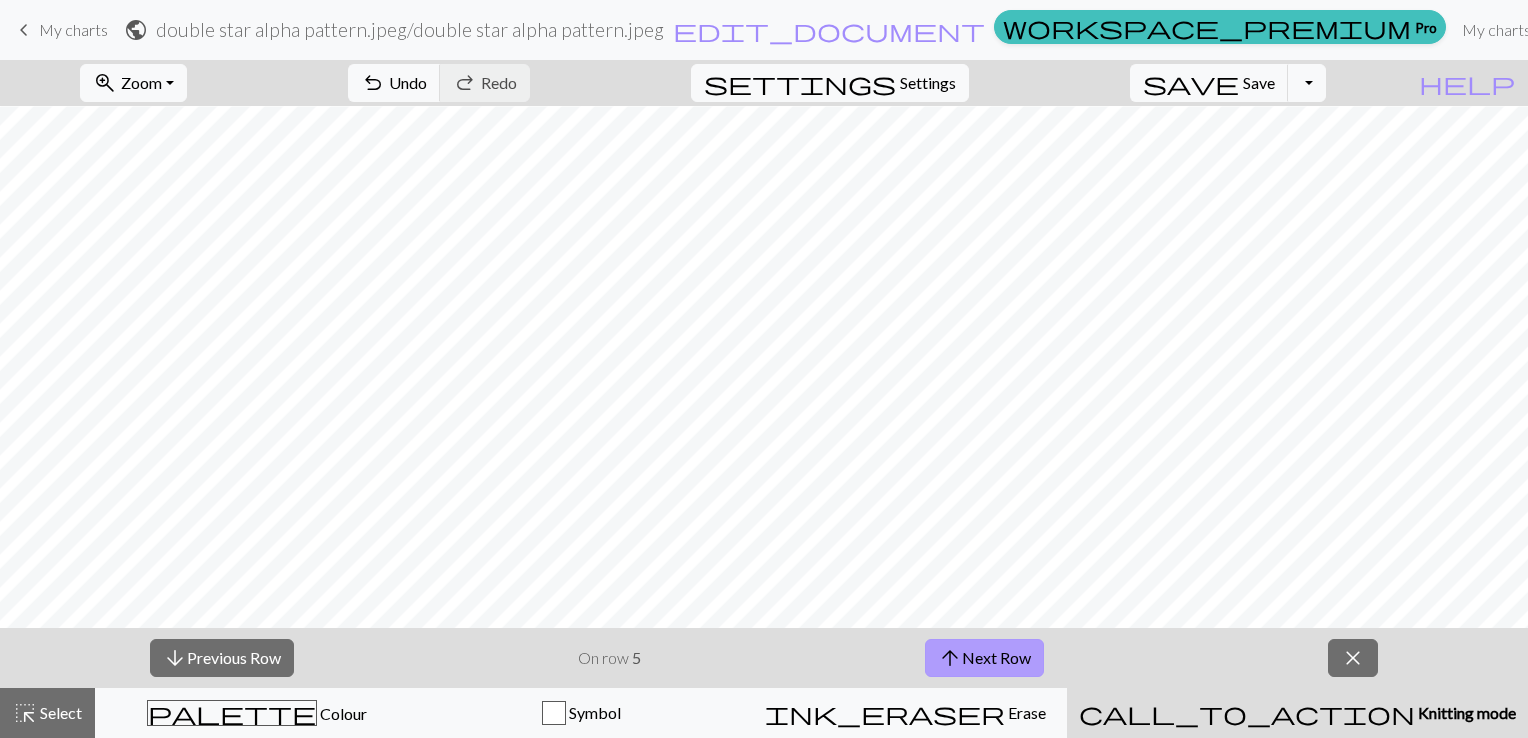 click on "arrow_upward  Next Row" at bounding box center (984, 658) 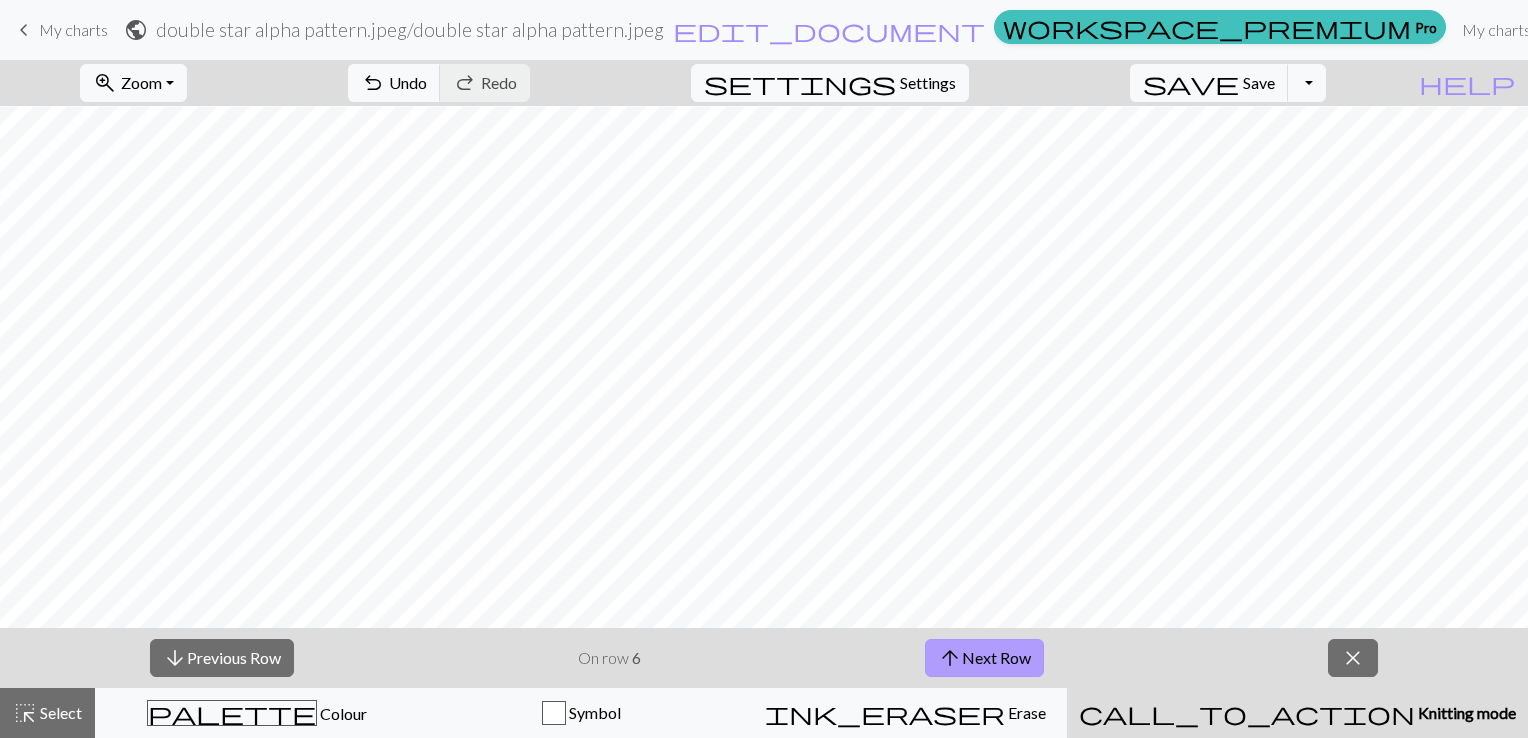 click on "arrow_upward  Next Row" at bounding box center [984, 658] 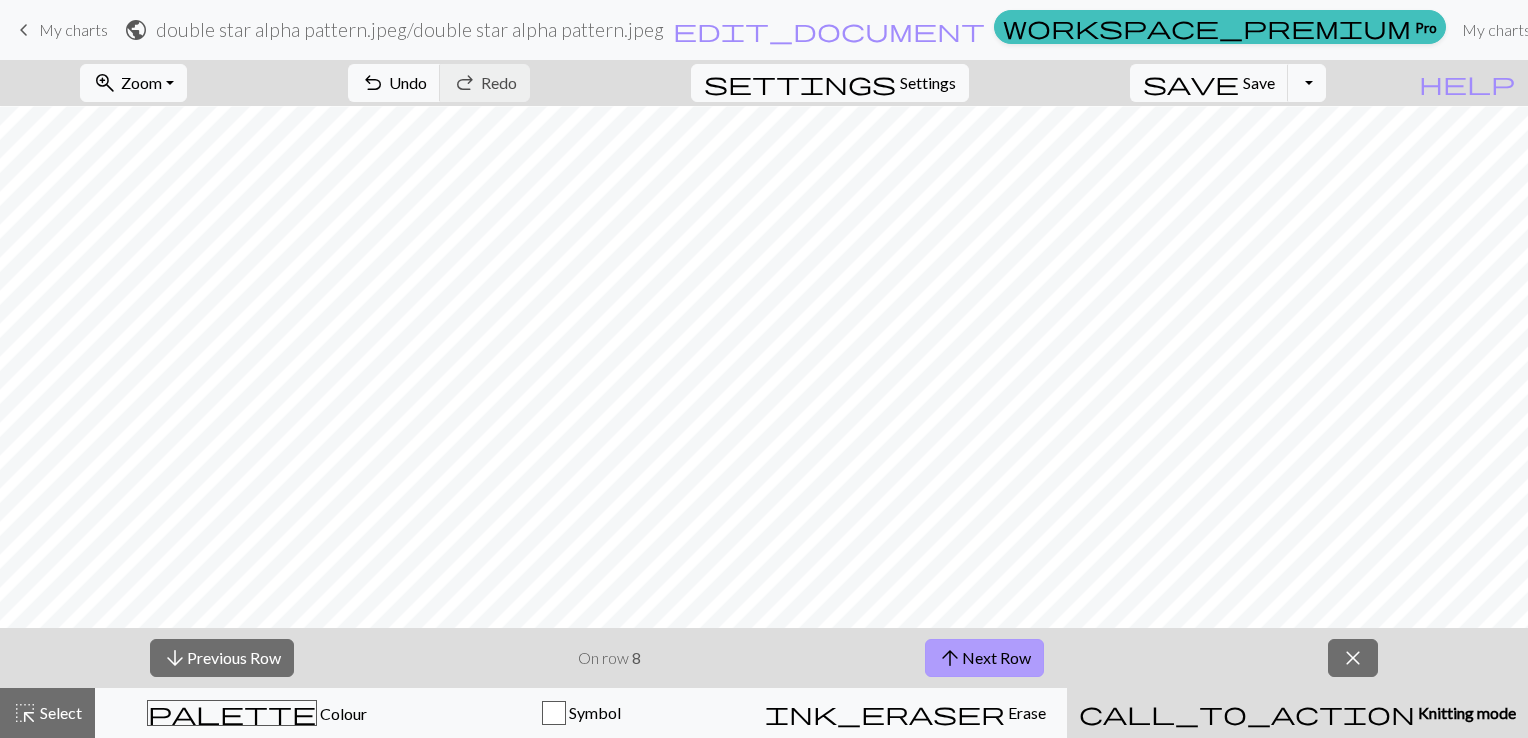click on "arrow_upward  Next Row" at bounding box center [984, 658] 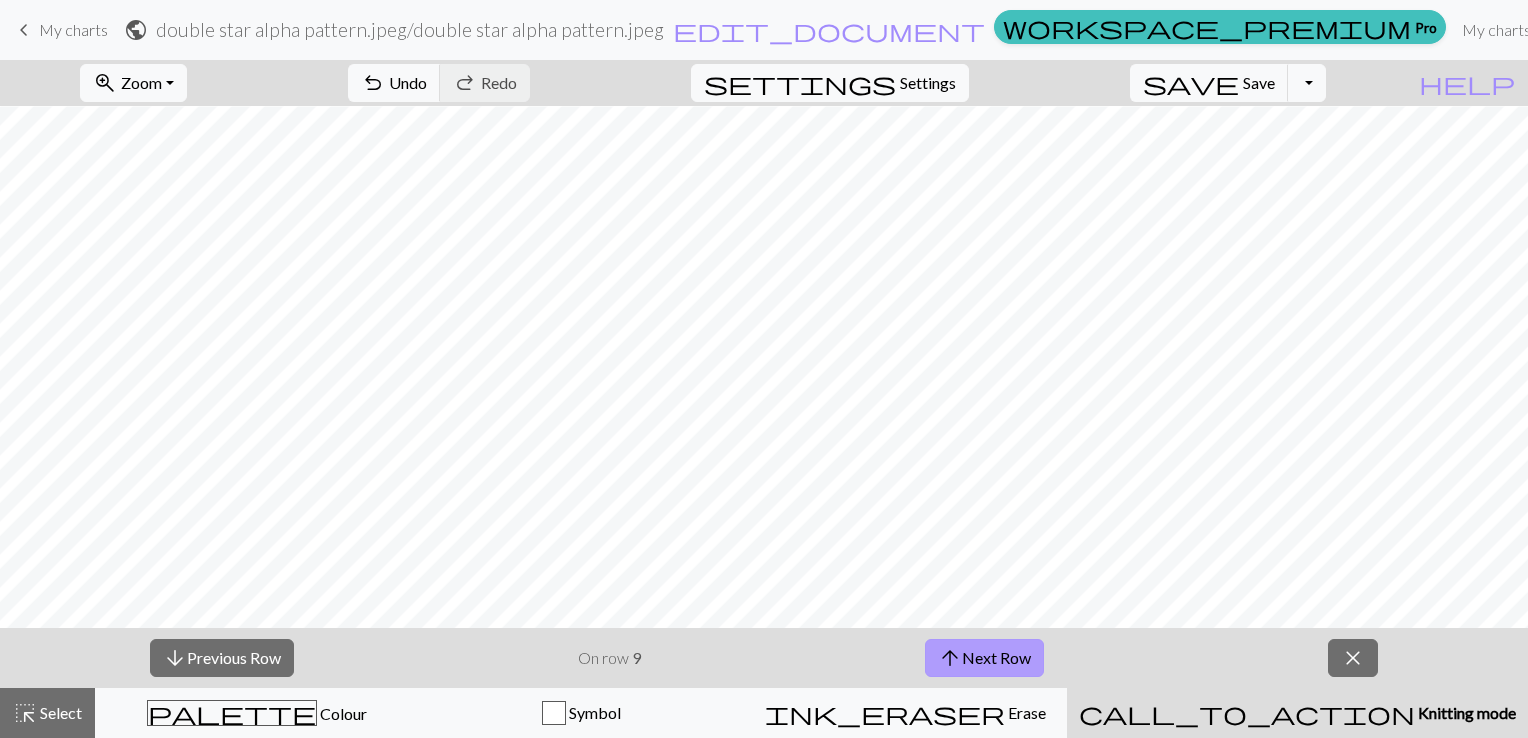click on "arrow_upward  Next Row" at bounding box center [984, 658] 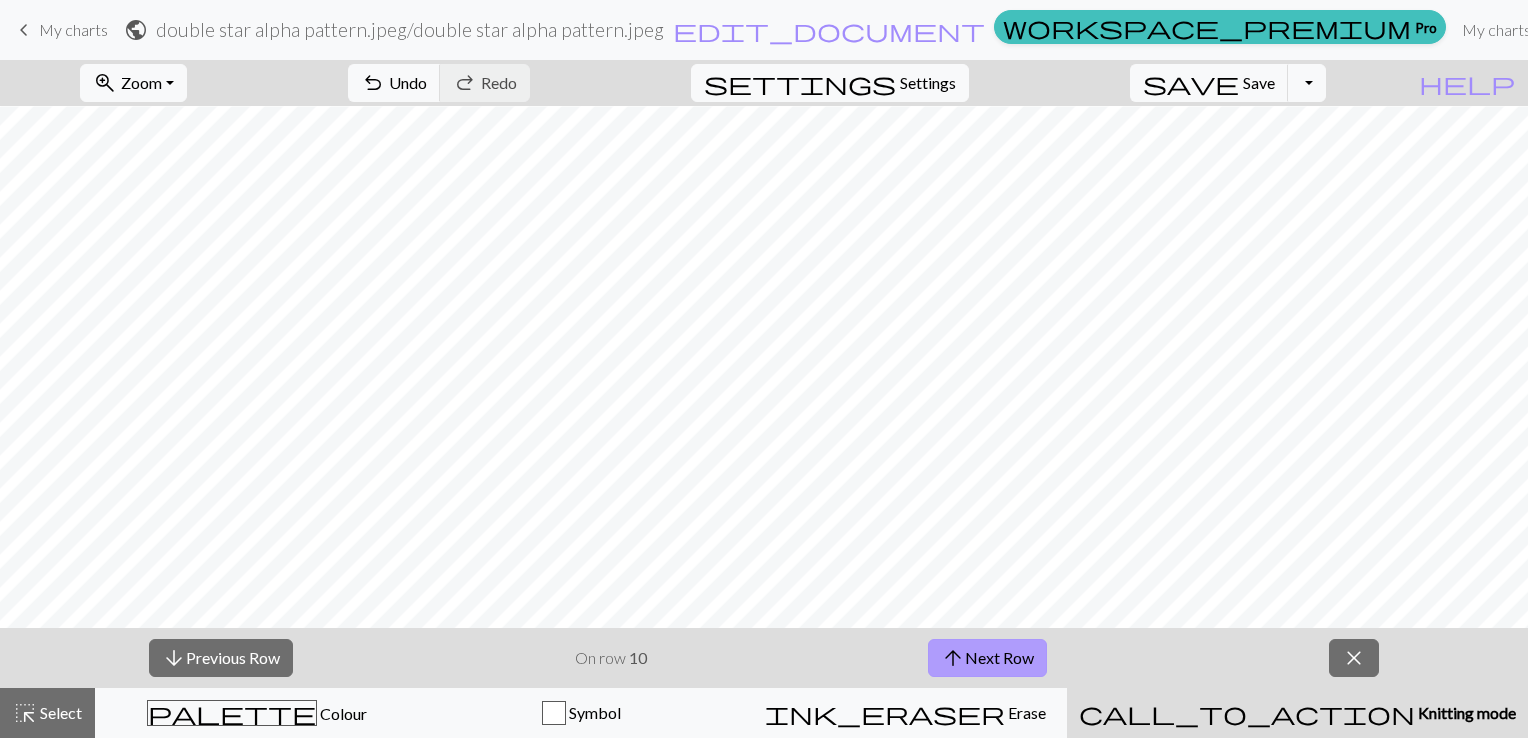 click on "arrow_upward  Next Row" at bounding box center [987, 658] 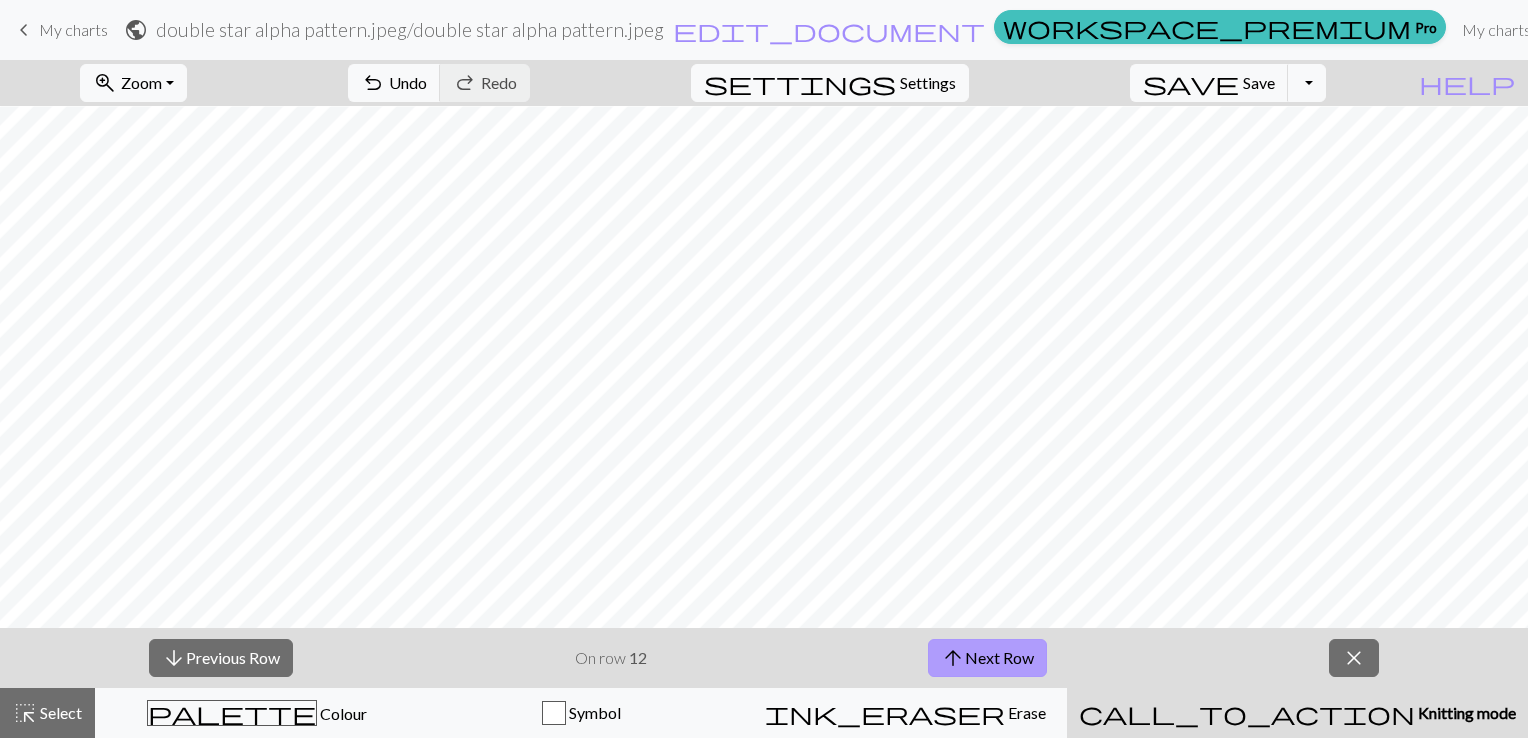 click on "arrow_upward  Next Row" at bounding box center [987, 658] 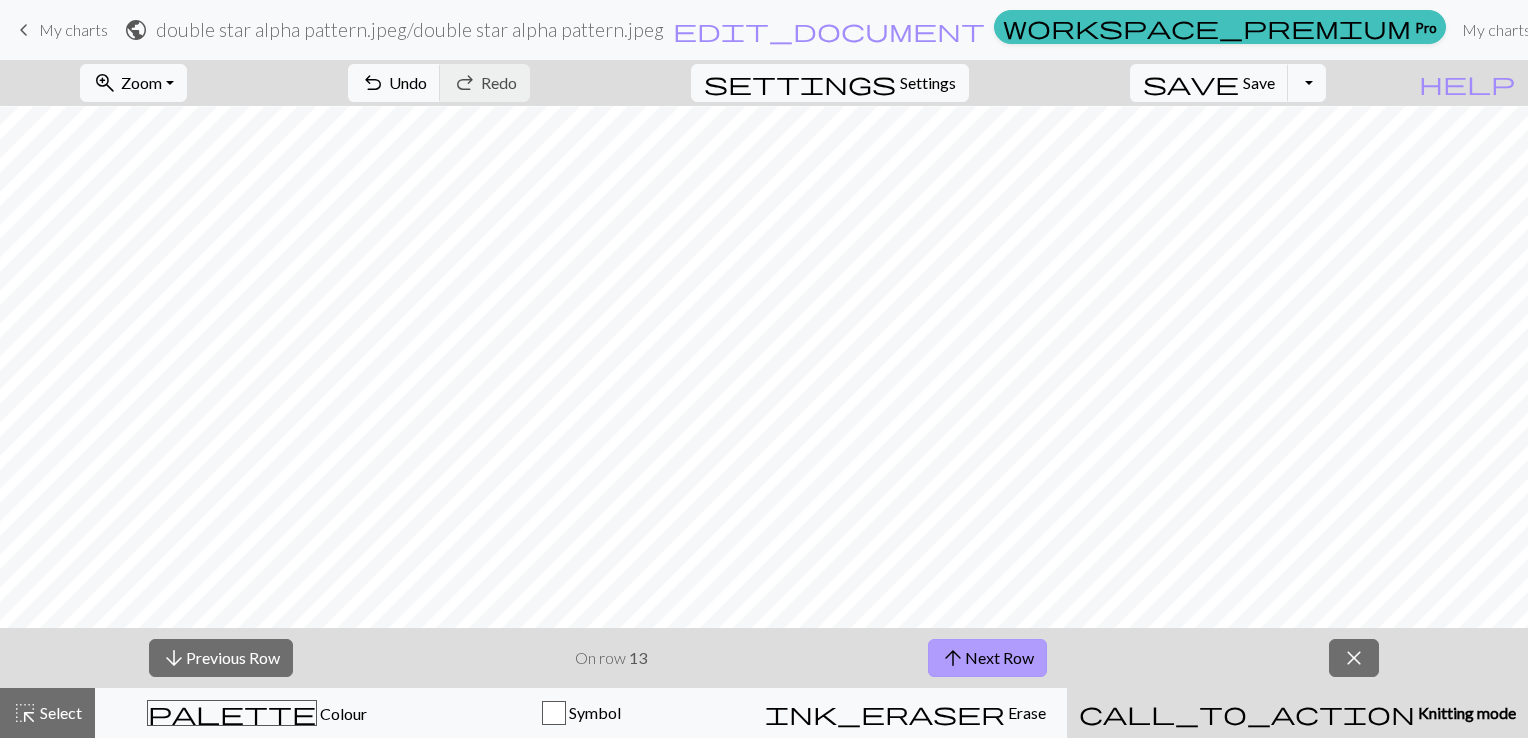 click on "arrow_upward  Next Row" at bounding box center [987, 658] 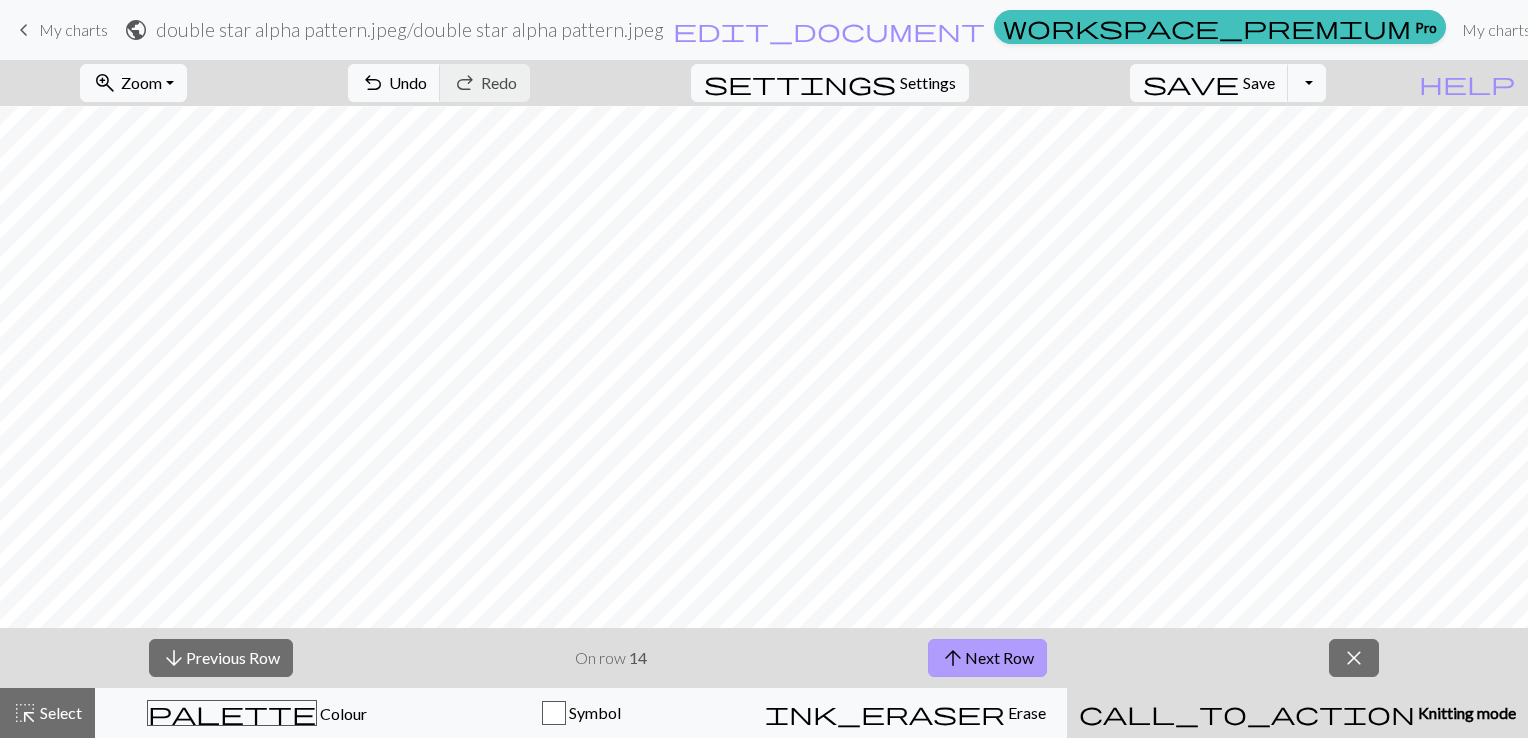 click on "arrow_upward  Next Row" at bounding box center (987, 658) 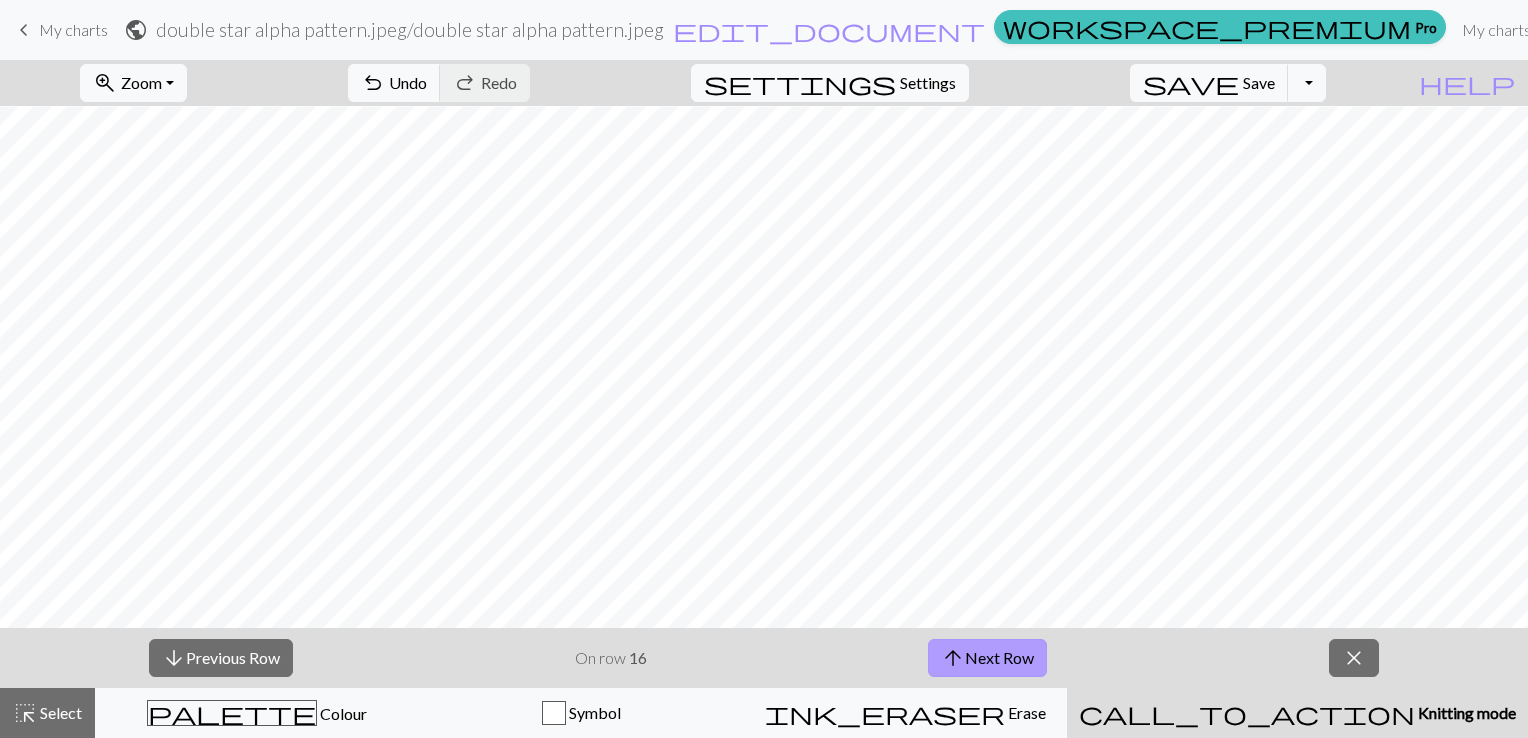 click on "arrow_upward  Next Row" at bounding box center [987, 658] 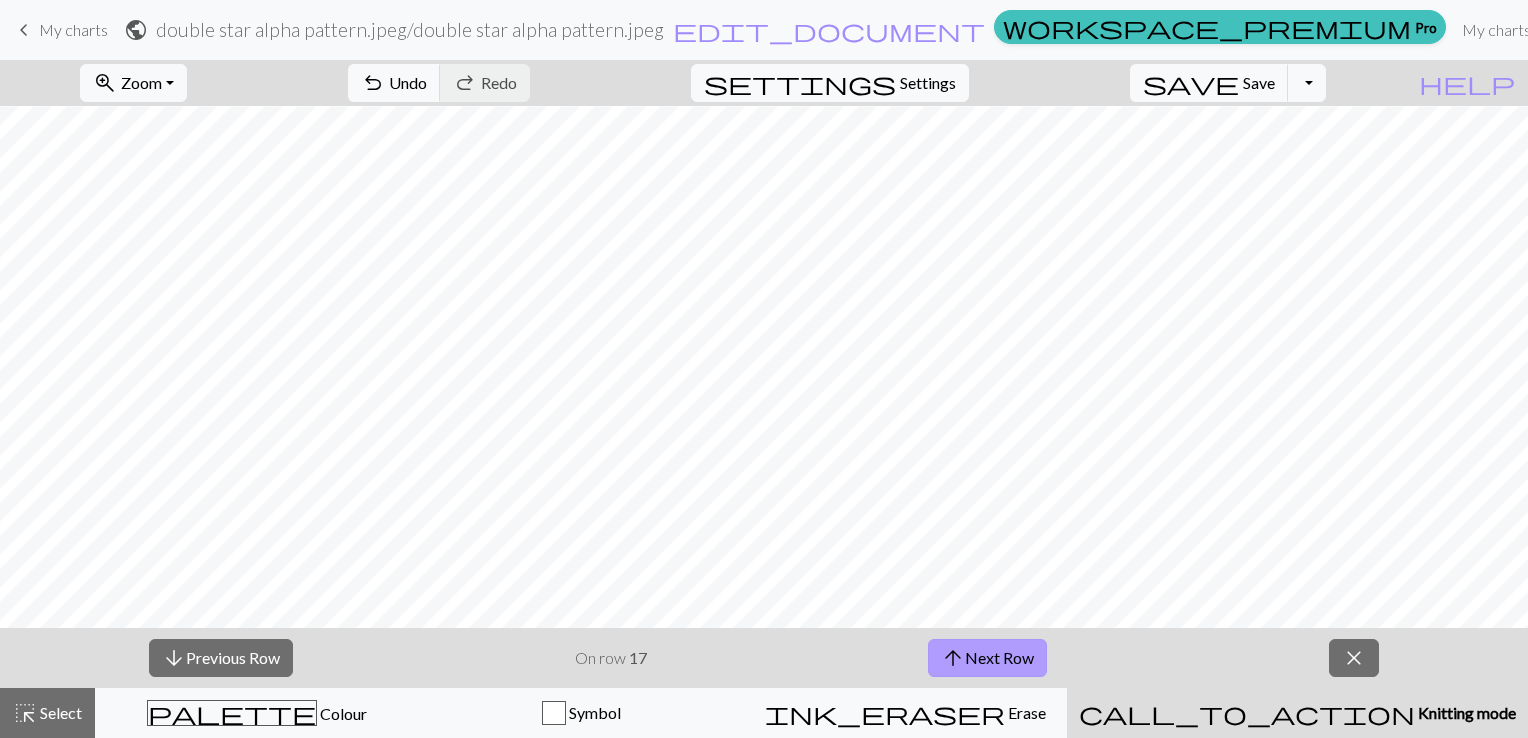 click on "arrow_upward  Next Row" at bounding box center (987, 658) 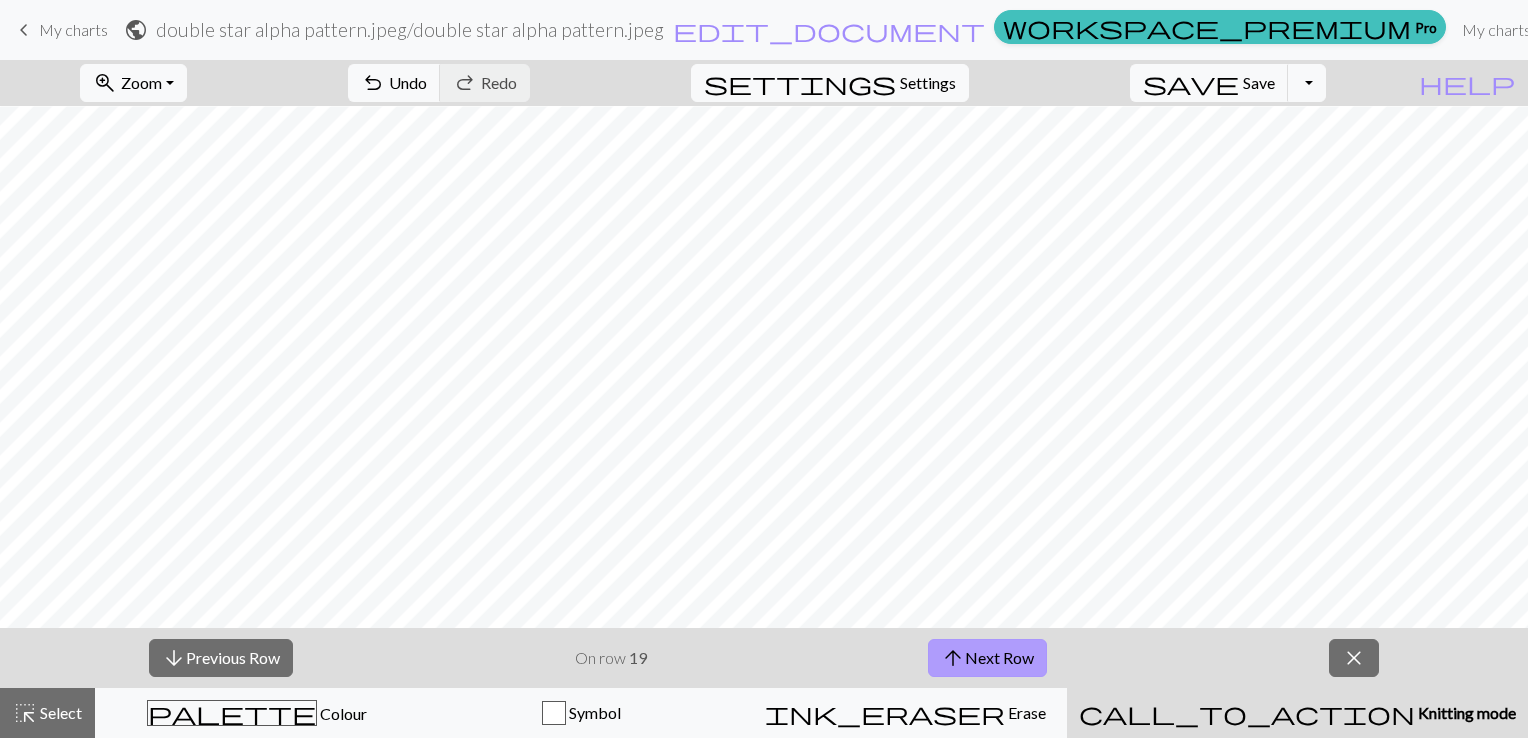 click on "arrow_upward  Next Row" at bounding box center [987, 658] 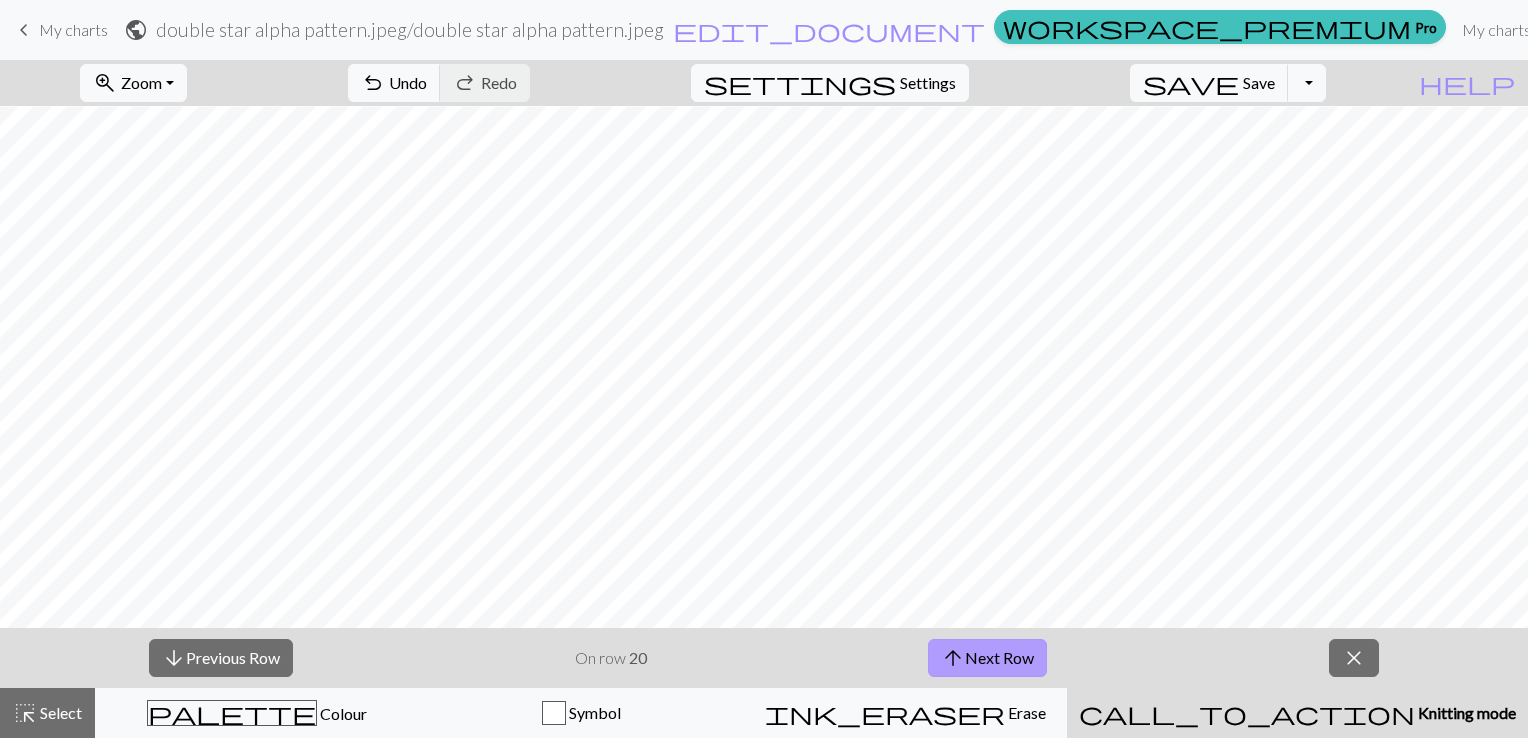 click on "arrow_upward  Next Row" at bounding box center [987, 658] 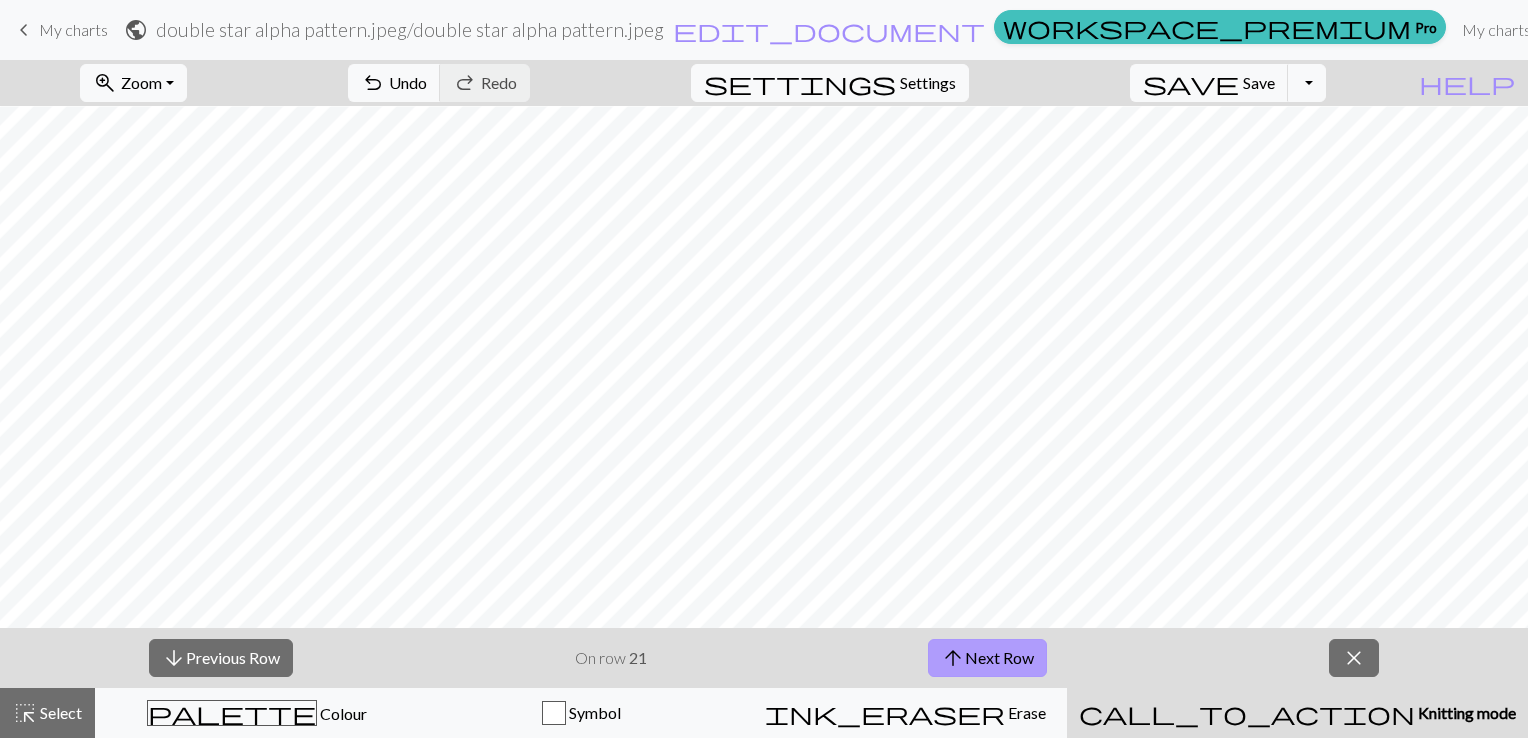 click on "arrow_upward  Next Row" at bounding box center [987, 658] 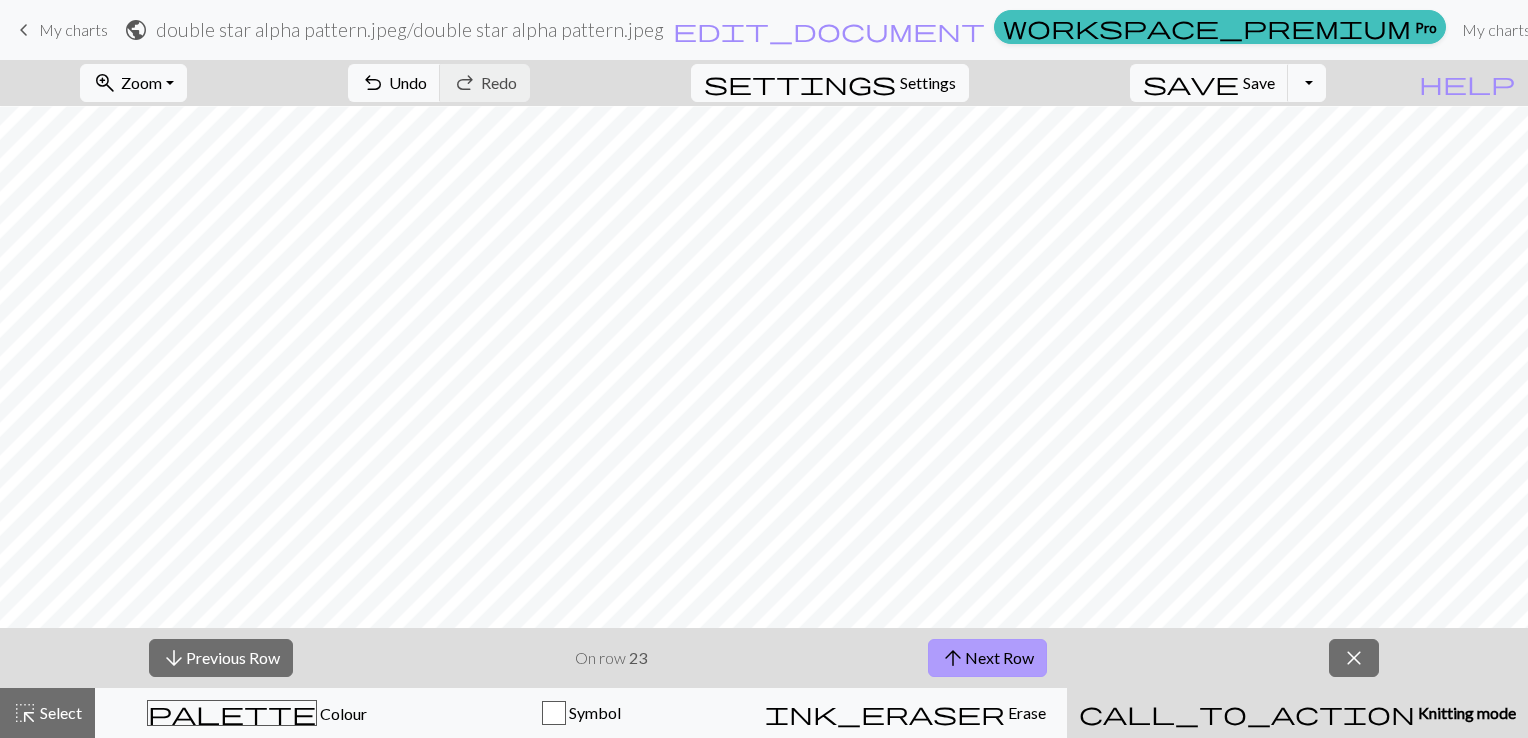 click on "arrow_upward  Next Row" at bounding box center [987, 658] 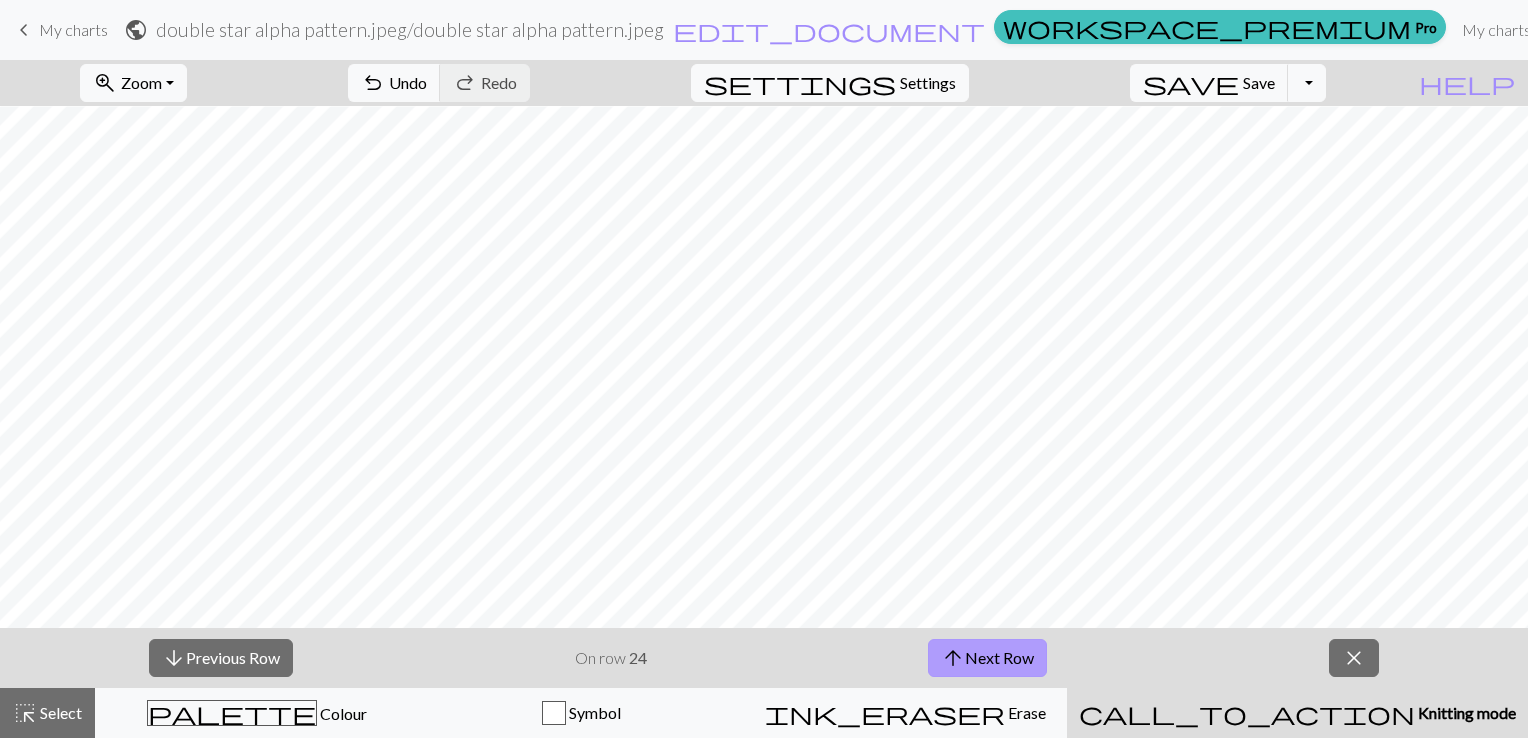 click on "arrow_upward  Next Row" at bounding box center (987, 658) 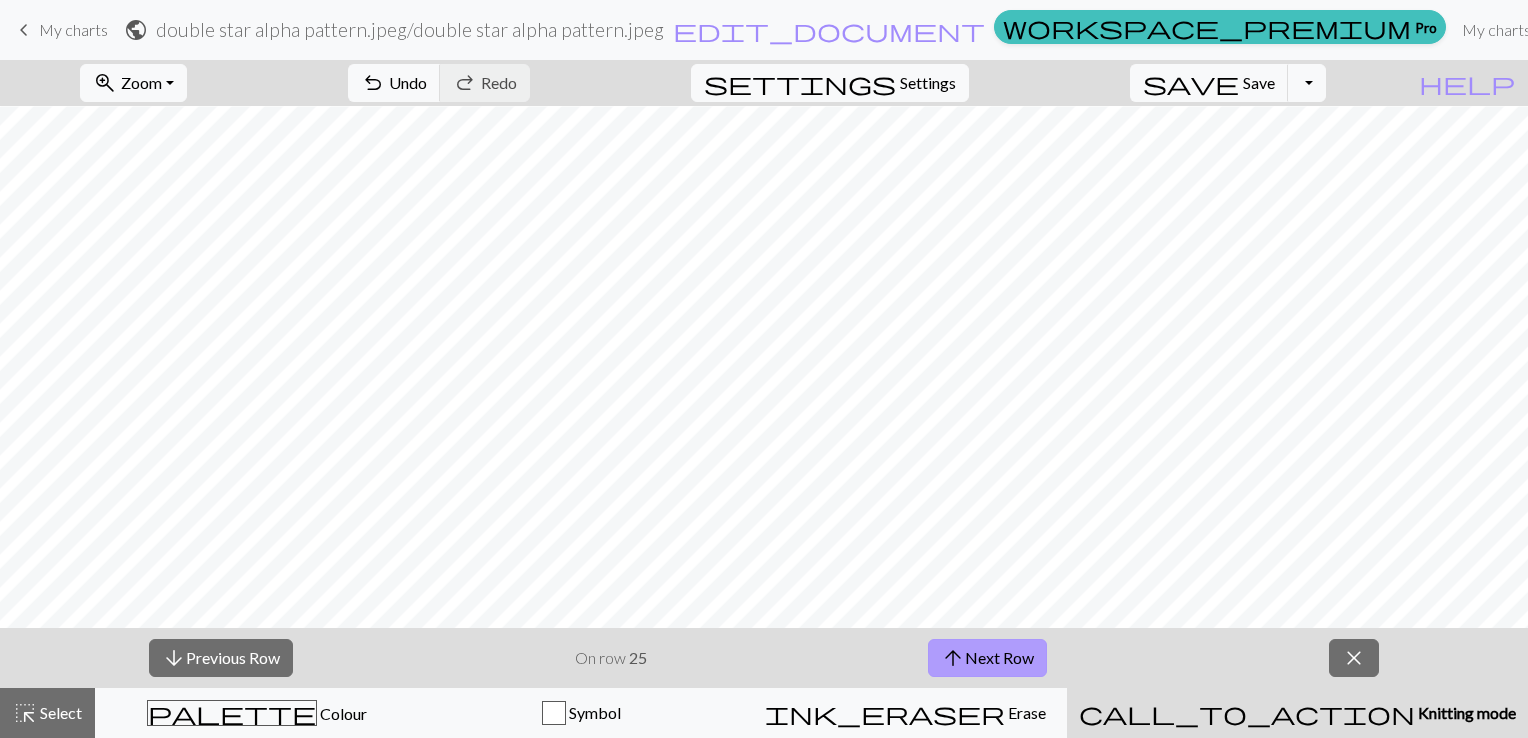 click on "arrow_upward  Next Row" at bounding box center (987, 658) 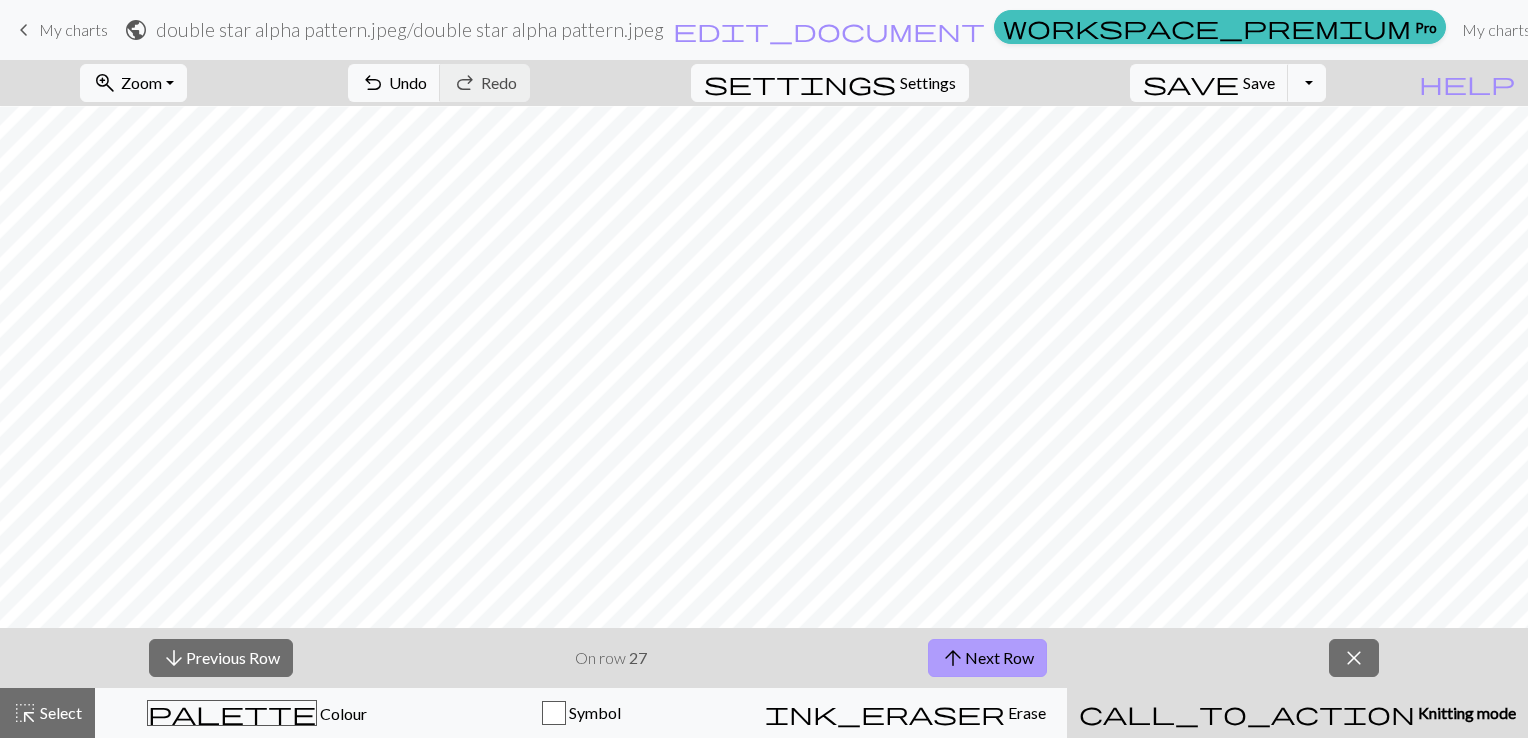 click on "arrow_upward  Next Row" at bounding box center (987, 658) 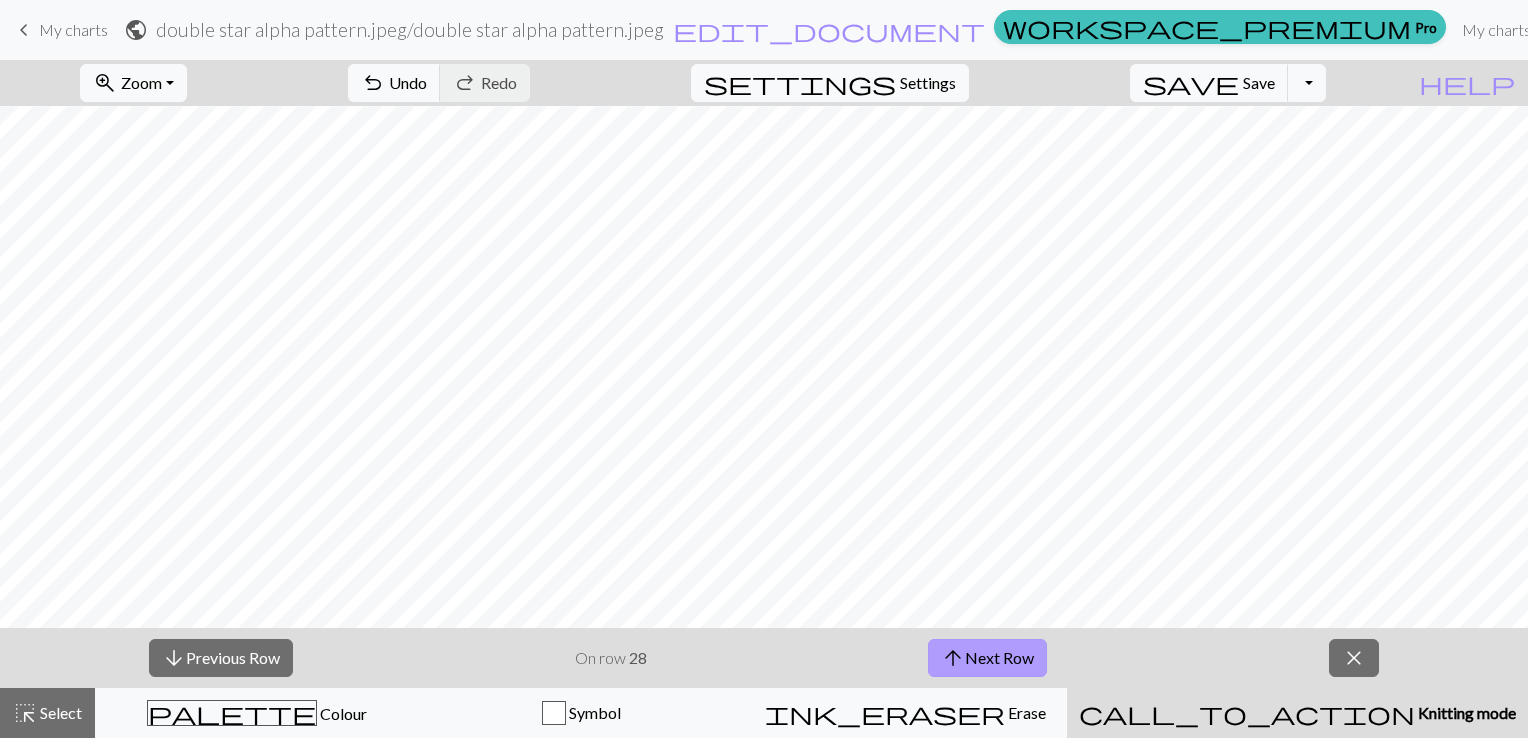 click on "arrow_upward  Next Row" at bounding box center (987, 658) 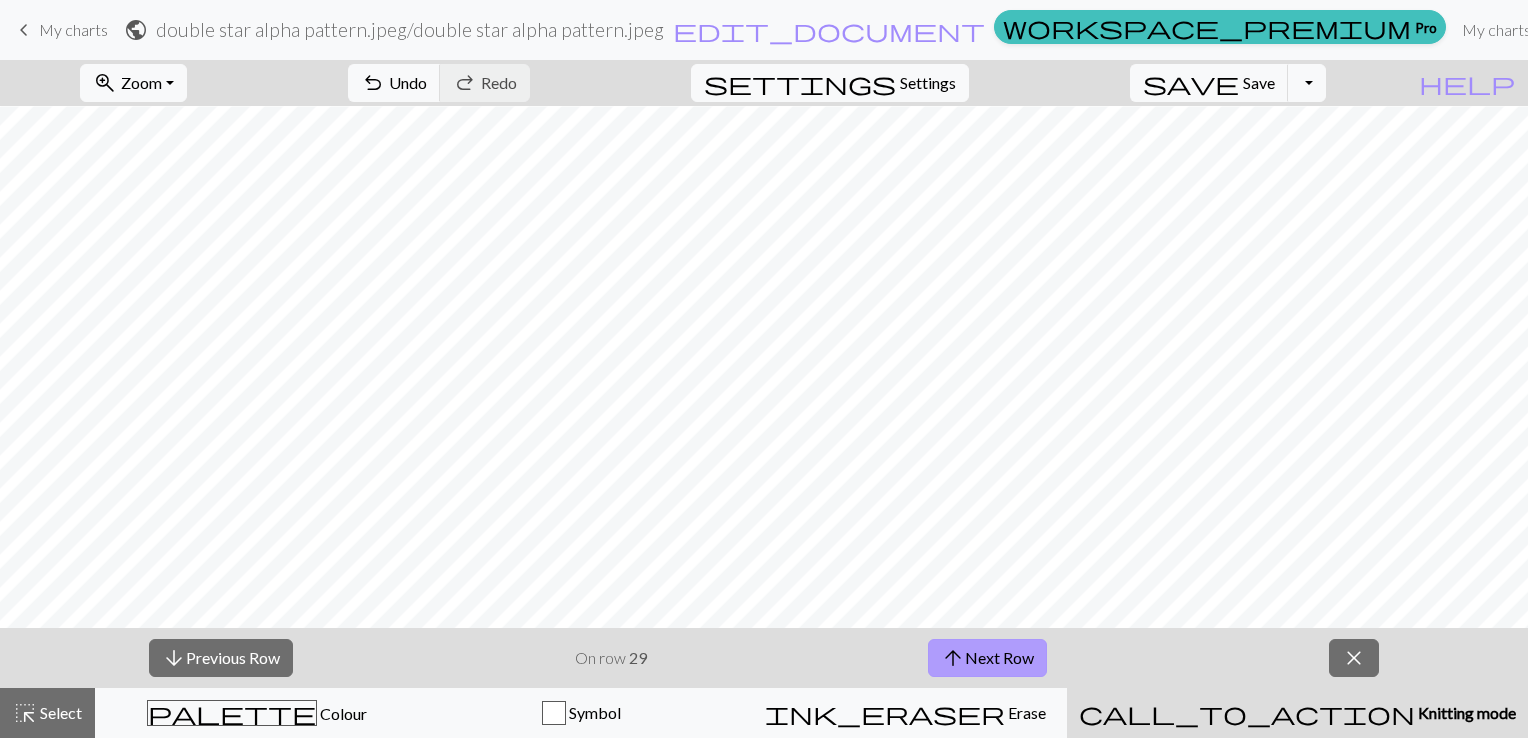 click on "arrow_upward  Next Row" at bounding box center [987, 658] 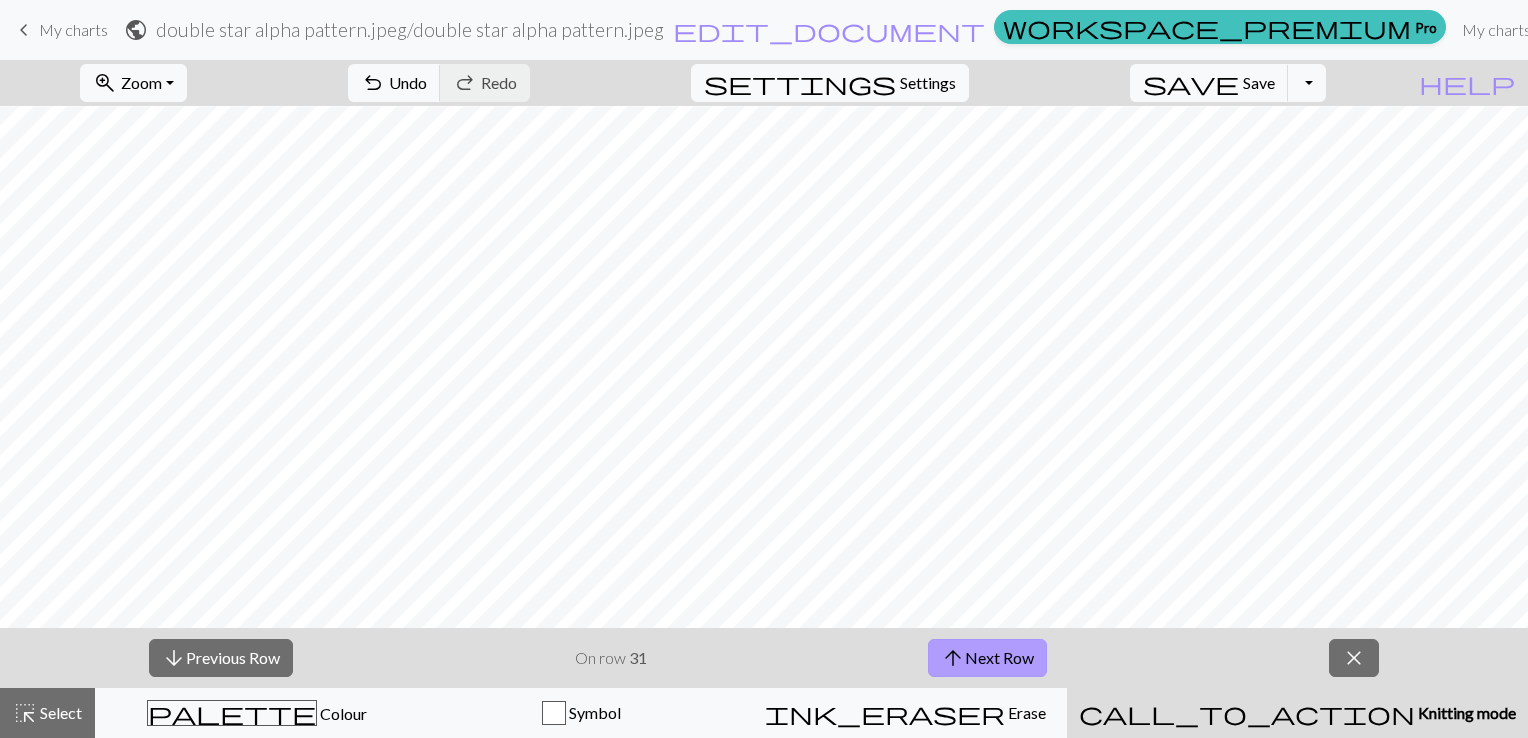 click on "arrow_upward  Next Row" at bounding box center [987, 658] 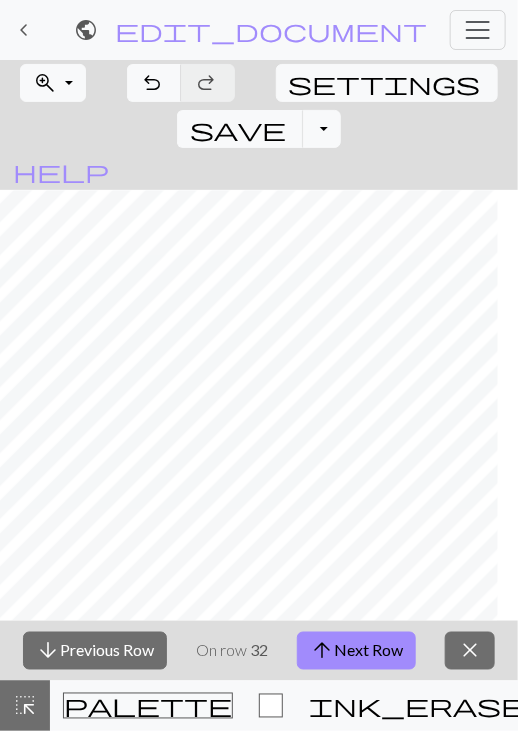 scroll, scrollTop: 13, scrollLeft: 416, axis: both 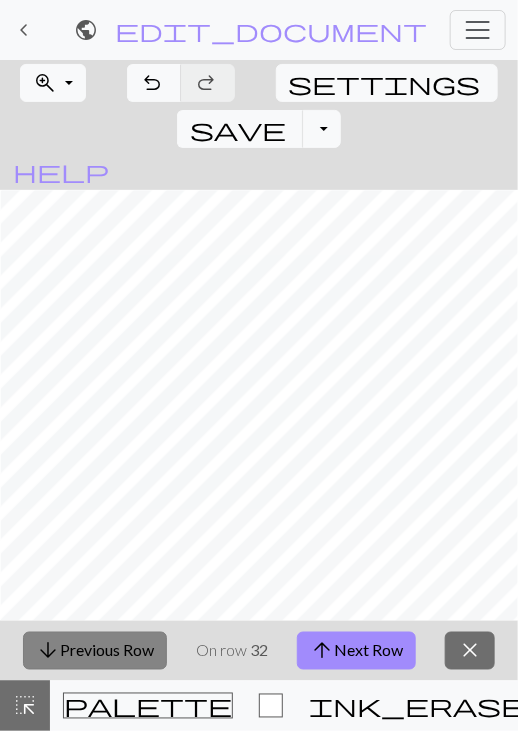 click on "arrow_downward Previous Row" at bounding box center [95, 651] 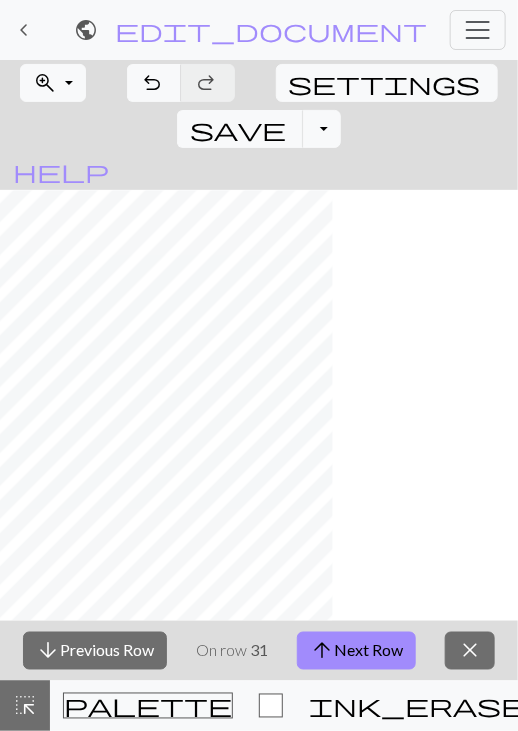 scroll, scrollTop: 13, scrollLeft: 0, axis: vertical 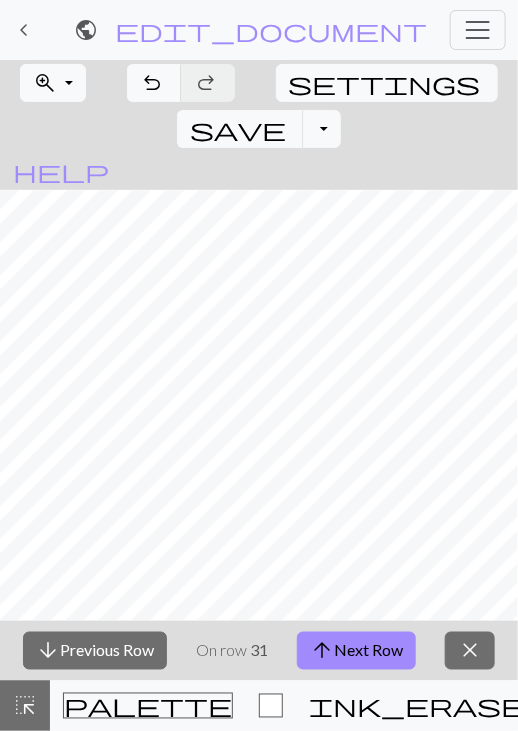 drag, startPoint x: 74, startPoint y: 621, endPoint x: 12, endPoint y: 634, distance: 63.348244 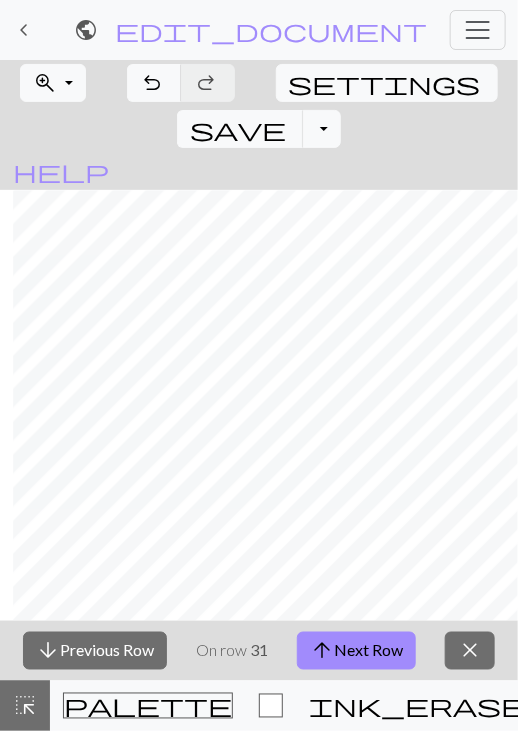 scroll, scrollTop: 13, scrollLeft: 275, axis: both 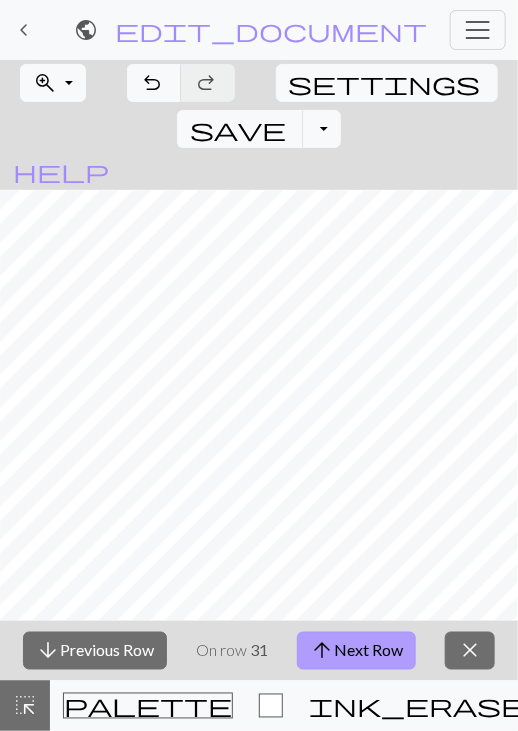 click on "arrow_upward  Next Row" at bounding box center [356, 651] 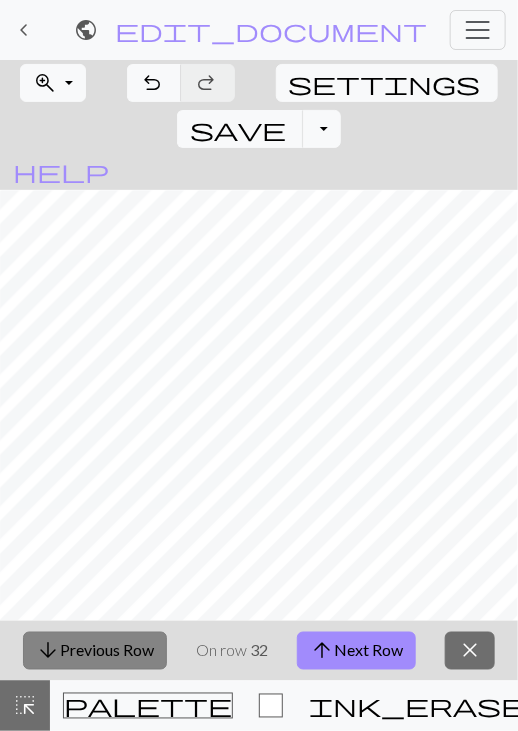 click on "arrow_downward Previous Row" at bounding box center (95, 651) 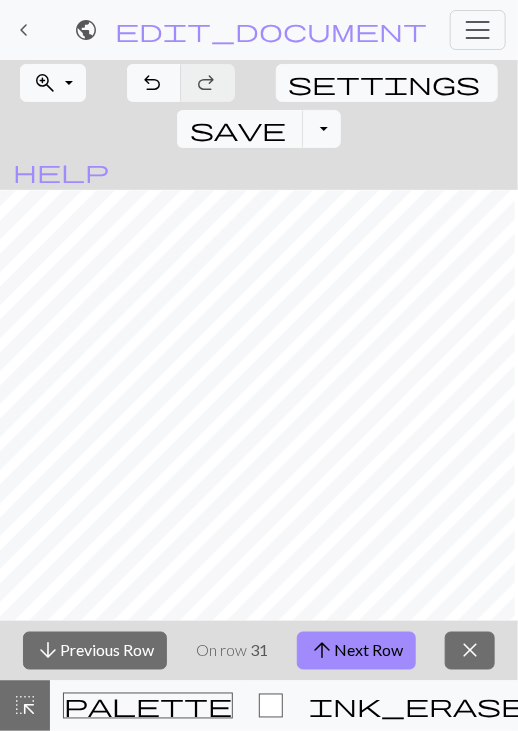 scroll, scrollTop: 13, scrollLeft: 283, axis: both 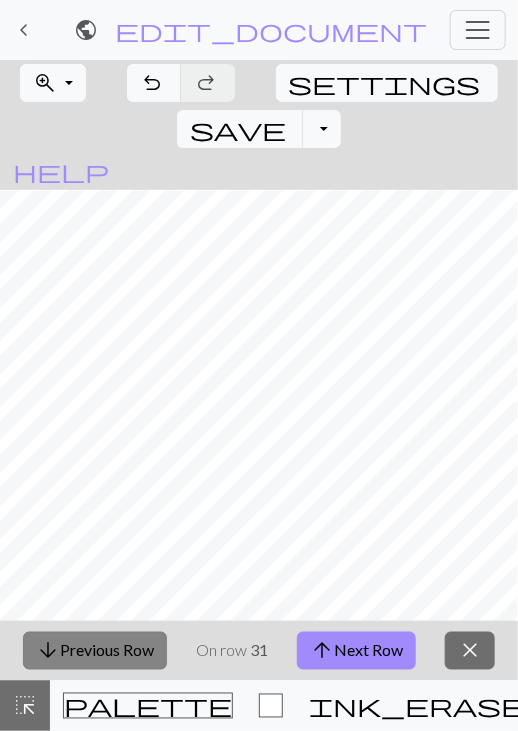 click on "arrow_downward Previous Row" at bounding box center [95, 651] 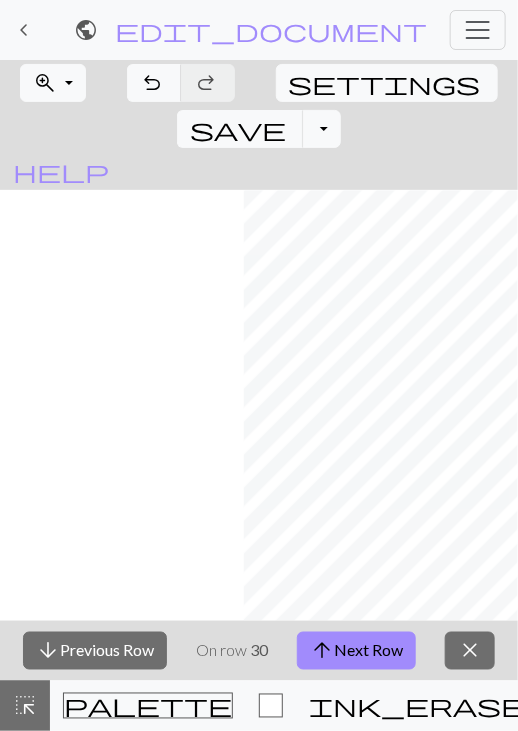 scroll, scrollTop: 13, scrollLeft: 244, axis: both 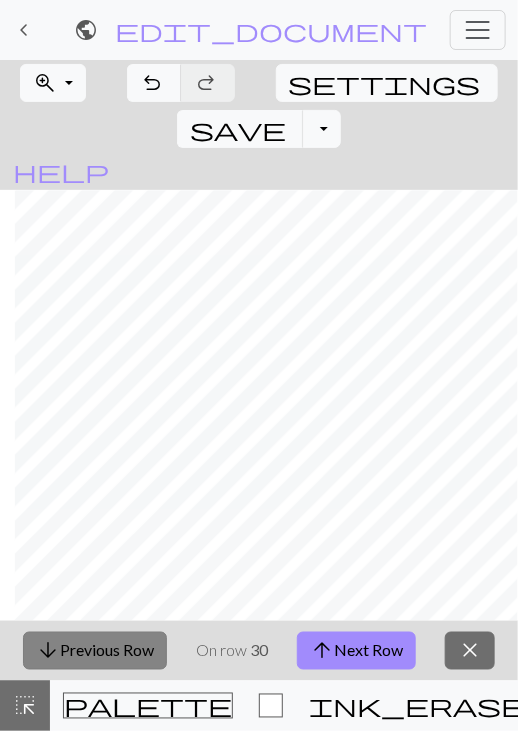 click on "arrow_downward Previous Row" at bounding box center (95, 651) 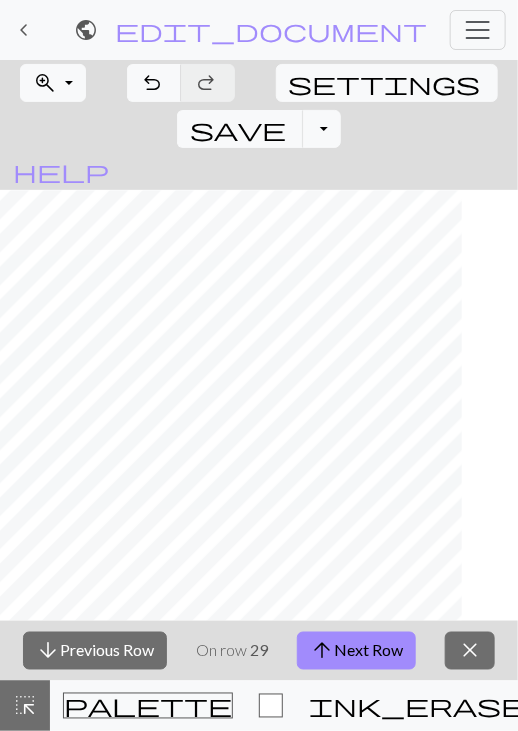 scroll, scrollTop: 13, scrollLeft: 0, axis: vertical 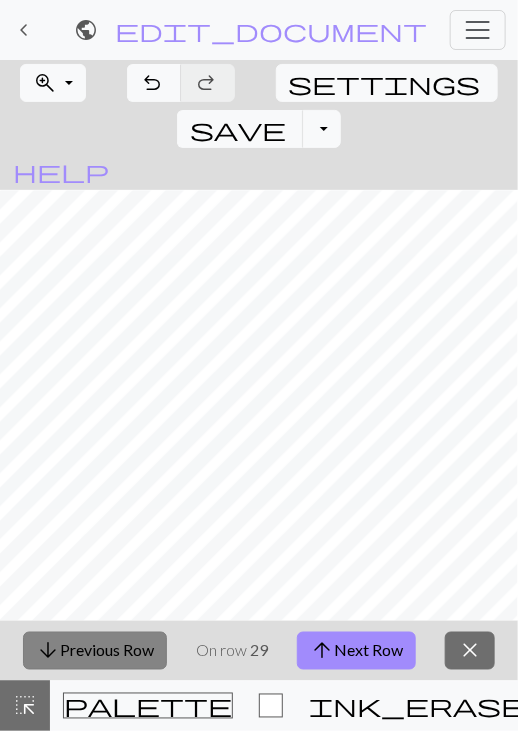 click on "arrow_downward Previous Row" at bounding box center [95, 651] 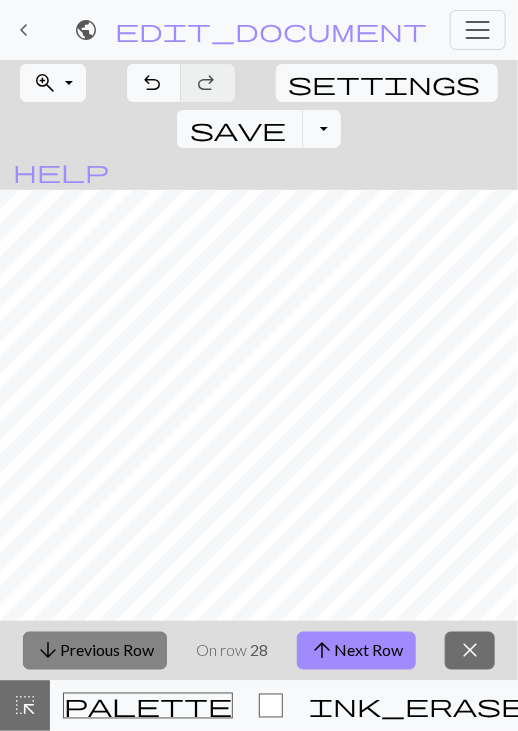 click on "arrow_downward Previous Row" at bounding box center [95, 651] 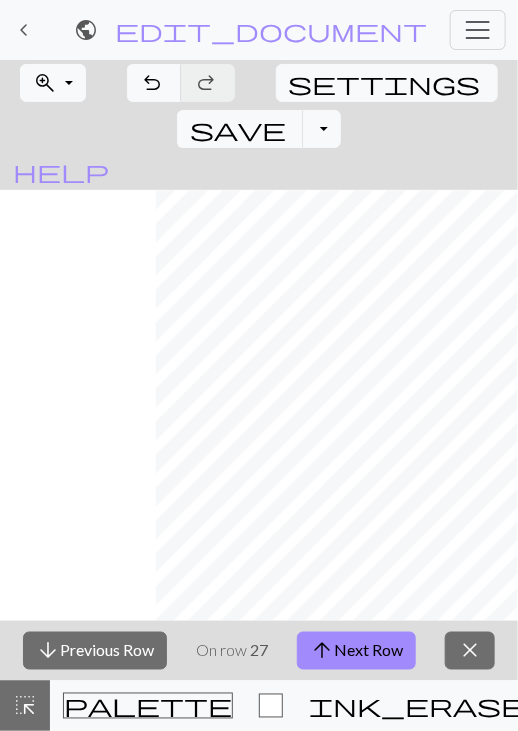 scroll, scrollTop: 13, scrollLeft: 244, axis: both 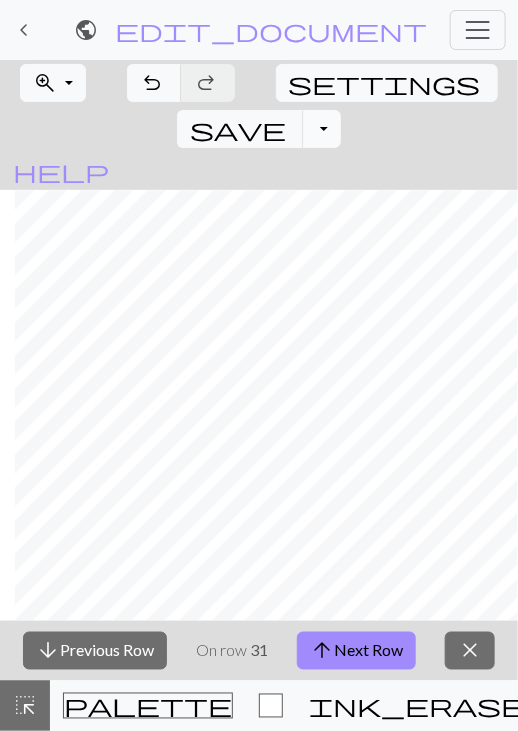click on "Toggle Dropdown" at bounding box center (322, 129) 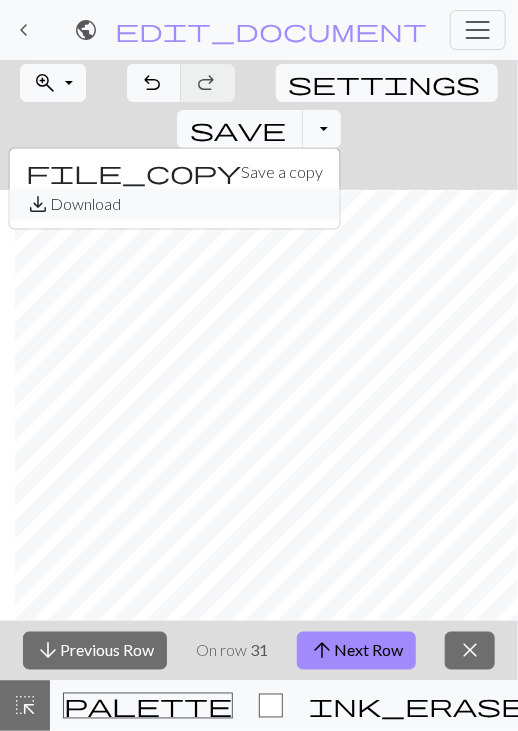 click on "save_alt  Download" at bounding box center (175, 205) 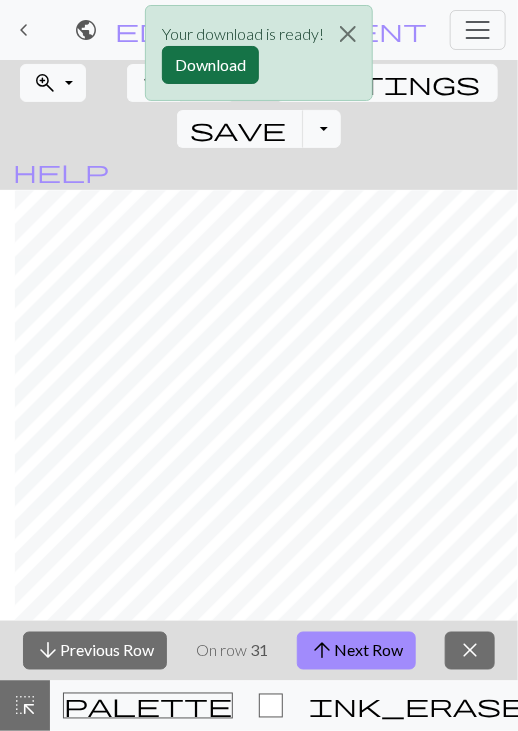 click on "Download" at bounding box center [210, 65] 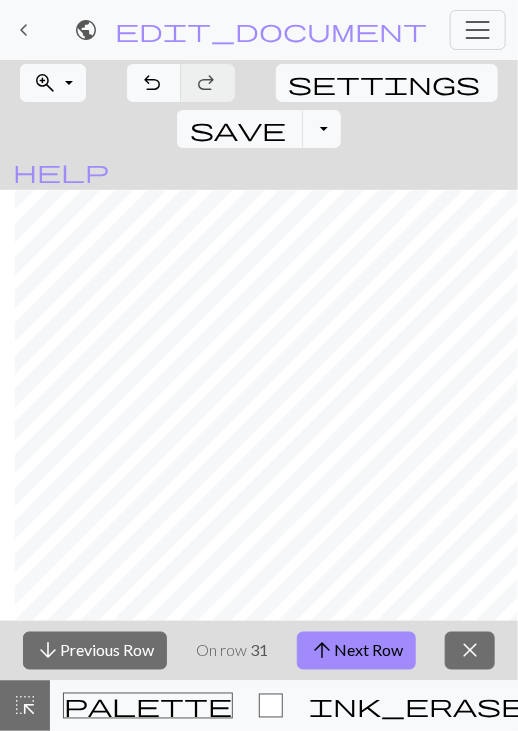 click on "keyboard_arrow_left   My charts public double star alpha pattern.jpeg  /  double star alpha pattern.jpeg edit_document Edit settings workspace_premium  Pro My charts Library Manual Hi  sophia   Account settings Logout" at bounding box center (259, 30) 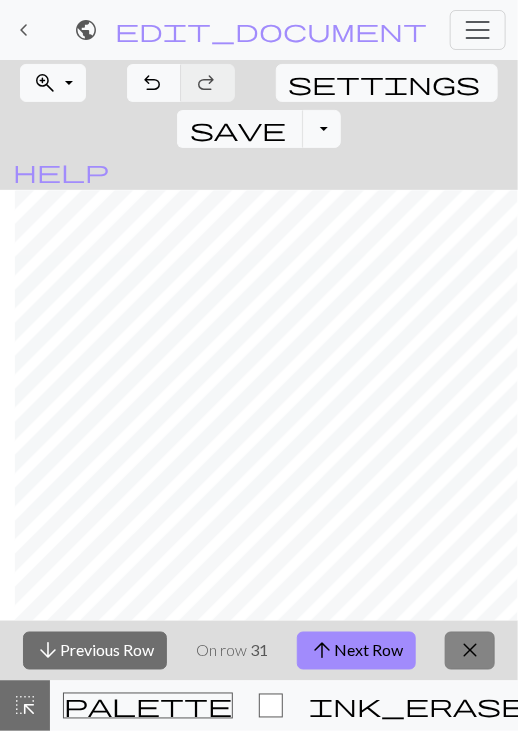 click on "close" at bounding box center (470, 651) 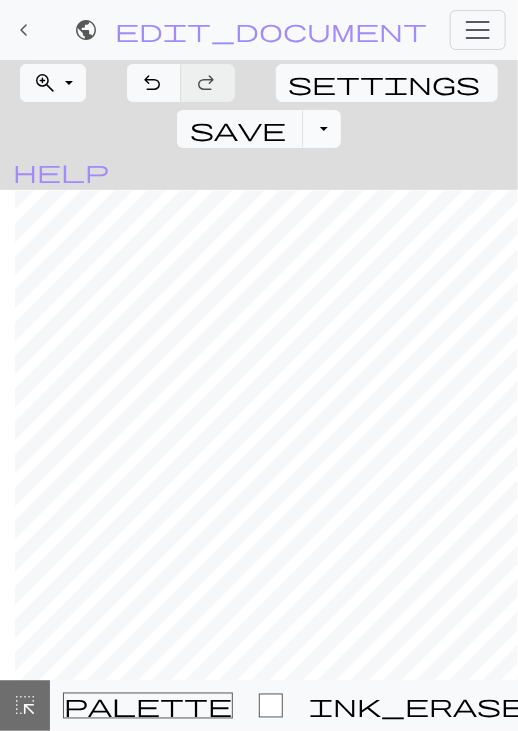 click on "Toggle Dropdown" at bounding box center (322, 129) 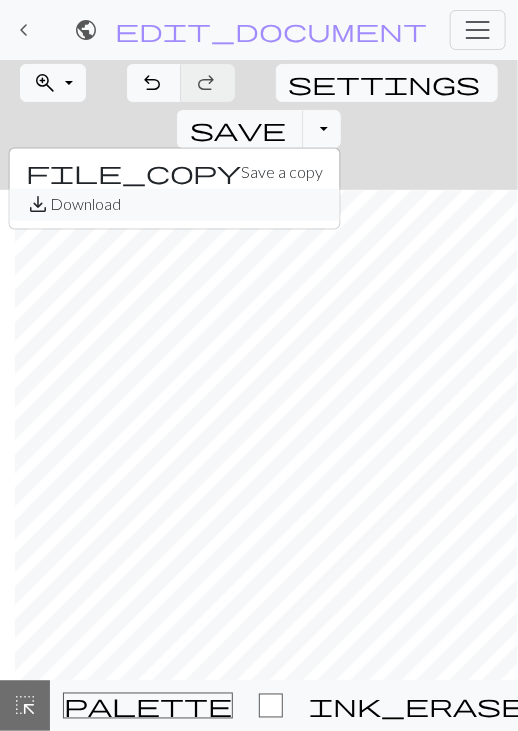 click on "save_alt  Download" at bounding box center [175, 205] 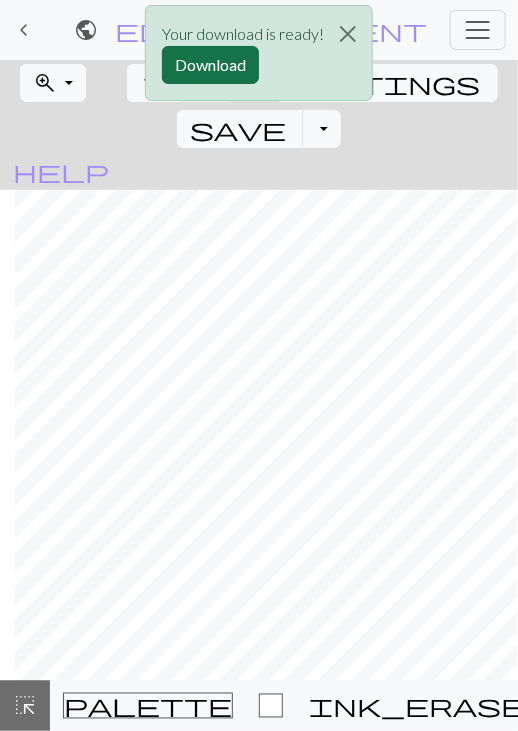 click on "Download" at bounding box center [210, 65] 